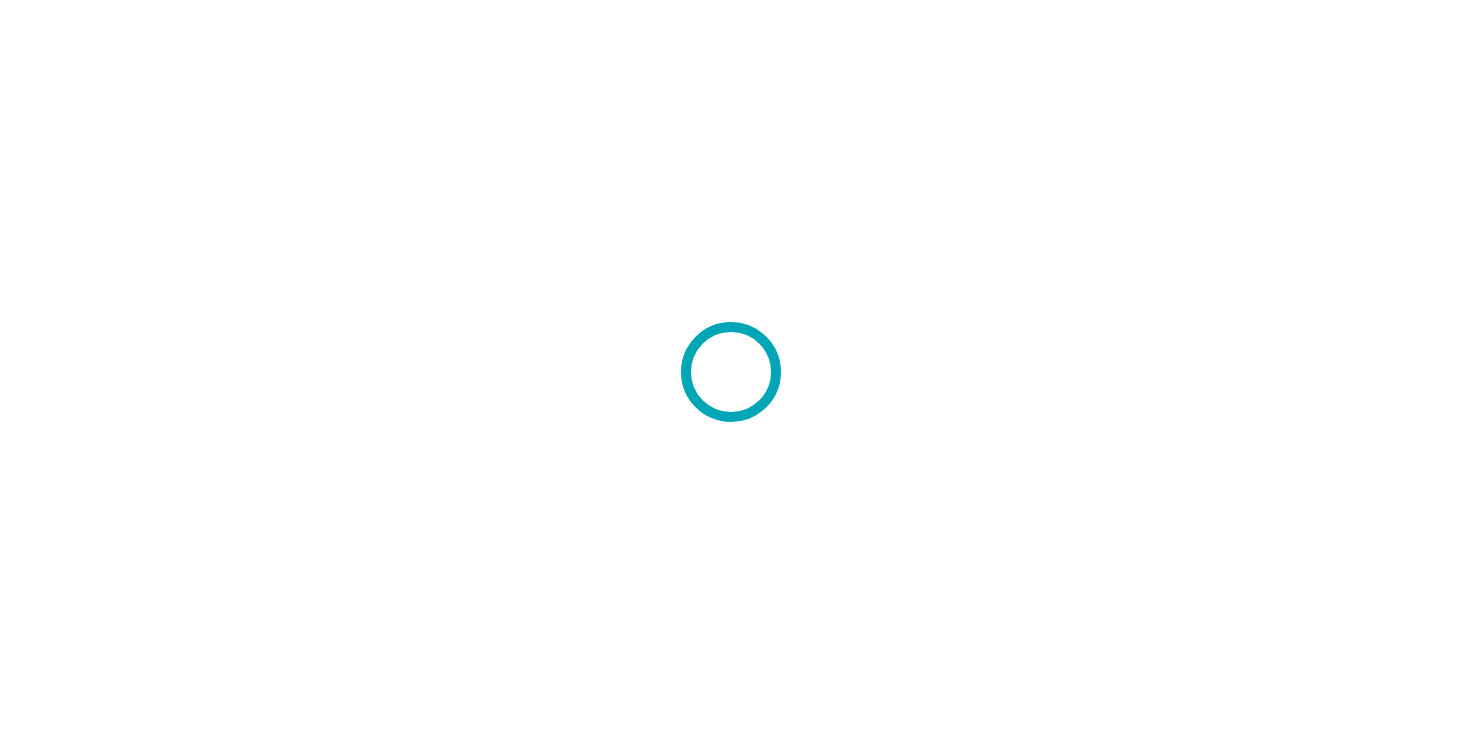 scroll, scrollTop: 0, scrollLeft: 0, axis: both 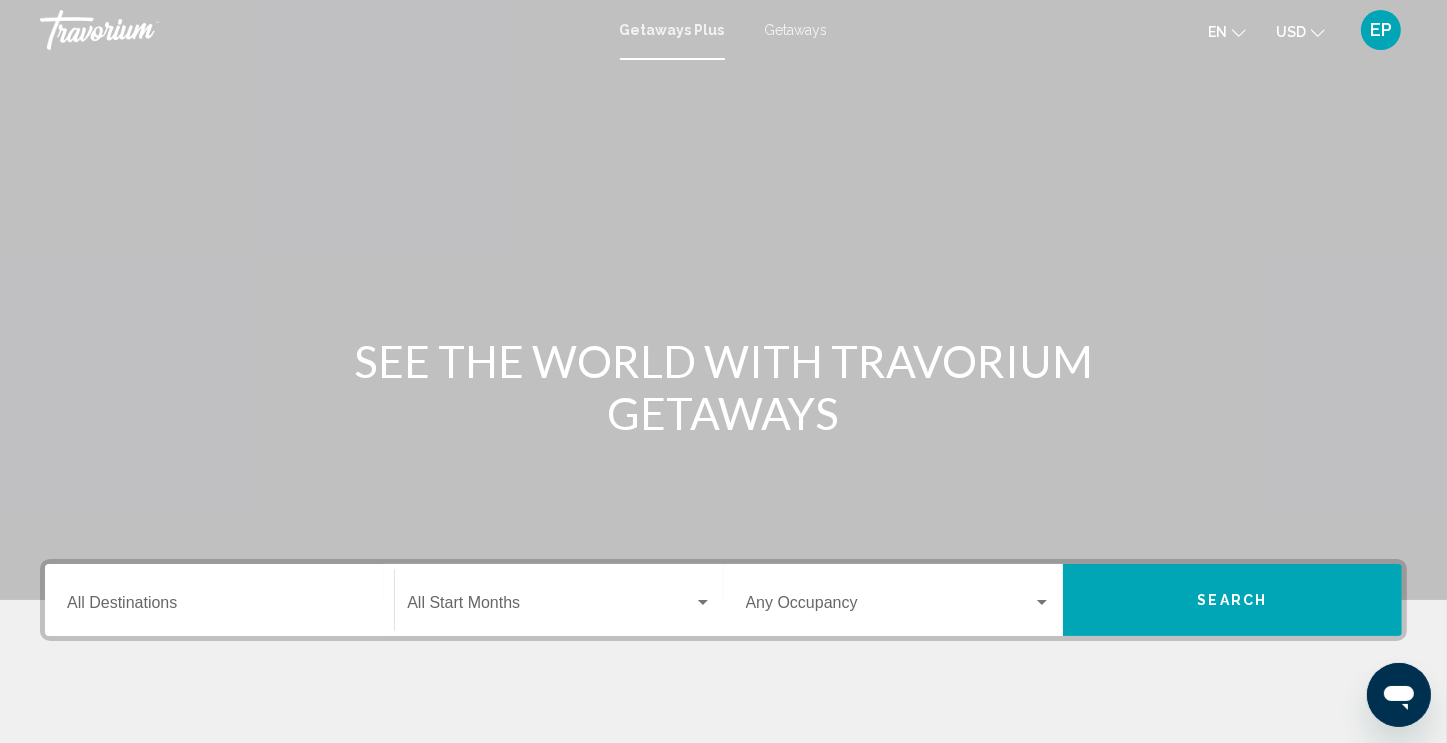 click on "Getaways" at bounding box center [796, 30] 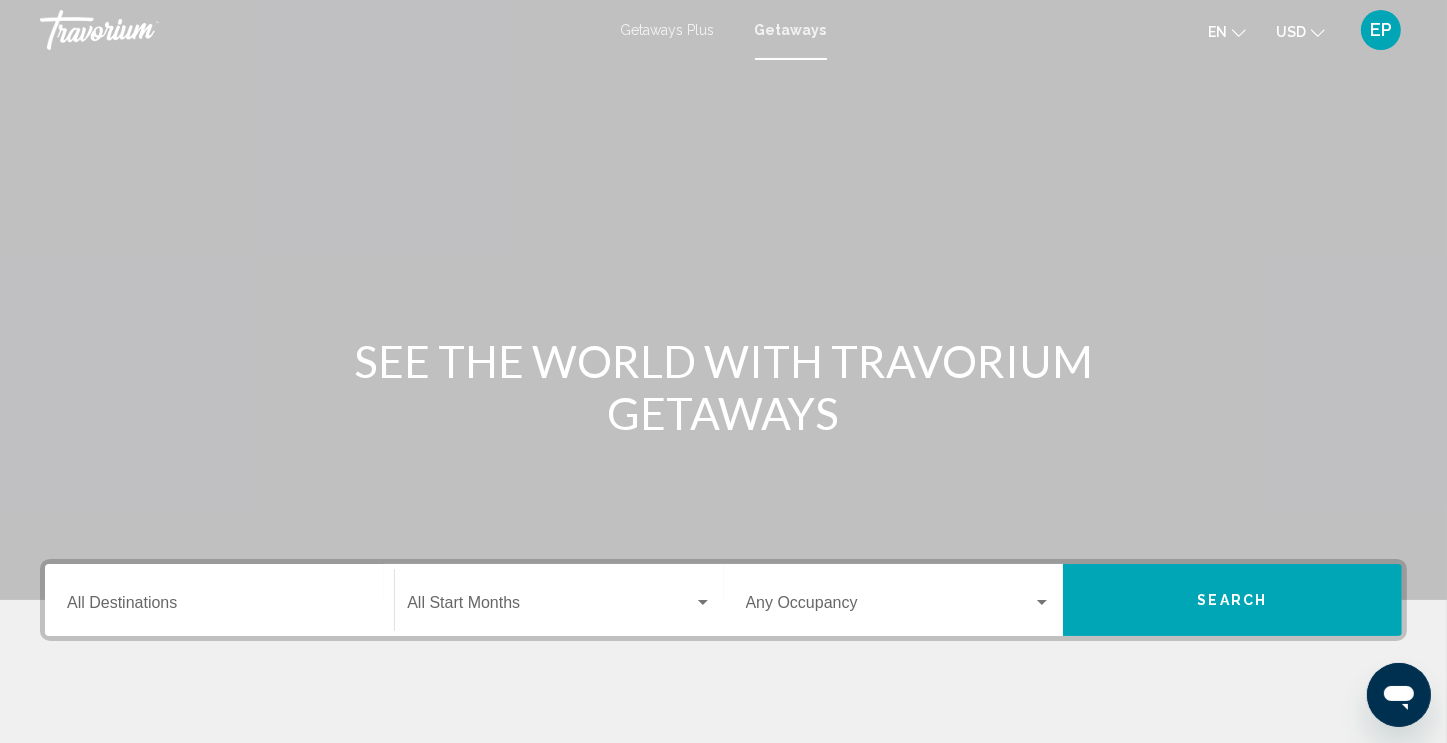 click on "Destination All Destinations" at bounding box center [219, 600] 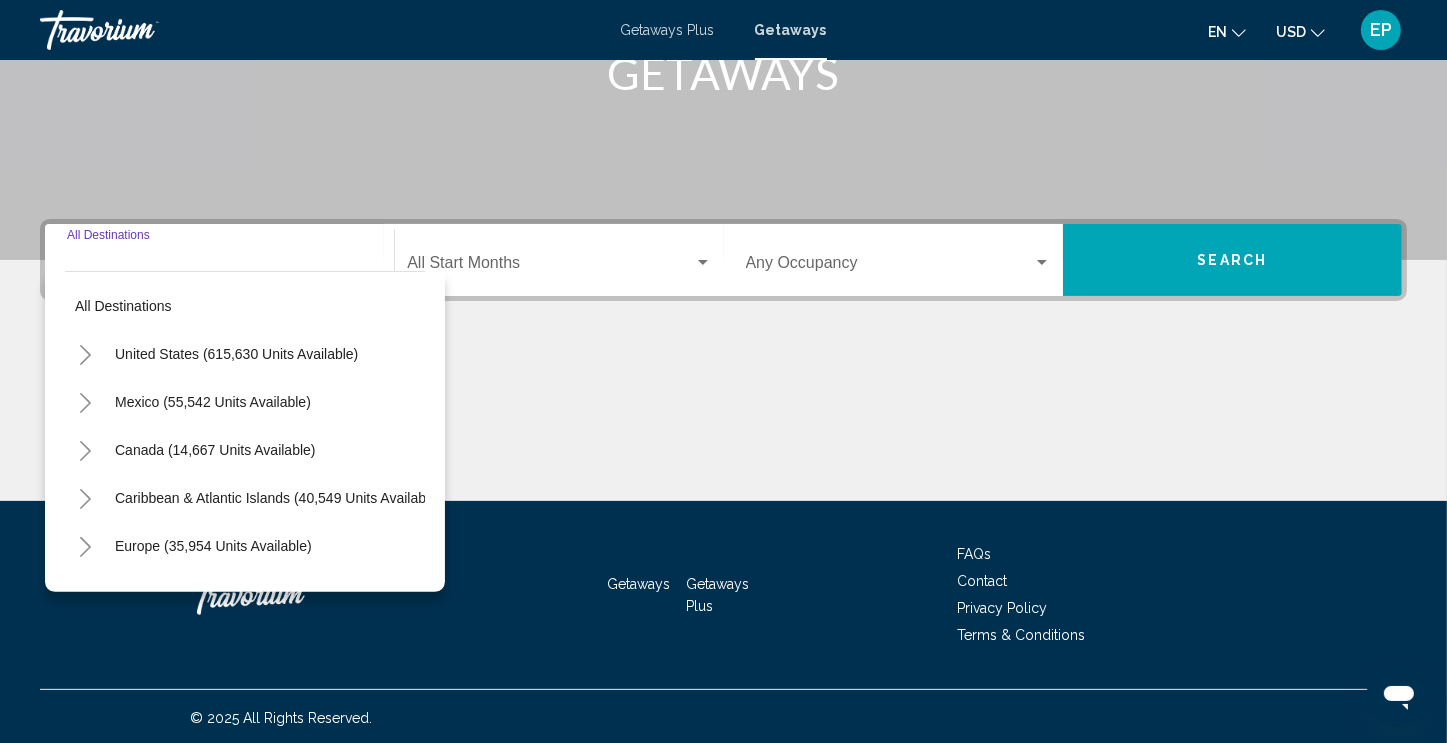 scroll, scrollTop: 342, scrollLeft: 0, axis: vertical 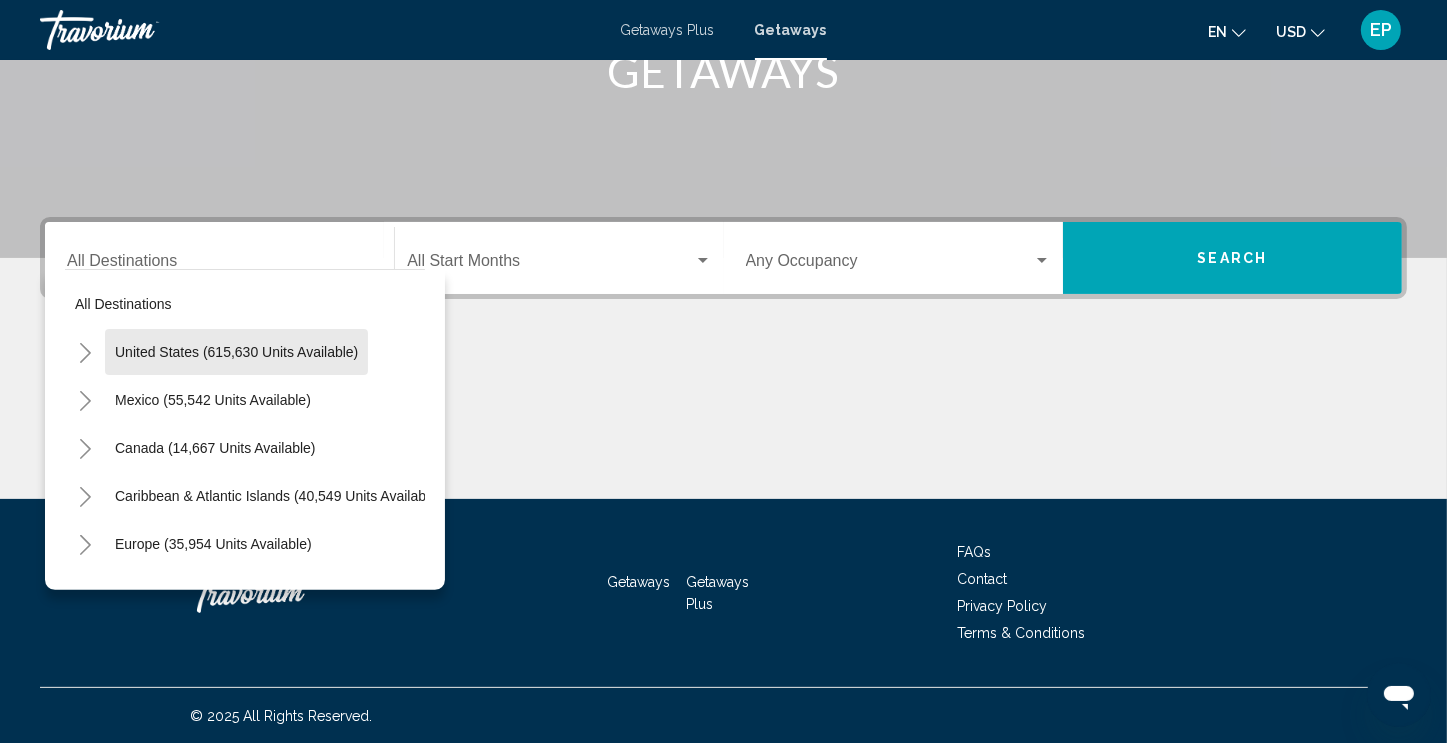 click on "United States (615,630 units available)" 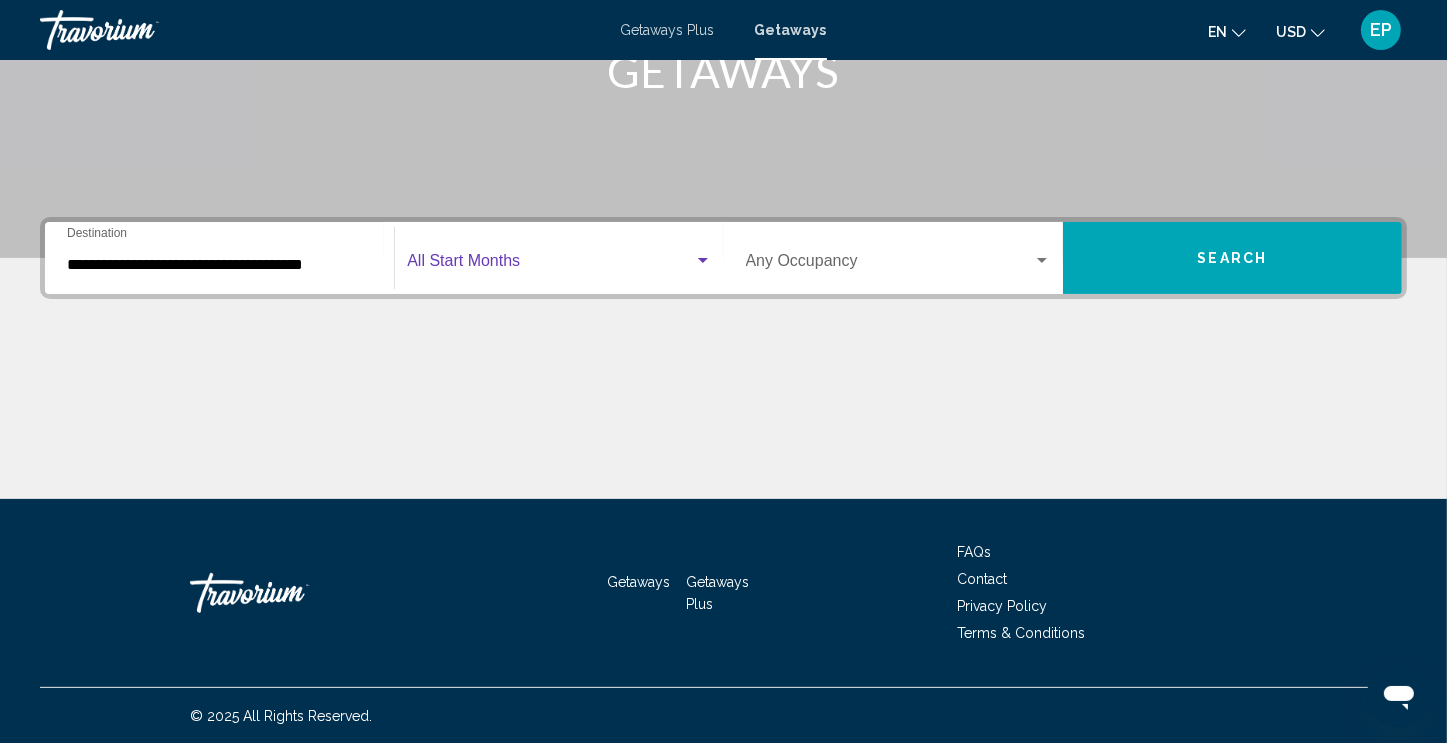 click at bounding box center [550, 265] 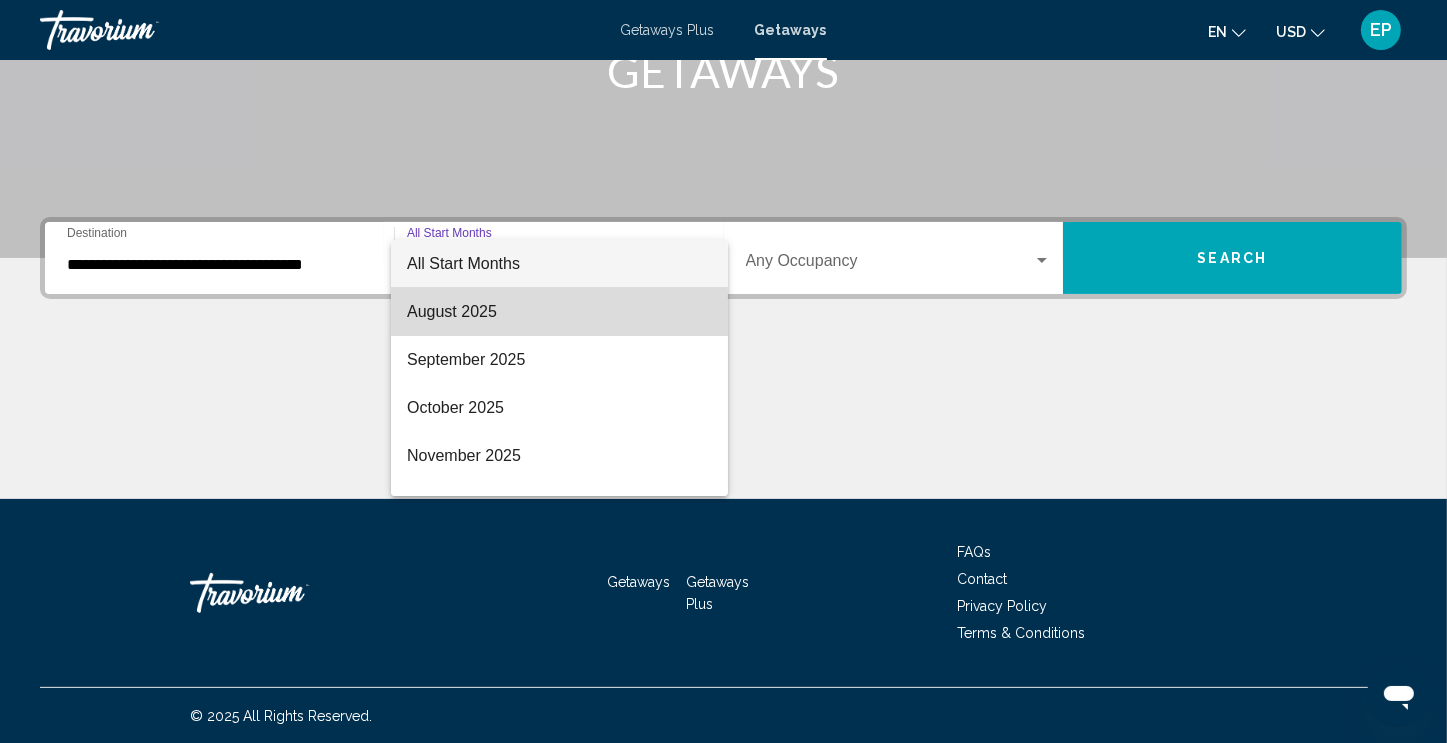 click on "August 2025" at bounding box center (559, 312) 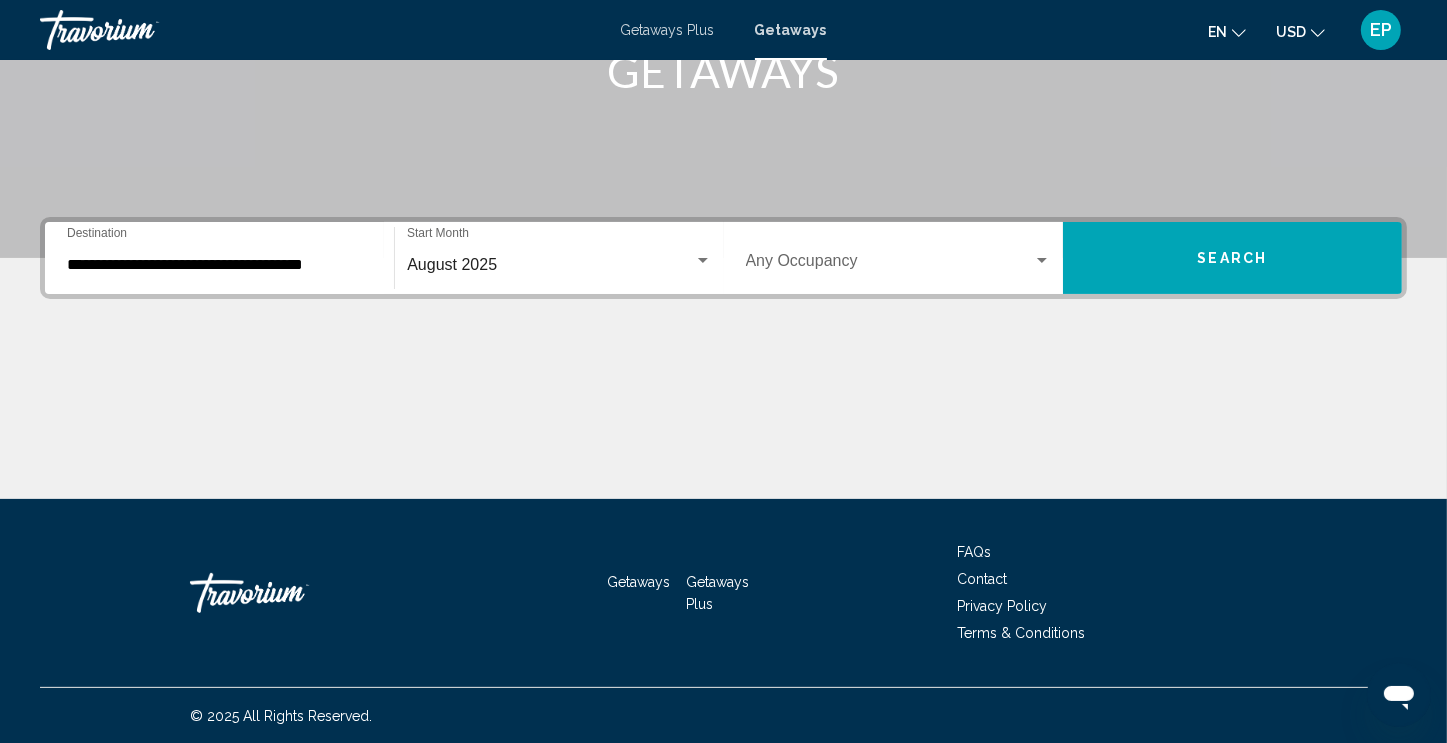 click on "Occupancy Any Occupancy" at bounding box center [898, 258] 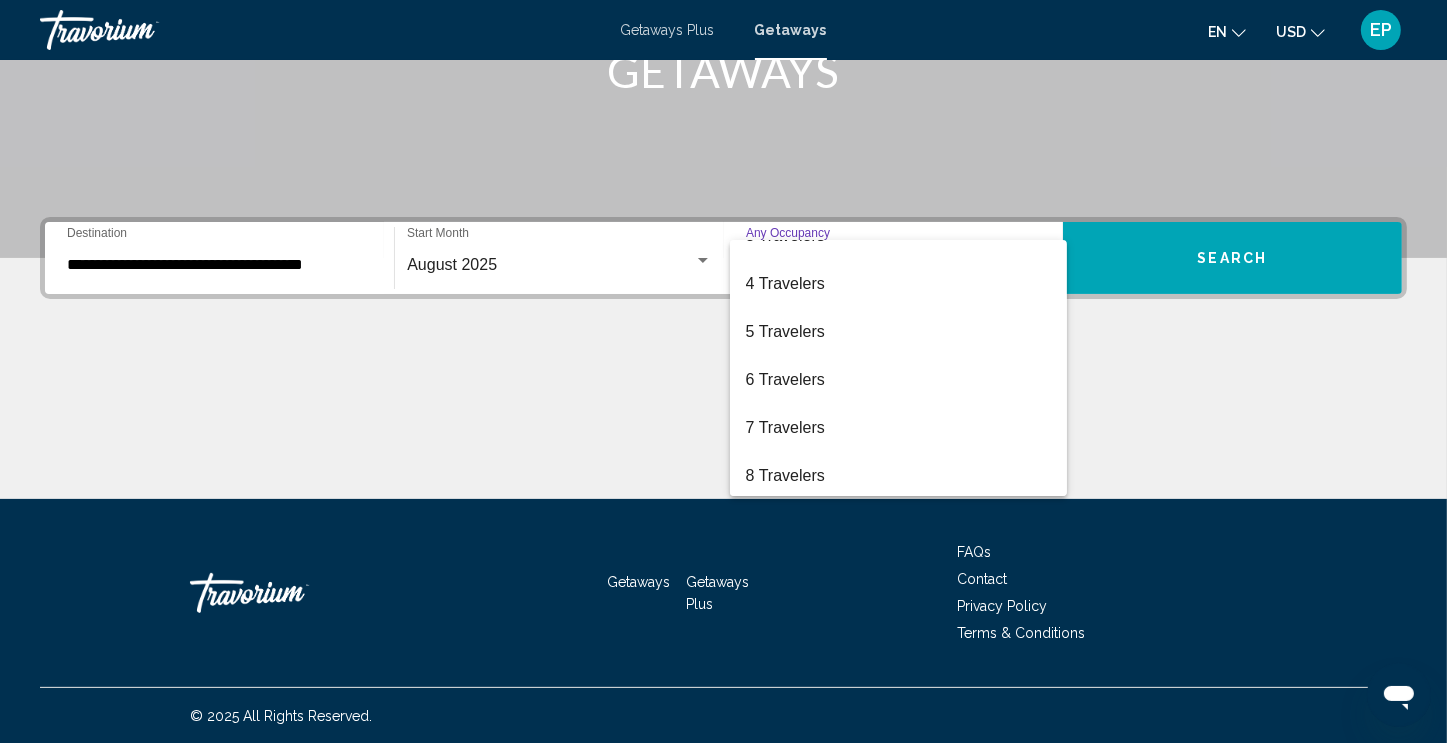 scroll, scrollTop: 138, scrollLeft: 0, axis: vertical 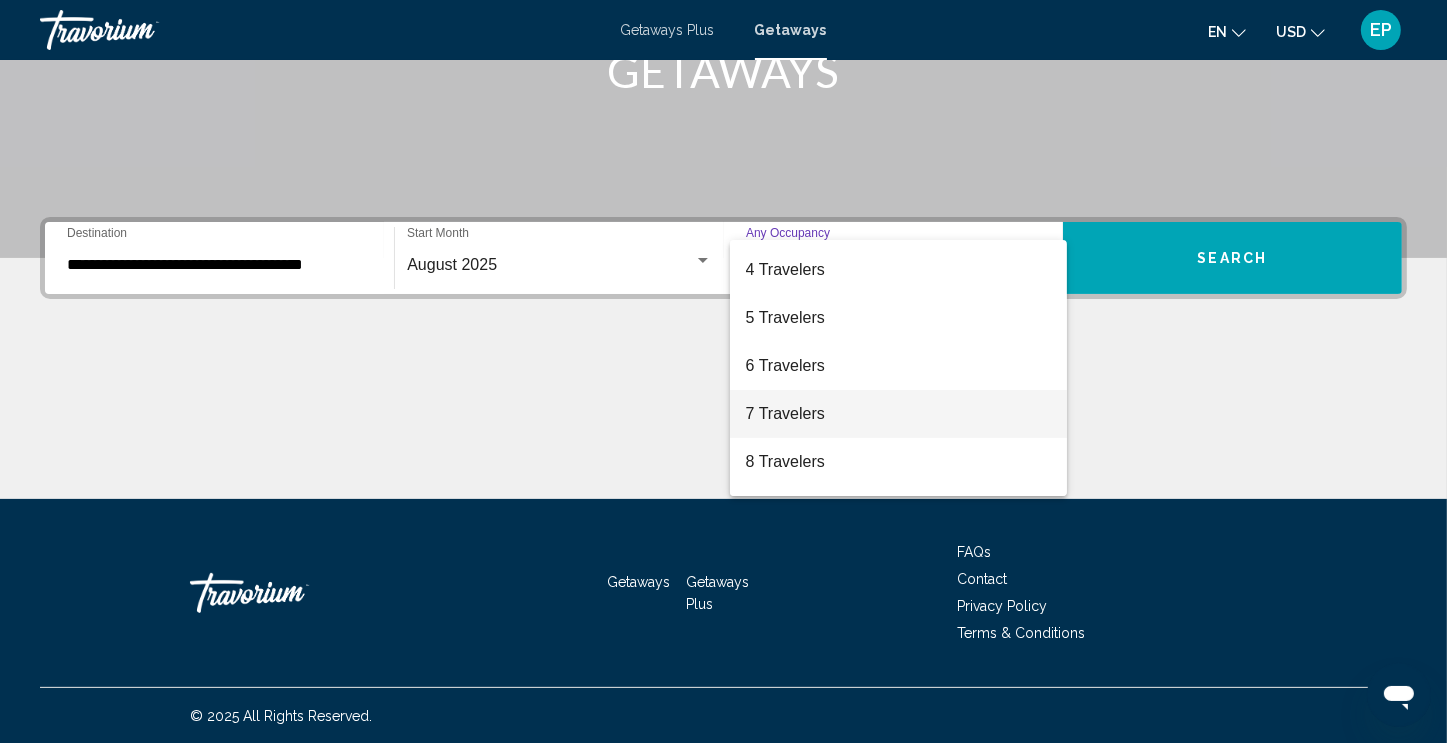 click on "7 Travelers" at bounding box center [898, 414] 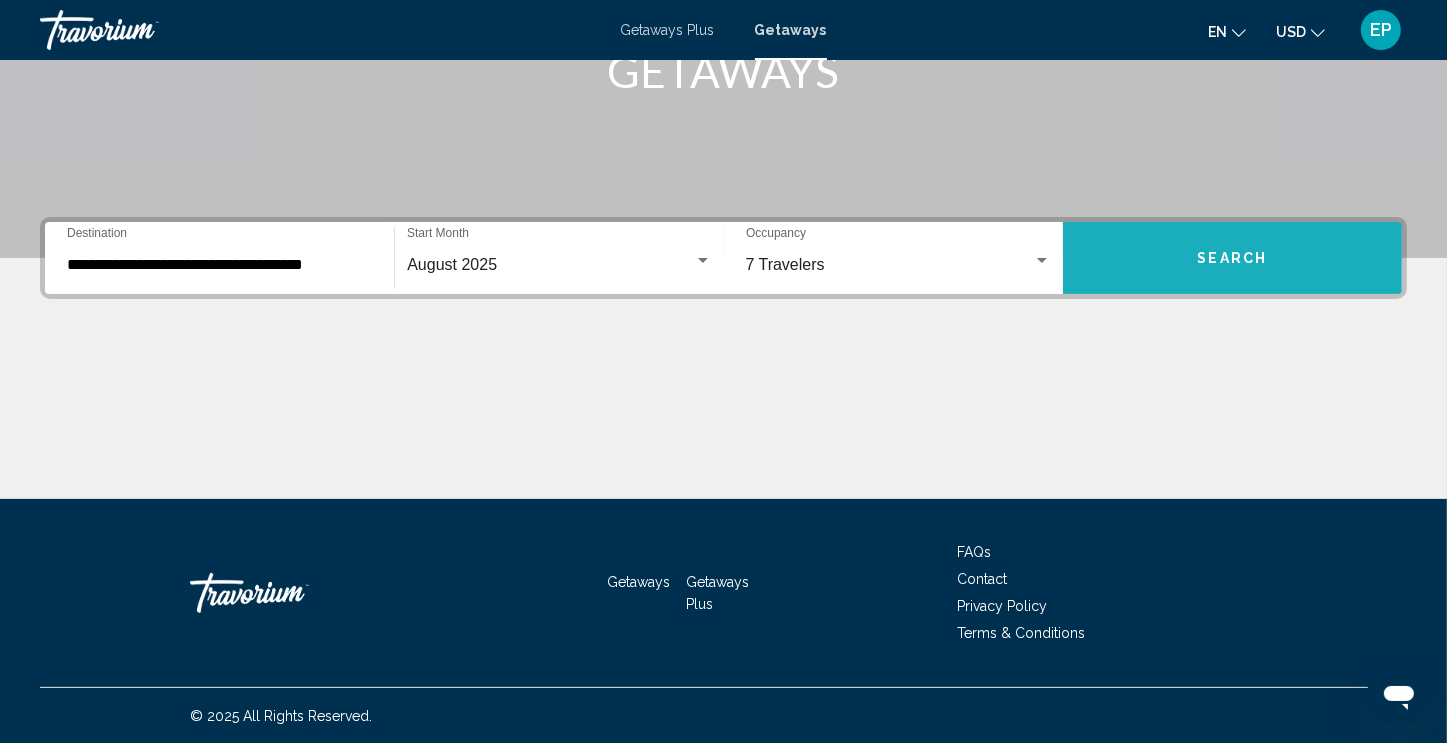 click on "Search" at bounding box center (1232, 258) 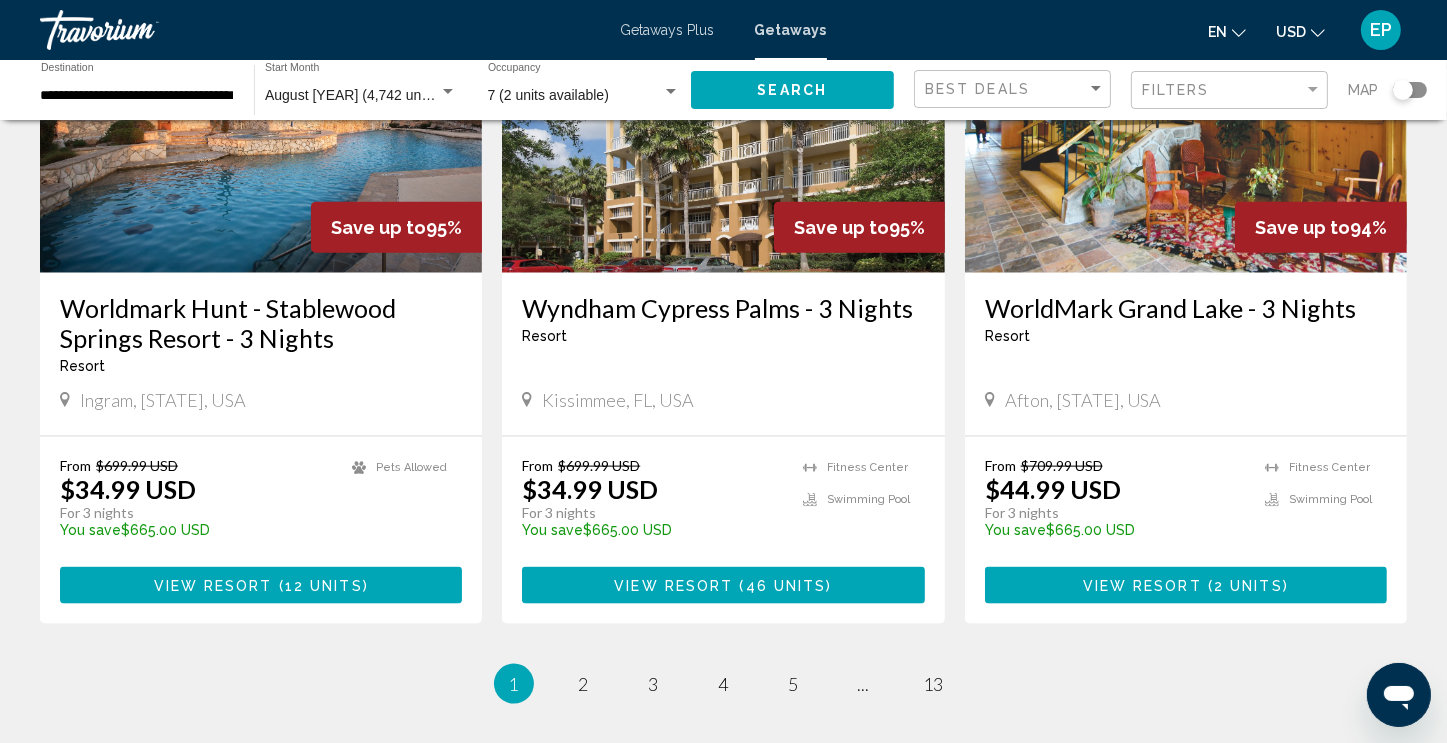 scroll, scrollTop: 2396, scrollLeft: 0, axis: vertical 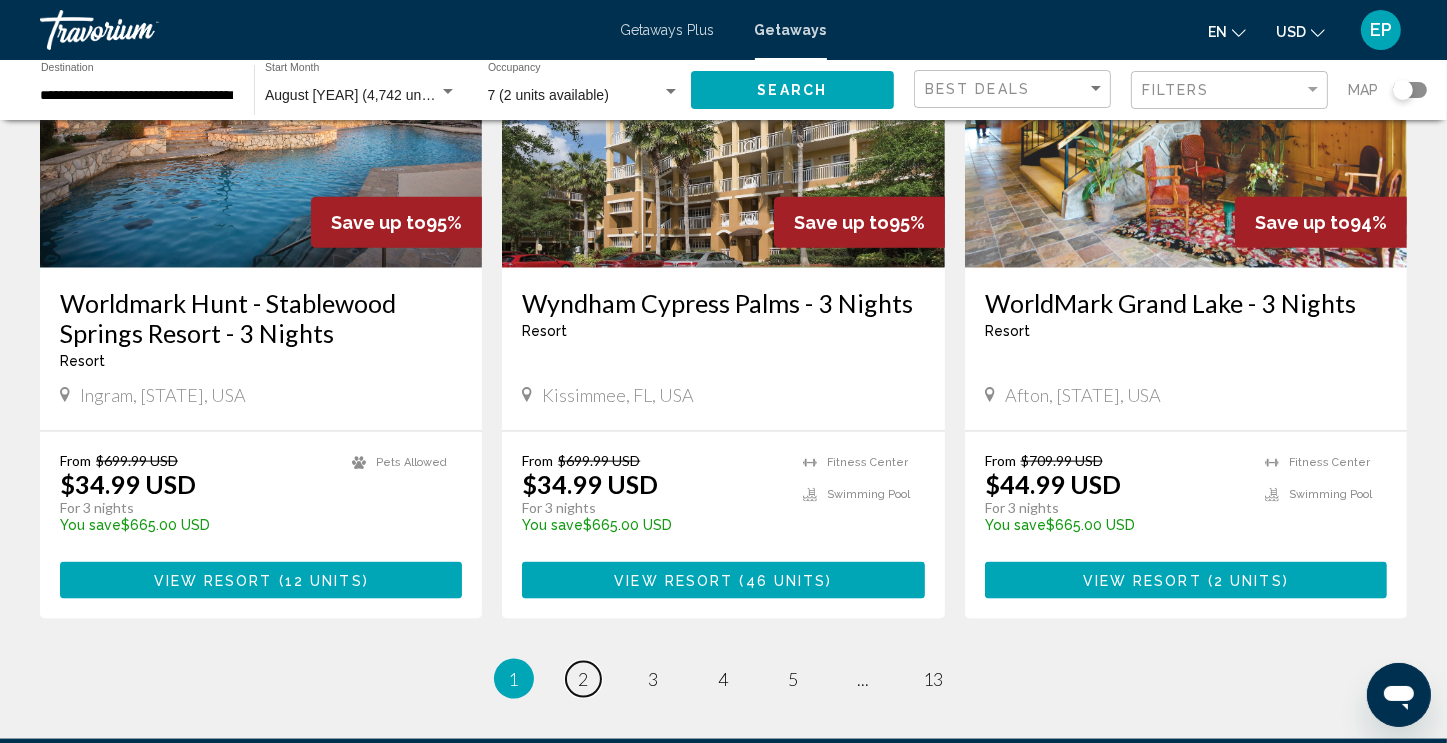 click on "2" at bounding box center [584, 679] 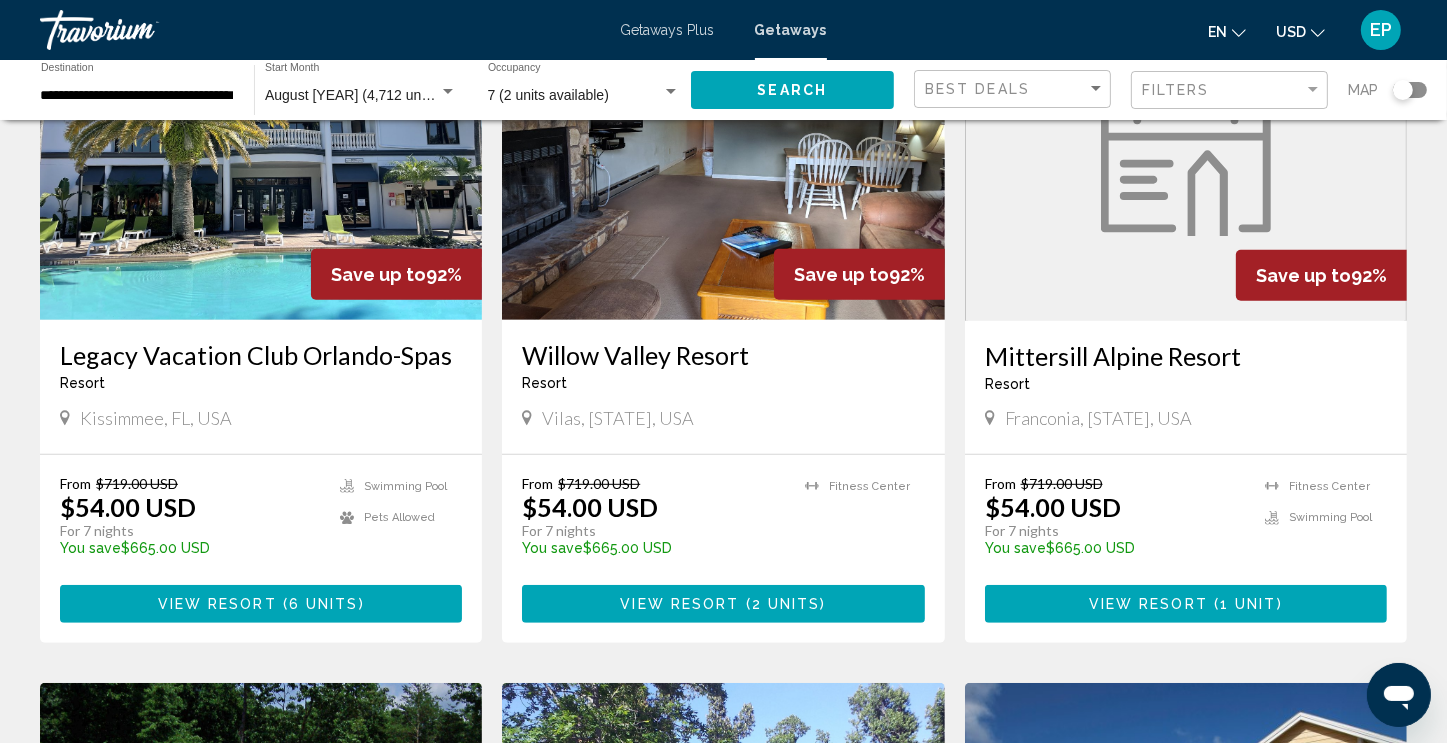 scroll, scrollTop: 892, scrollLeft: 0, axis: vertical 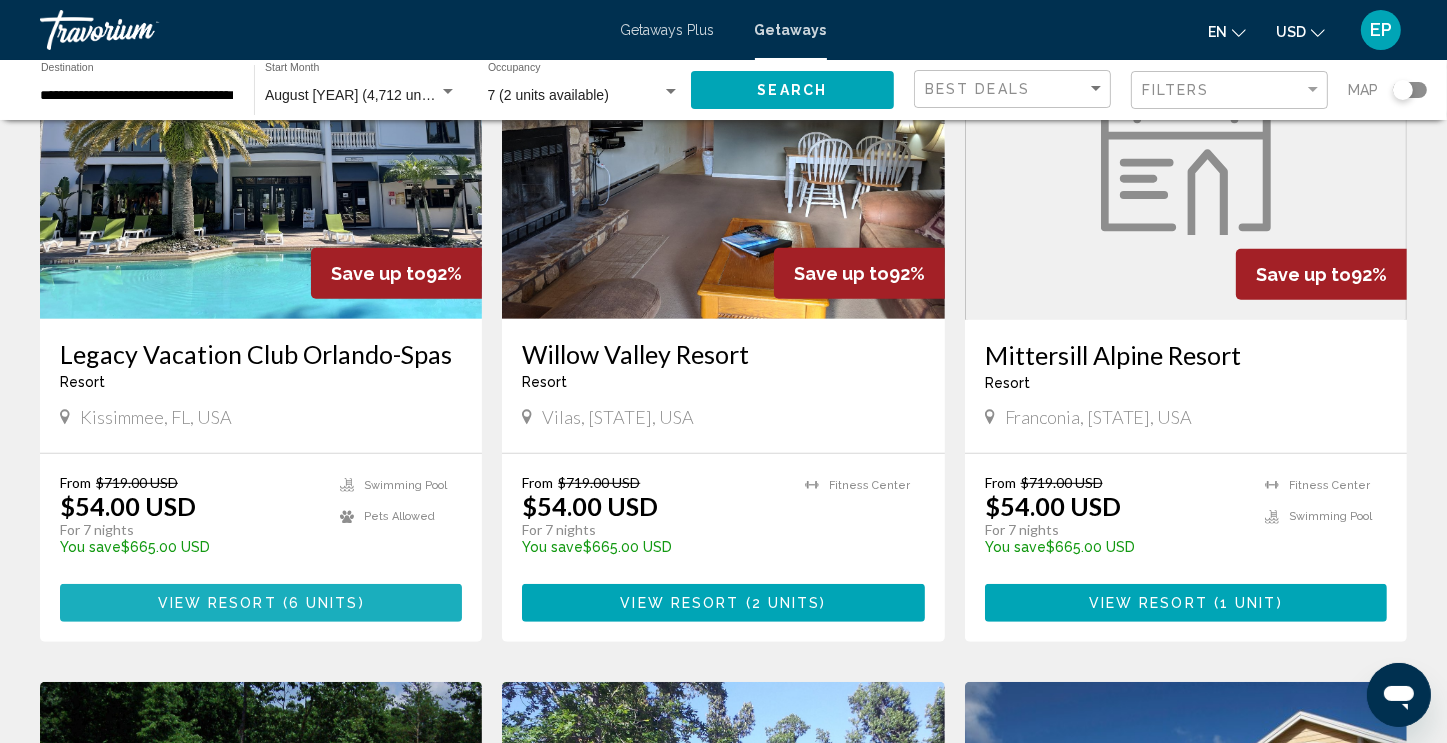 click on "View Resort" at bounding box center (217, 604) 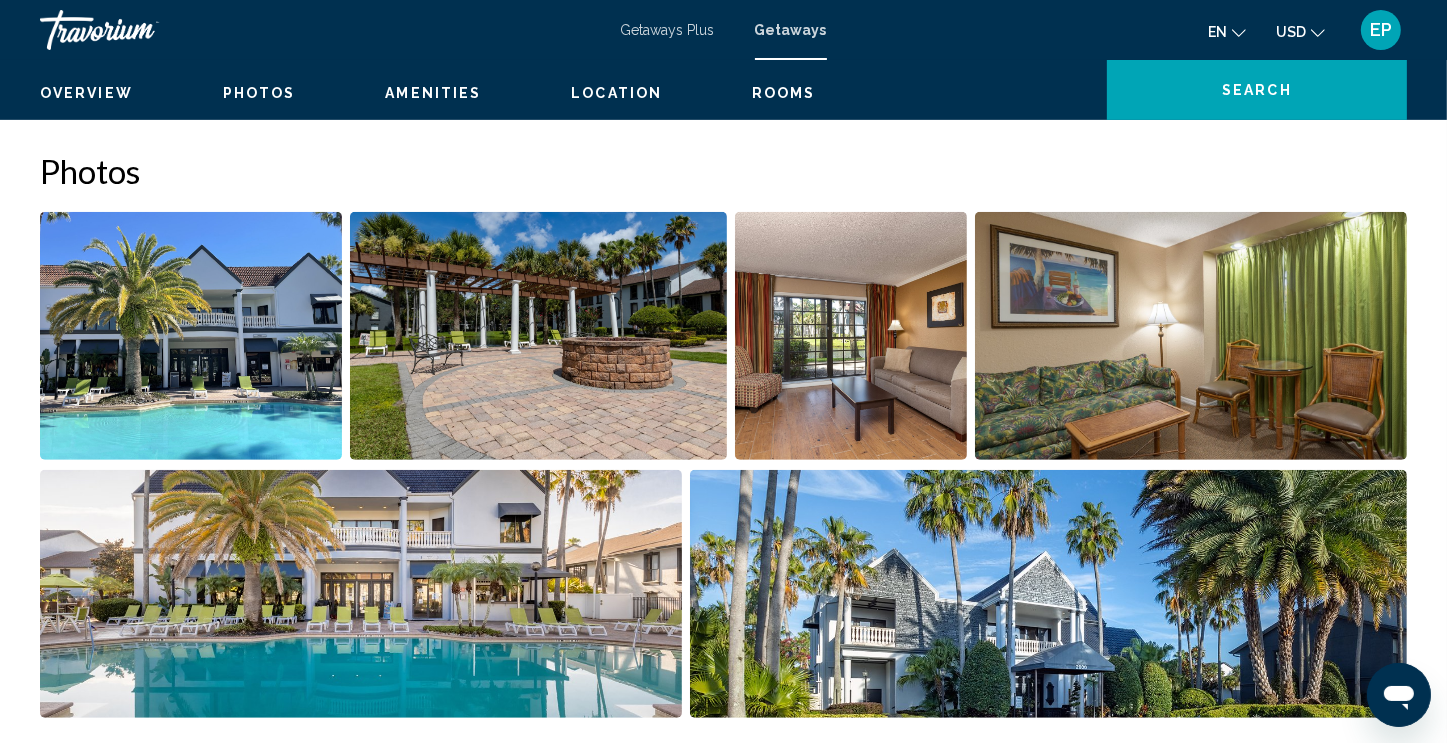 scroll, scrollTop: 0, scrollLeft: 0, axis: both 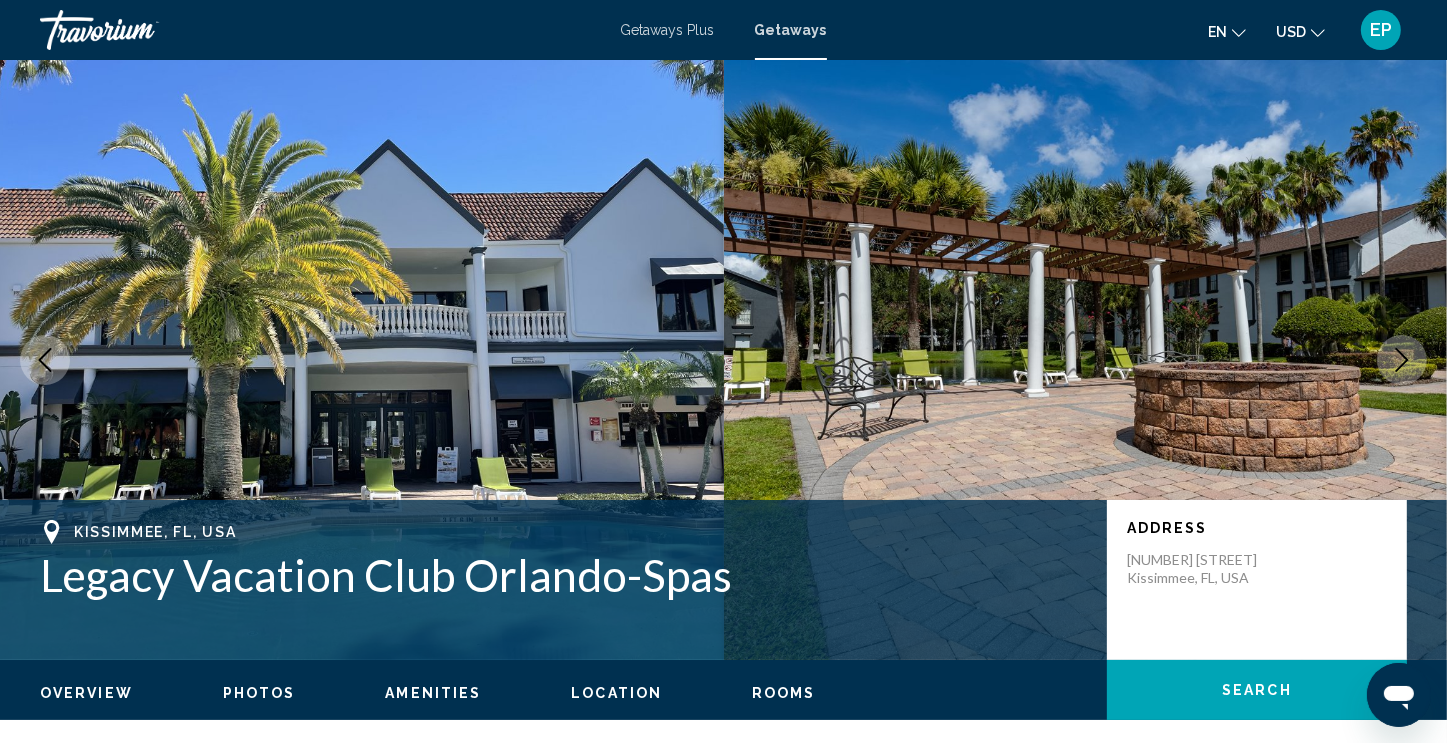 click 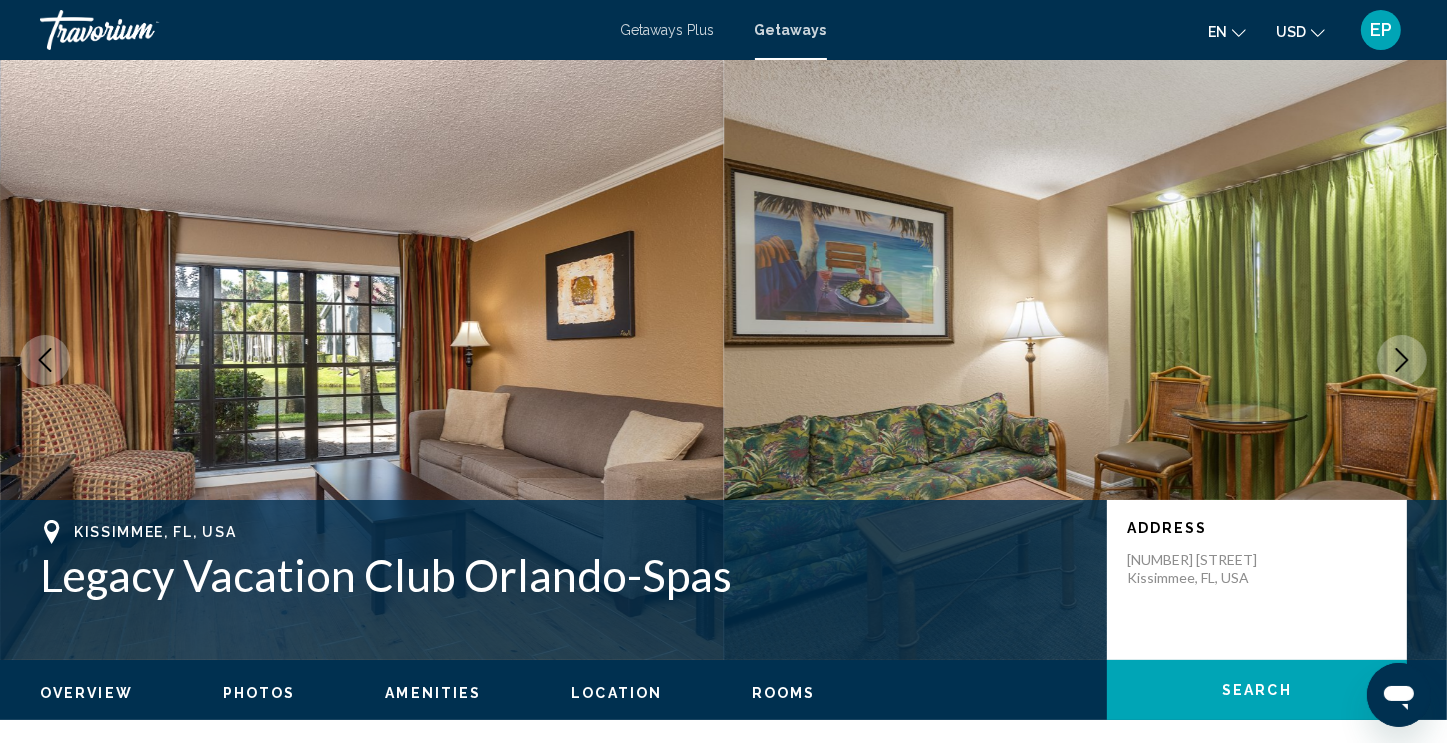 click 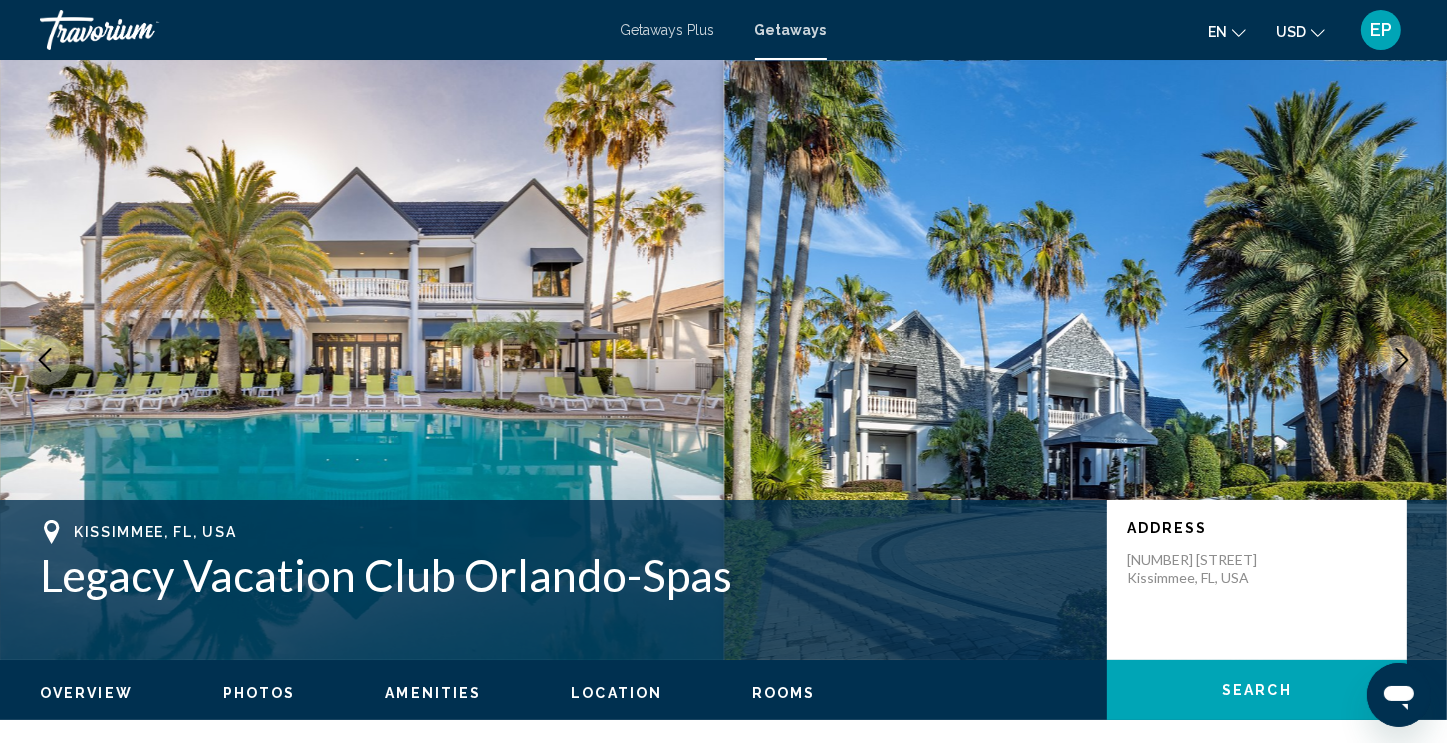 click 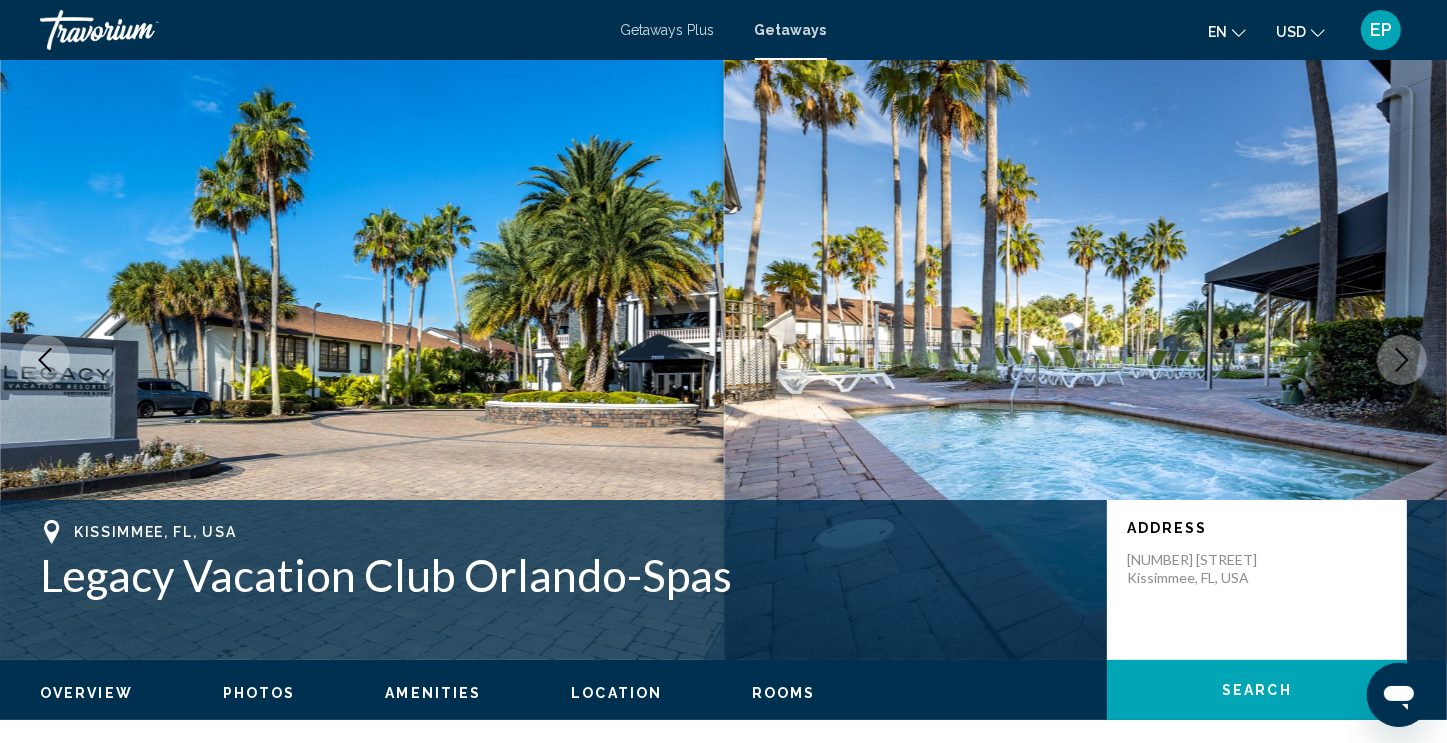 click 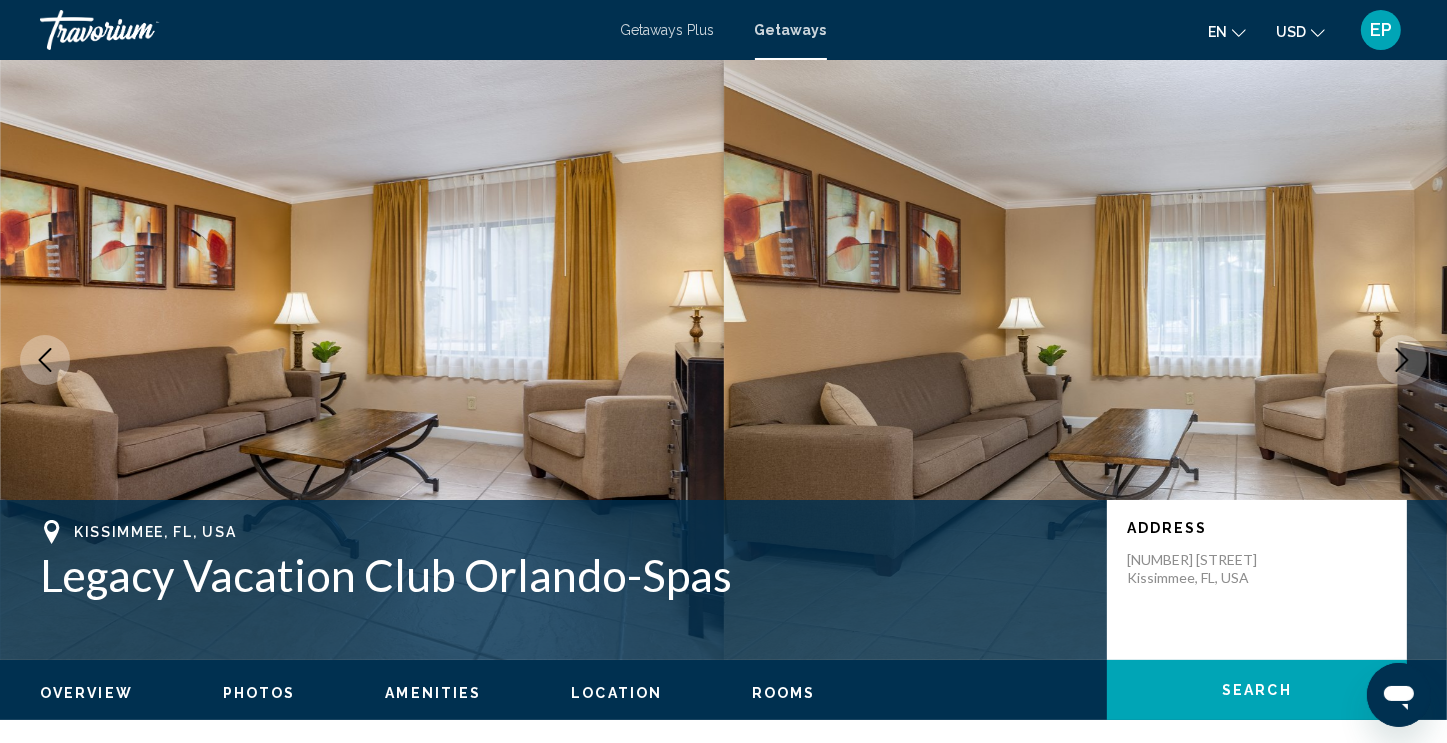 click 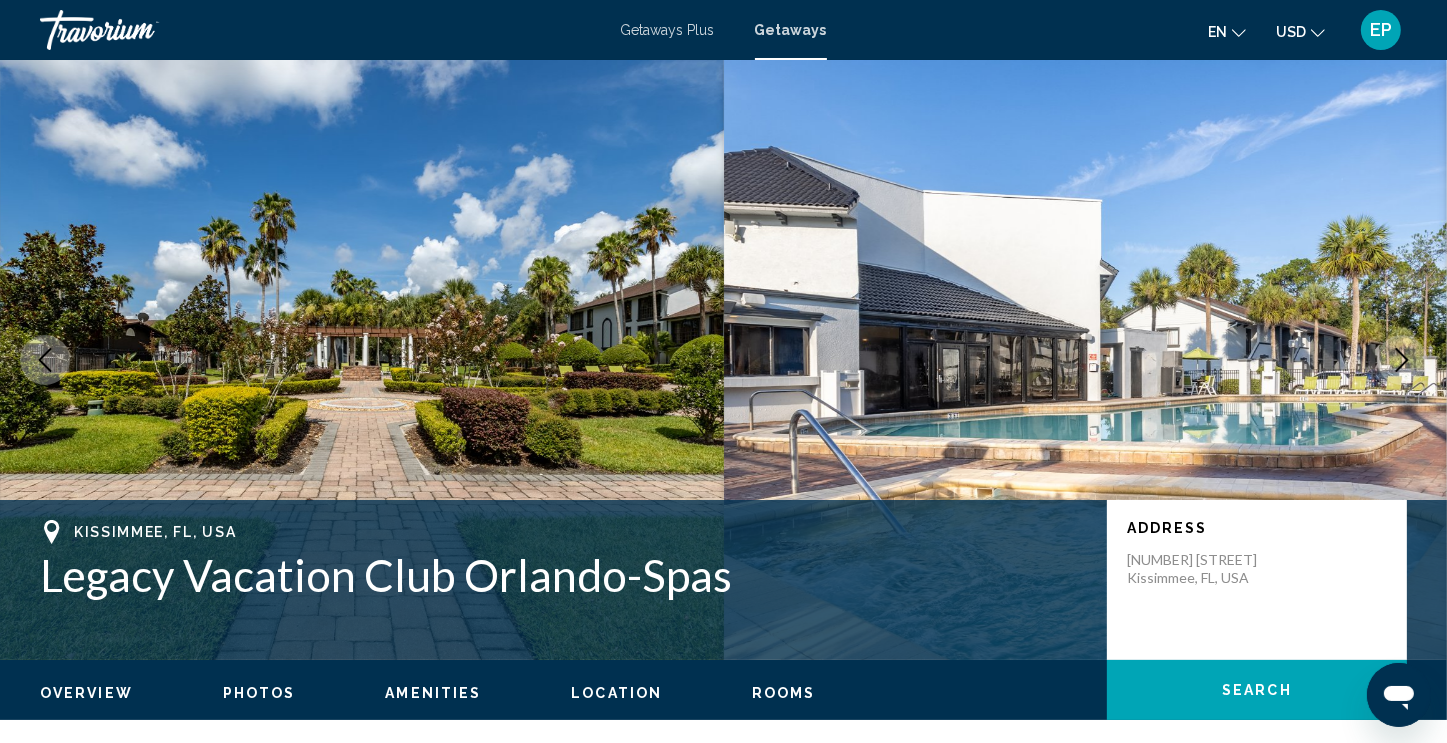 click 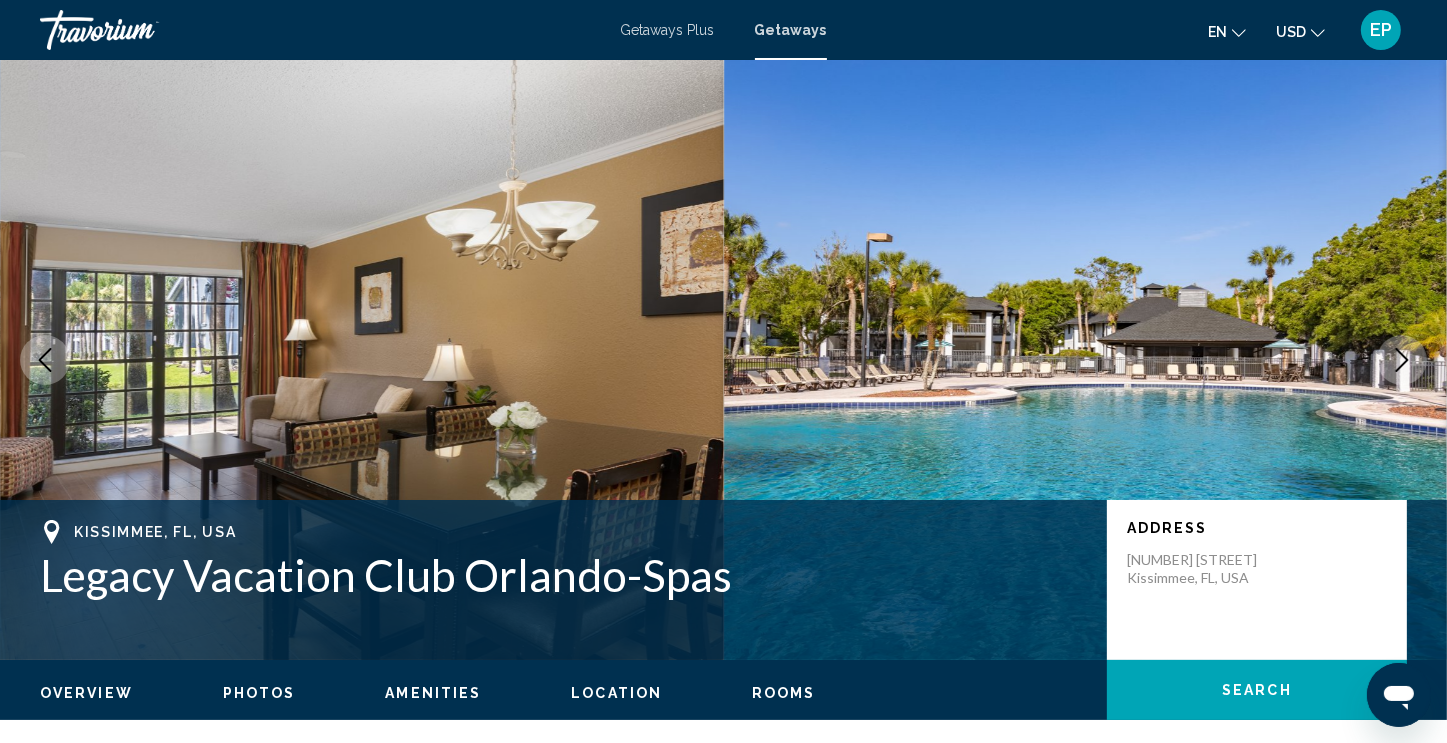 click 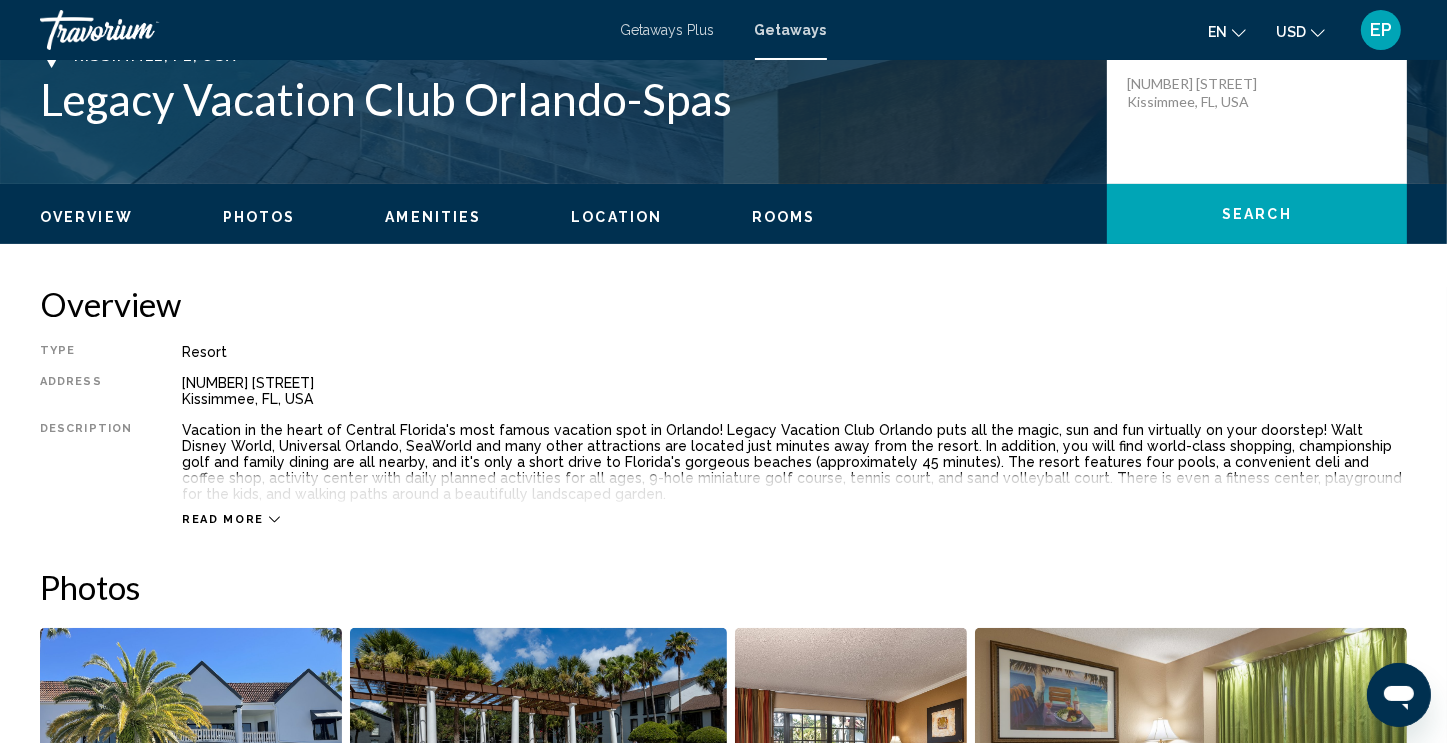 scroll, scrollTop: 501, scrollLeft: 0, axis: vertical 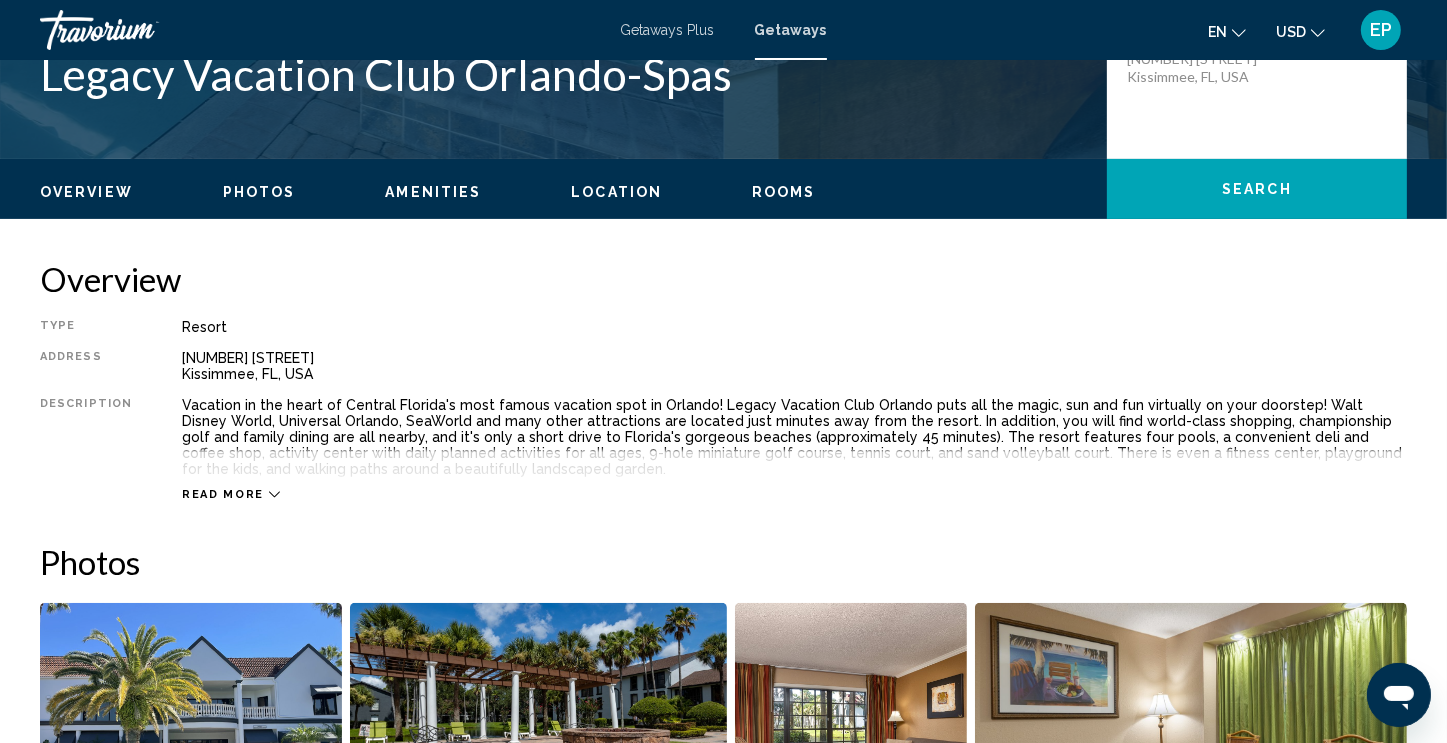 click on "Read more" at bounding box center (223, 494) 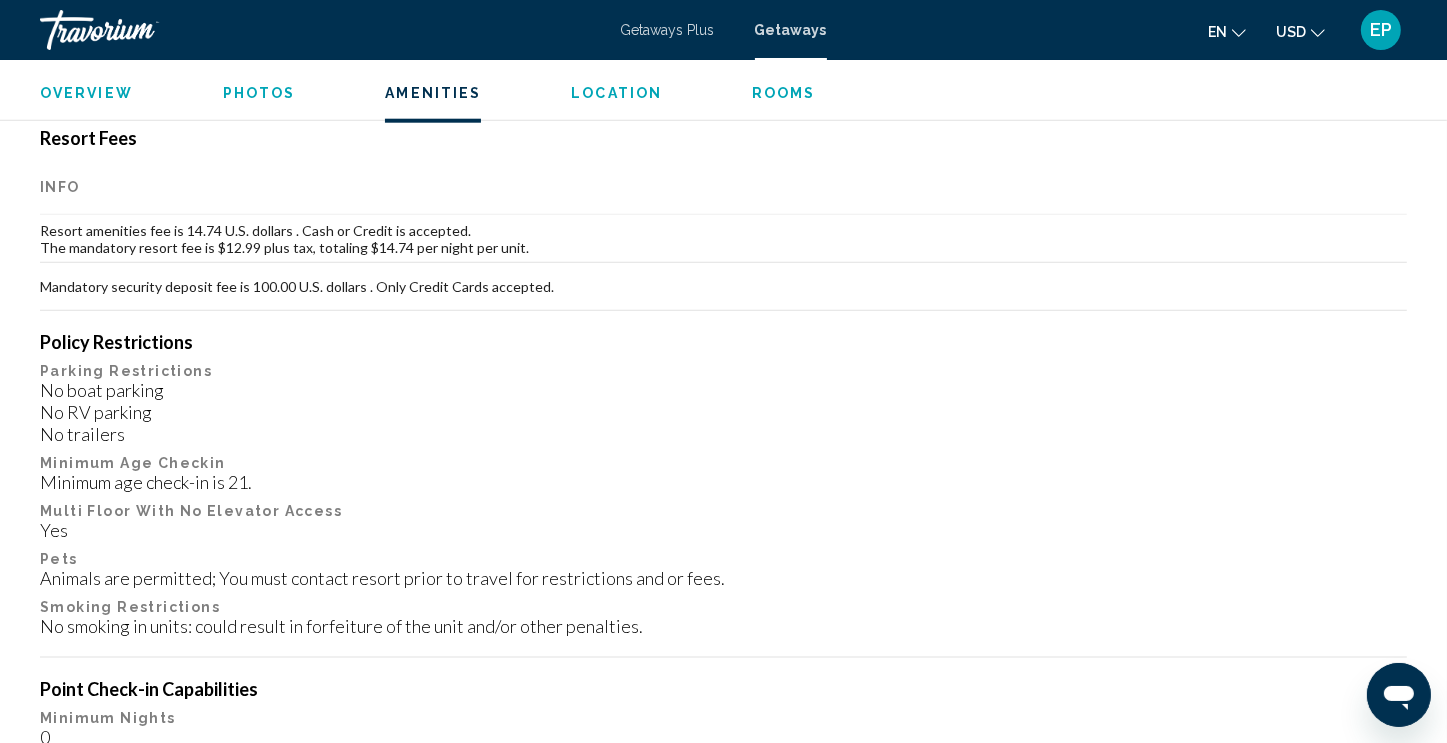 scroll, scrollTop: 2102, scrollLeft: 0, axis: vertical 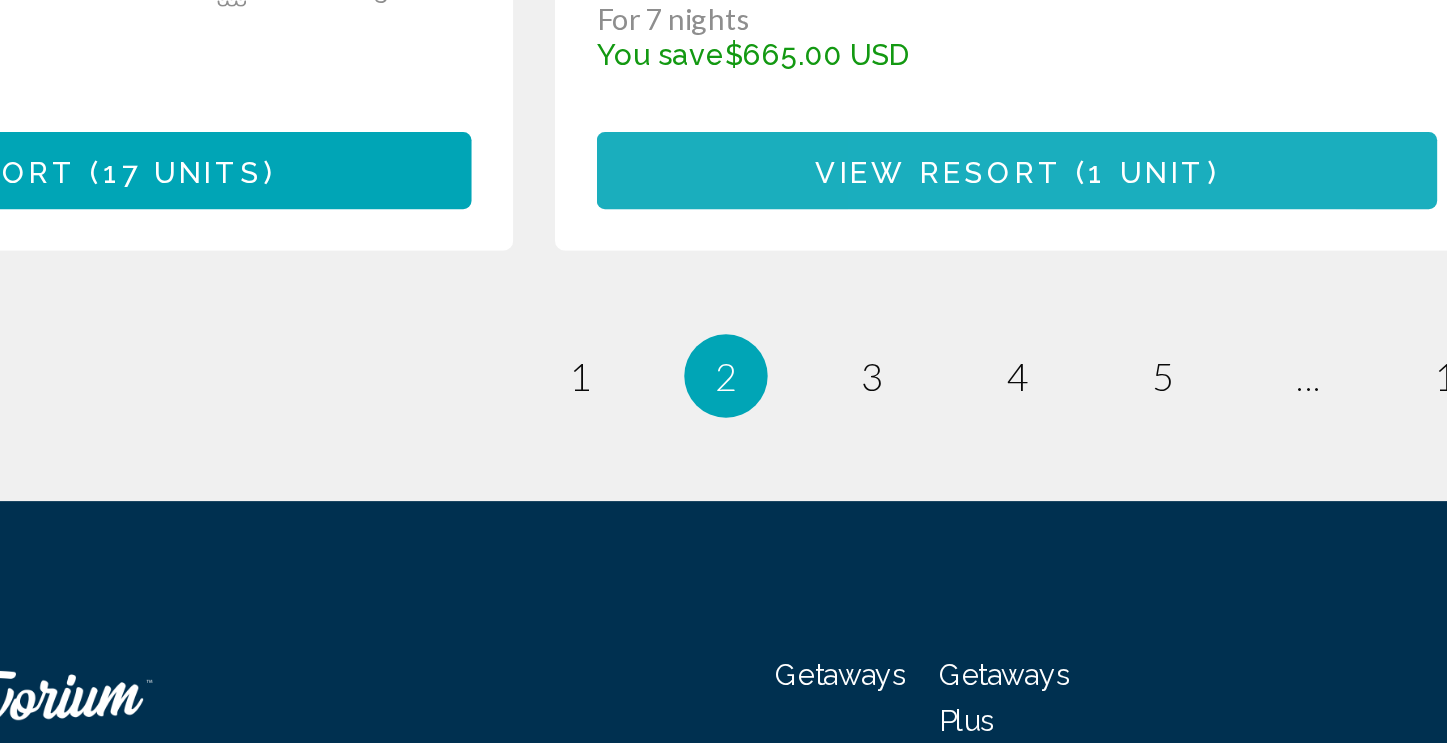 click on "From $719.00 USD $54.00 USD For 7 nights You save  $665.00 USD   temp  4.5
Swimming Pool View Resort    ( 1 unit )" at bounding box center (723, 384) 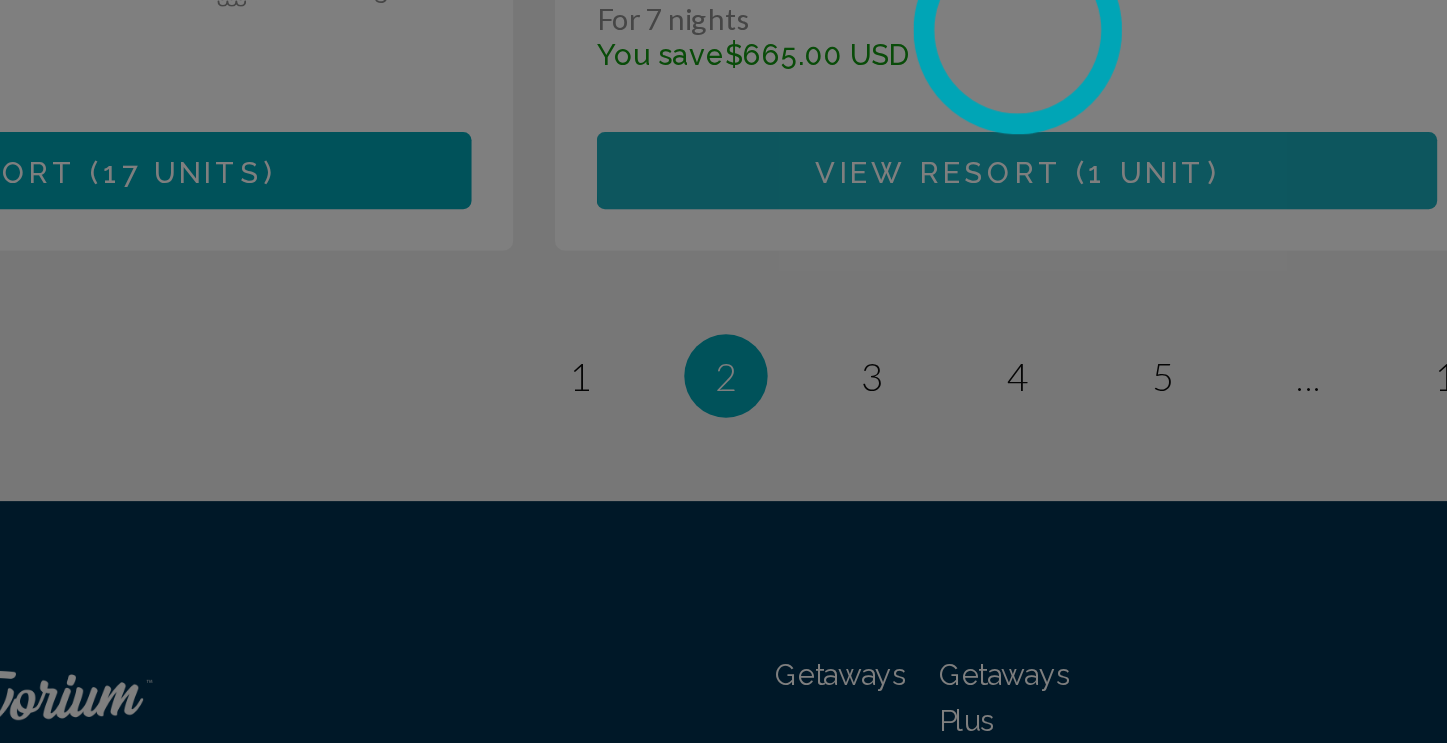 click at bounding box center (723, 371) 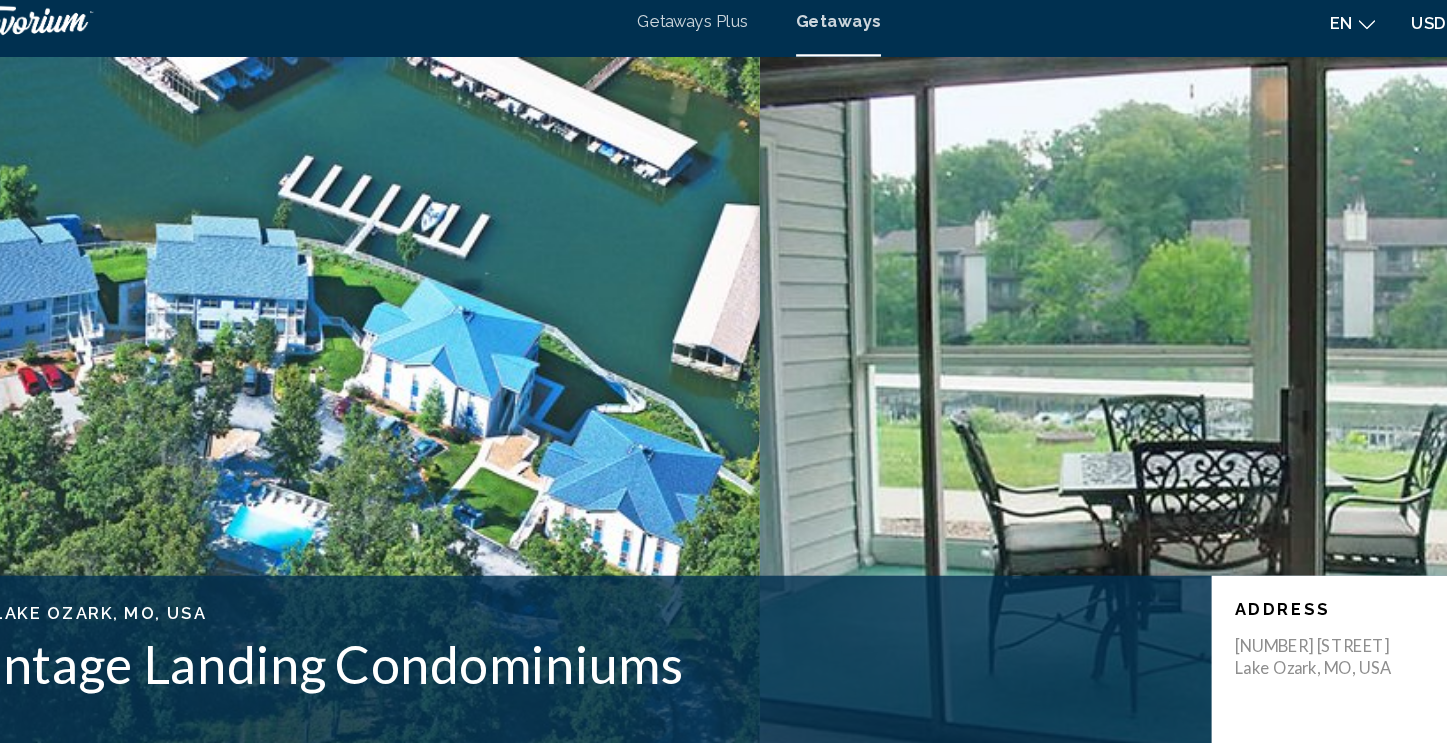 scroll, scrollTop: 0, scrollLeft: 0, axis: both 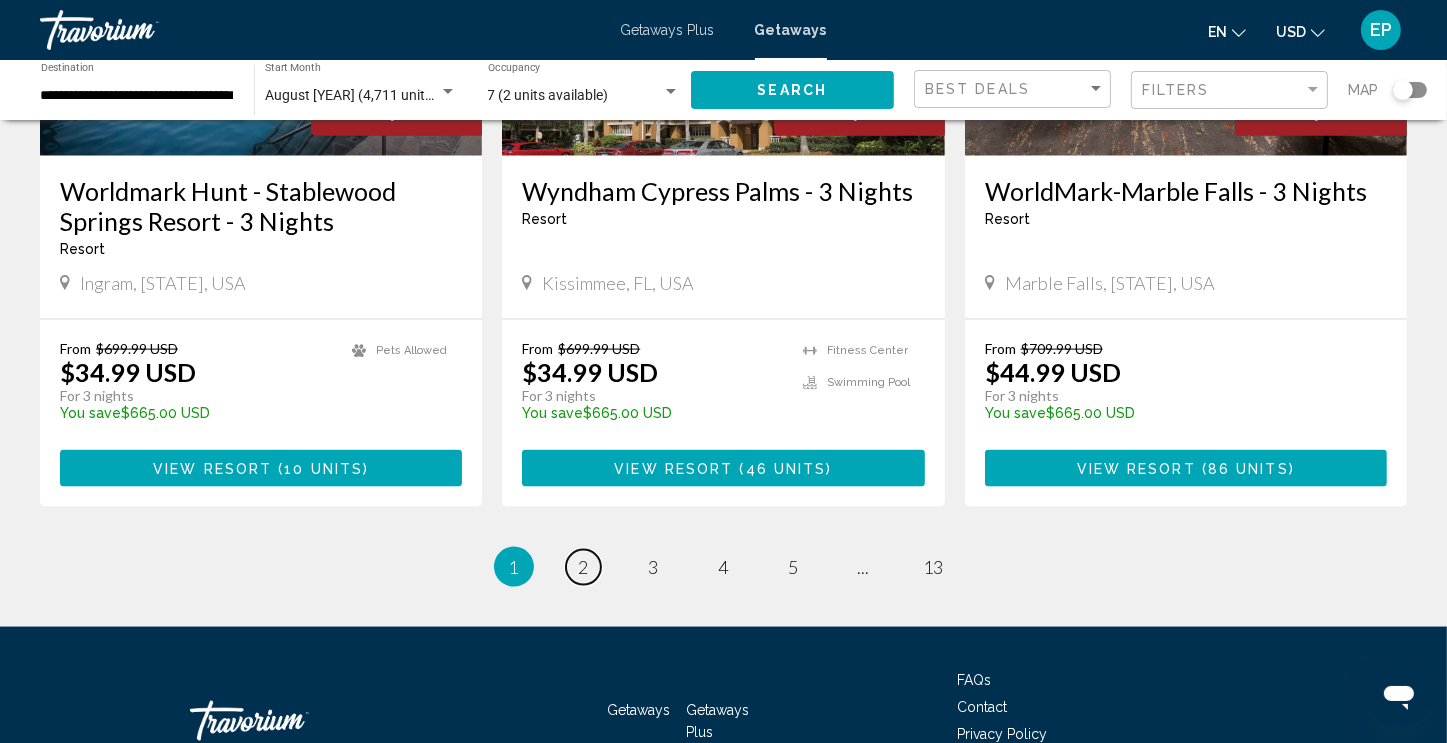 click on "page  2" at bounding box center (583, 567) 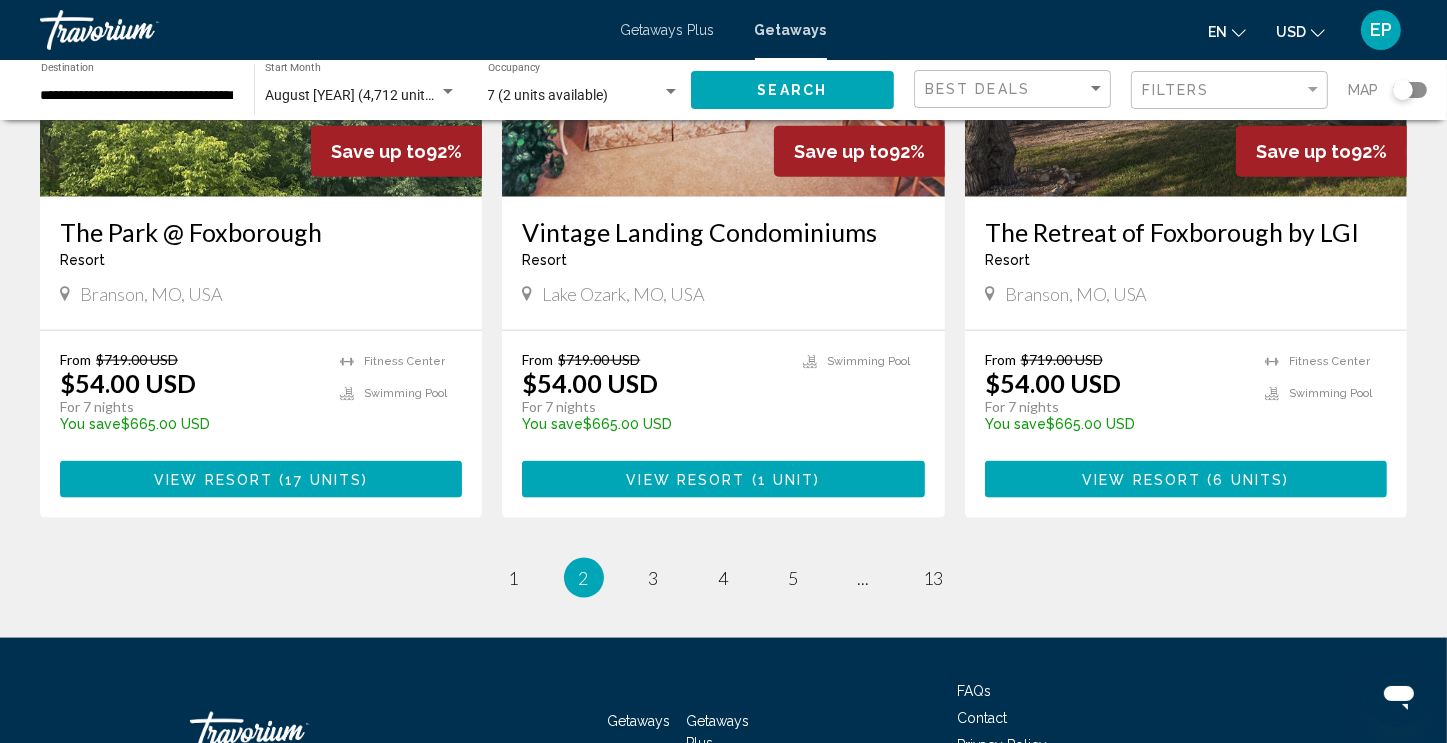 scroll, scrollTop: 2400, scrollLeft: 0, axis: vertical 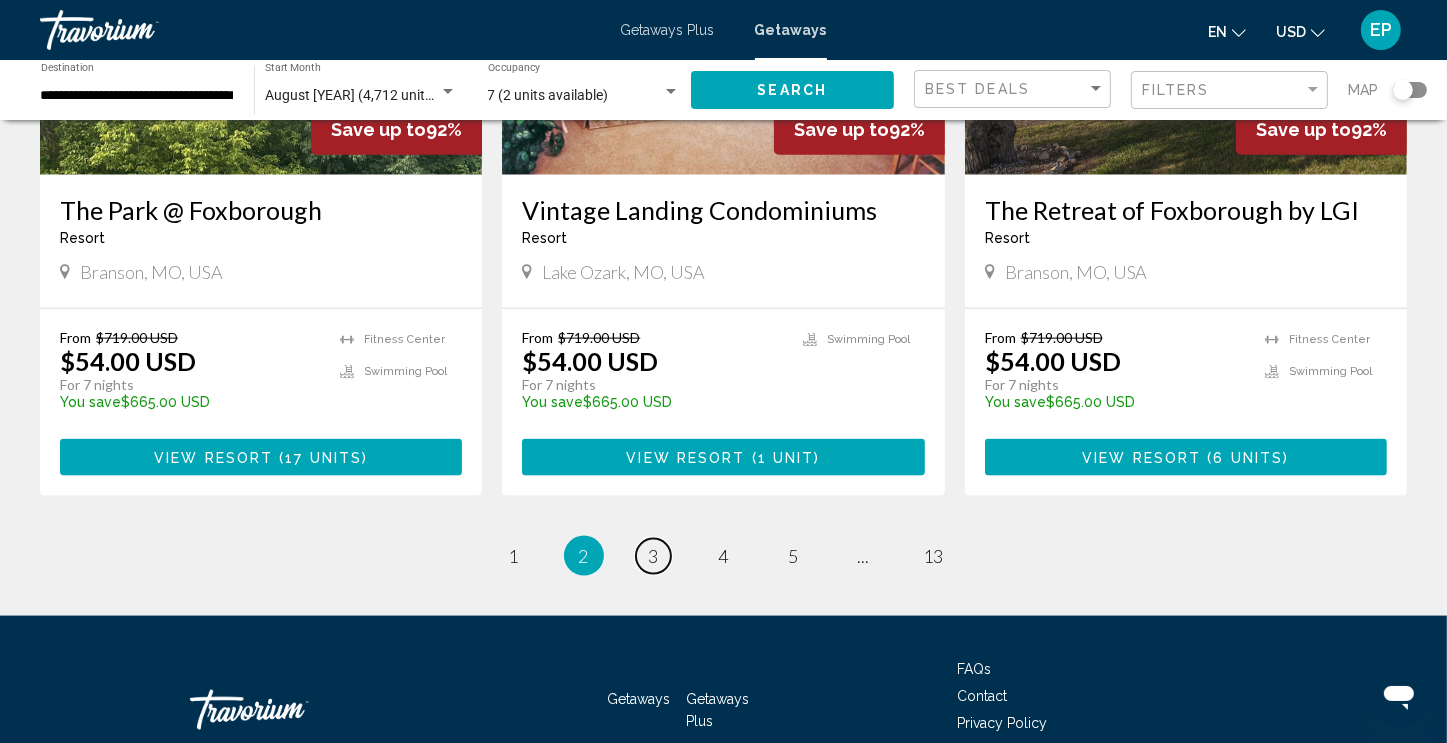 click on "3" at bounding box center [654, 556] 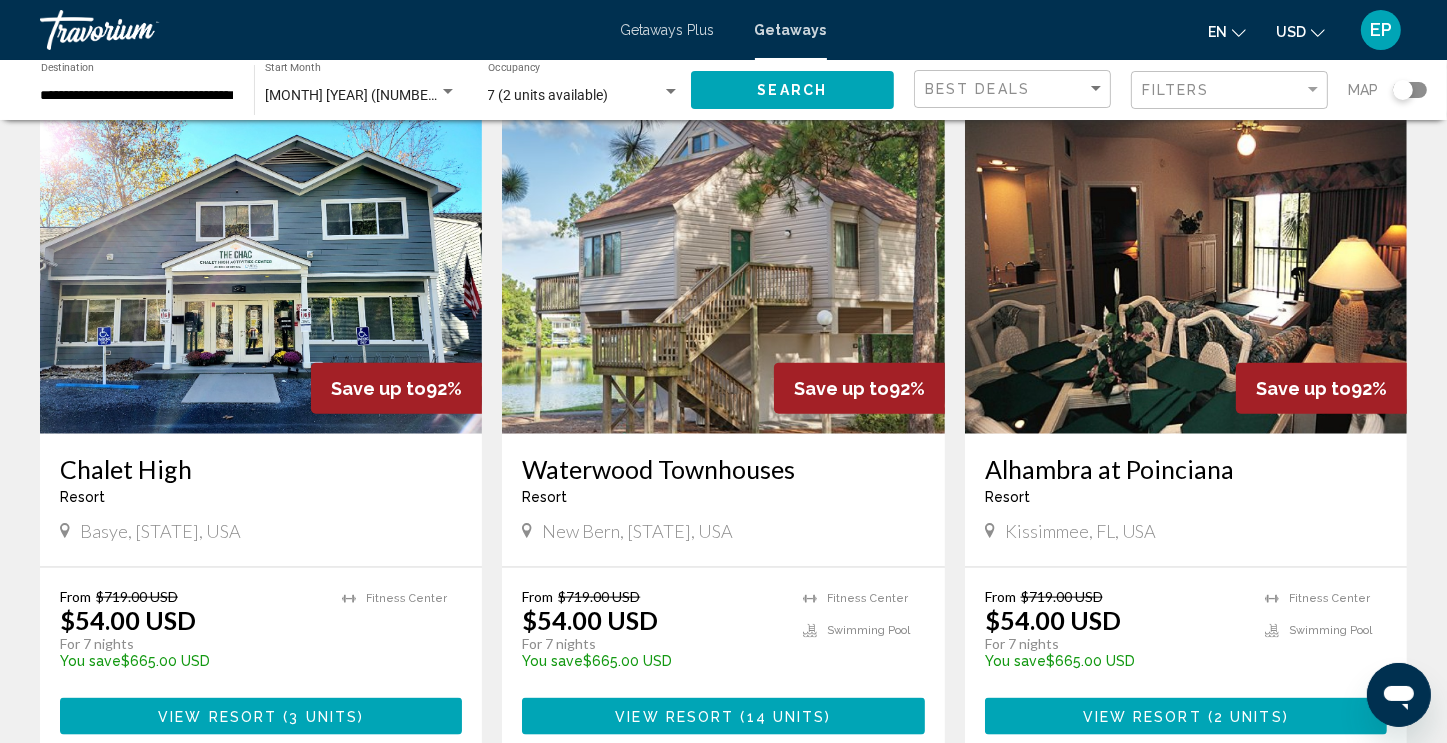 scroll, scrollTop: 2573, scrollLeft: 0, axis: vertical 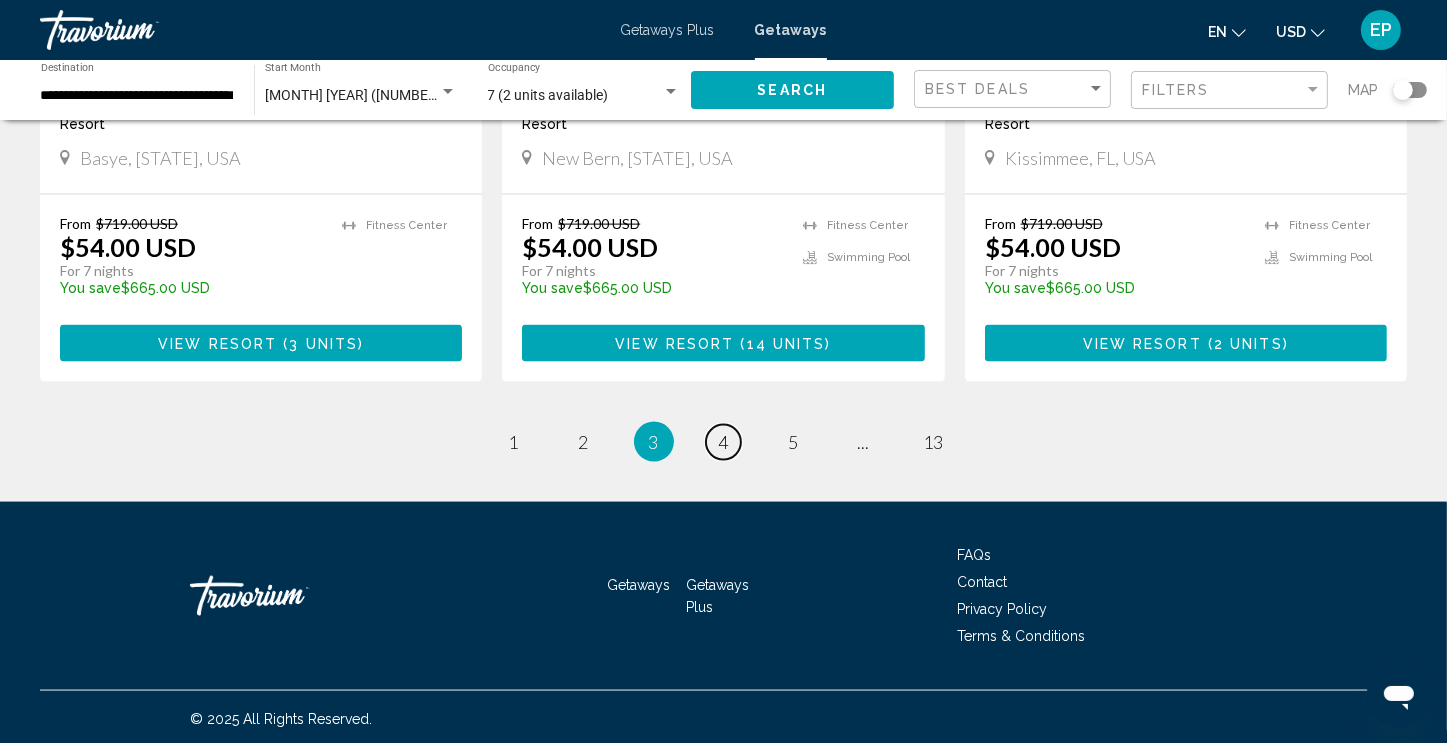 click on "4" at bounding box center (724, 442) 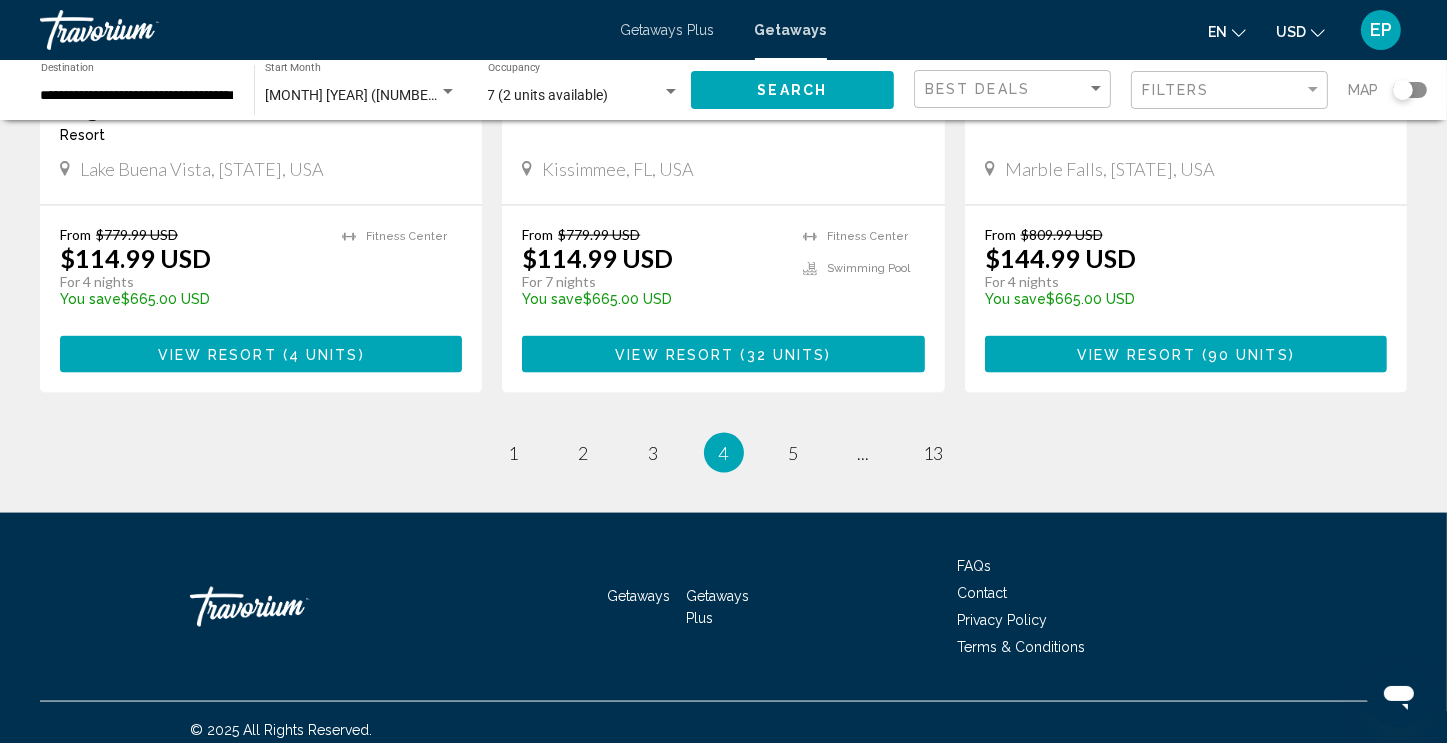 scroll, scrollTop: 2604, scrollLeft: 0, axis: vertical 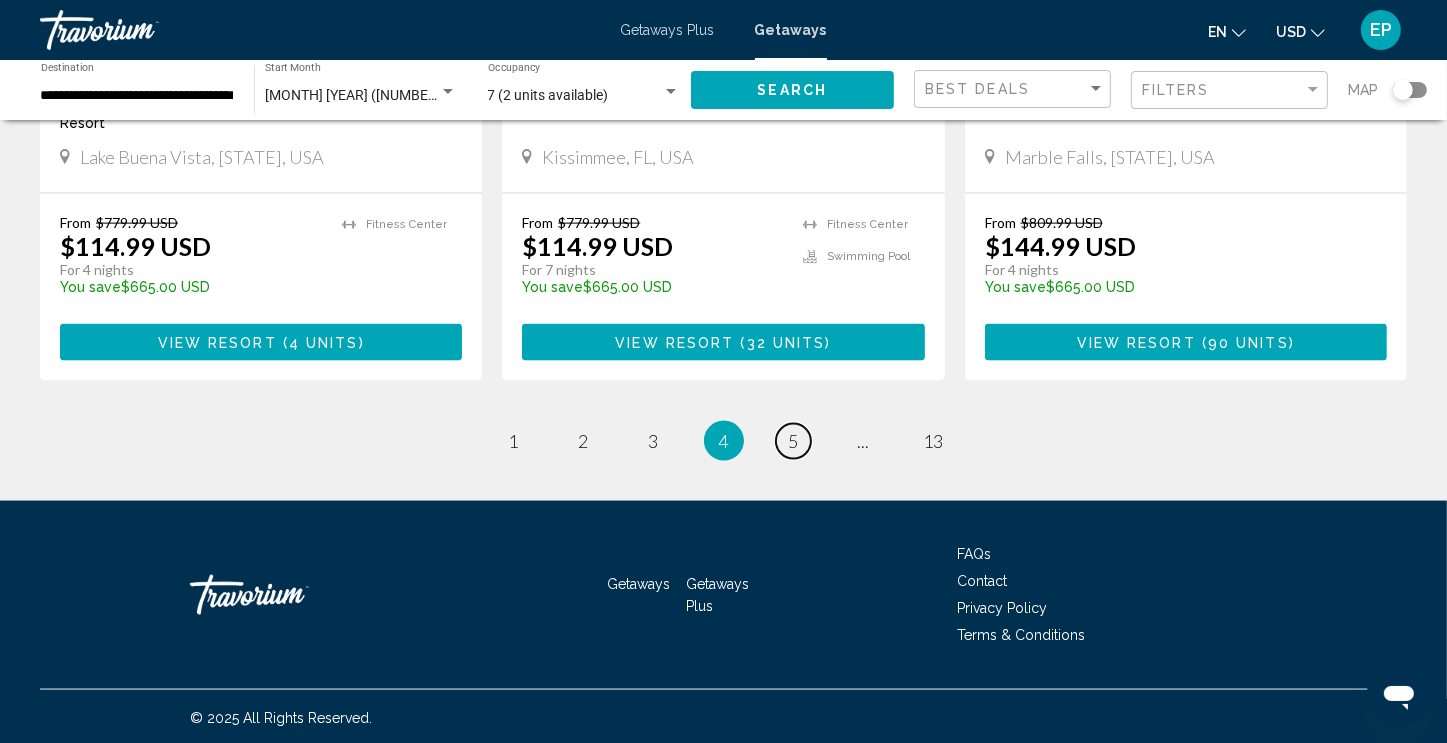 click on "page  5" at bounding box center (793, 441) 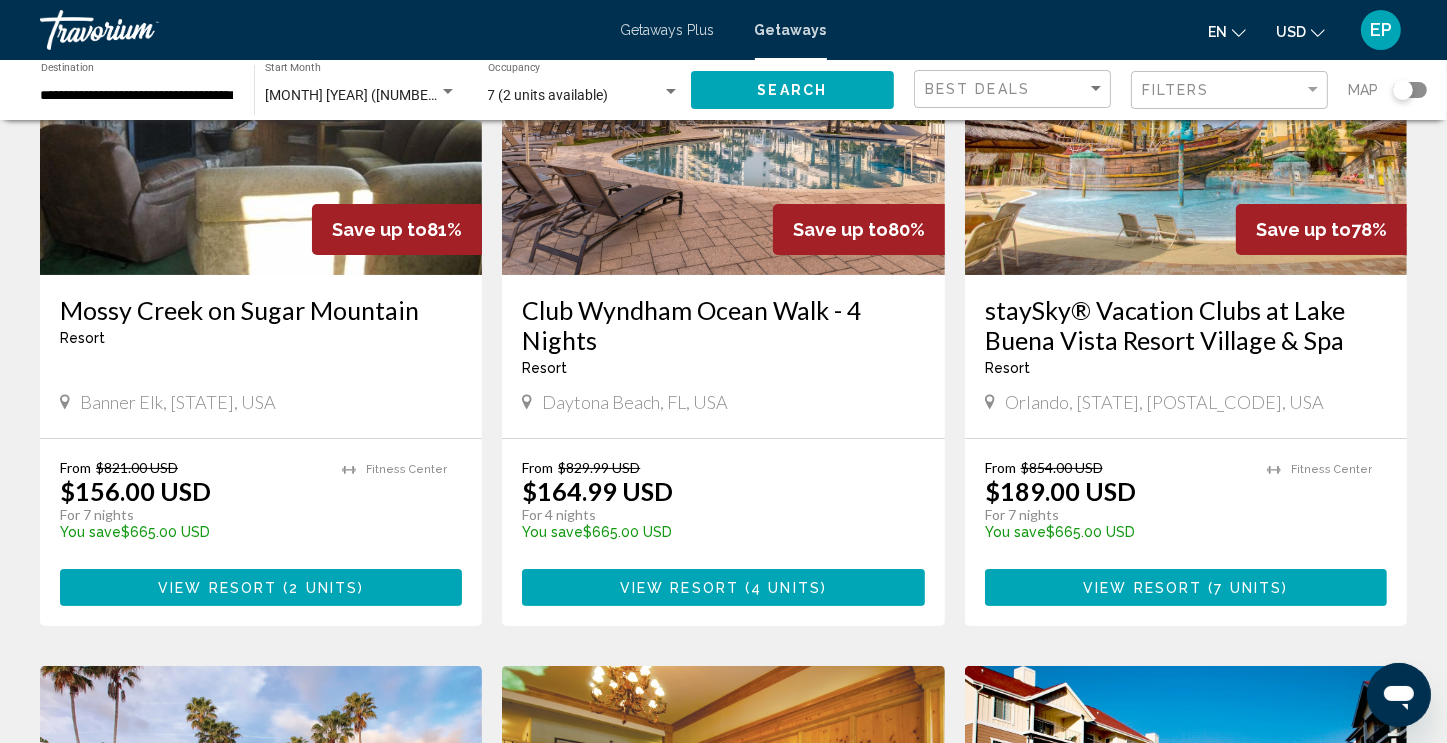 scroll, scrollTop: 300, scrollLeft: 0, axis: vertical 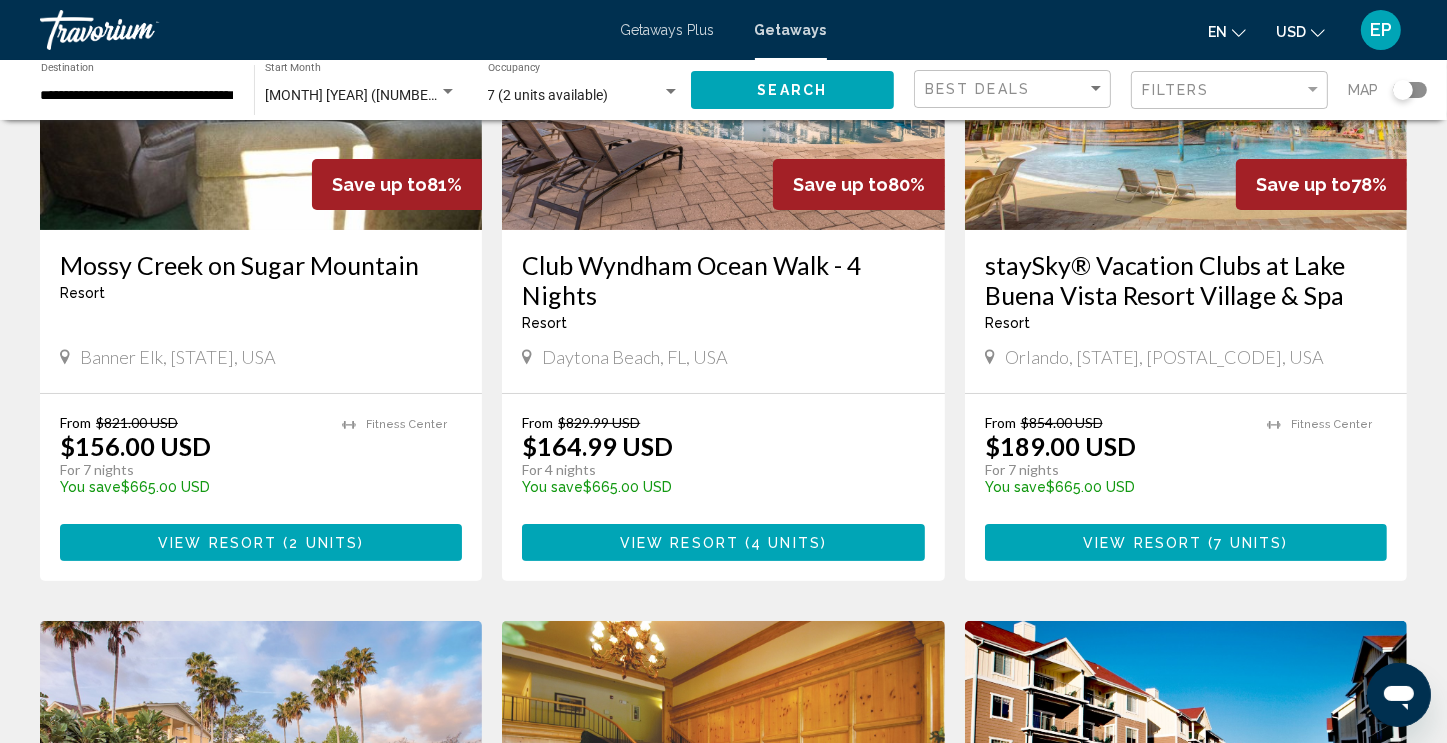 click 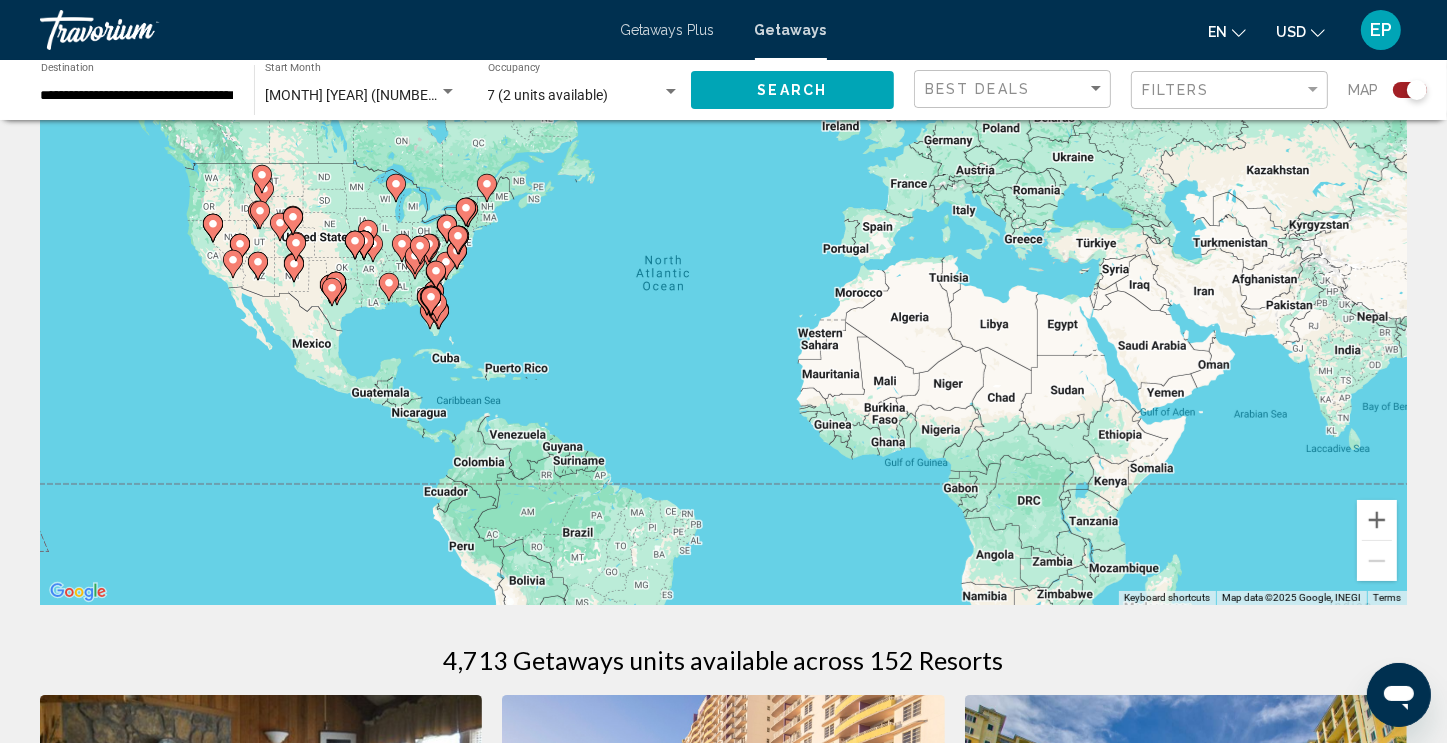 scroll, scrollTop: 0, scrollLeft: 0, axis: both 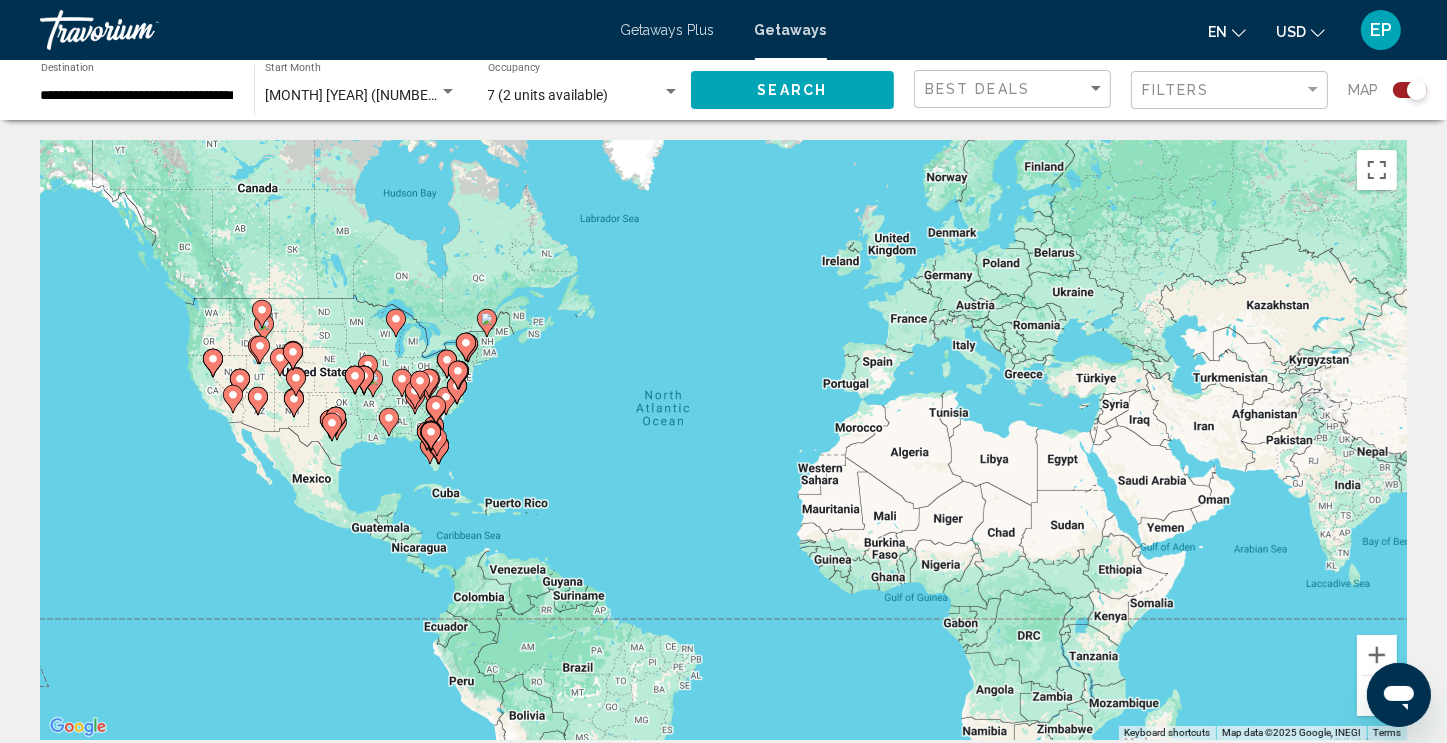 click on "To activate drag with keyboard, press Alt + Enter. Once in keyboard drag state, use the arrow keys to move the marker. To complete the drag, press the Enter key. To cancel, press Escape." at bounding box center [723, 440] 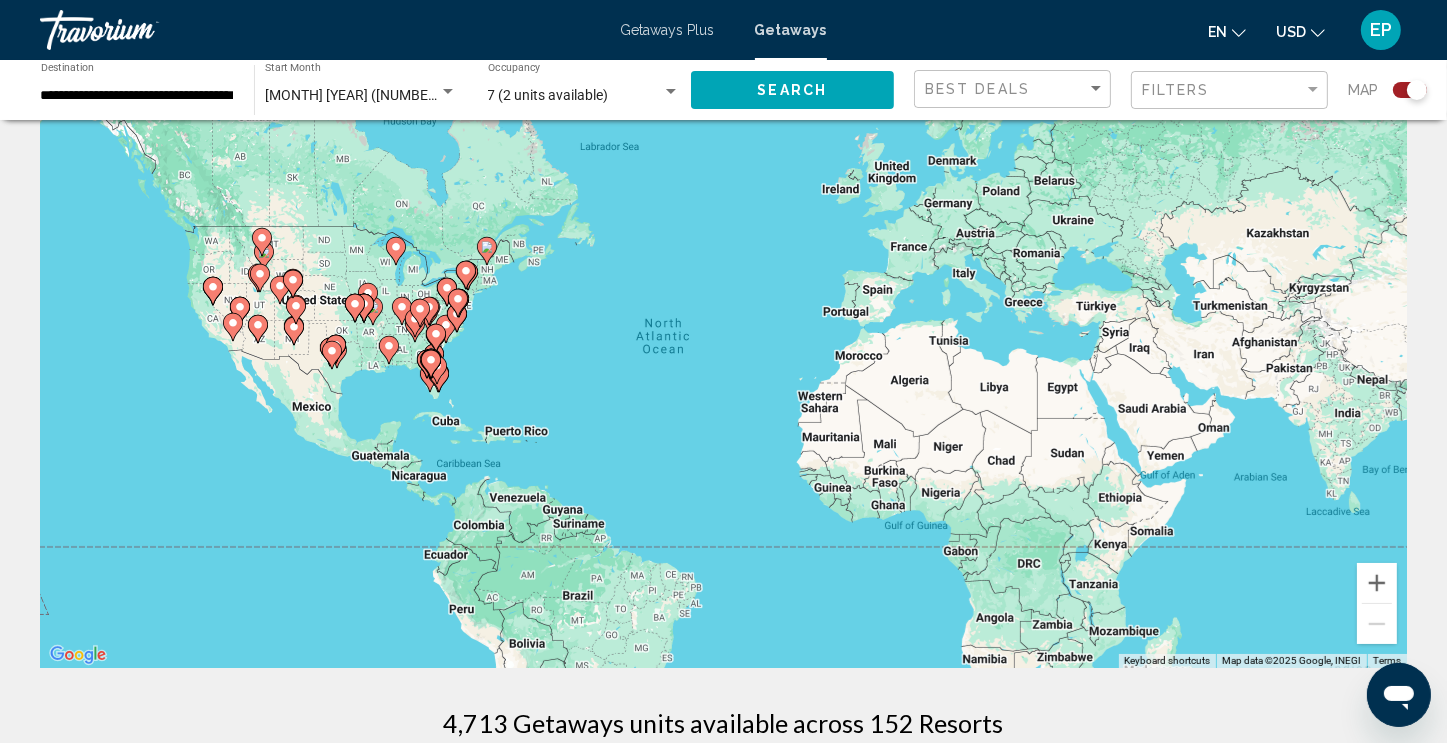 scroll, scrollTop: 100, scrollLeft: 0, axis: vertical 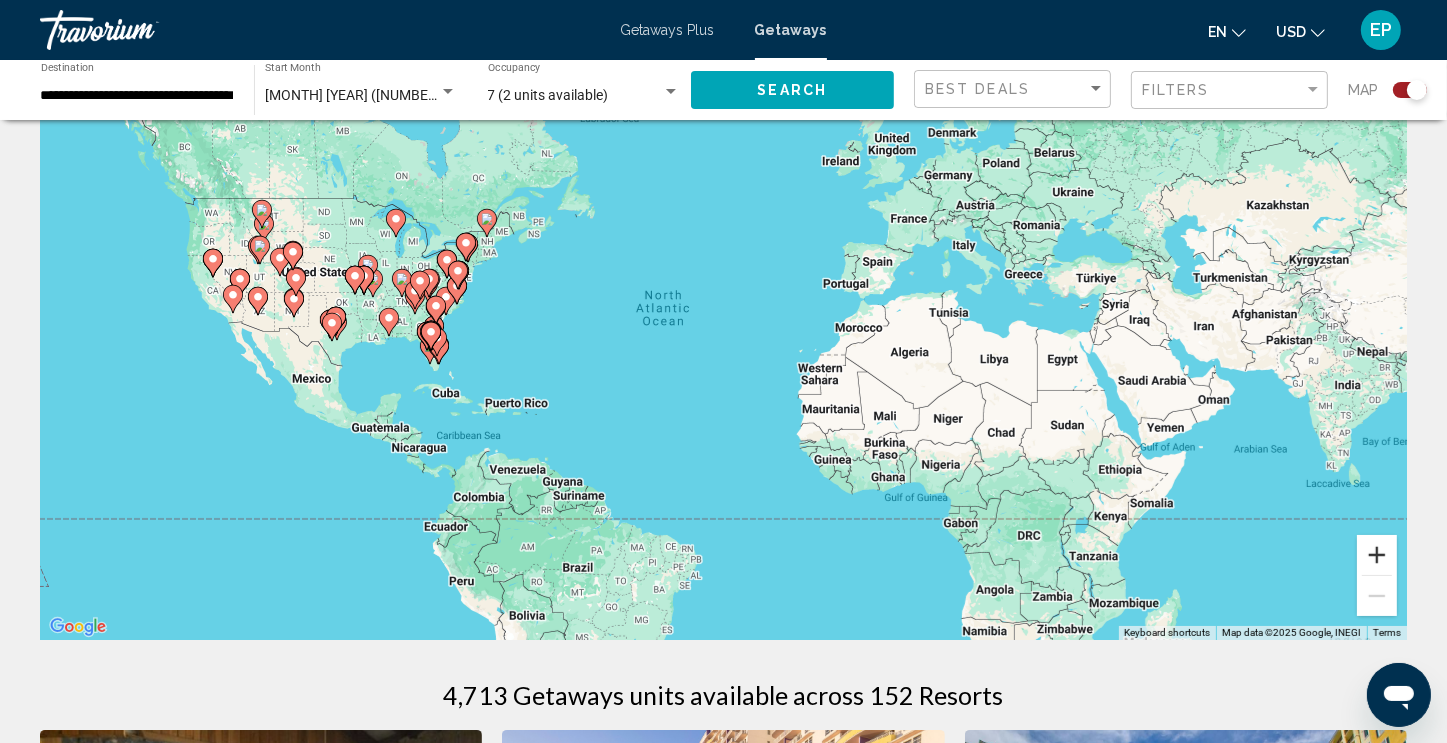 click at bounding box center (1377, 555) 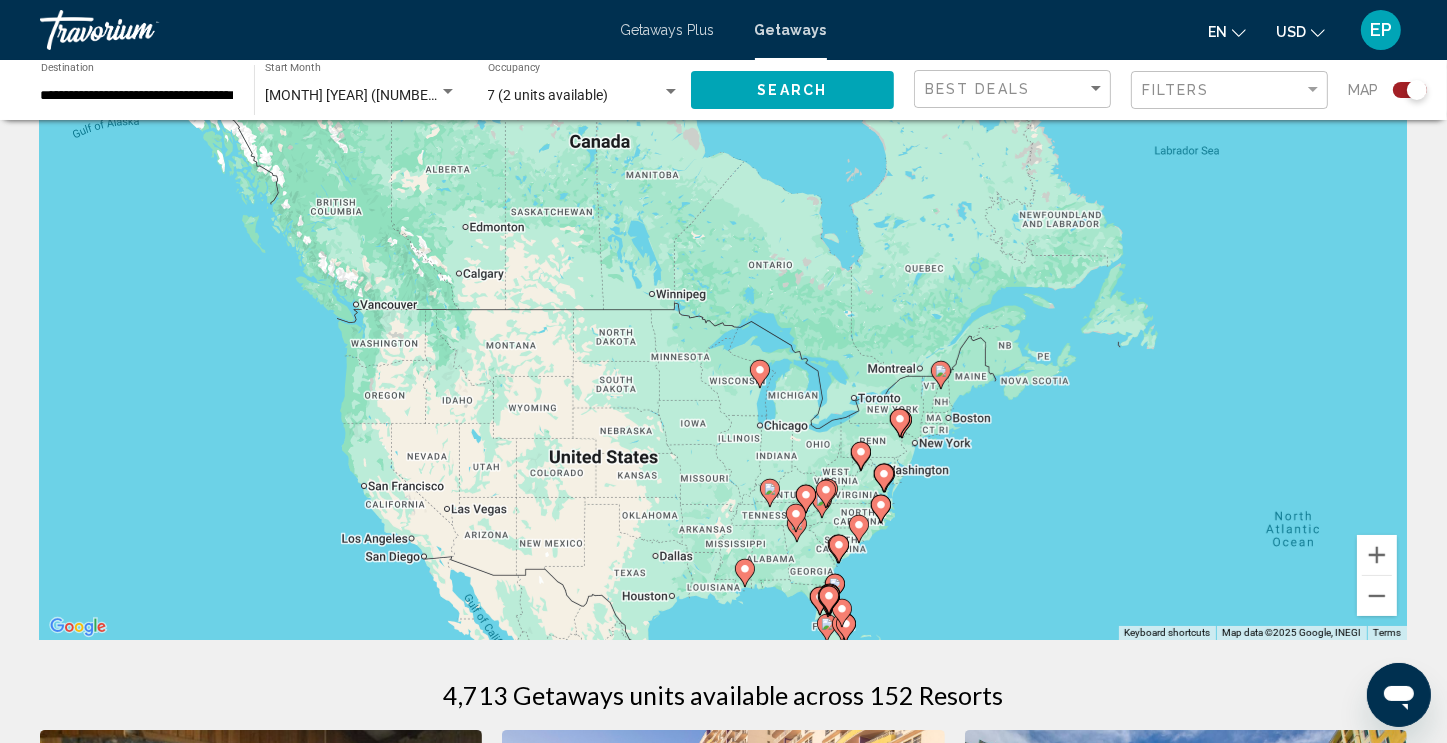 drag, startPoint x: 402, startPoint y: 331, endPoint x: 1096, endPoint y: 584, distance: 738.67786 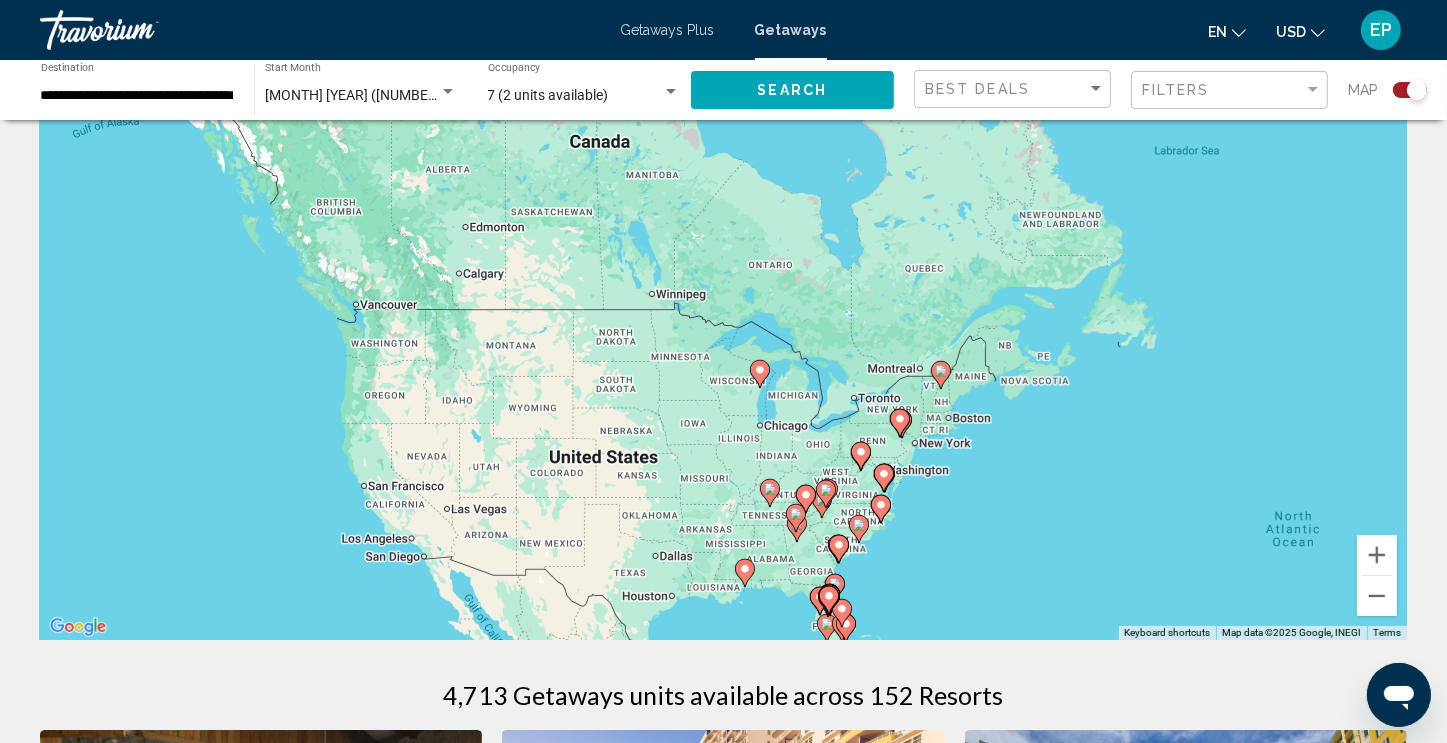 click on "To activate drag with keyboard, press Alt + Enter. Once in keyboard drag state, use the arrow keys to move the marker. To complete the drag, press the Enter key. To cancel, press Escape." at bounding box center (723, 340) 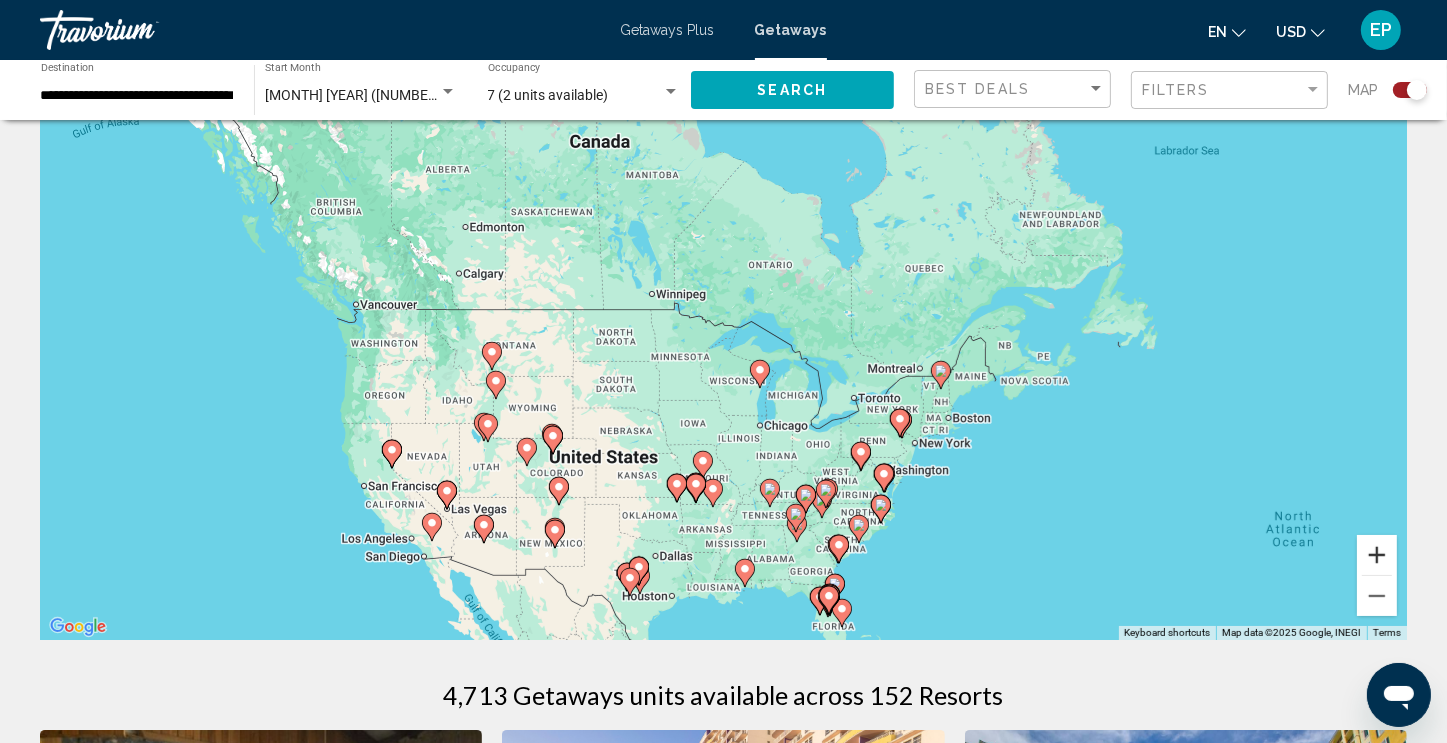 click at bounding box center (1377, 555) 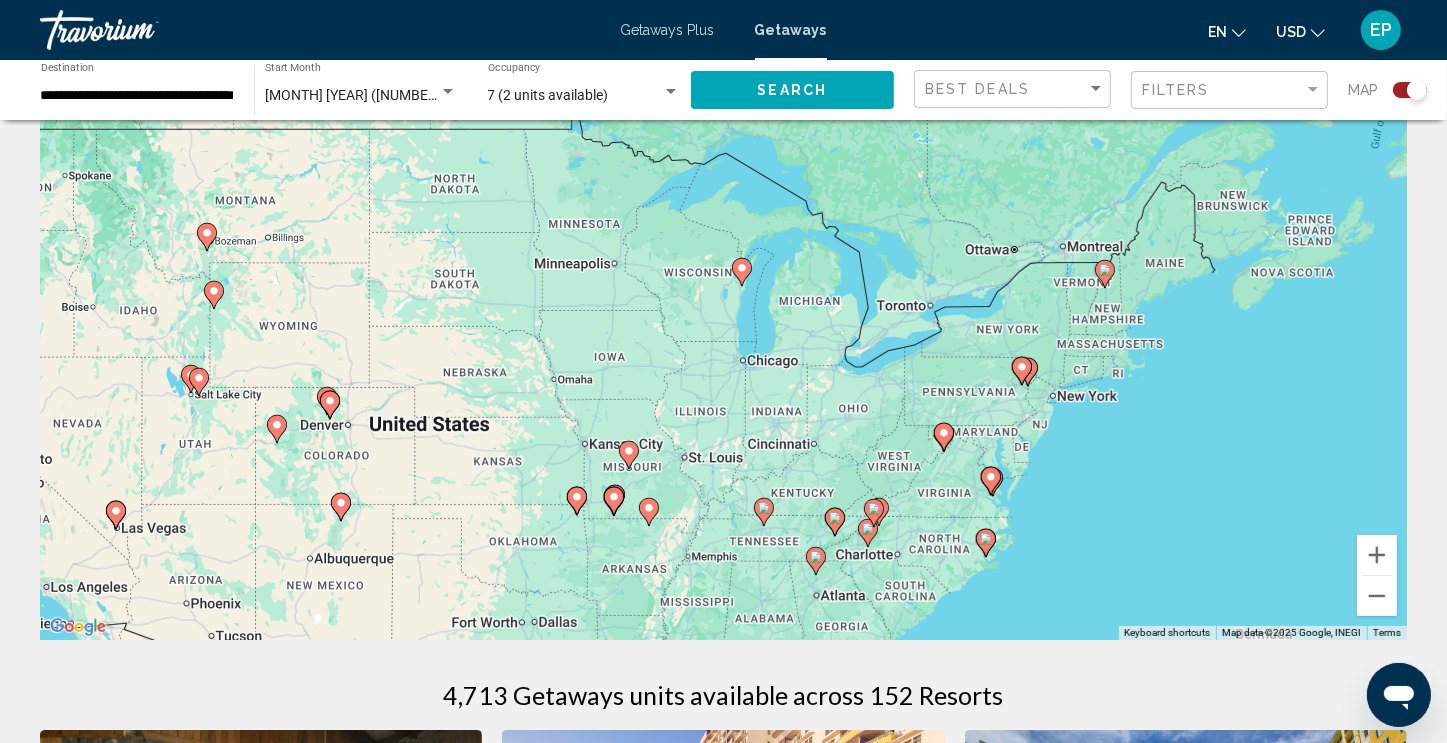drag, startPoint x: 932, startPoint y: 335, endPoint x: 876, endPoint y: 181, distance: 163.8658 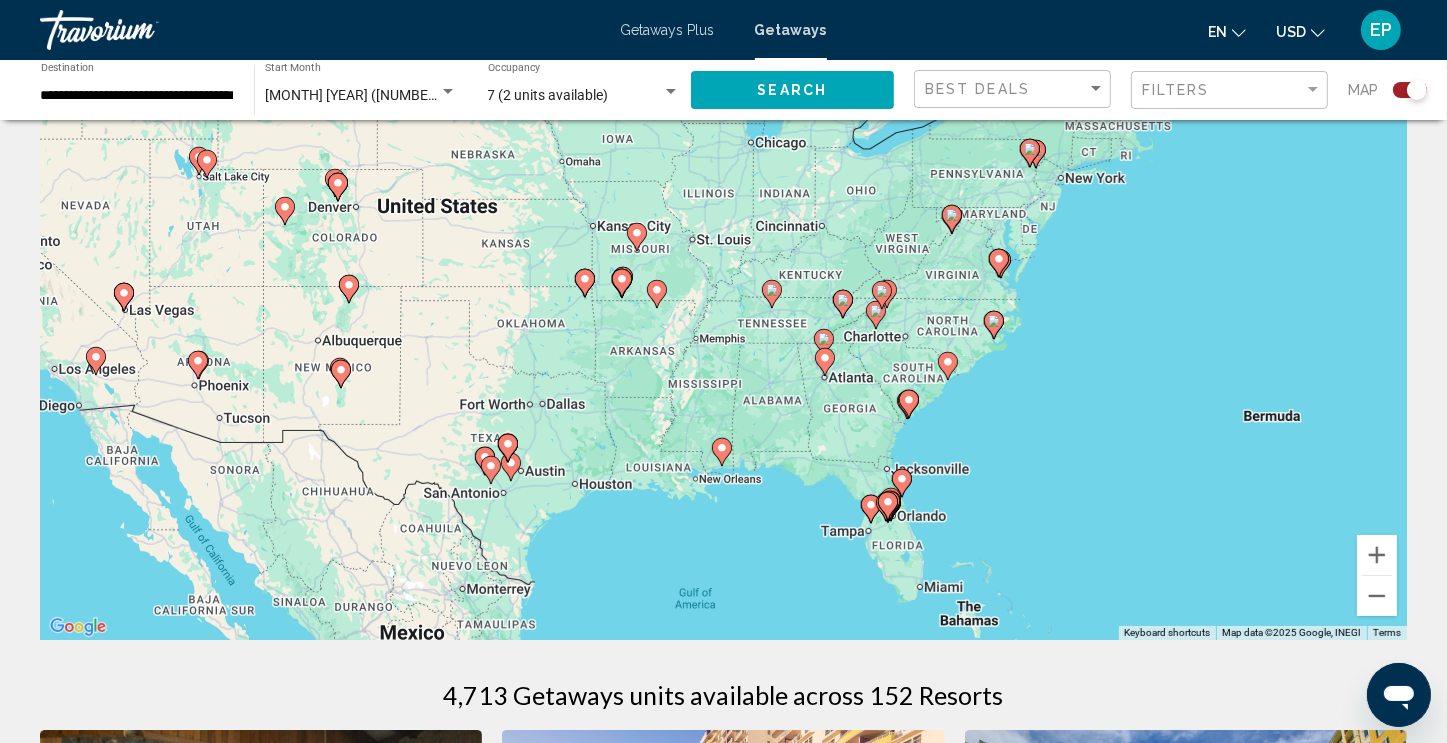 drag, startPoint x: 426, startPoint y: 518, endPoint x: 436, endPoint y: 300, distance: 218.22923 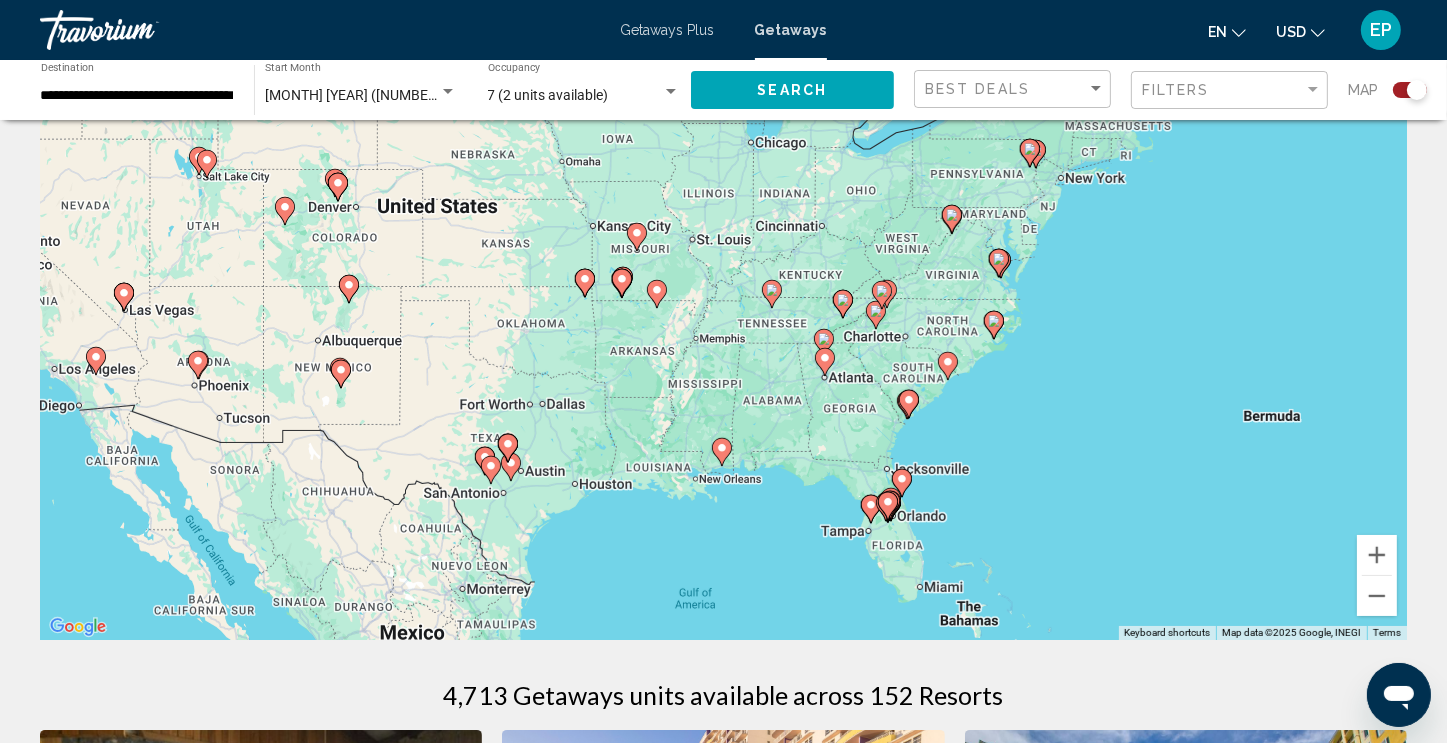 click on "To activate drag with keyboard, press Alt + Enter. Once in keyboard drag state, use the arrow keys to move the marker. To complete the drag, press the Enter key. To cancel, press Escape." at bounding box center [723, 340] 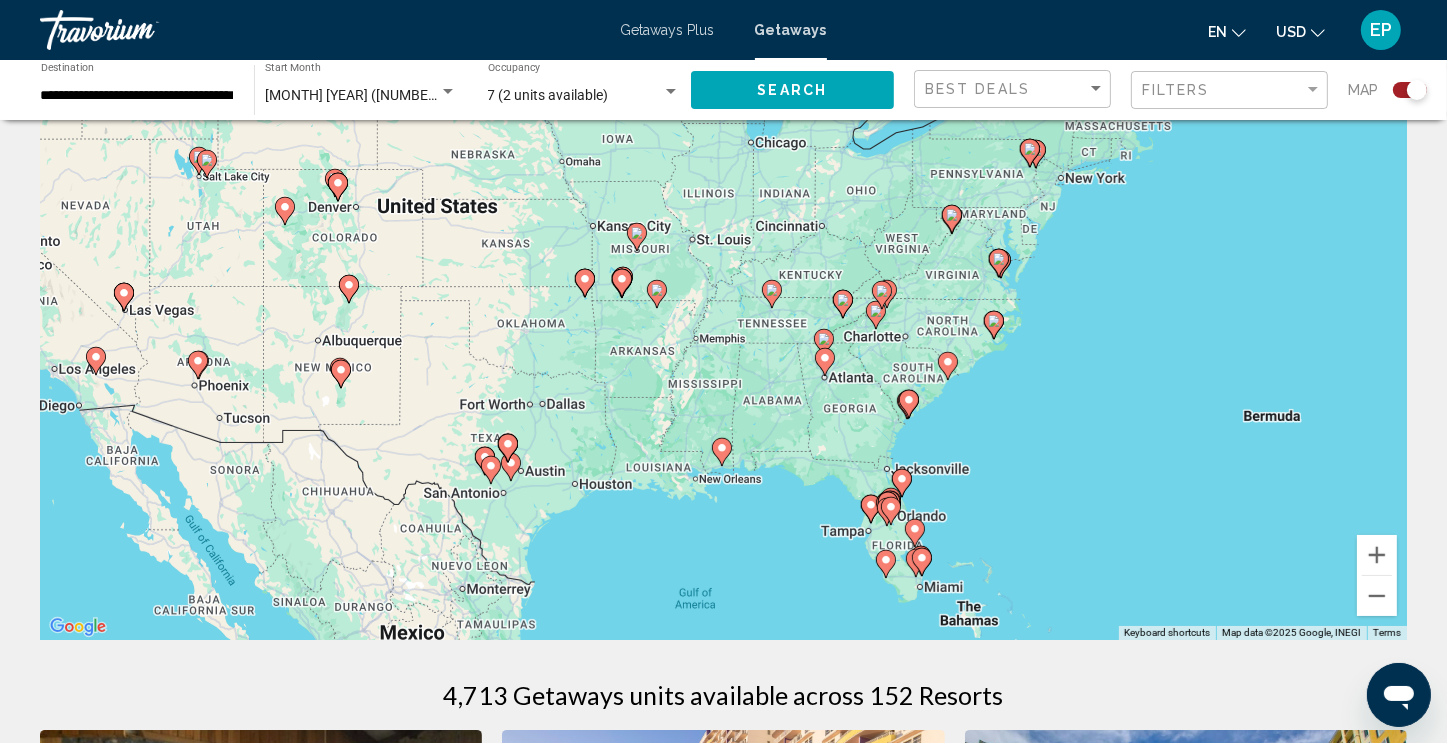 click 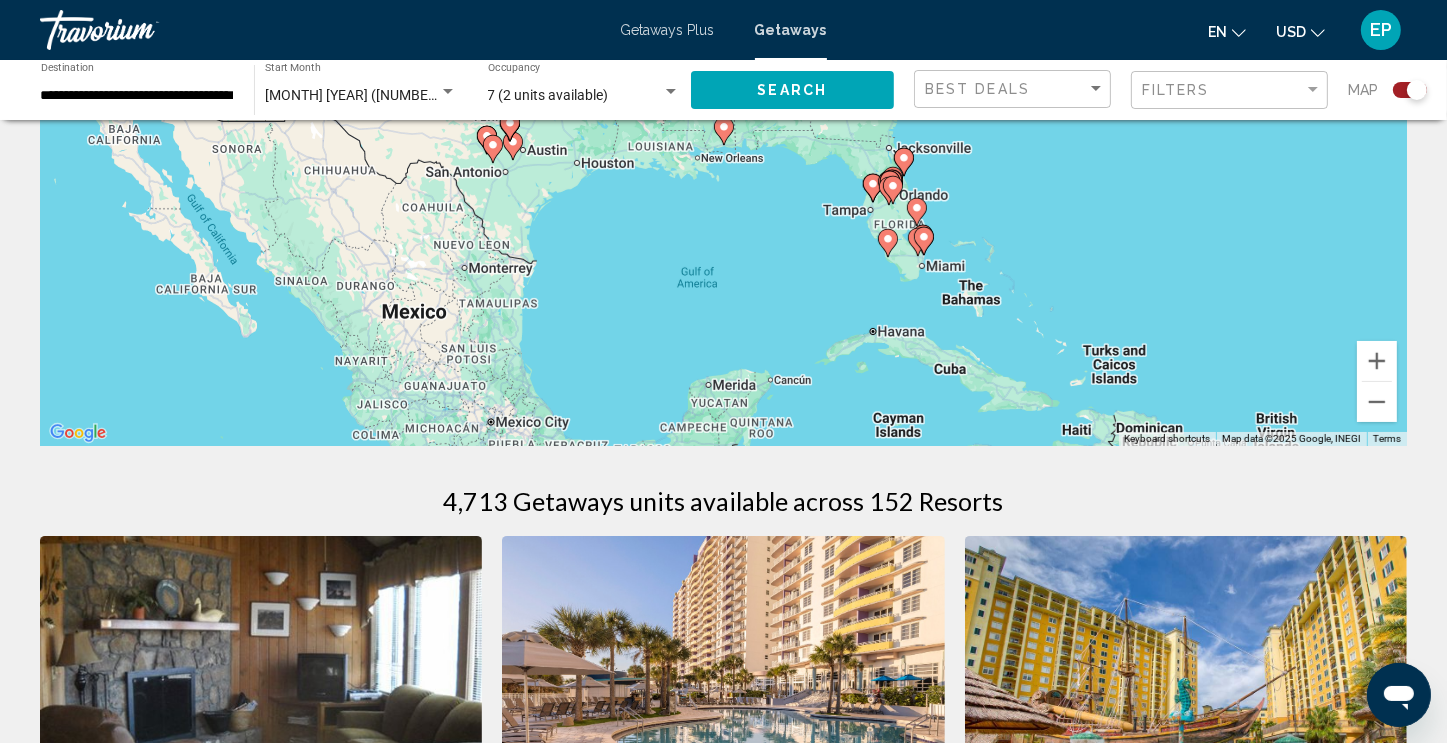 scroll, scrollTop: 200, scrollLeft: 0, axis: vertical 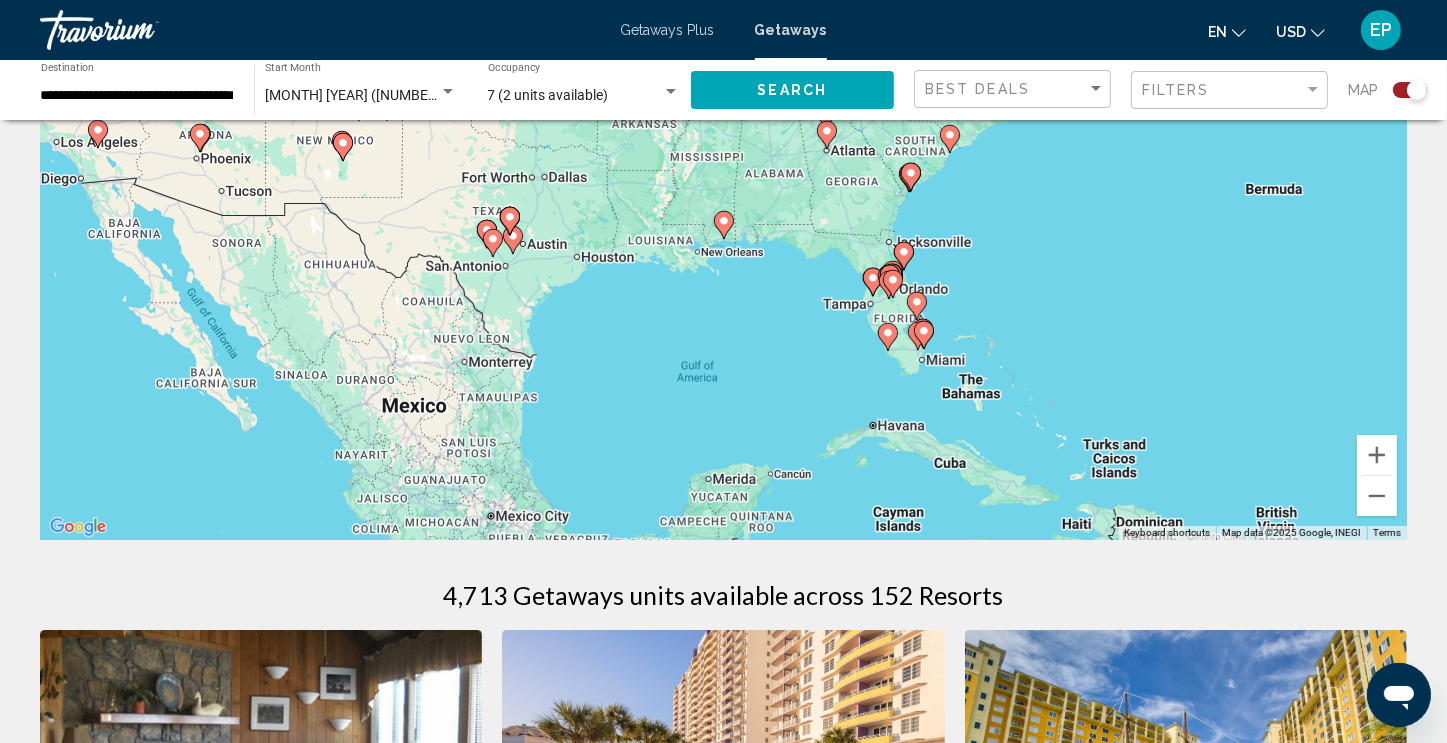 click 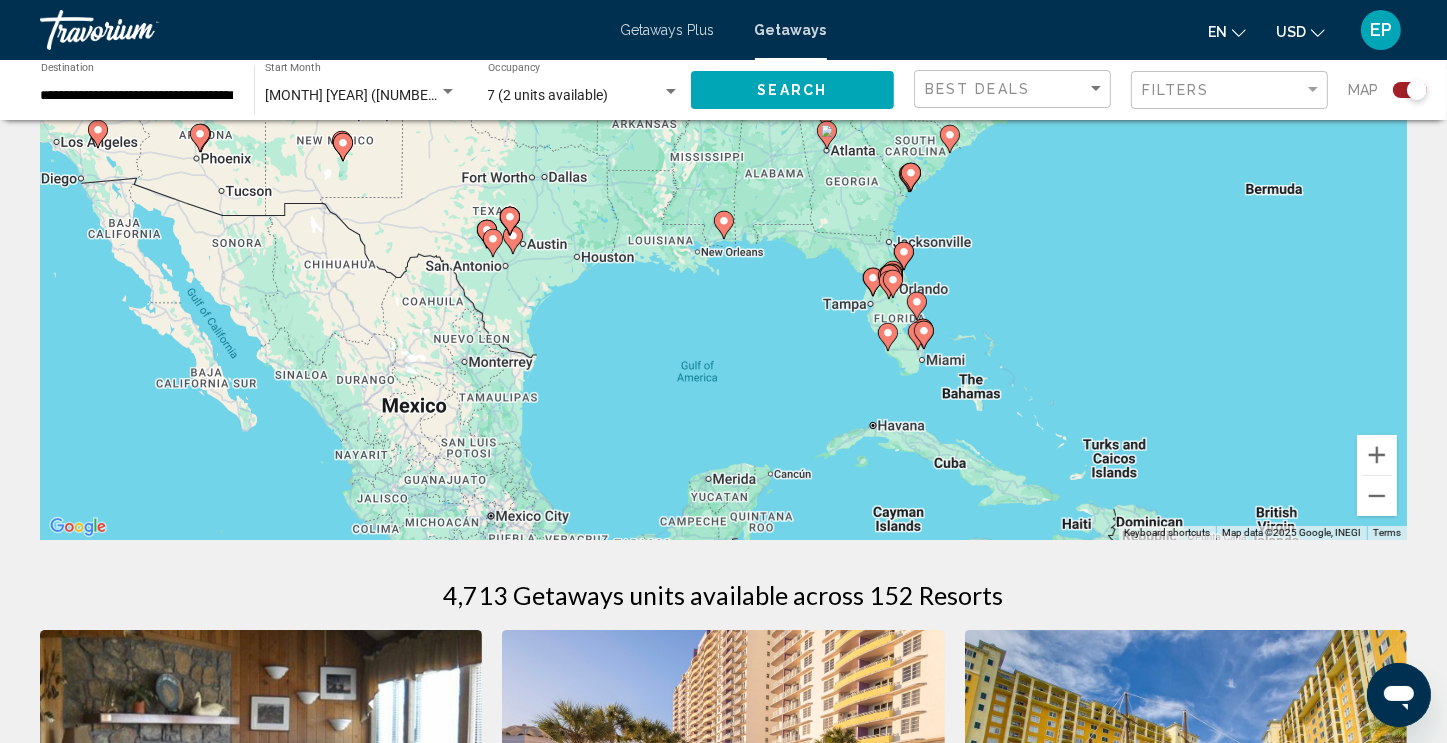 type on "**********" 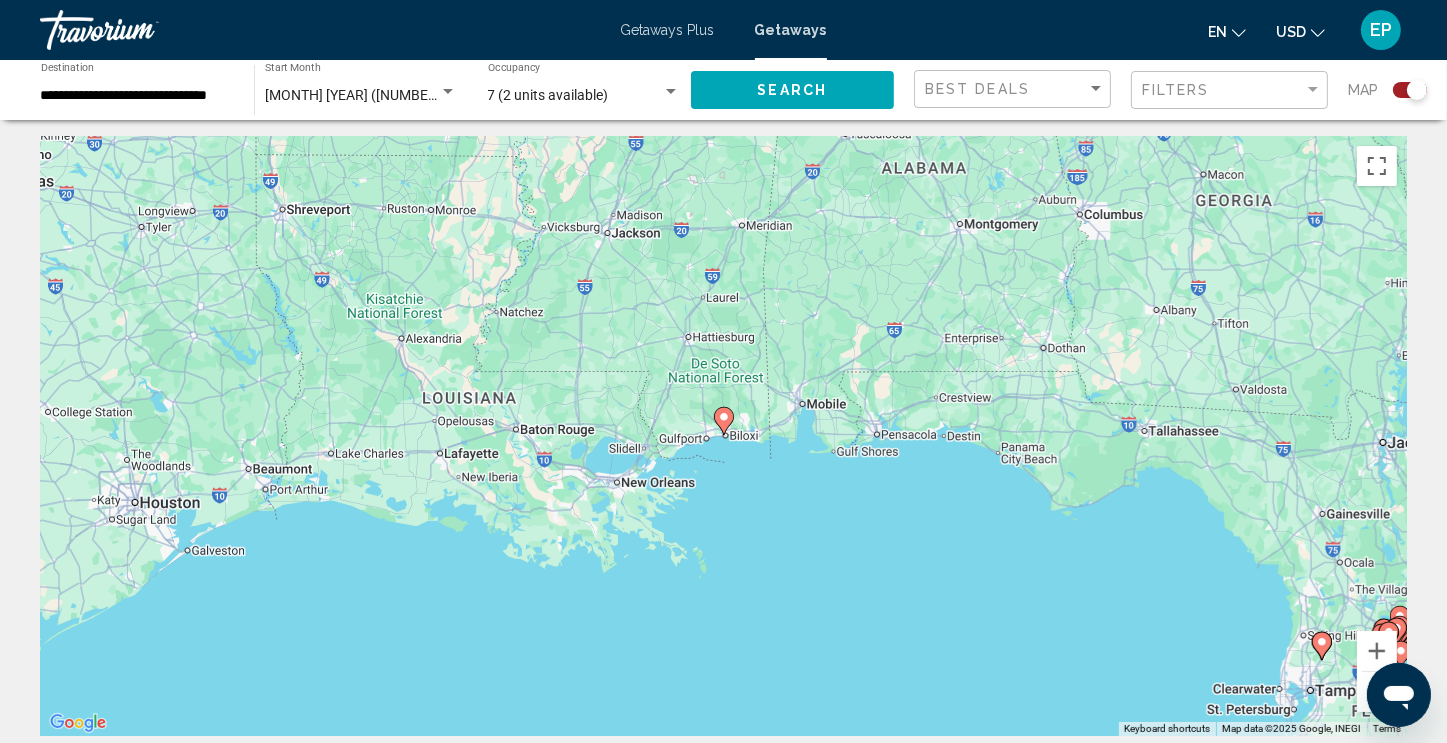 scroll, scrollTop: 0, scrollLeft: 0, axis: both 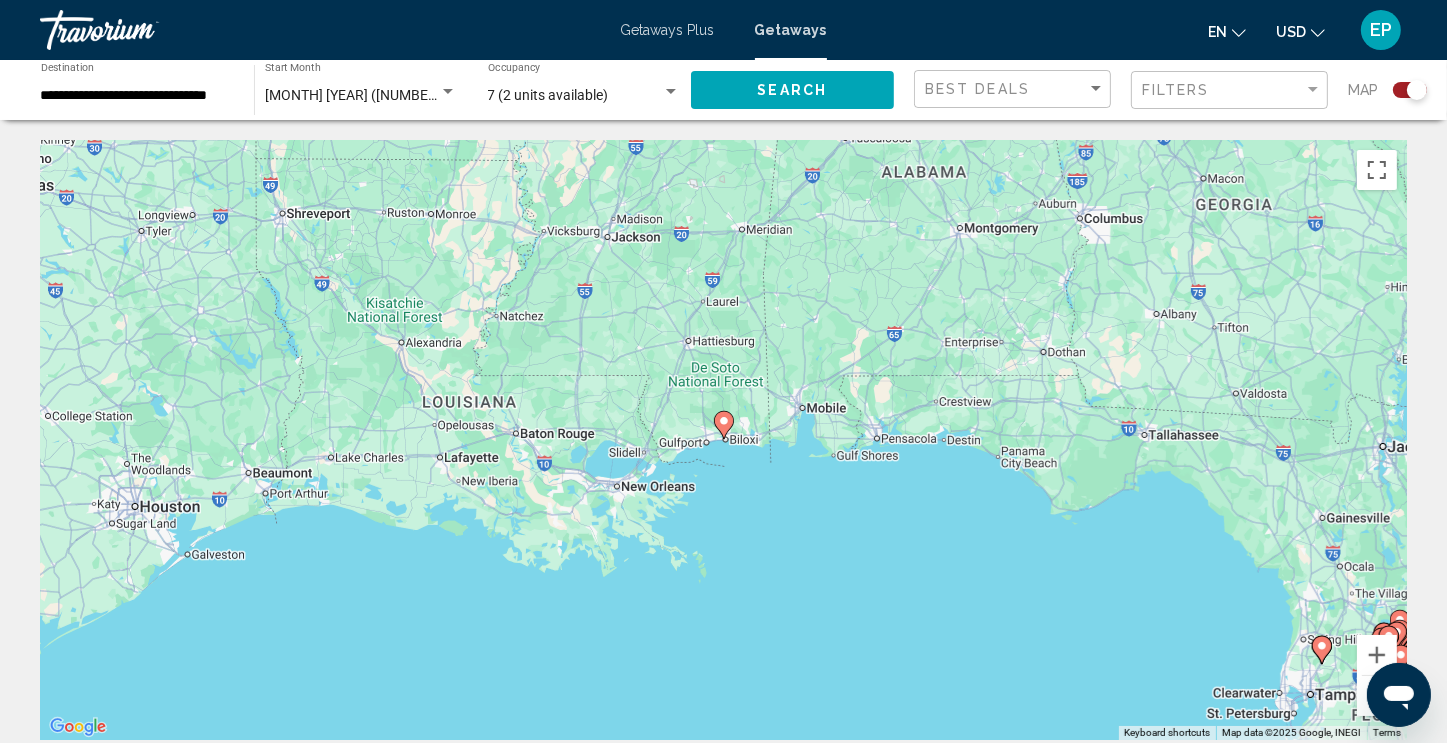 click 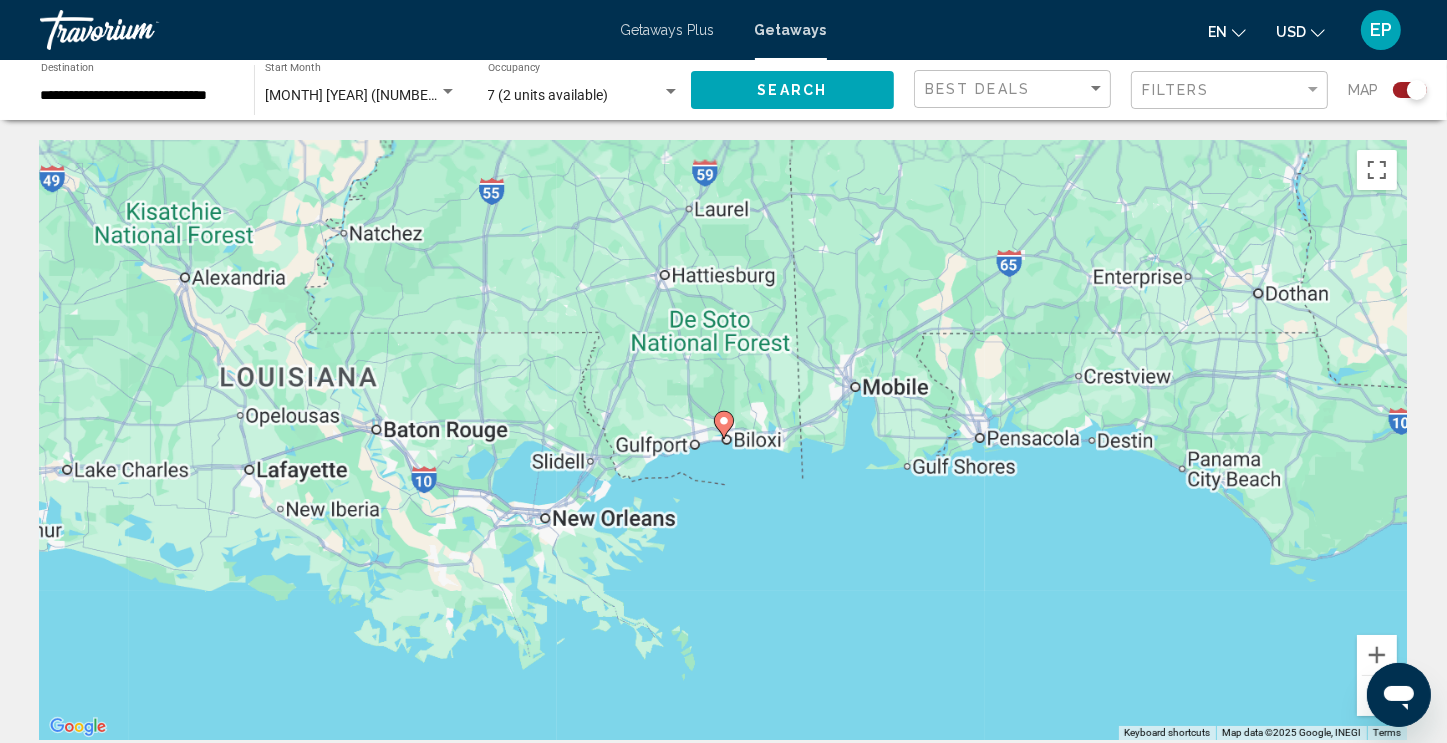 click 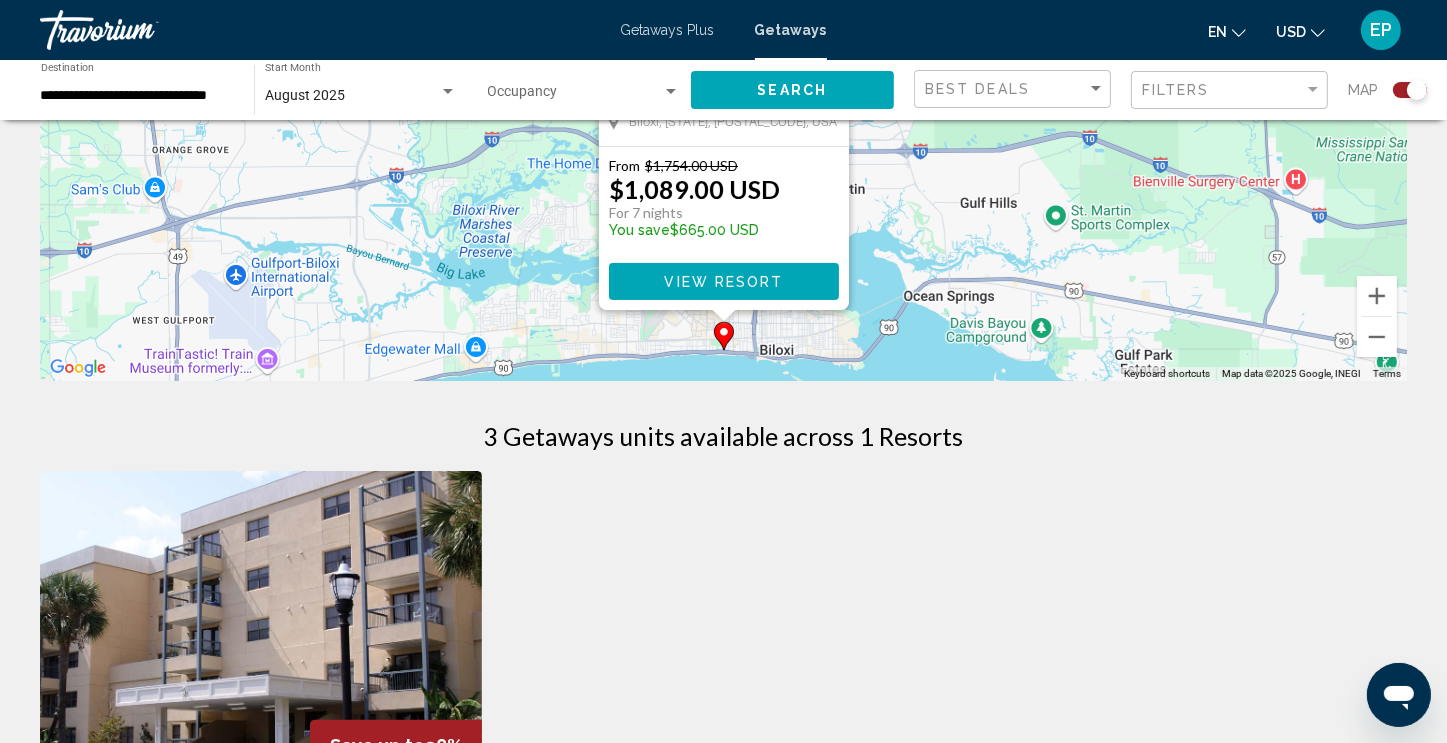 scroll, scrollTop: 400, scrollLeft: 0, axis: vertical 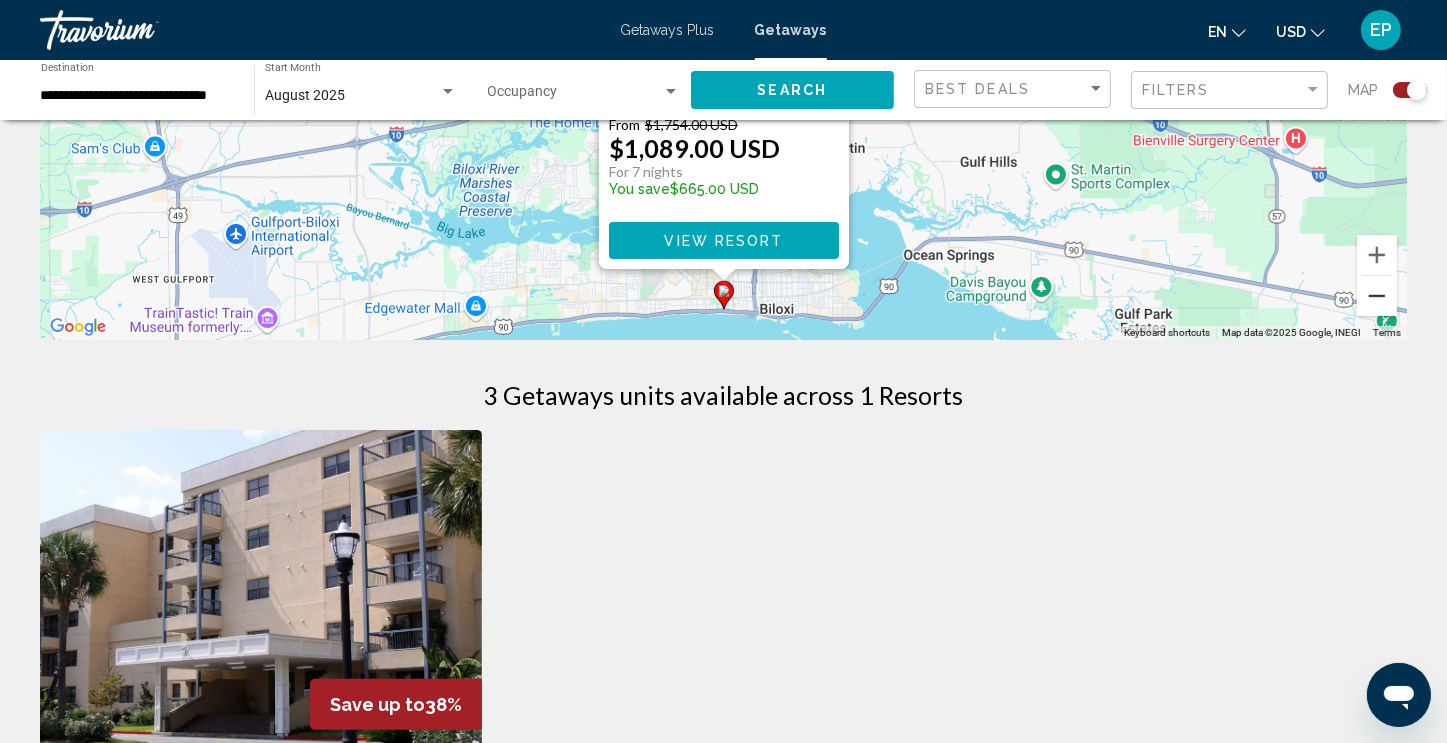 click at bounding box center (1377, 296) 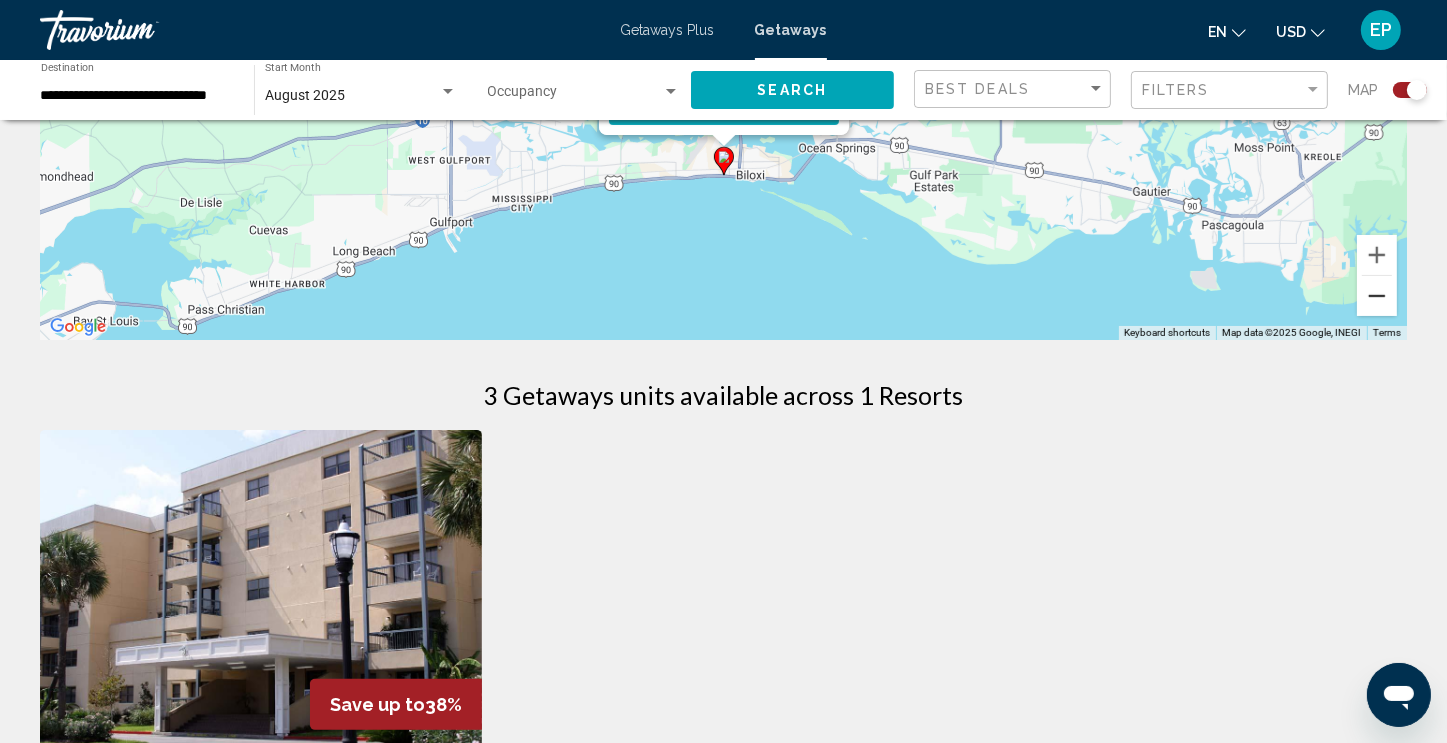 click at bounding box center [1377, 296] 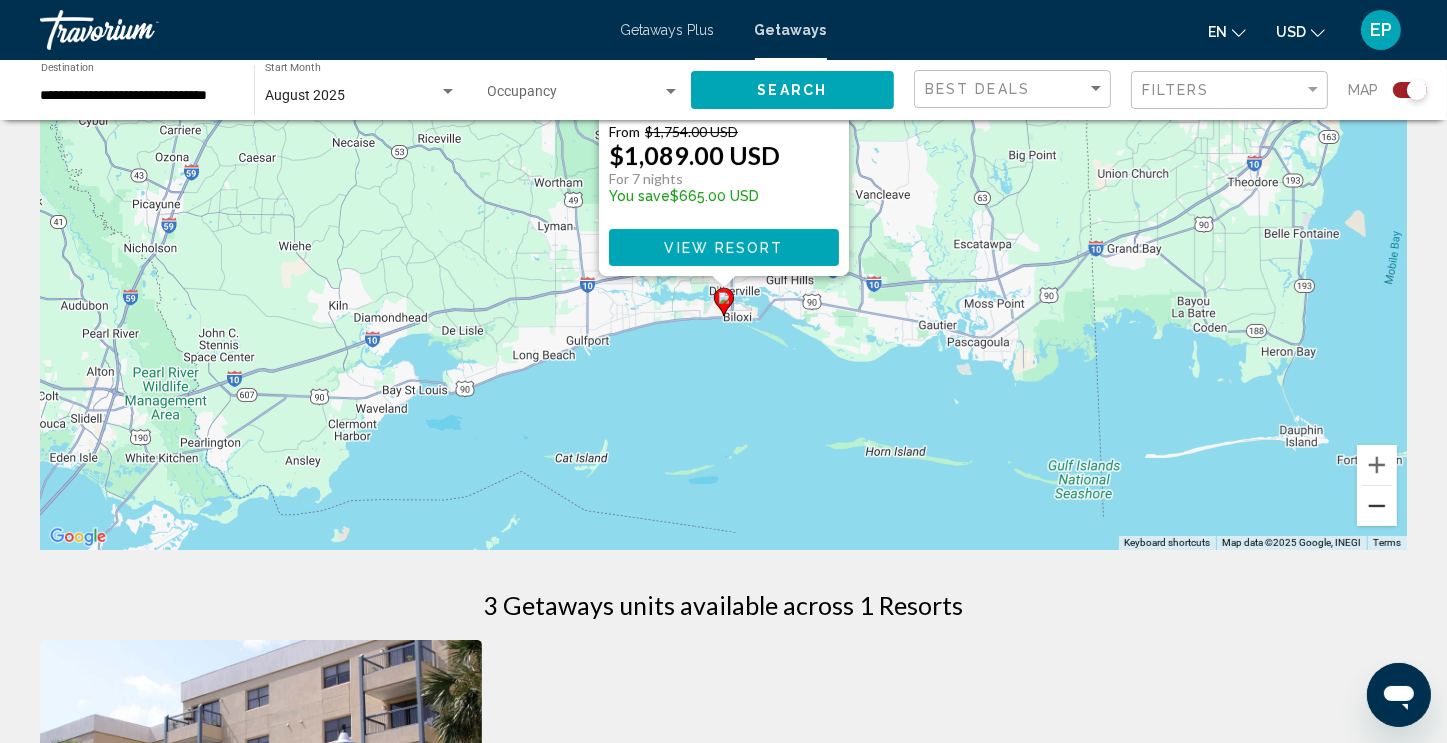 scroll, scrollTop: 100, scrollLeft: 0, axis: vertical 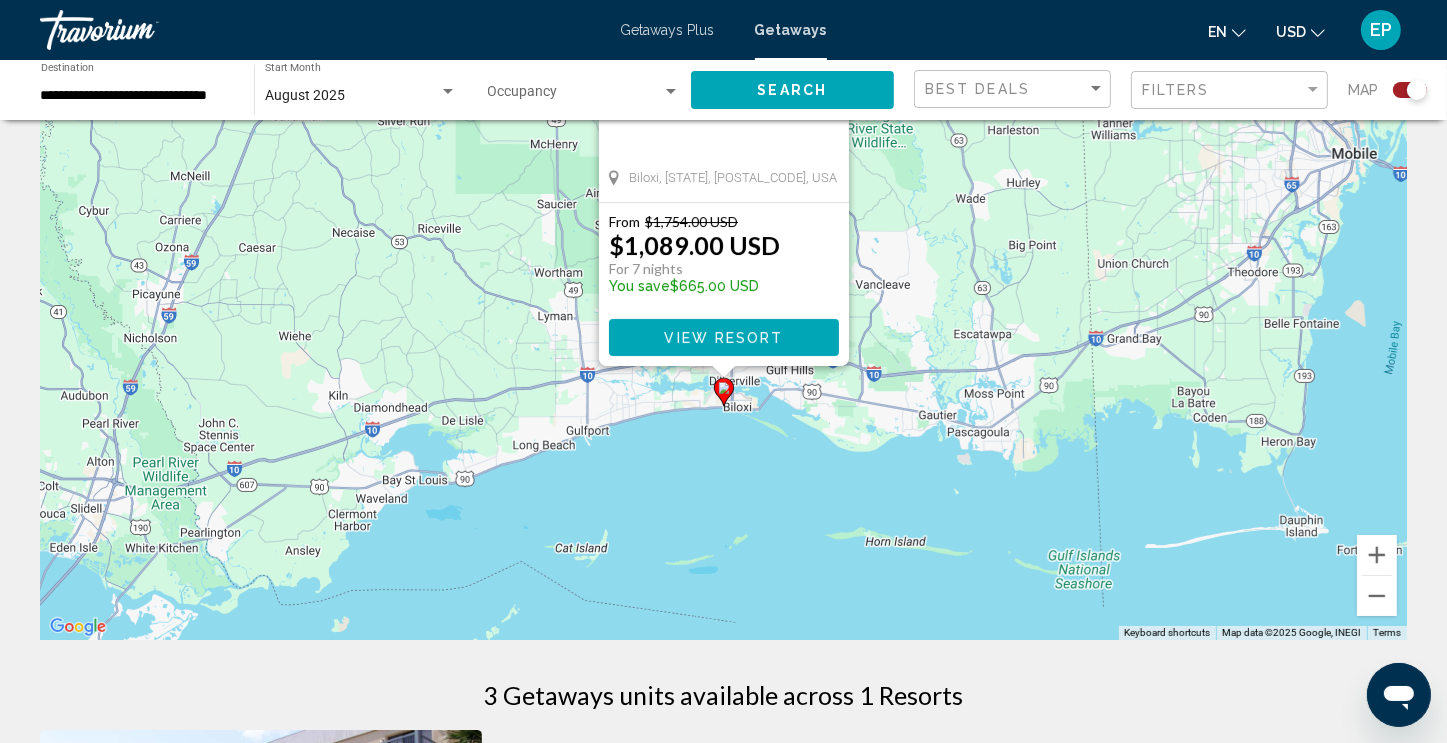 click on "To activate drag with keyboard, press Alt + Enter. Once in keyboard drag state, use the arrow keys to move the marker. To complete the drag, press the Enter key. To cancel, press Escape.  Chateau Le Grand  Resort  -  This is an adults only resort
Biloxi, MS, 395303645, USA From $1,754.00 USD $1,089.00 USD For 7 nights You save  $665.00 USD  View Resort" at bounding box center (723, 340) 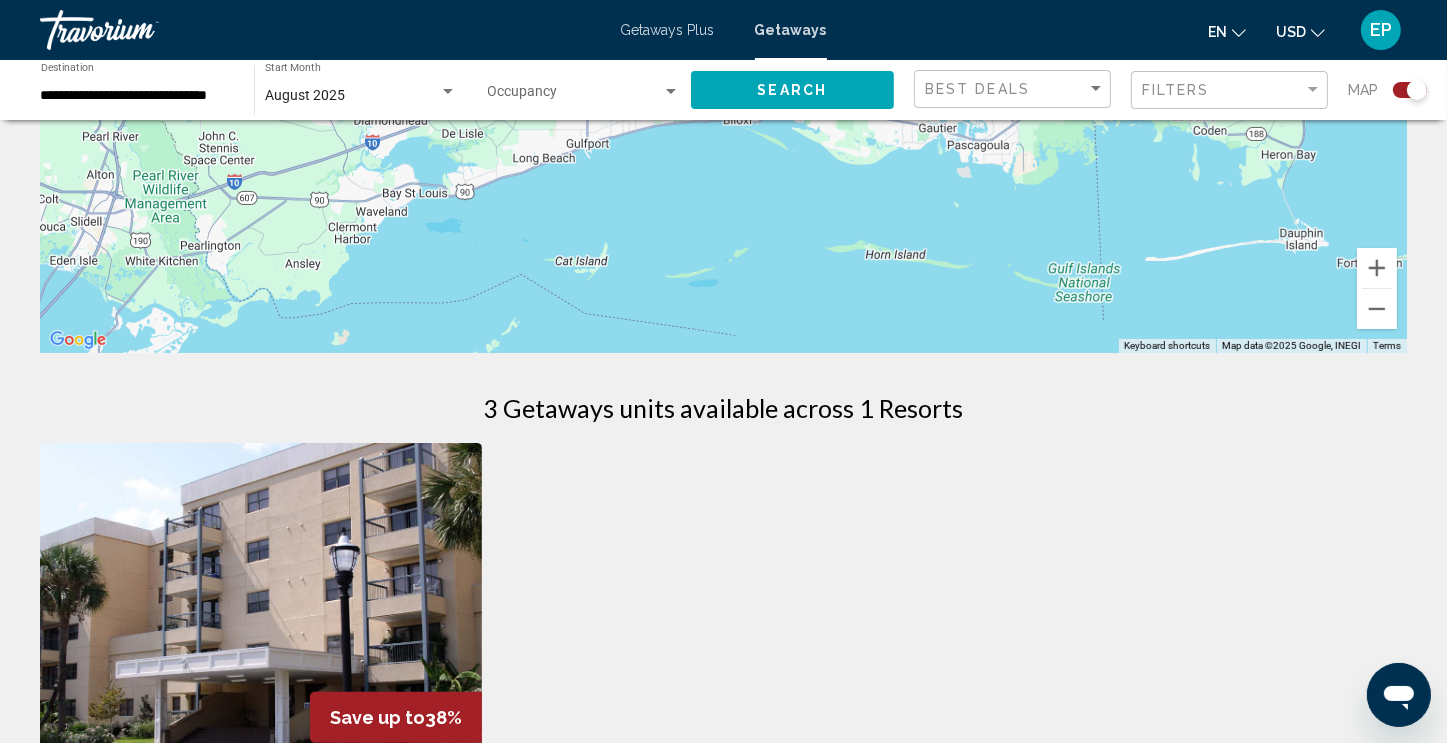 scroll, scrollTop: 400, scrollLeft: 0, axis: vertical 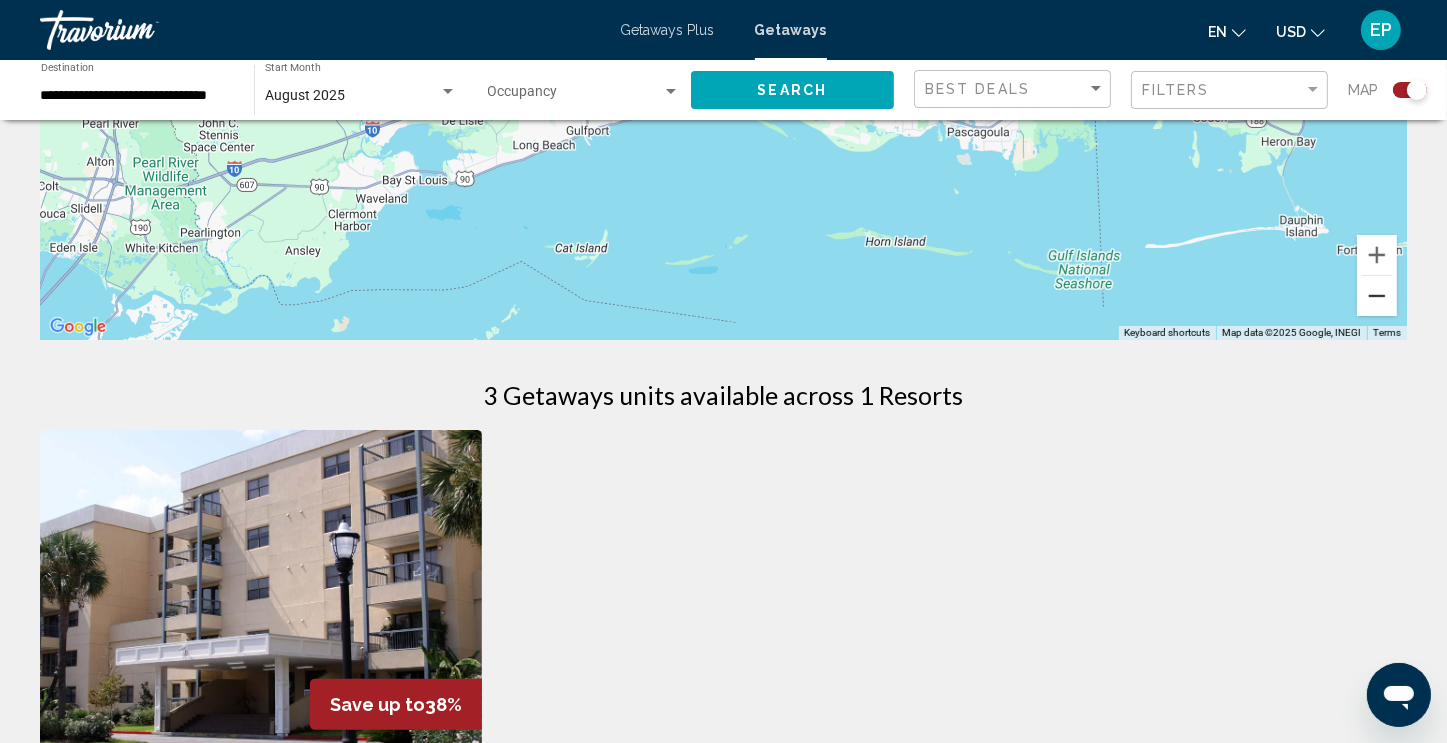 click at bounding box center [1377, 296] 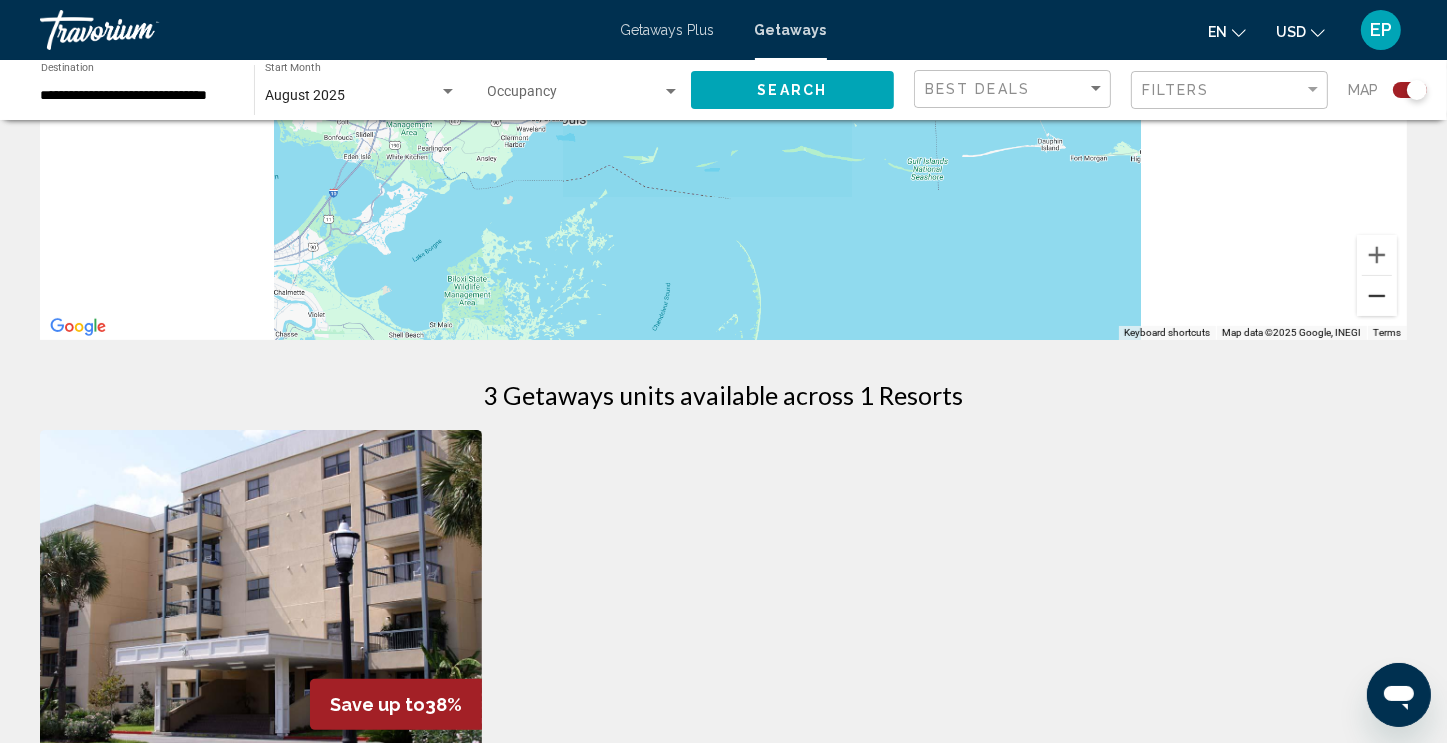 click at bounding box center (1377, 296) 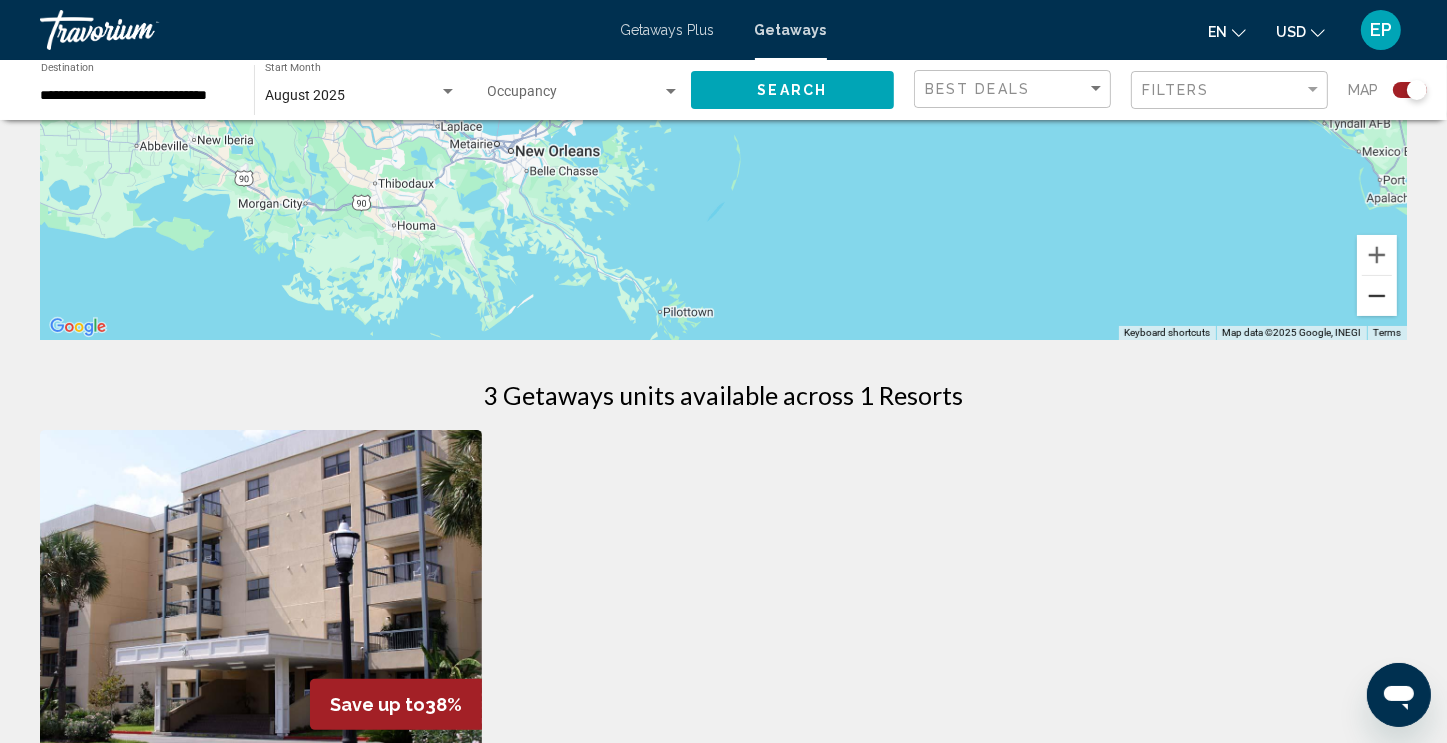 click at bounding box center (1377, 296) 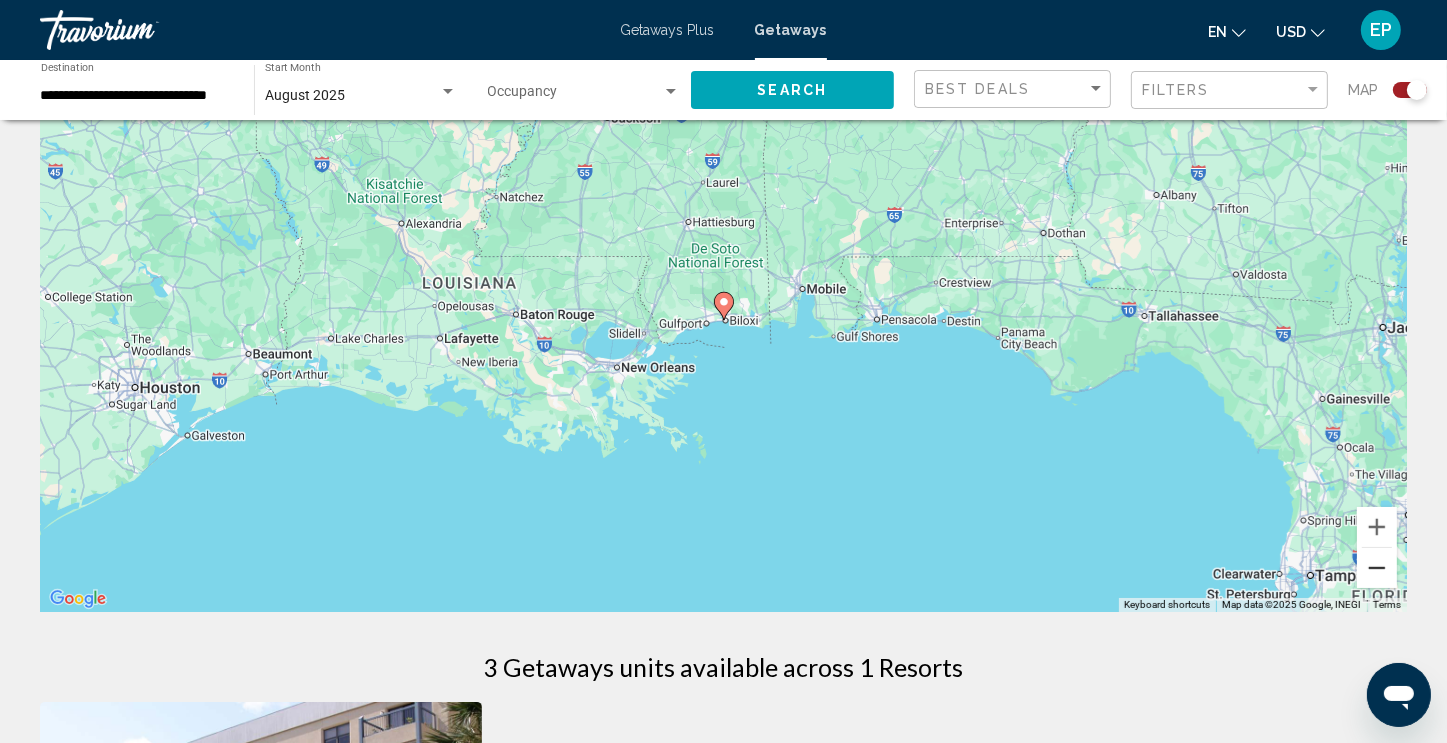 scroll, scrollTop: 0, scrollLeft: 0, axis: both 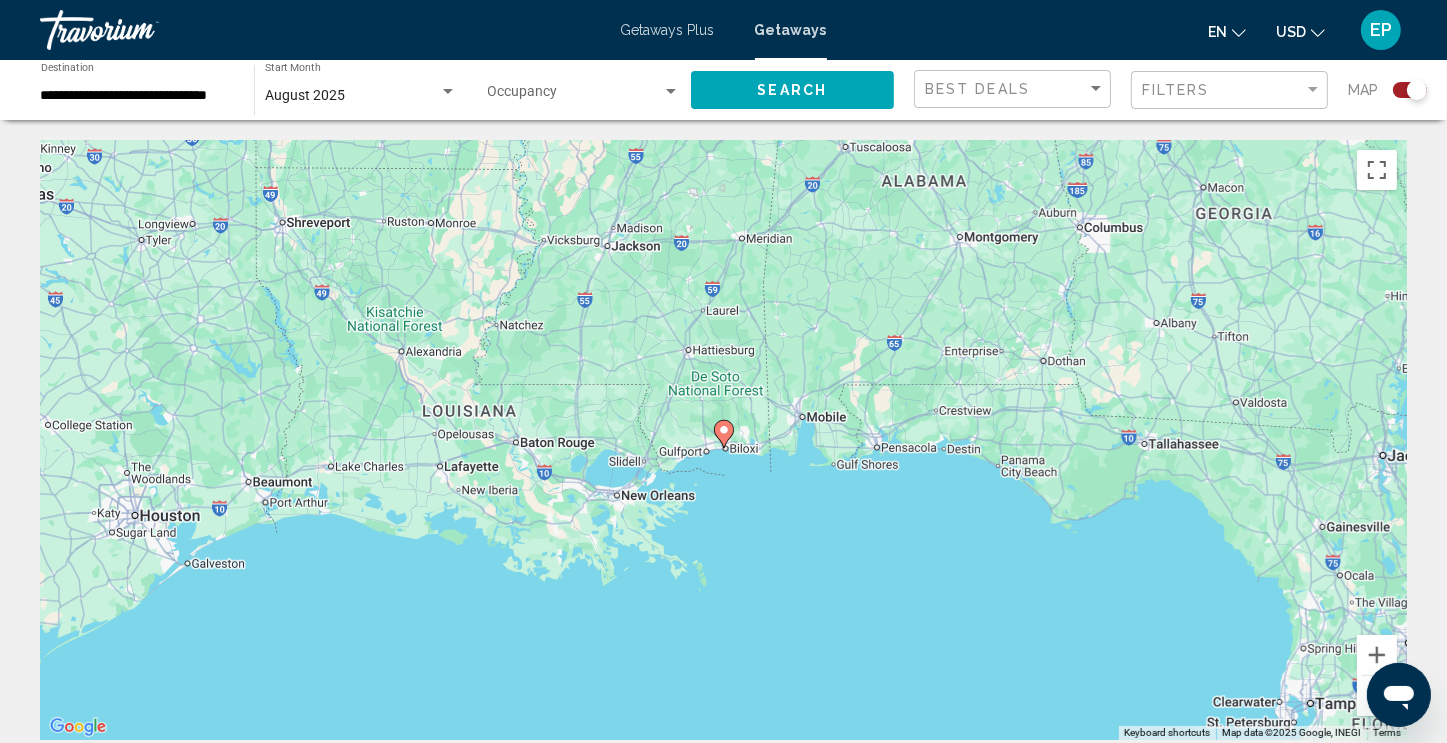 click 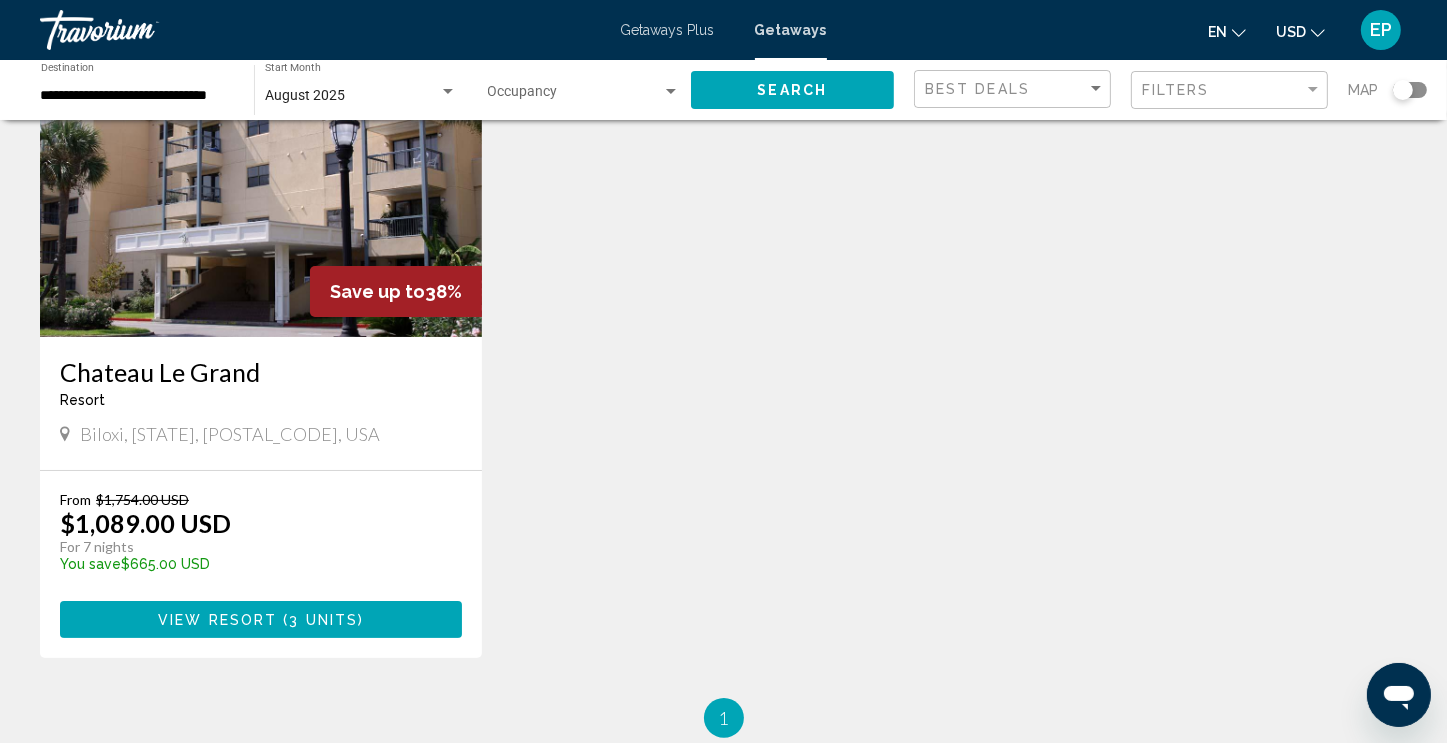 scroll, scrollTop: 200, scrollLeft: 0, axis: vertical 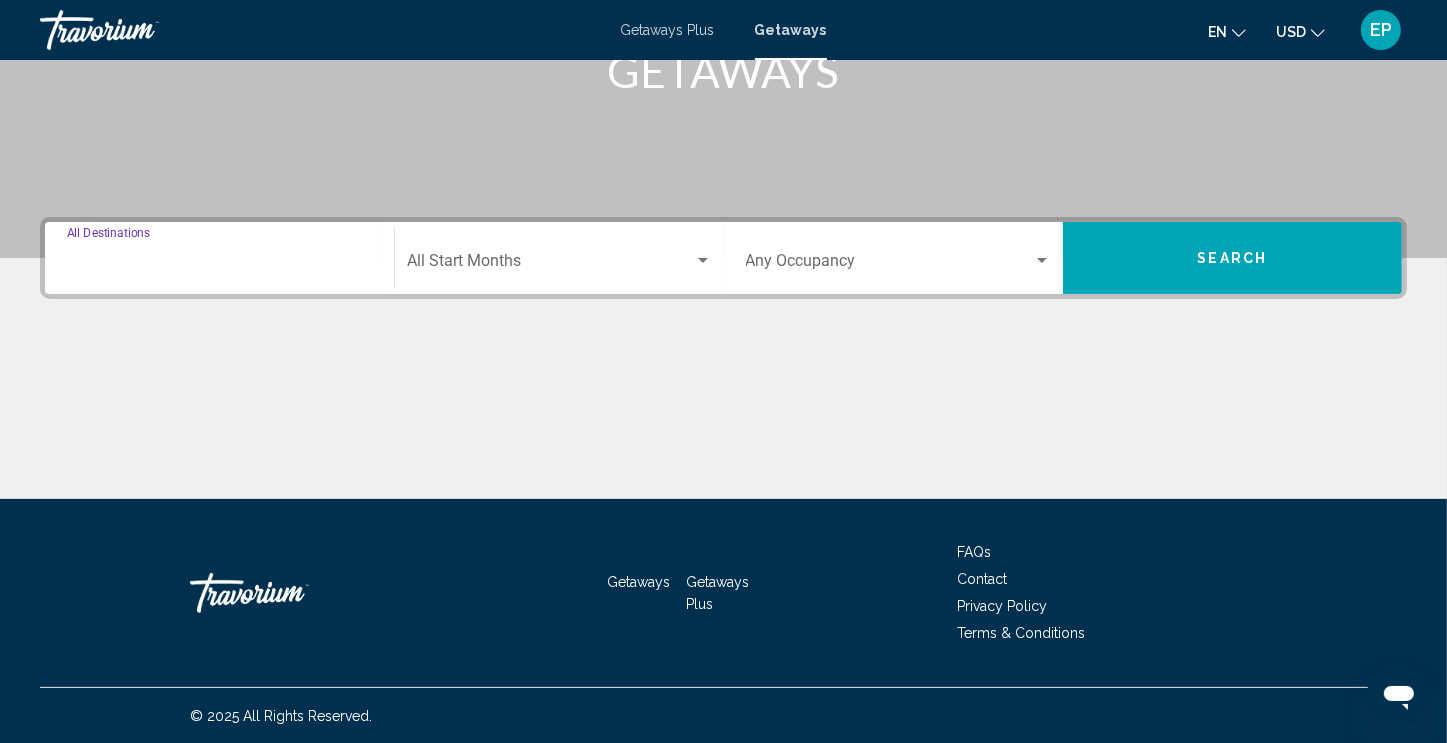 click on "Destination All Destinations" at bounding box center (219, 265) 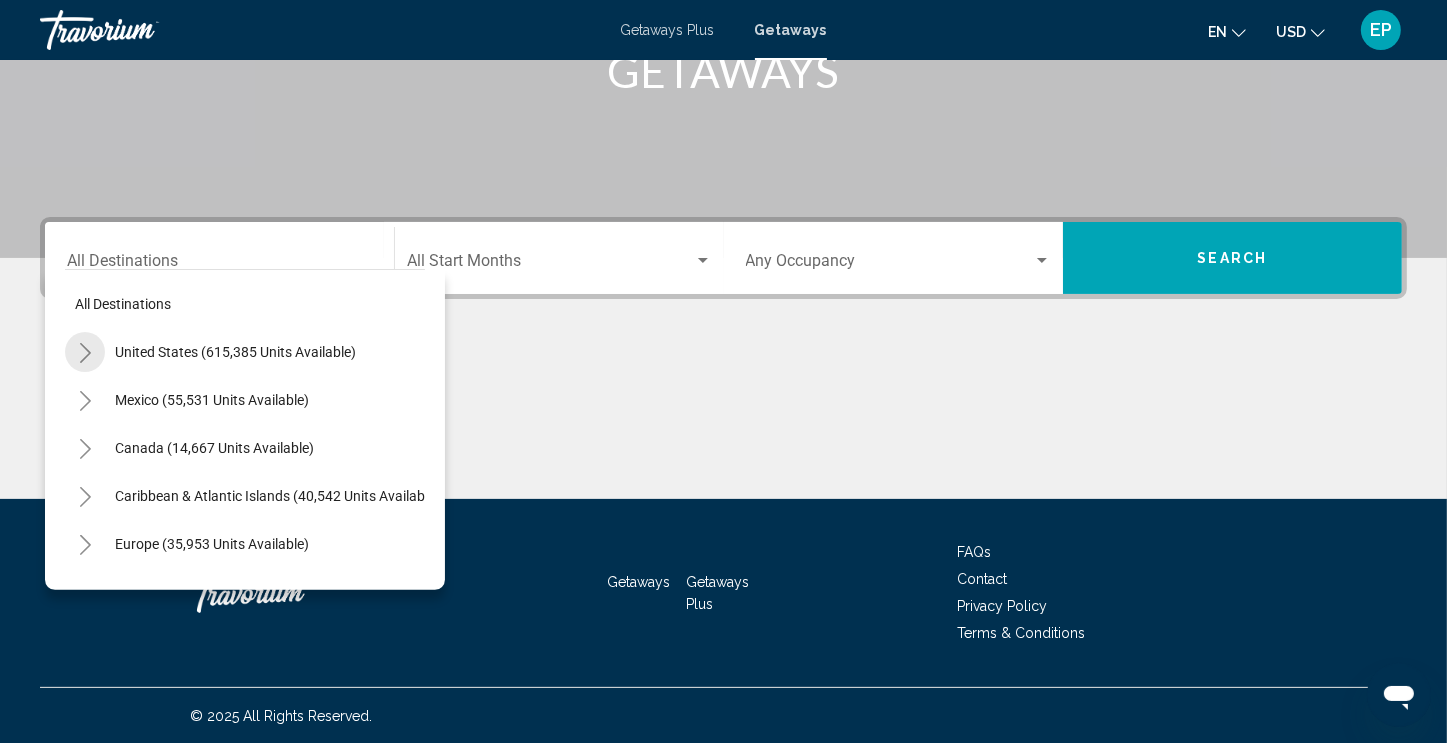 click 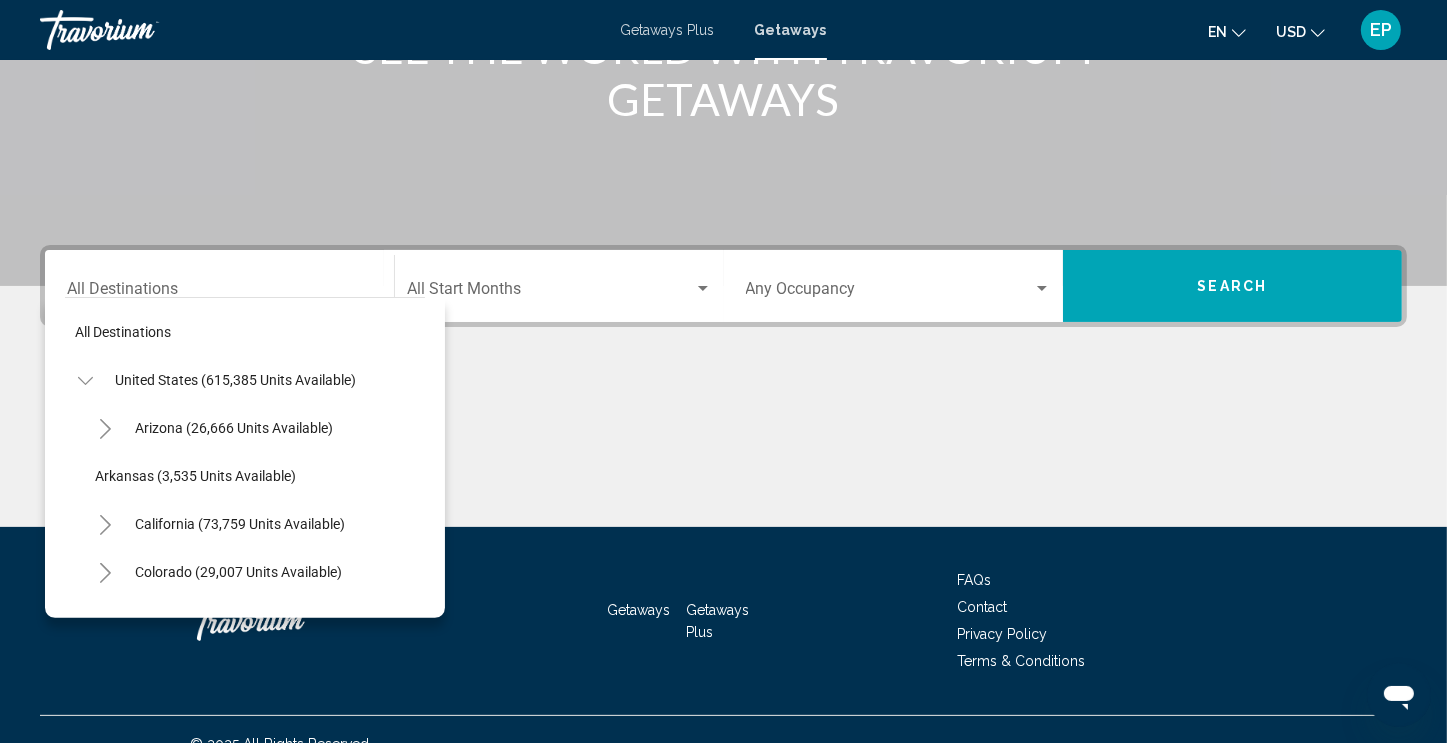scroll, scrollTop: 342, scrollLeft: 0, axis: vertical 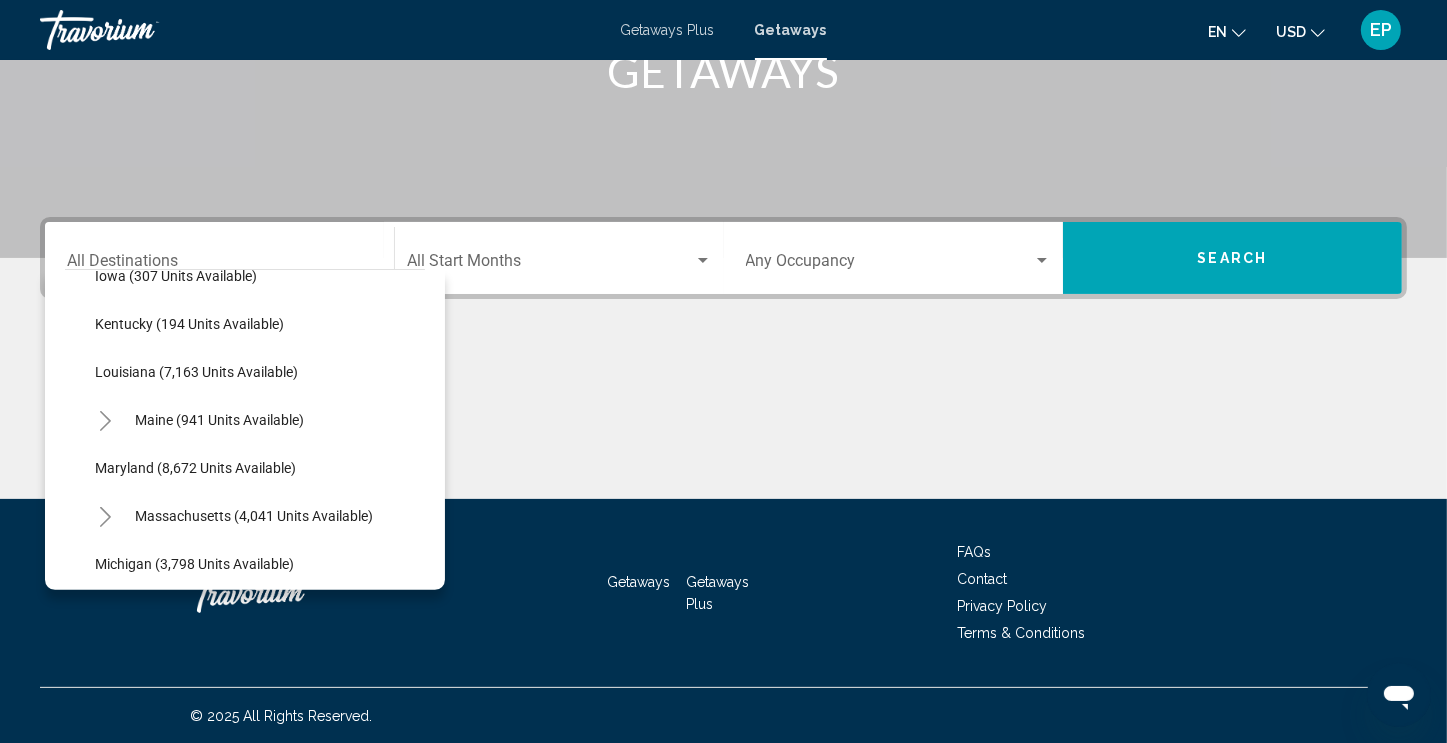 click on "Louisiana (7,163 units available)" 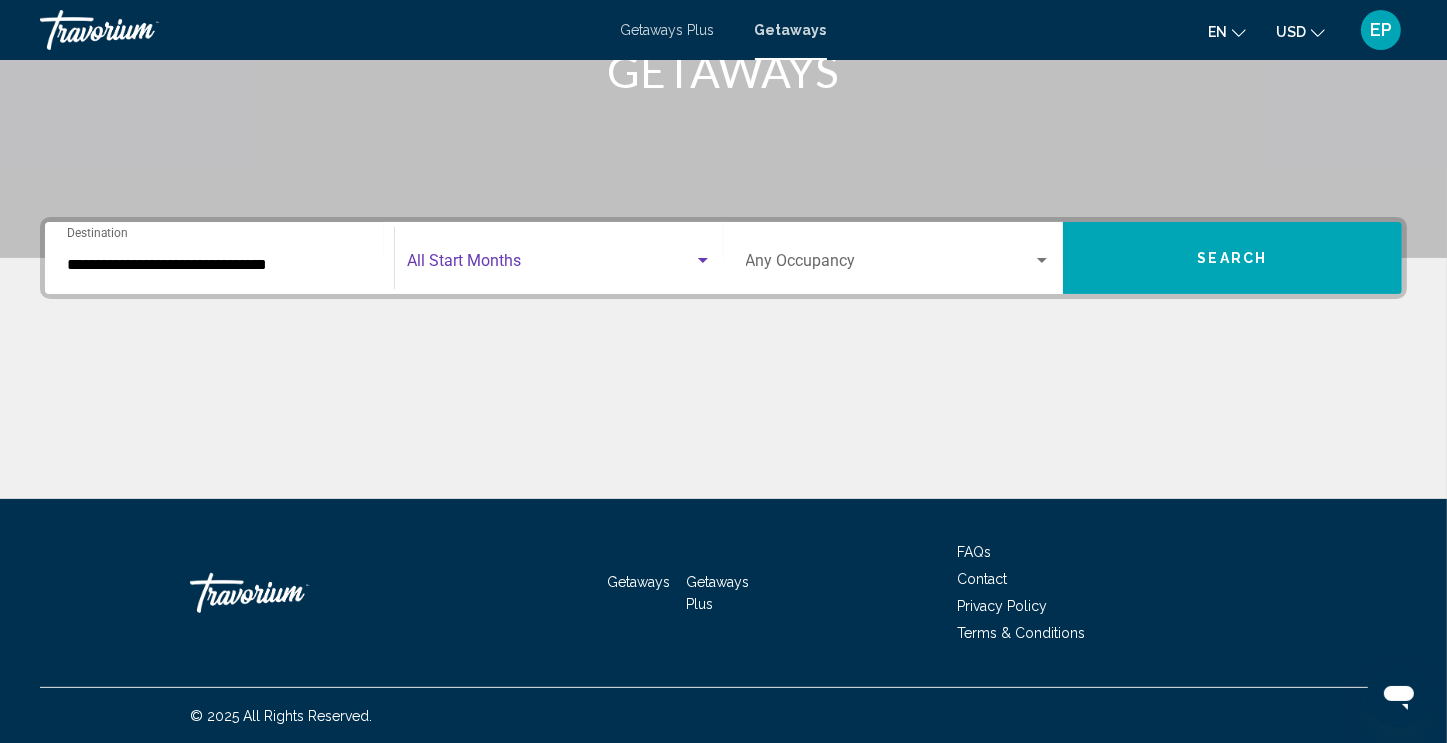 click at bounding box center [559, 265] 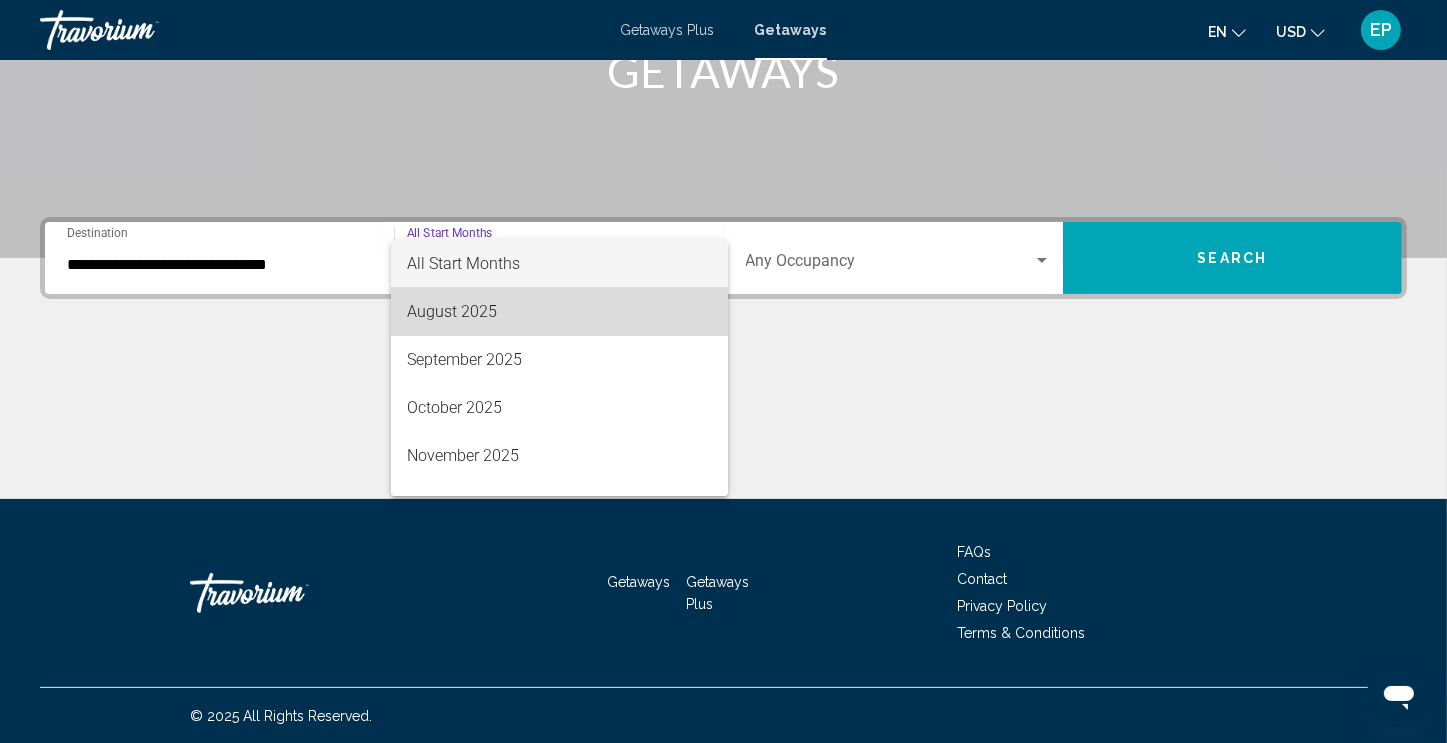 click on "August 2025" at bounding box center [559, 312] 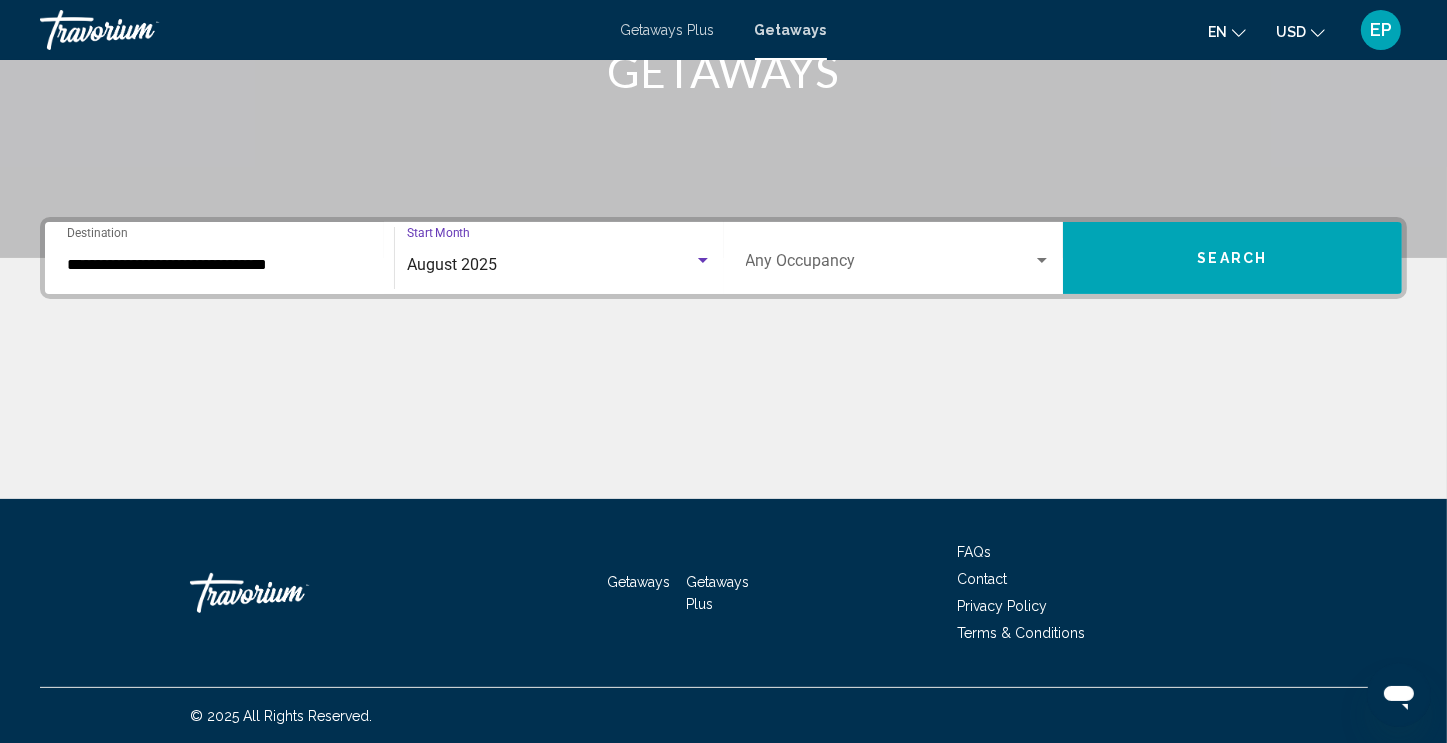 click on "Search" at bounding box center [1233, 259] 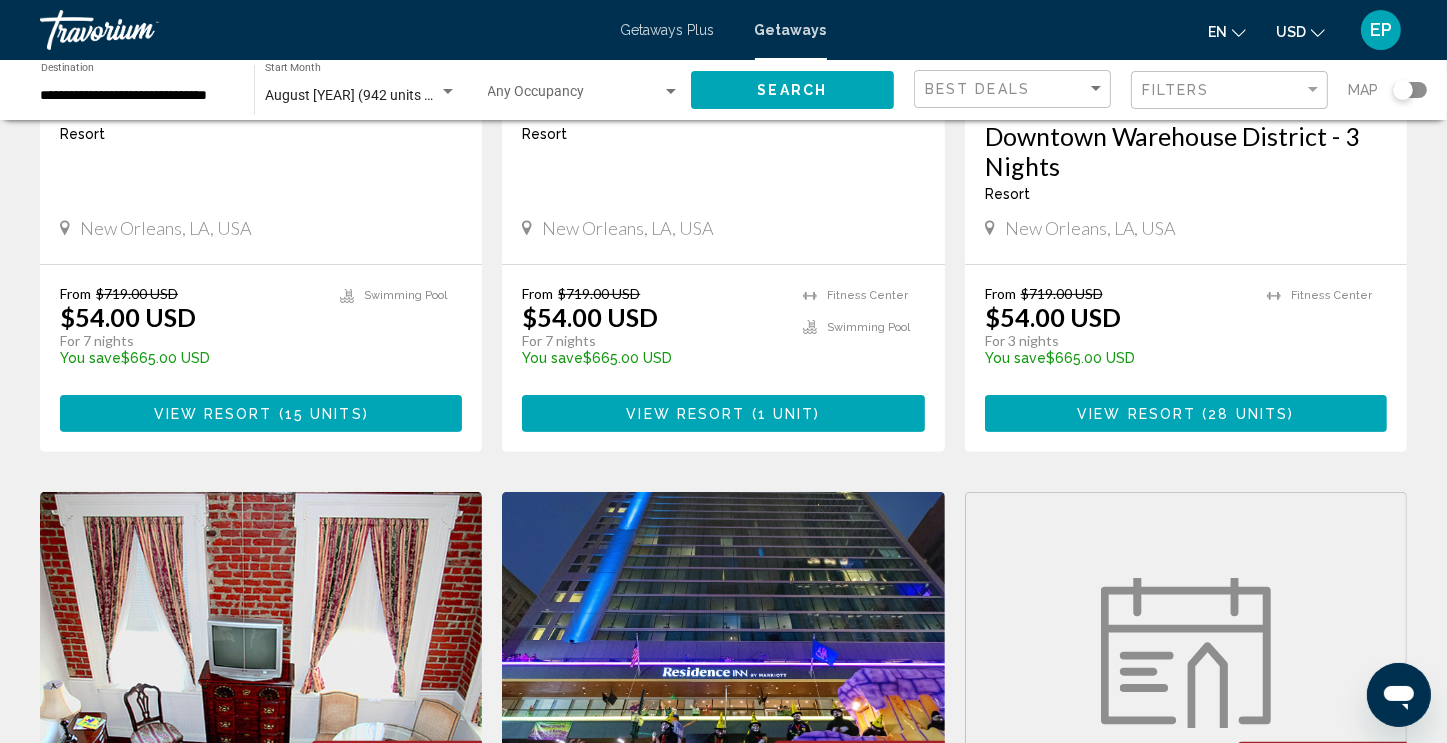 scroll, scrollTop: 500, scrollLeft: 0, axis: vertical 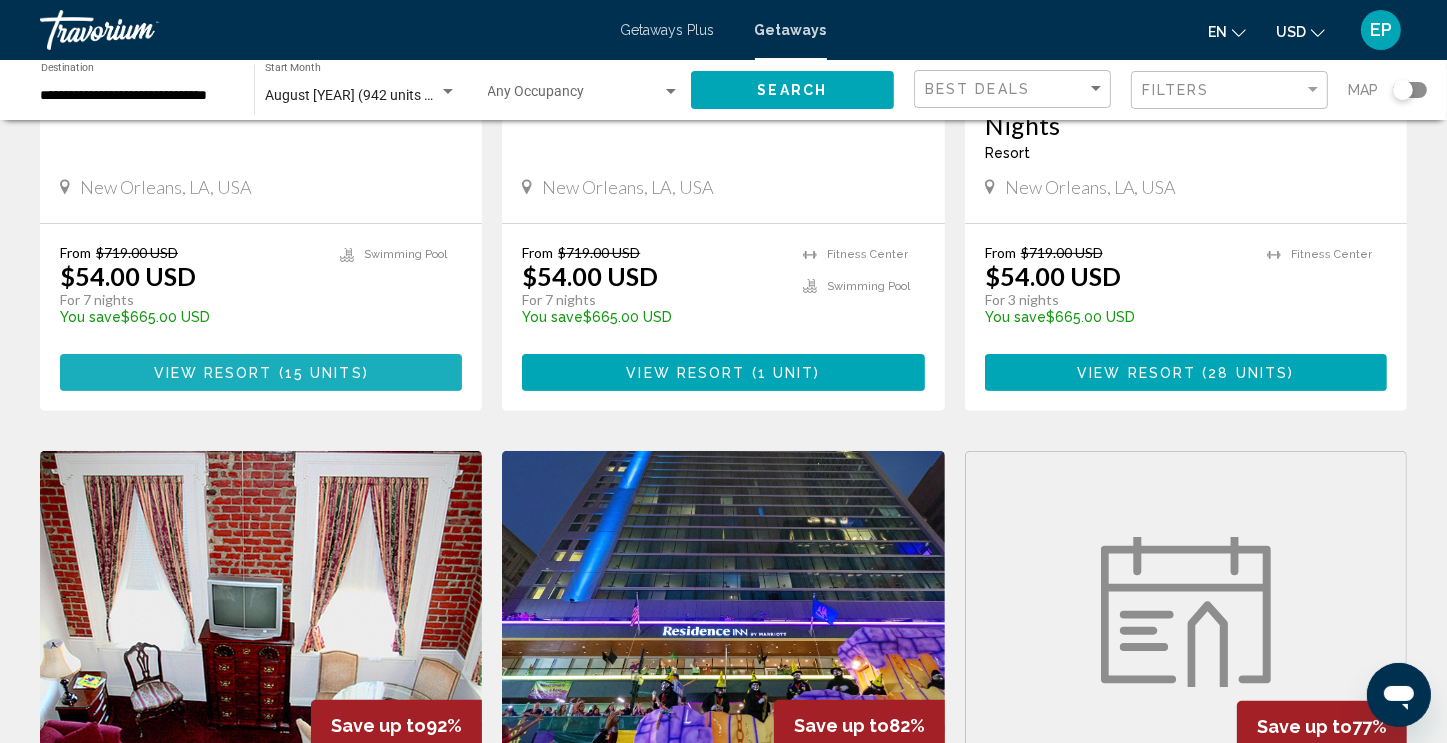 click on "15 units" at bounding box center (324, 373) 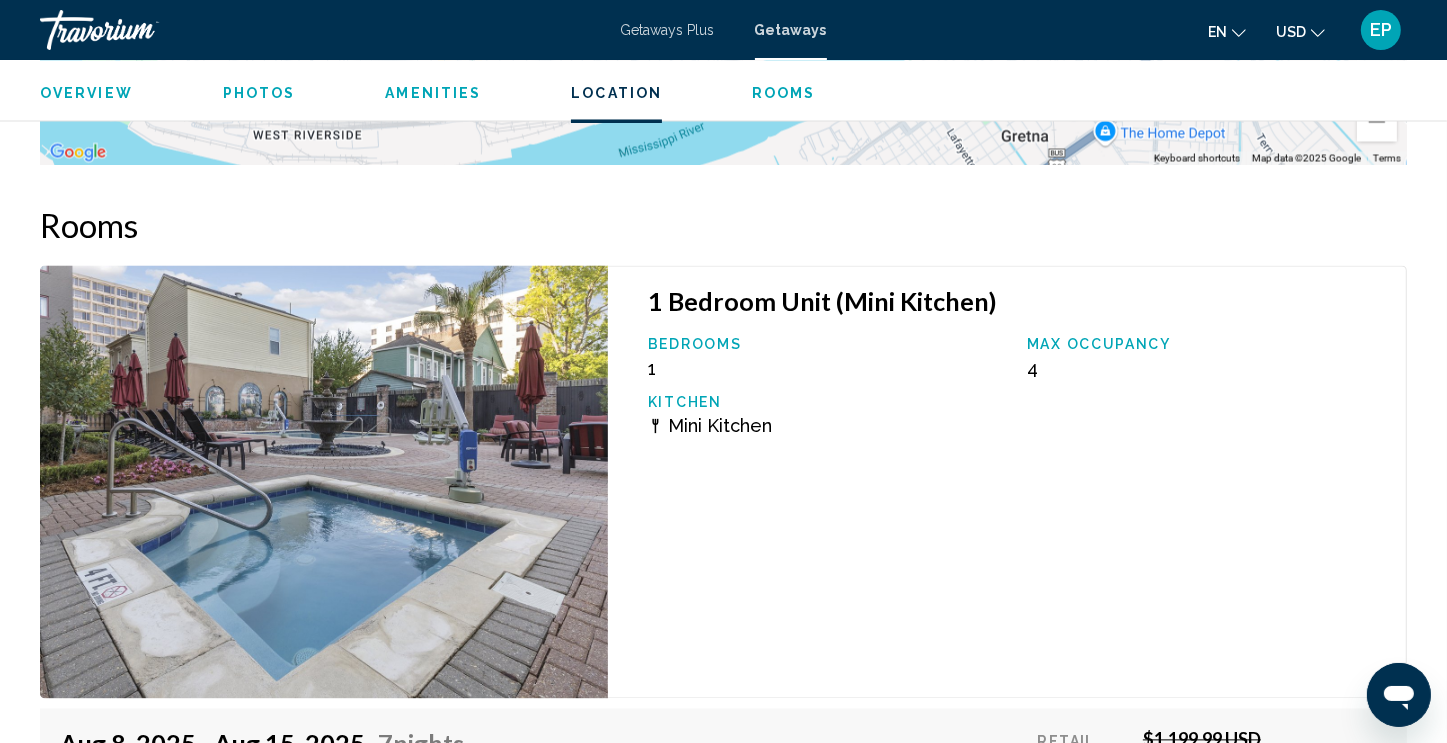 scroll, scrollTop: 4000, scrollLeft: 0, axis: vertical 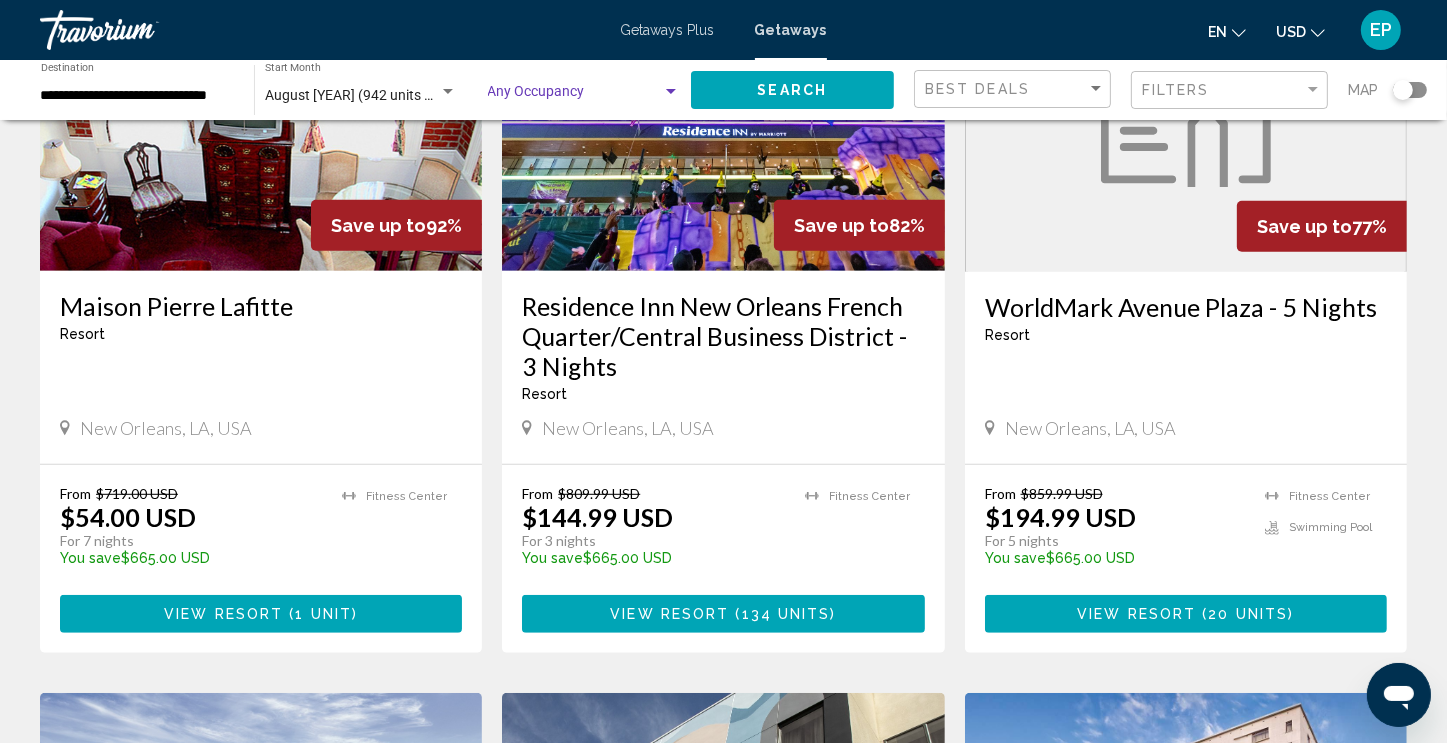 click at bounding box center (671, 91) 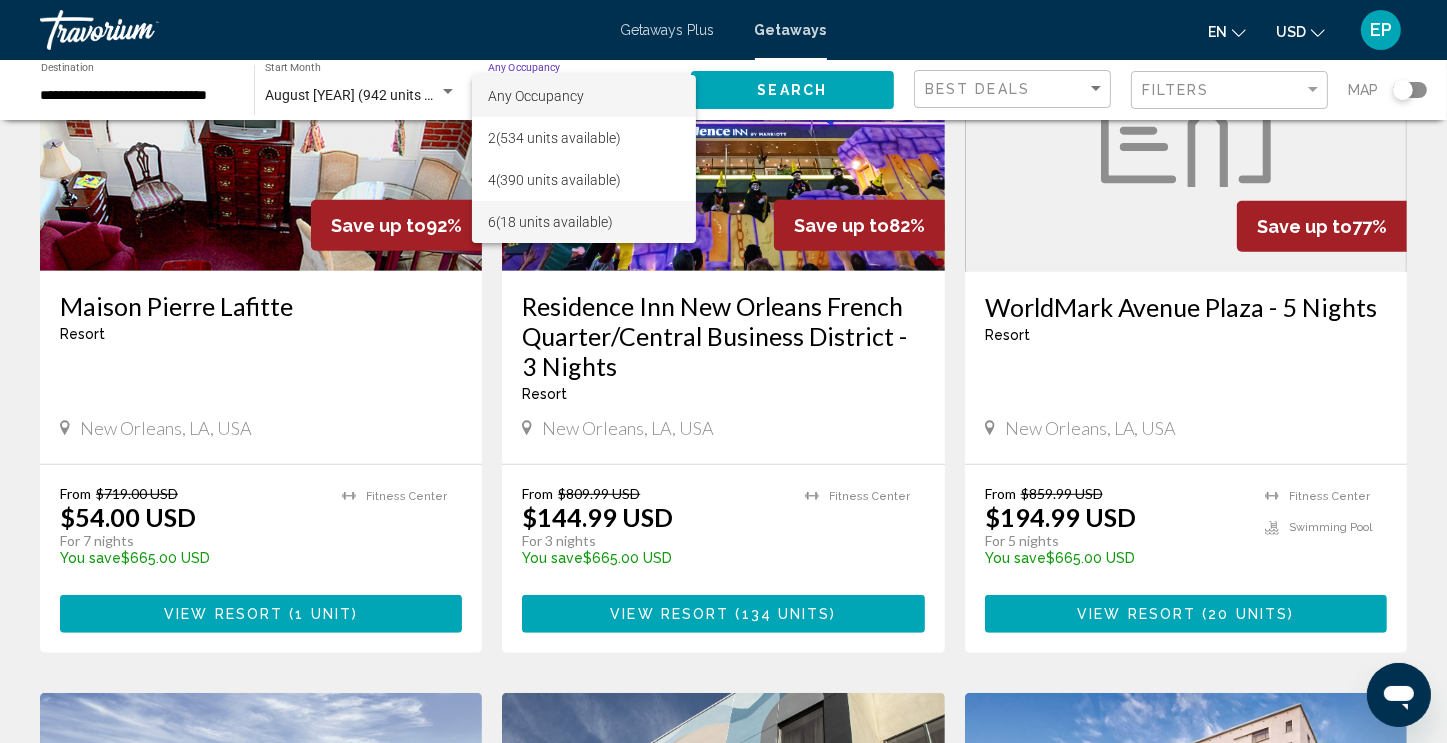 click on "6  (18 units available)" at bounding box center (584, 222) 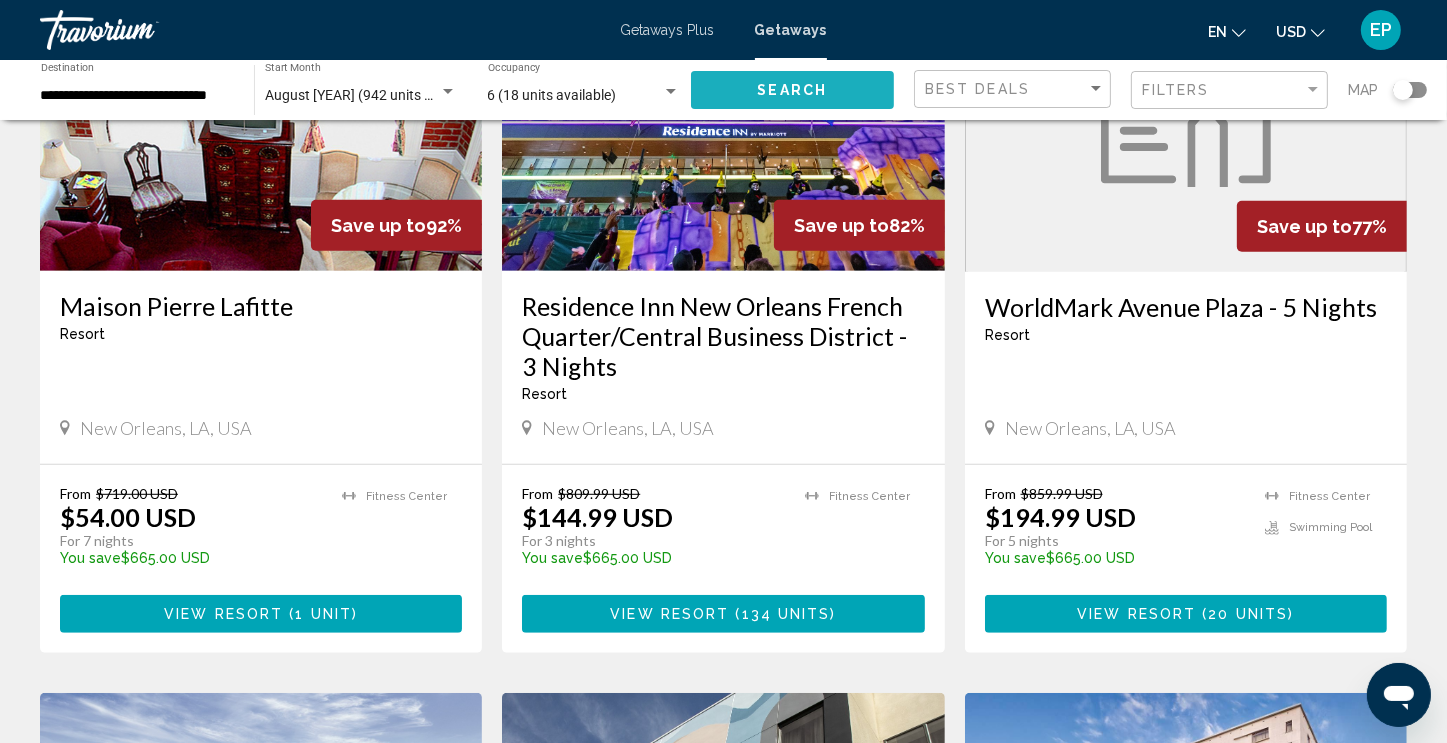 click on "Search" 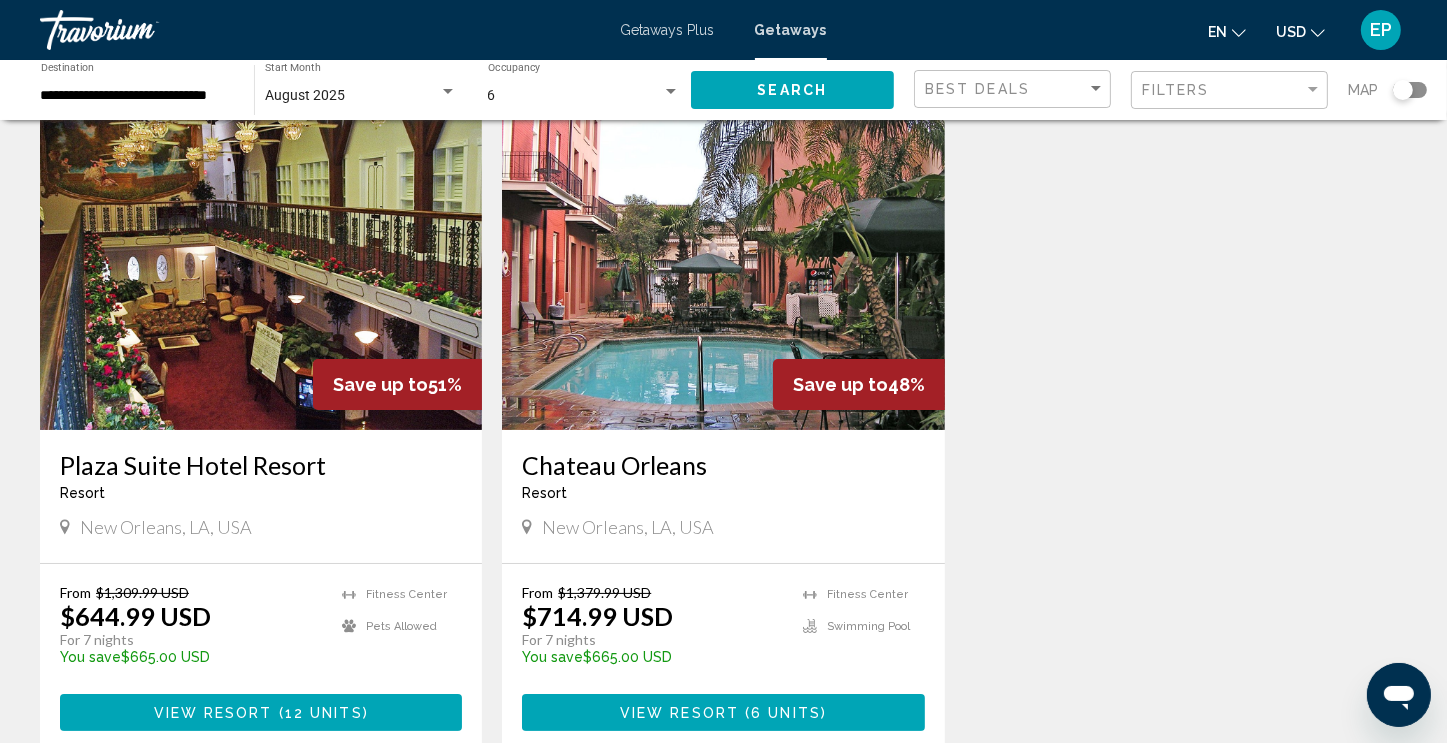scroll, scrollTop: 200, scrollLeft: 0, axis: vertical 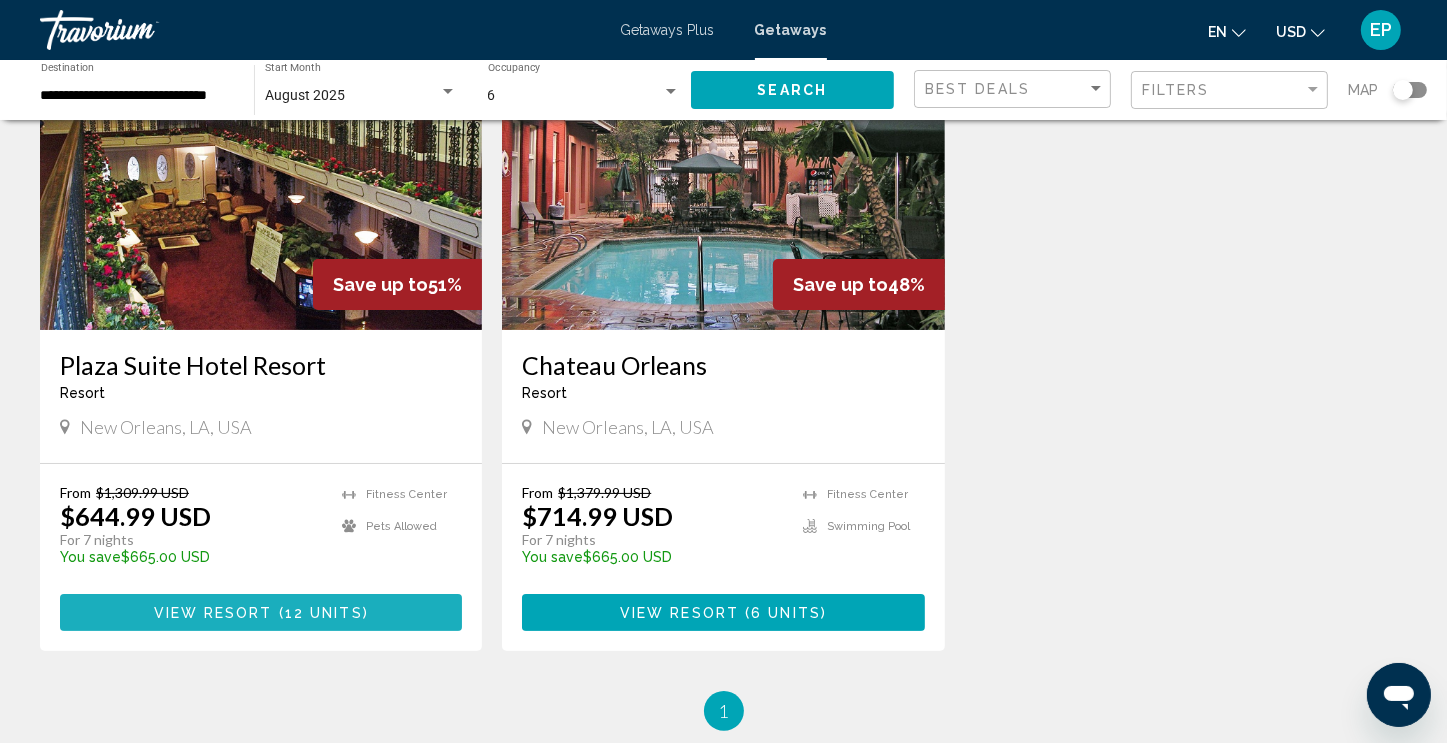 click on "View Resort" at bounding box center (213, 613) 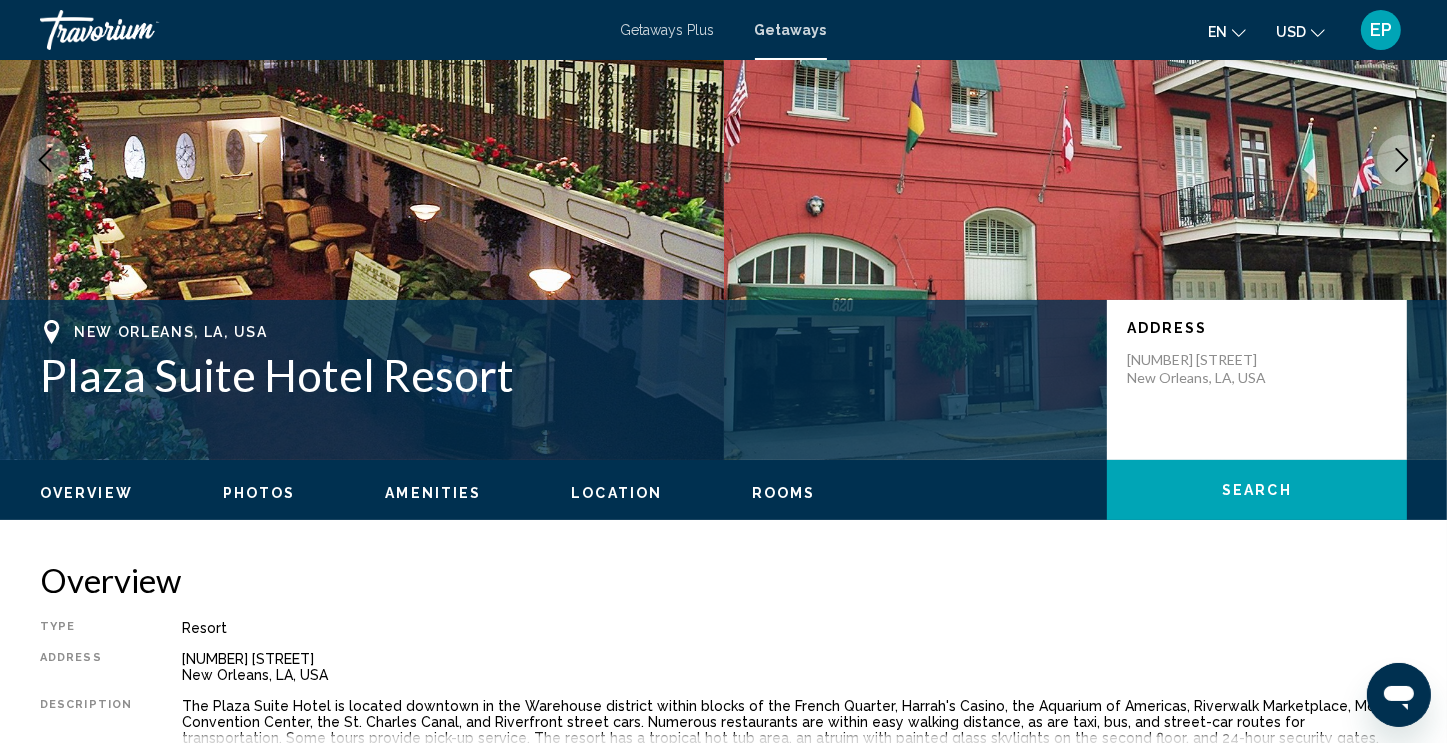 scroll, scrollTop: 0, scrollLeft: 0, axis: both 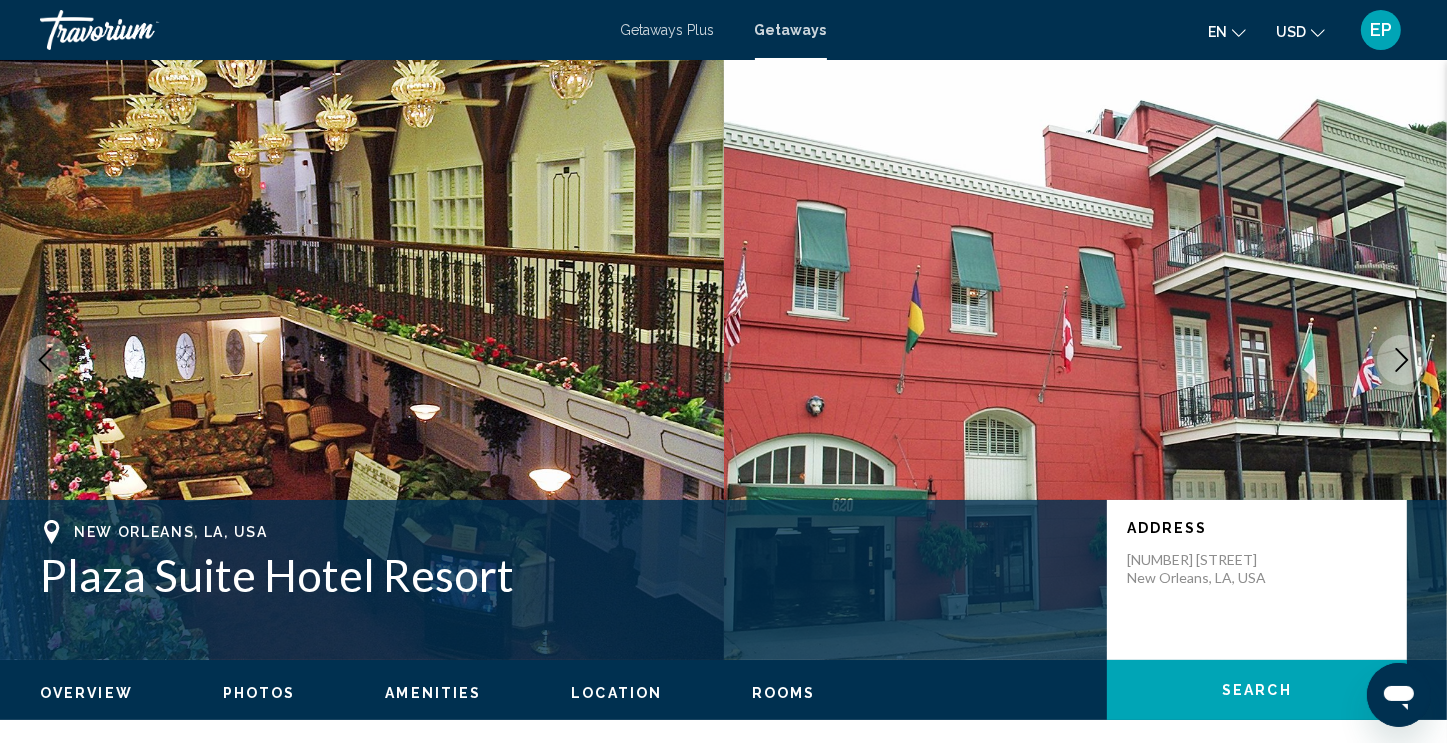 click 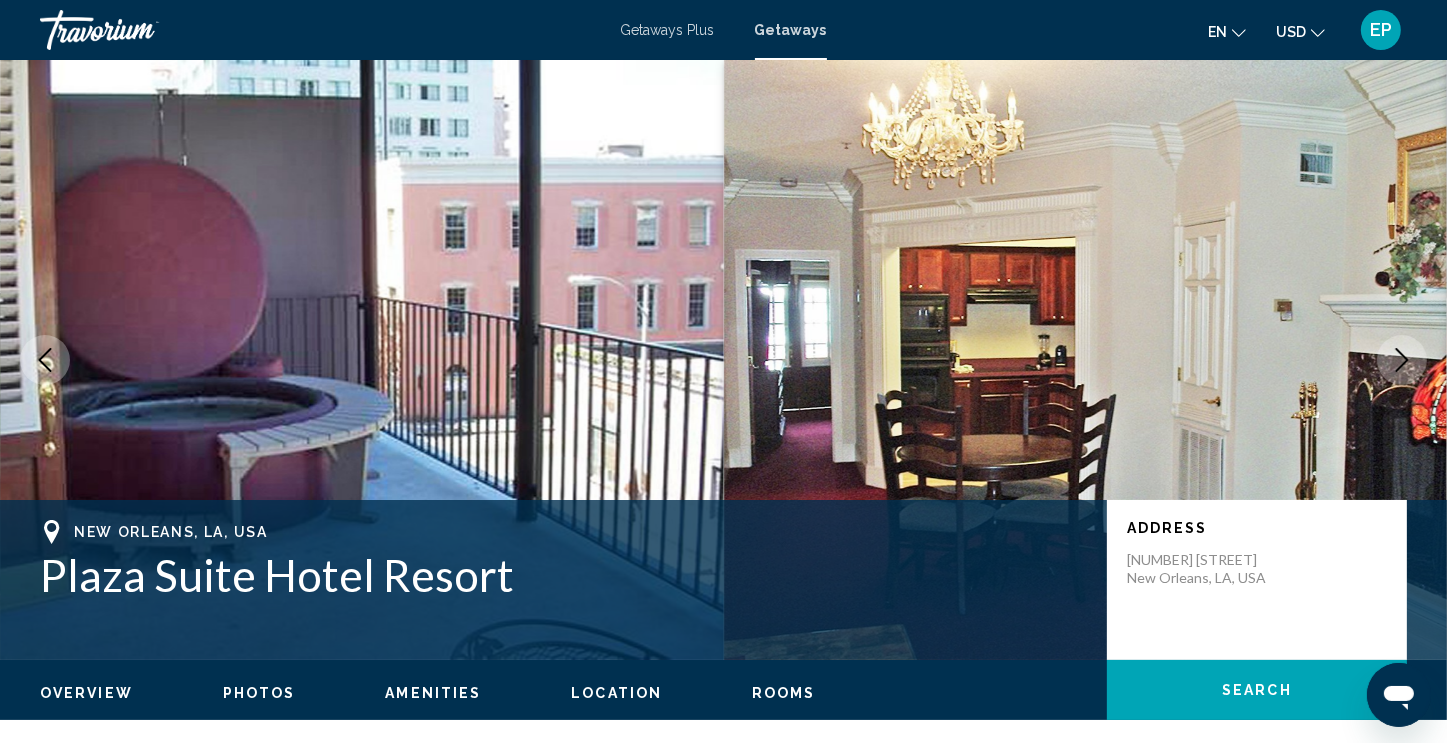 click 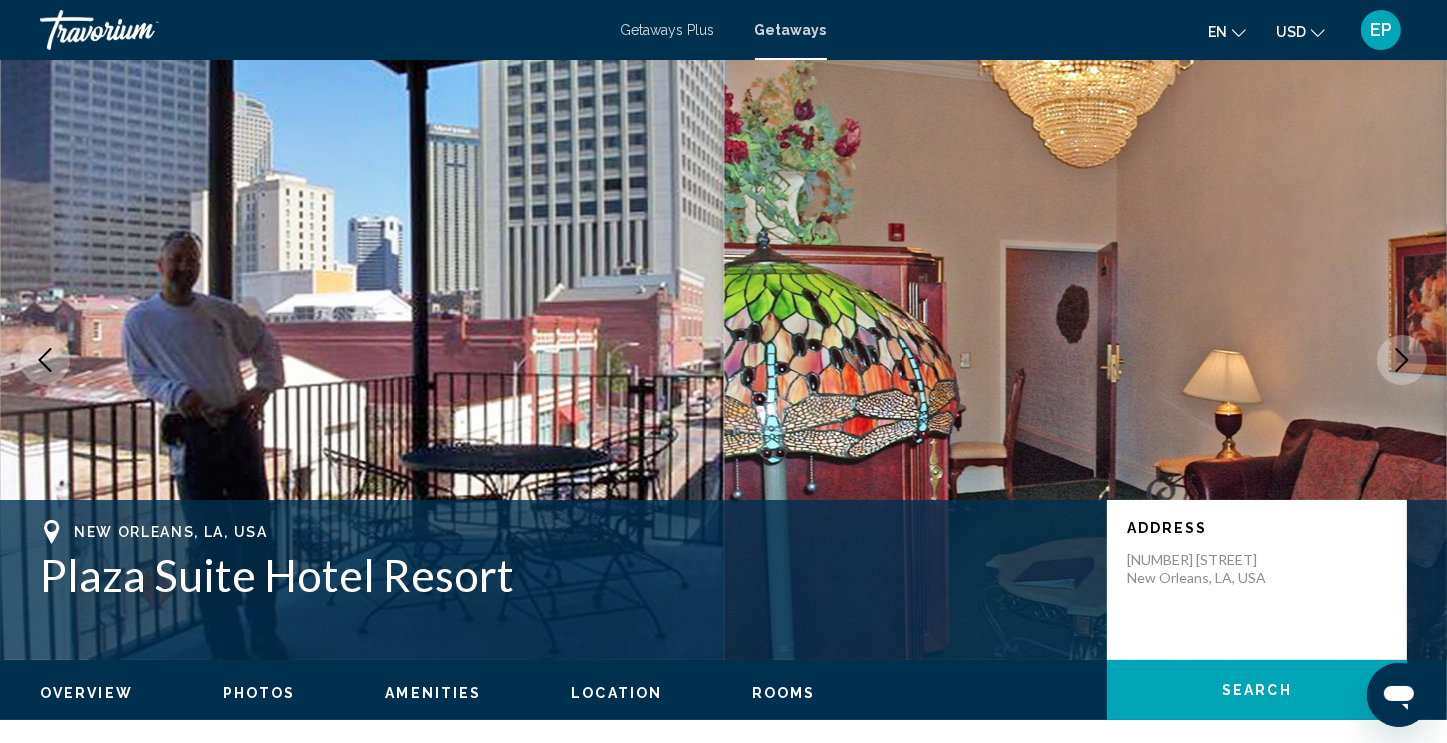 click 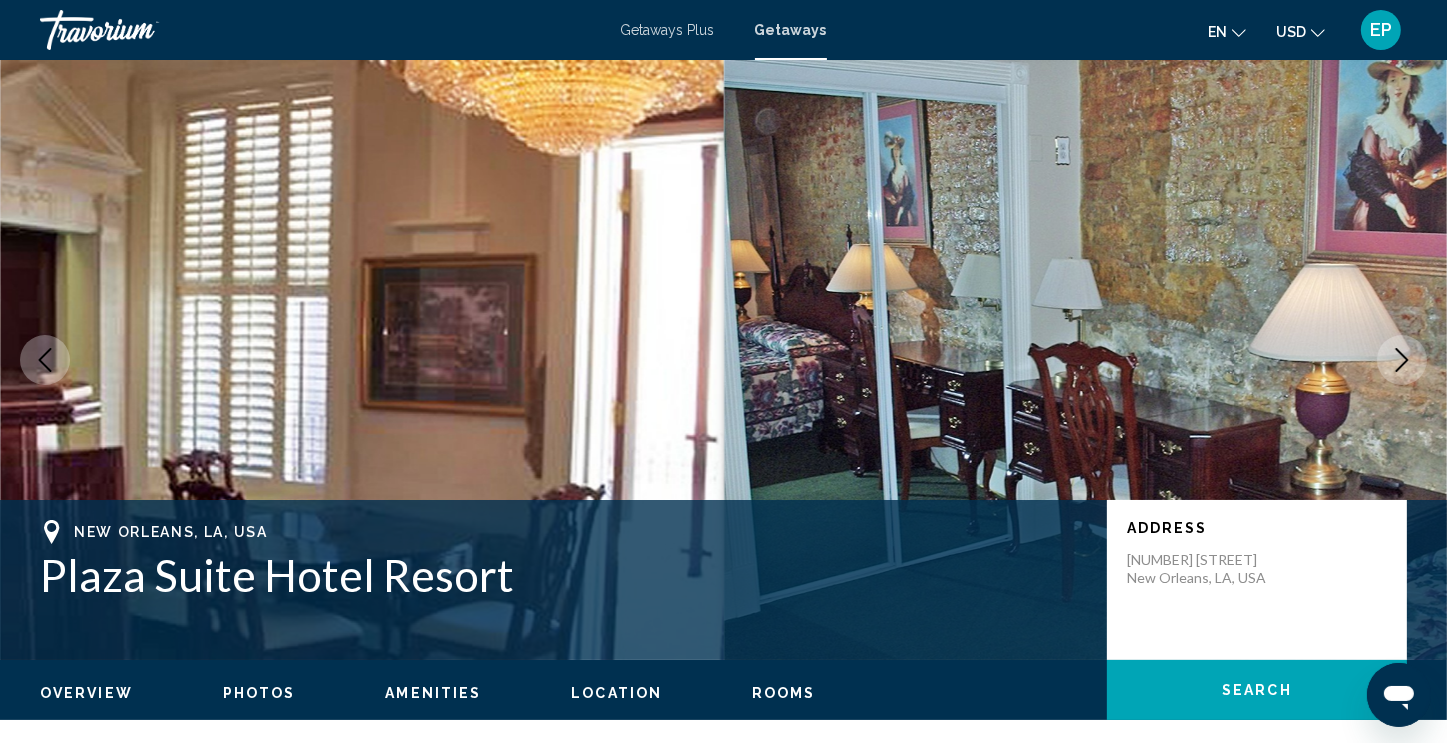 click 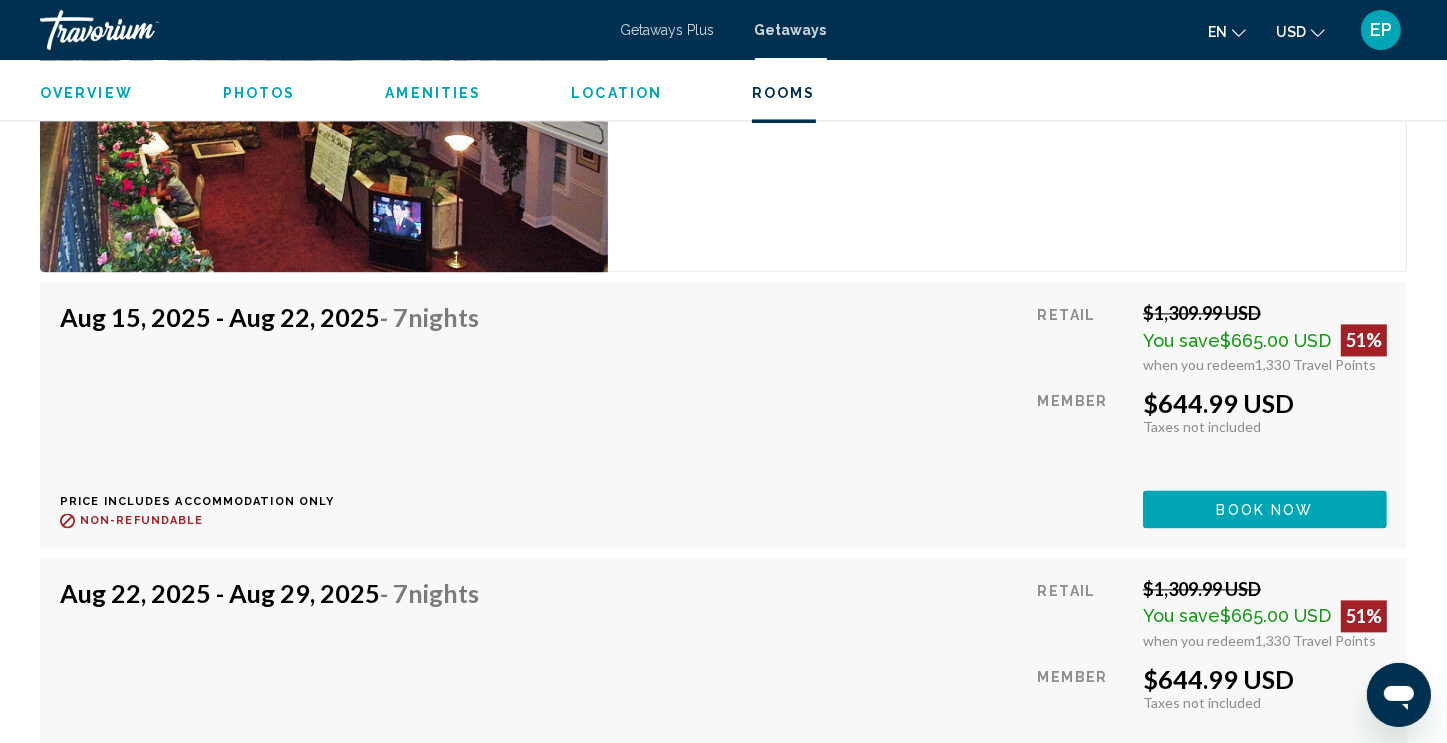 scroll, scrollTop: 3900, scrollLeft: 0, axis: vertical 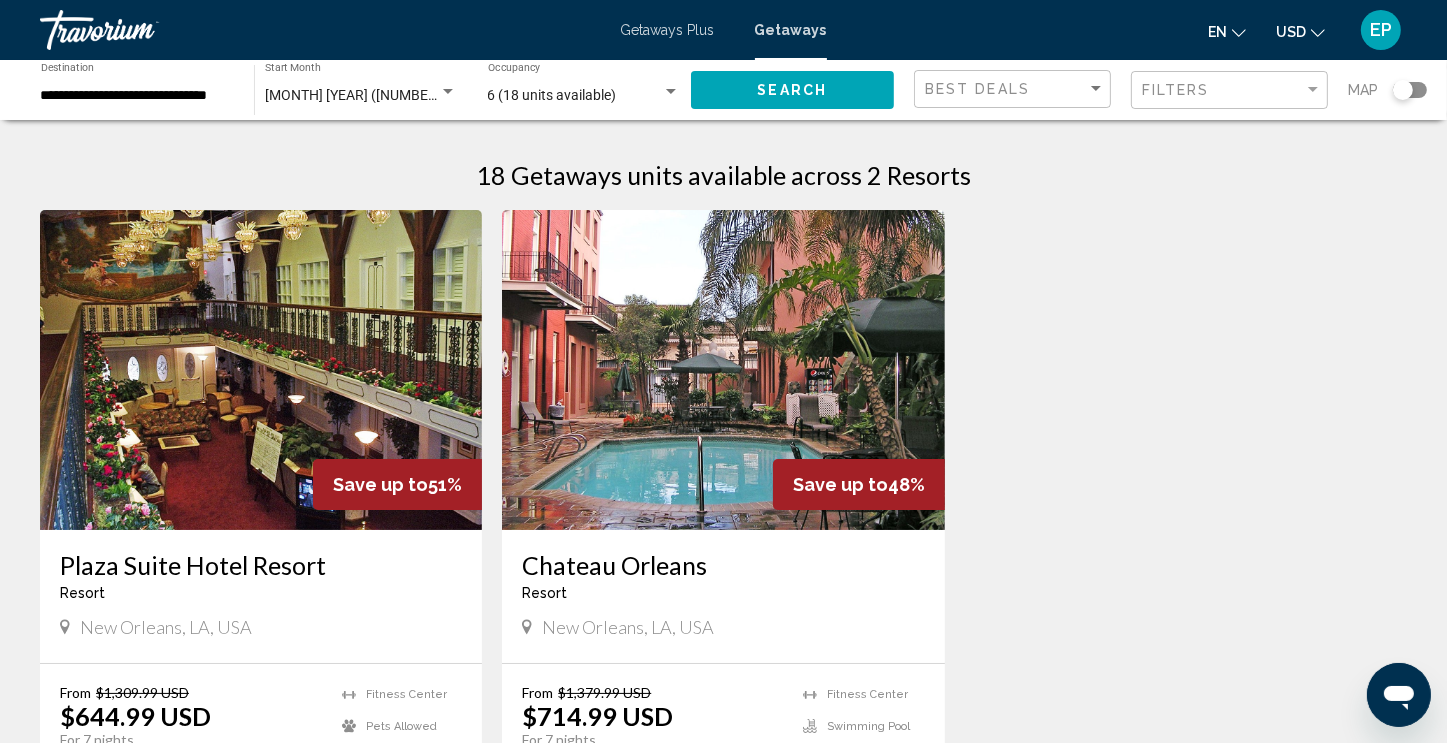 click on "**********" 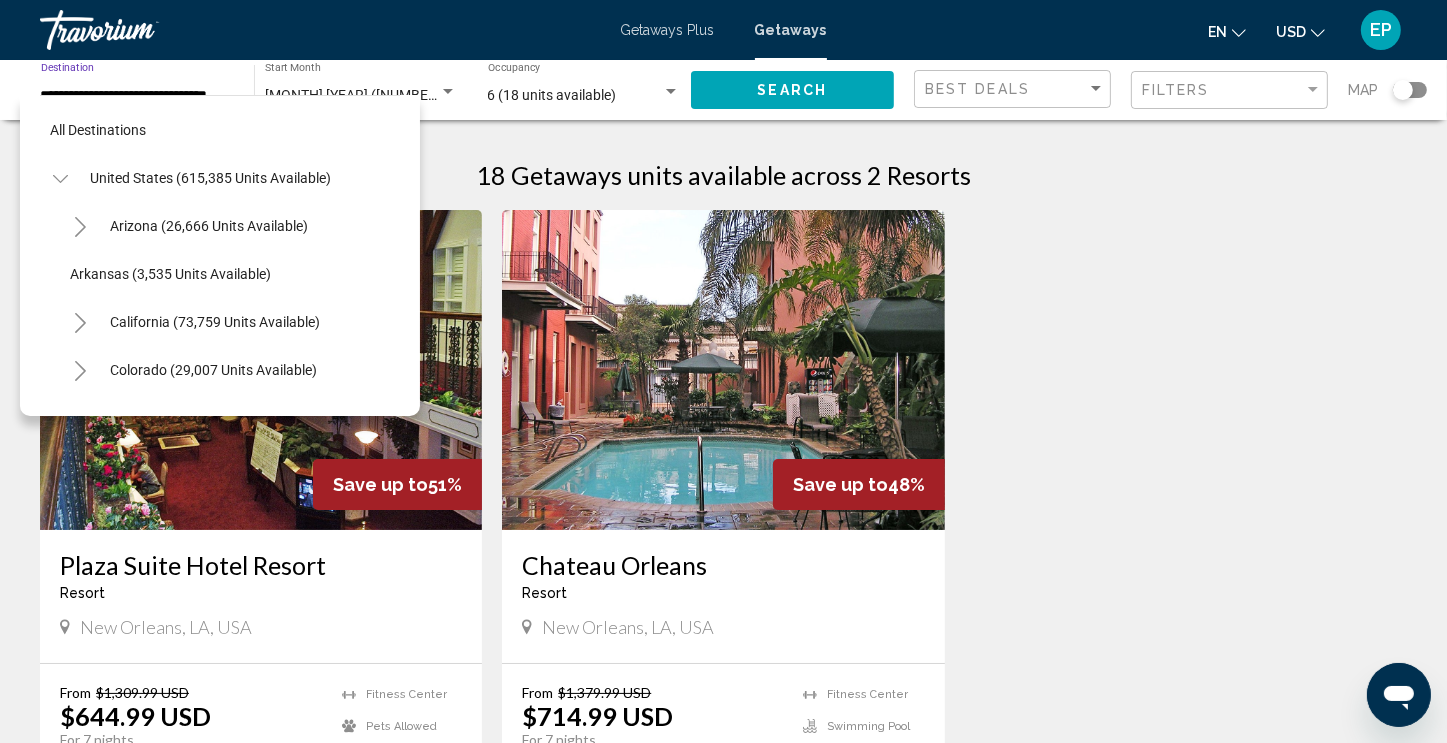 scroll, scrollTop: 0, scrollLeft: 7, axis: horizontal 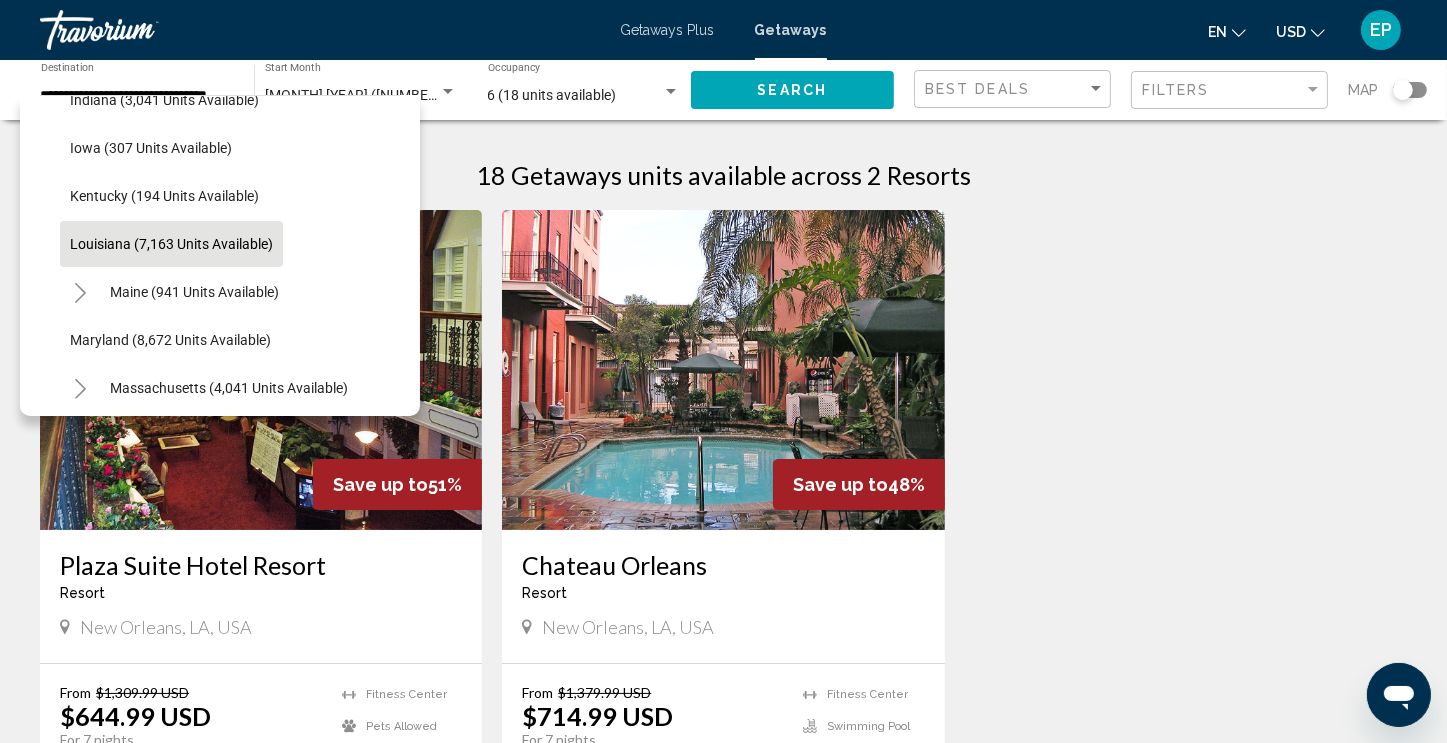 click on "Getaways" at bounding box center (791, 30) 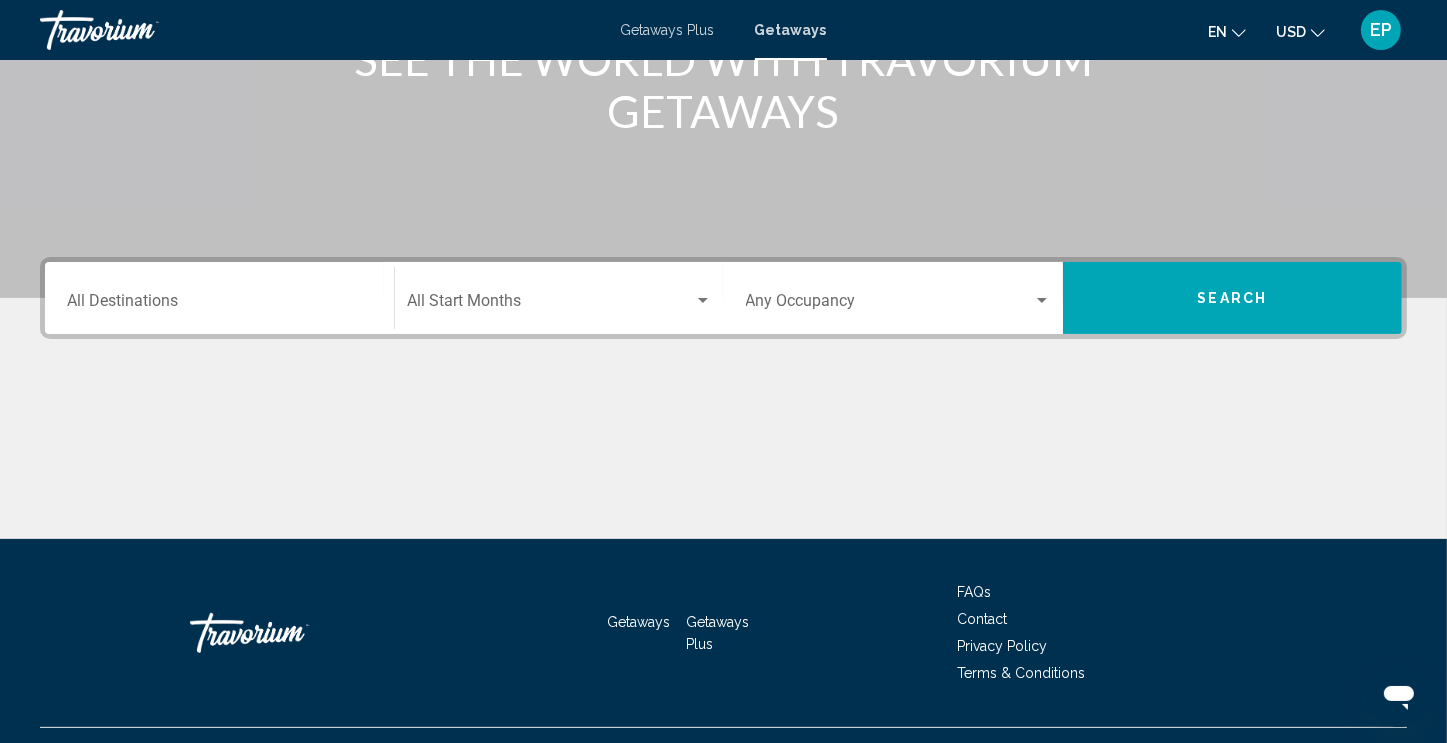 scroll, scrollTop: 342, scrollLeft: 0, axis: vertical 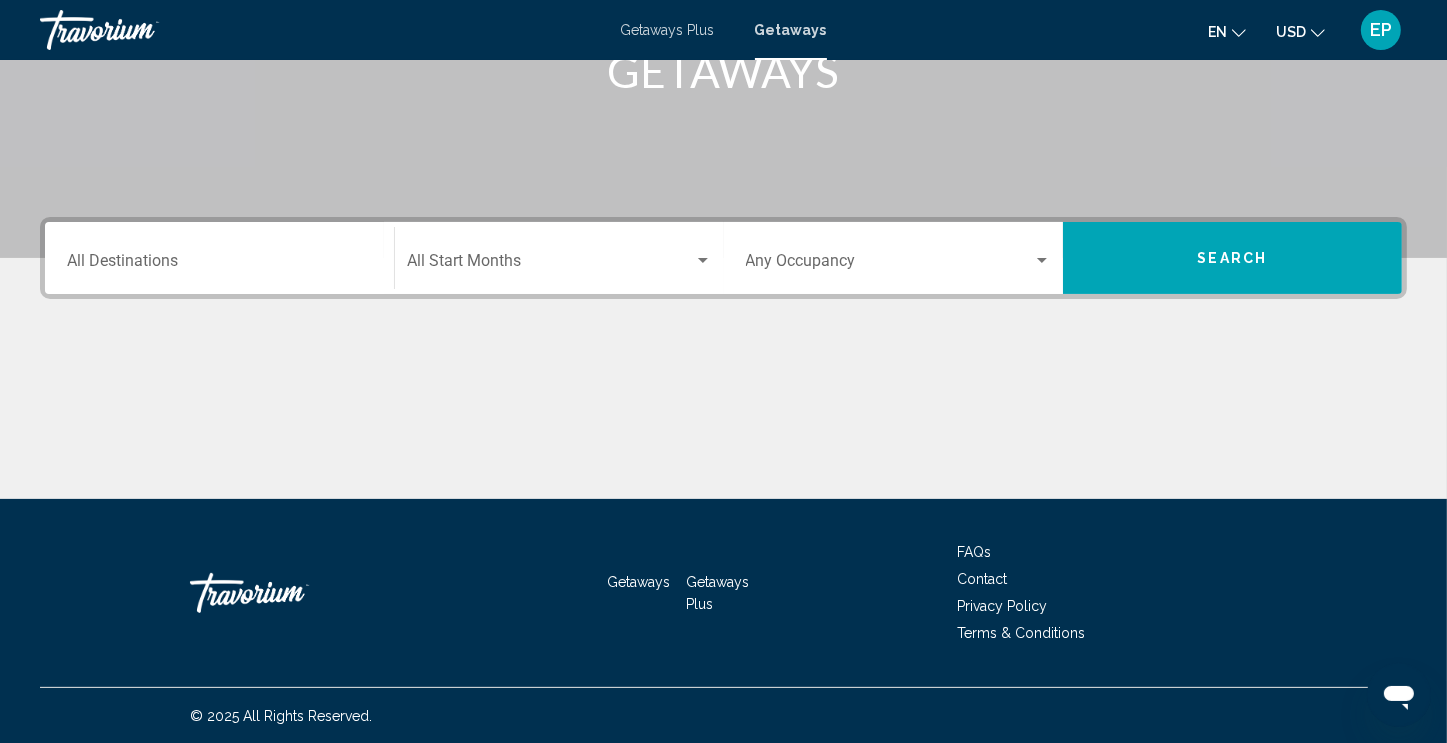 click on "Destination All Destinations" at bounding box center [219, 265] 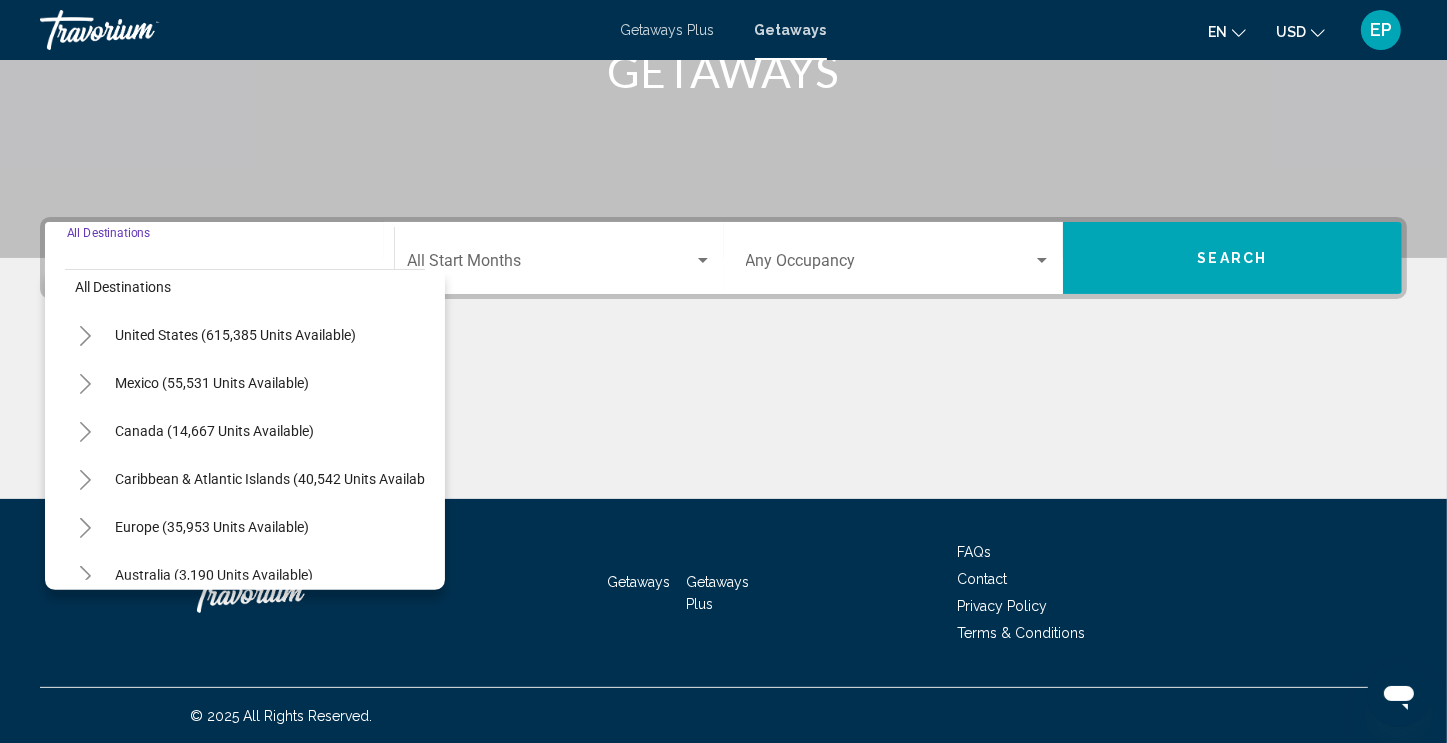 scroll, scrollTop: 0, scrollLeft: 0, axis: both 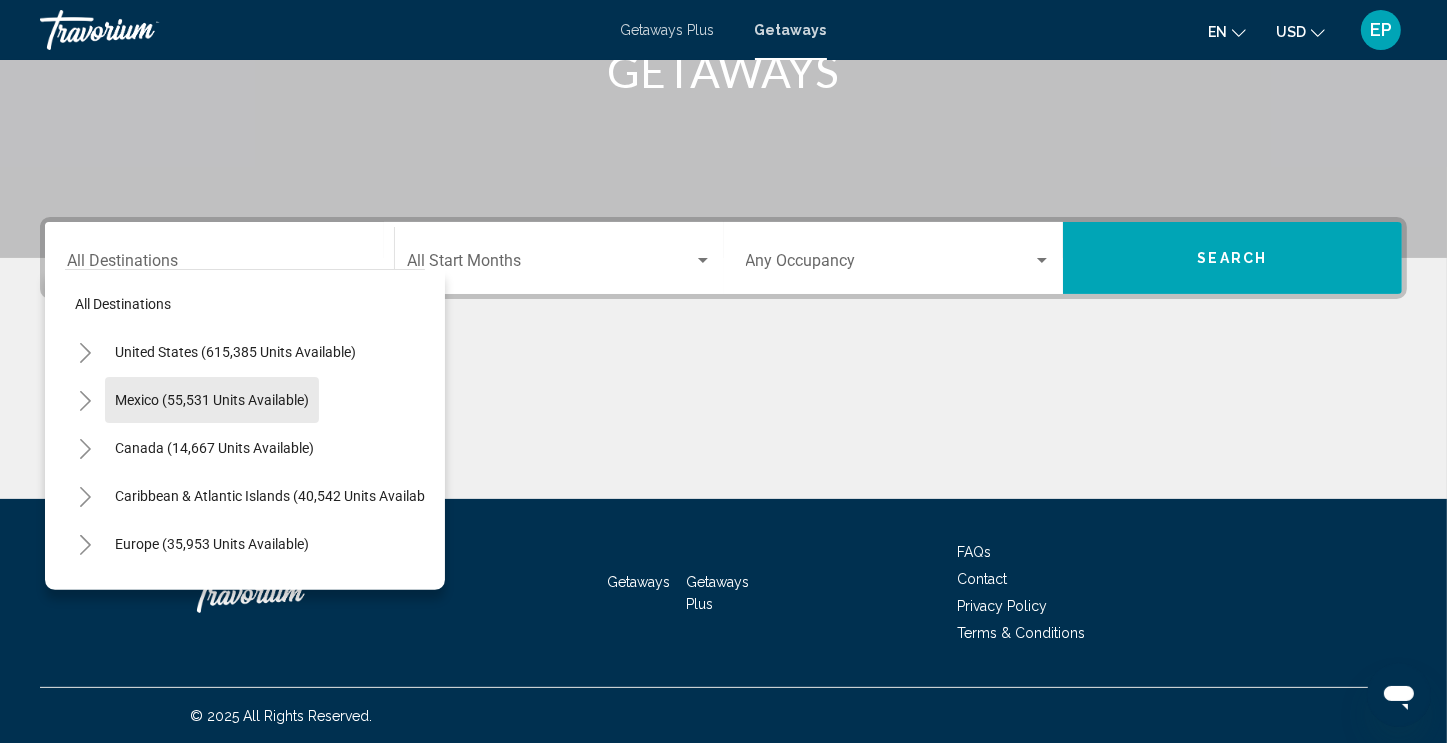 click on "Mexico (55,531 units available)" 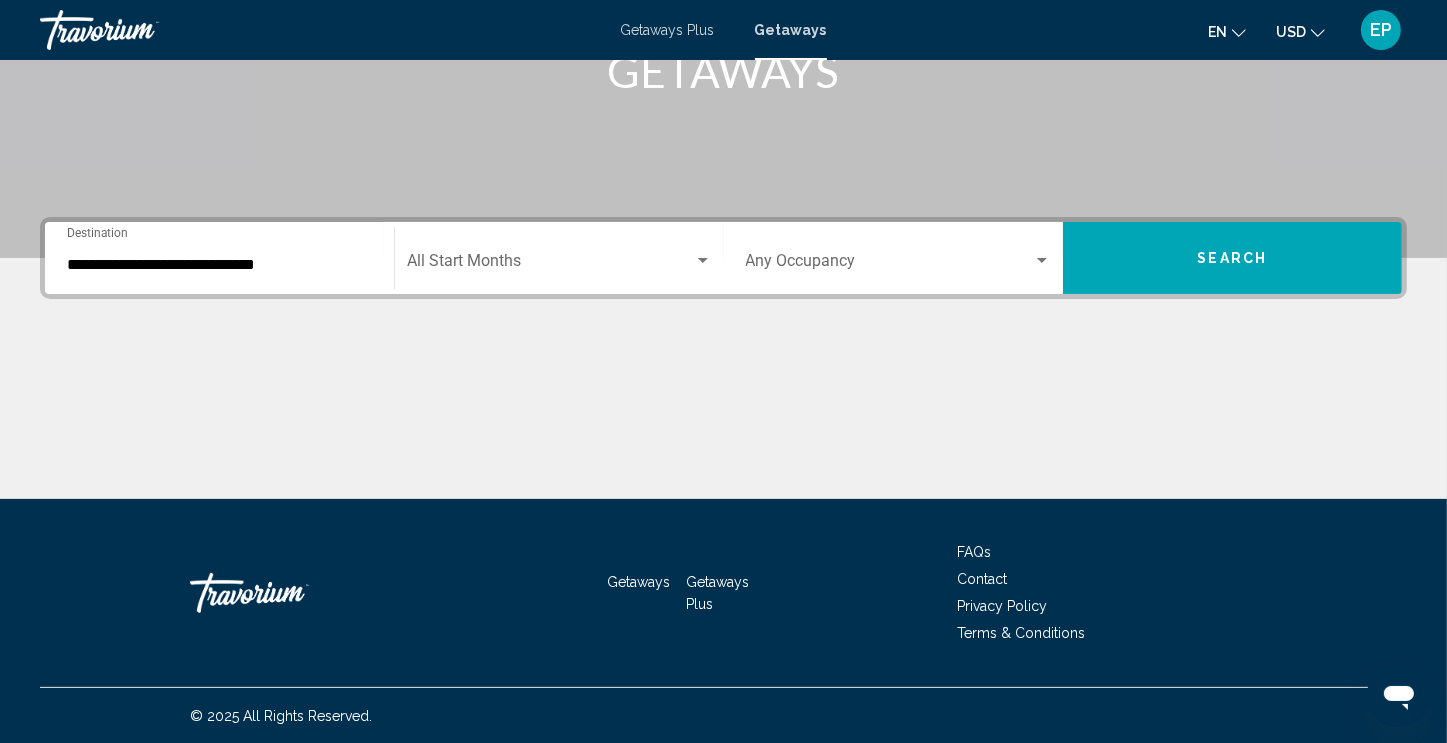 click on "Start Month All Start Months" 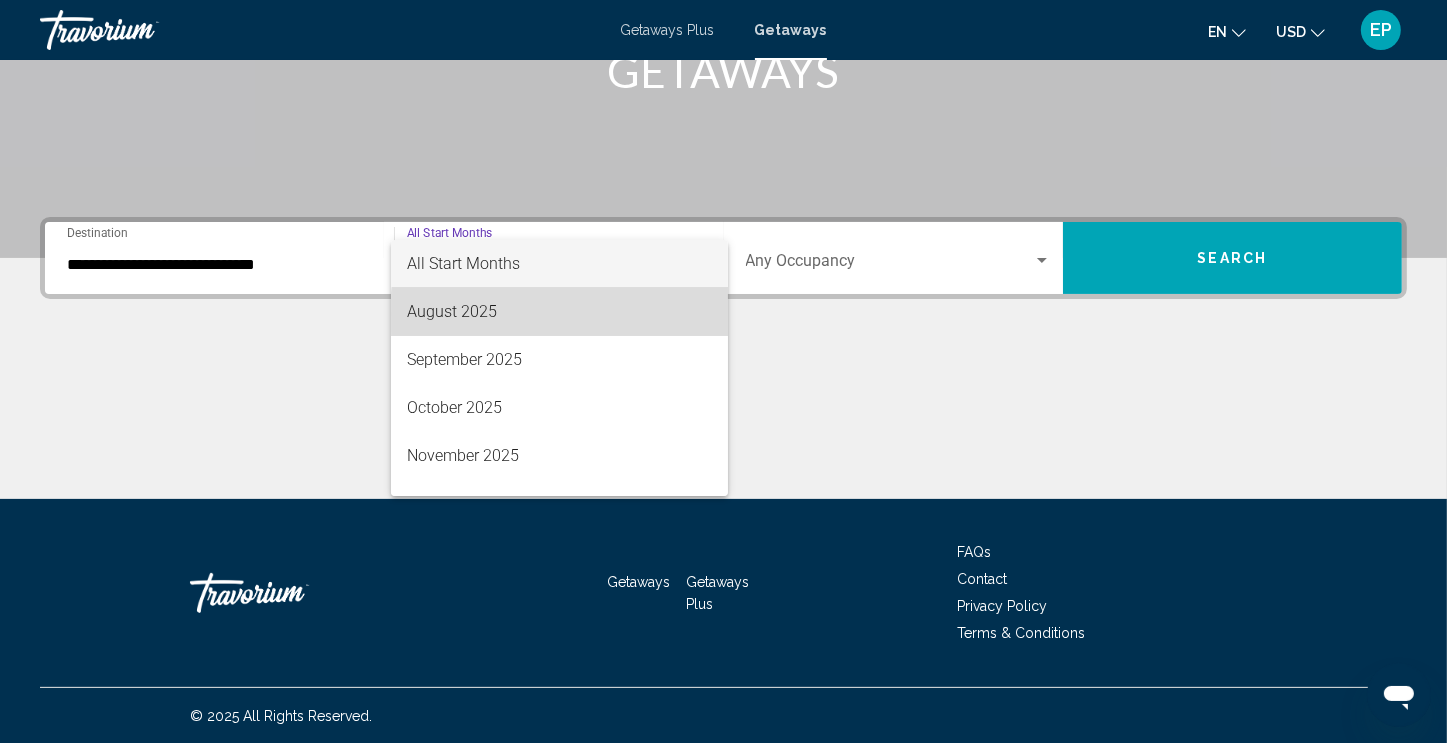 click on "August 2025" at bounding box center [559, 312] 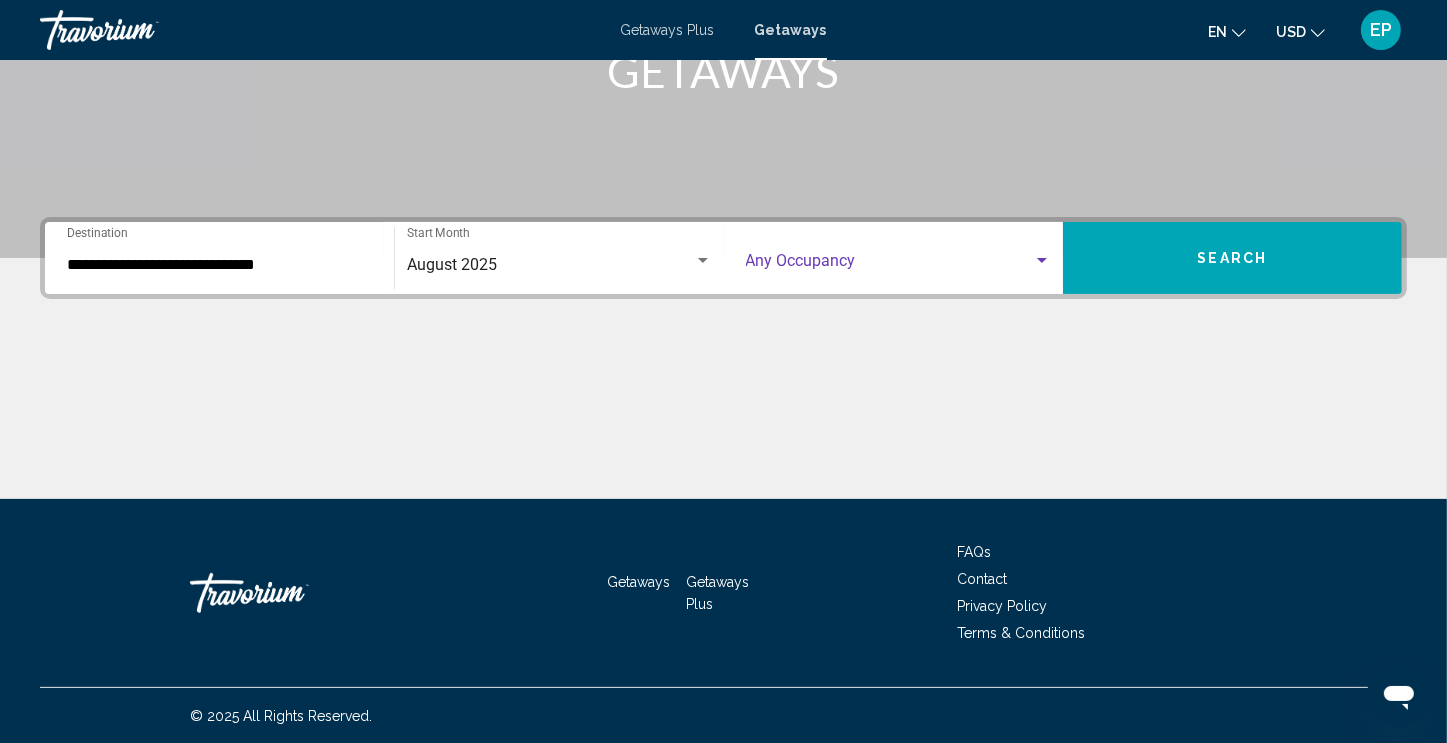 click at bounding box center [1042, 261] 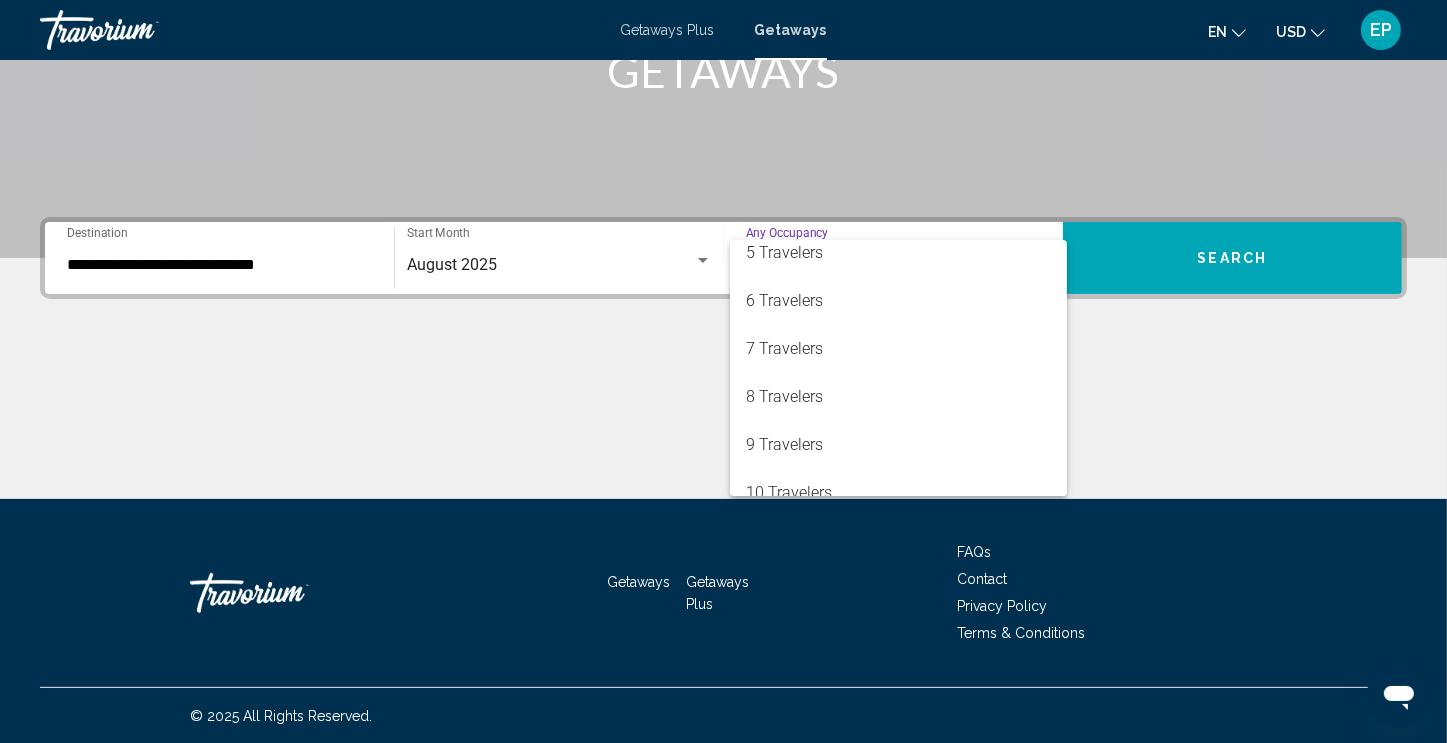 scroll, scrollTop: 224, scrollLeft: 0, axis: vertical 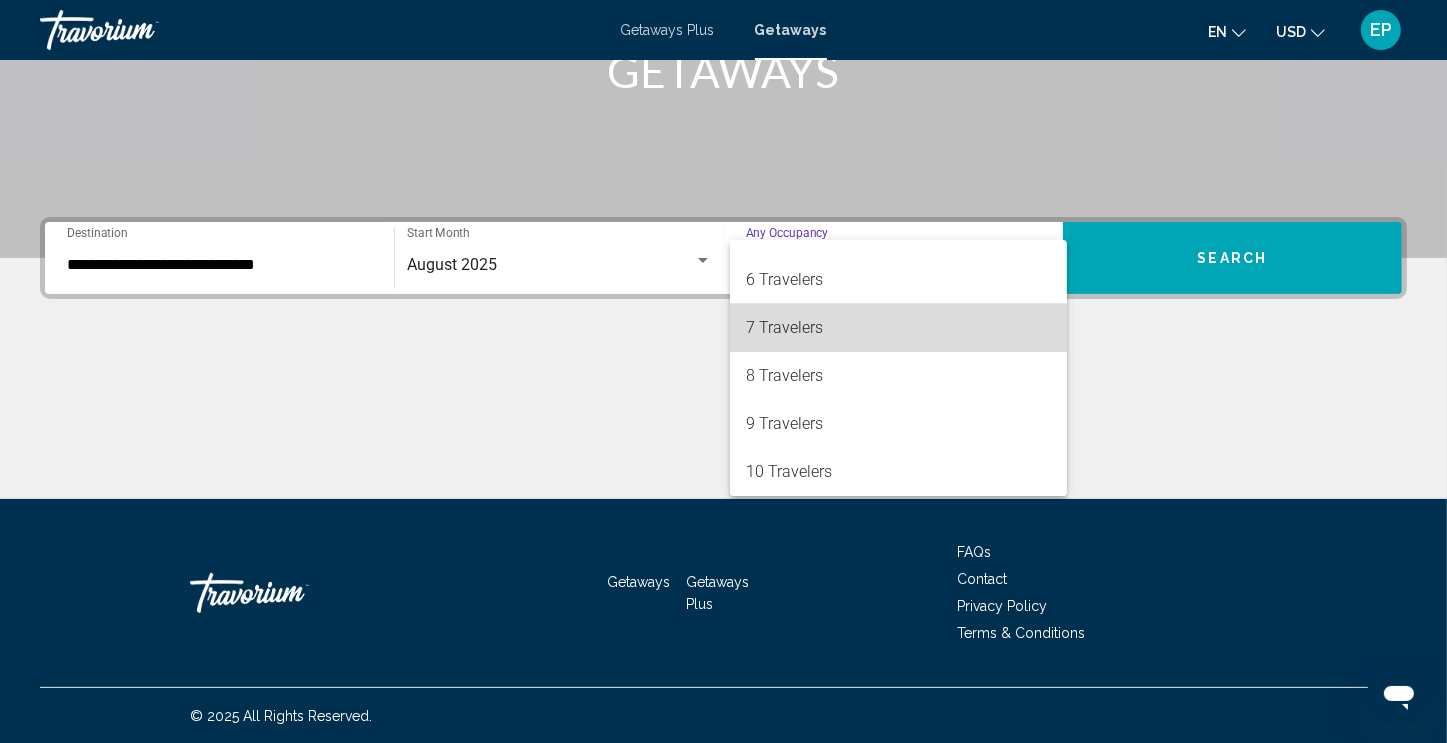 click on "7 Travelers" at bounding box center [898, 328] 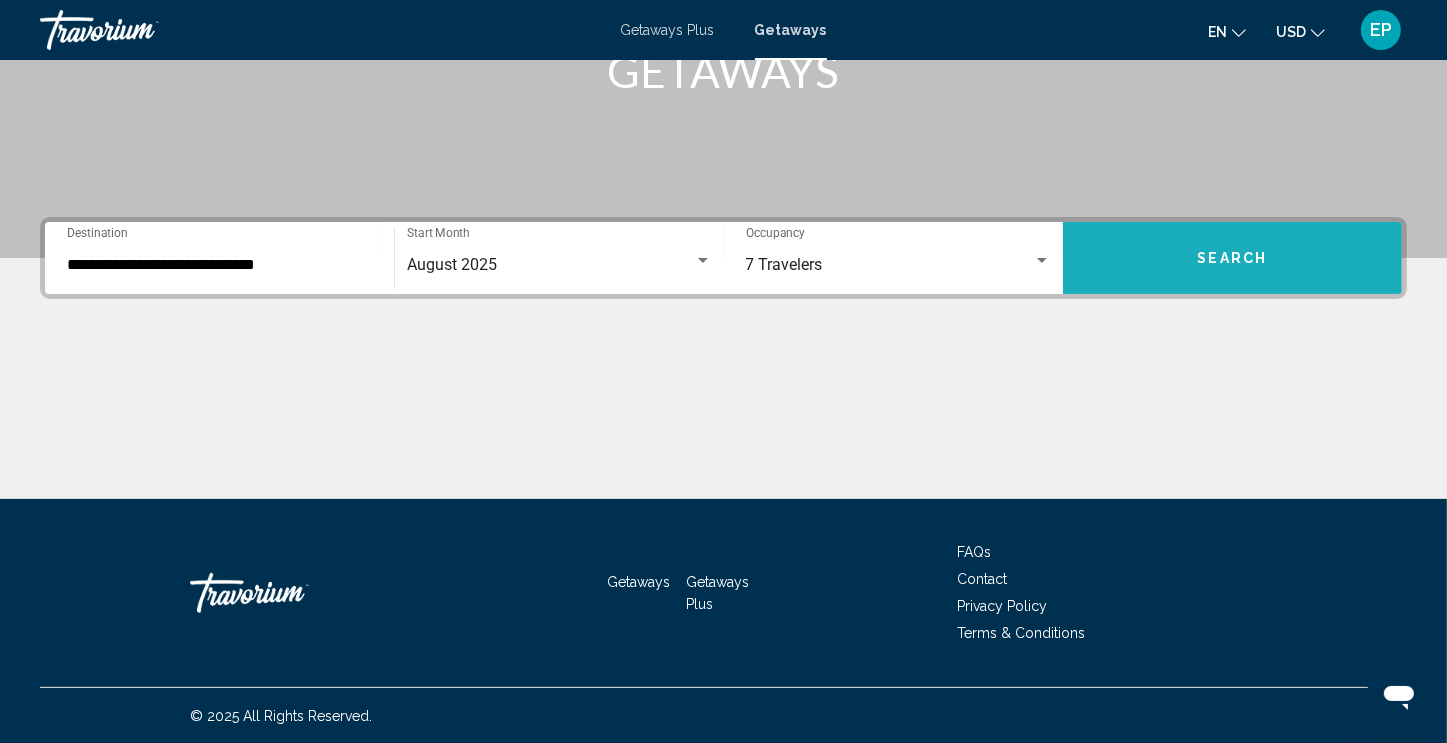 click on "Search" at bounding box center (1232, 258) 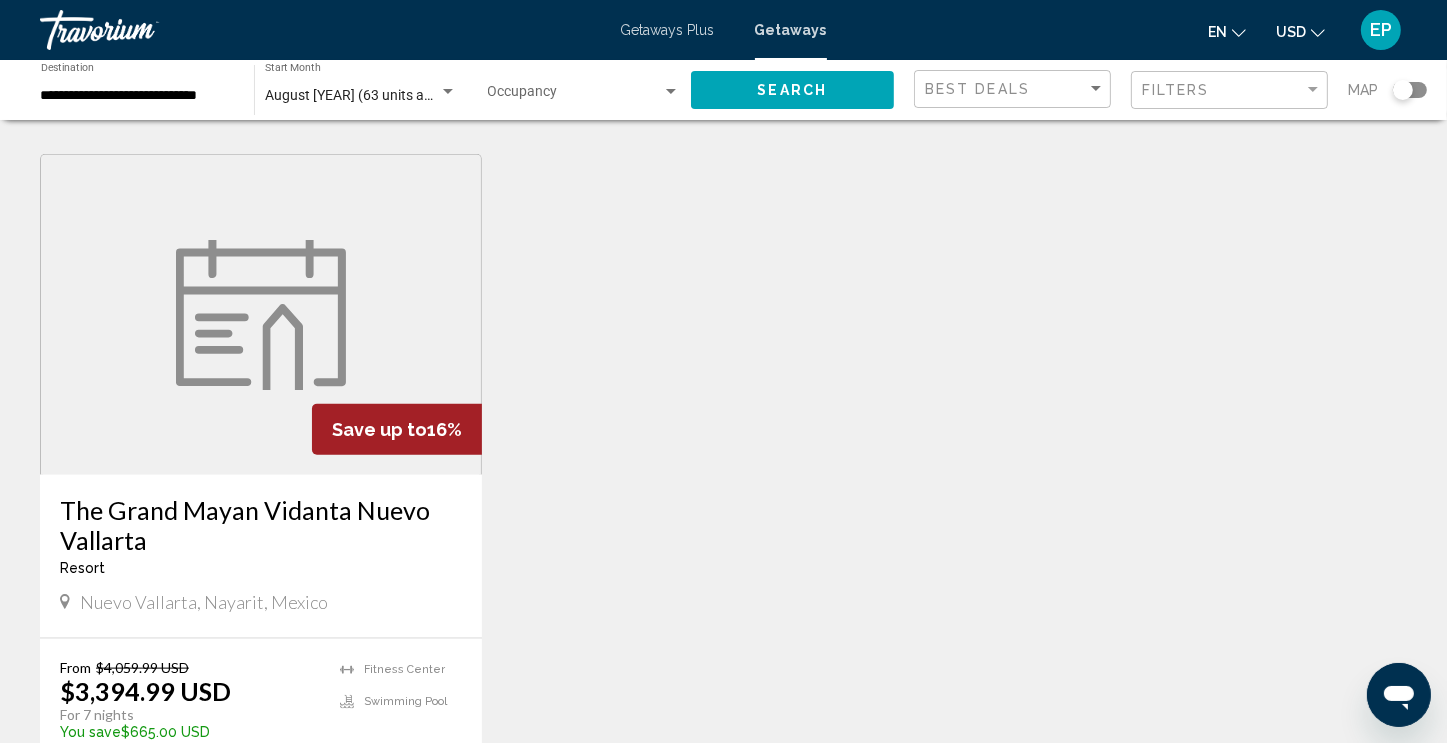 scroll, scrollTop: 2200, scrollLeft: 0, axis: vertical 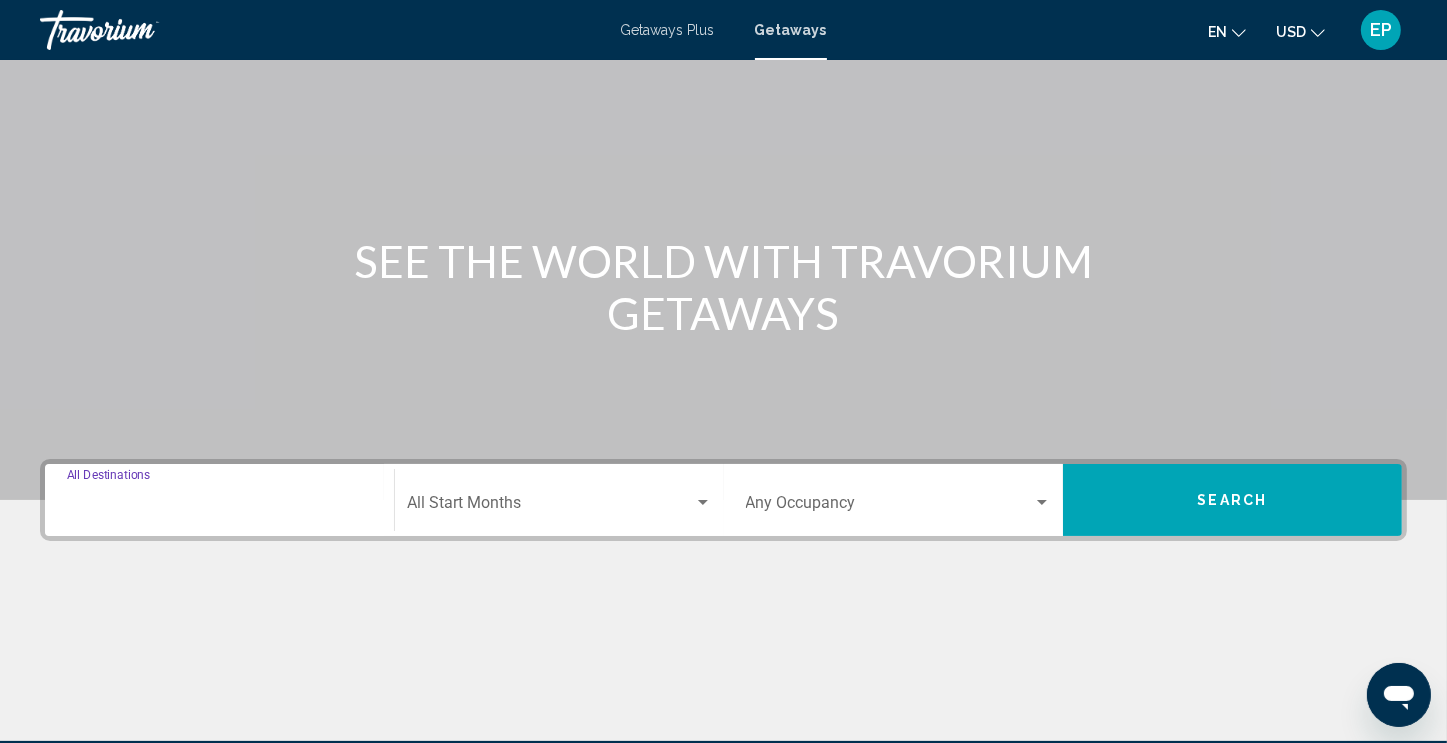 click on "Destination All Destinations" at bounding box center (219, 507) 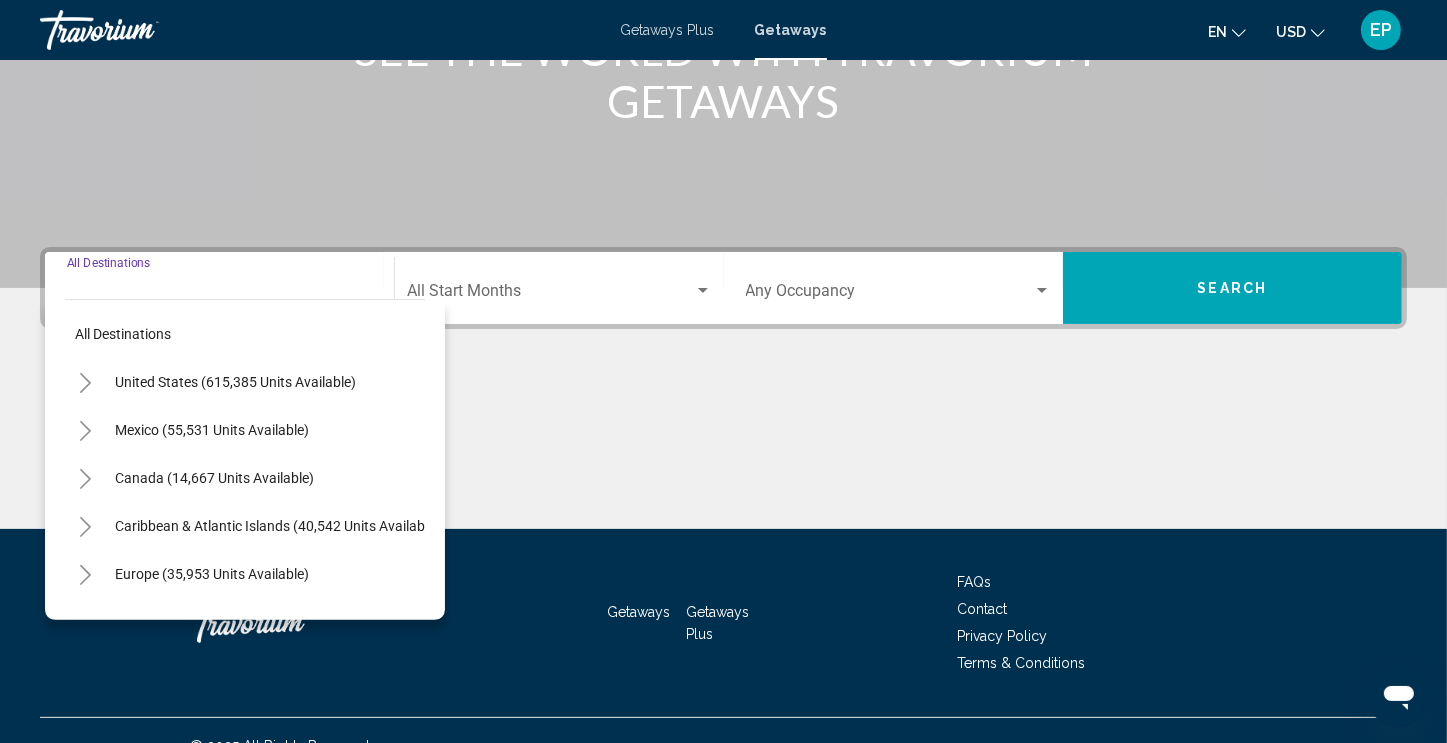 scroll, scrollTop: 342, scrollLeft: 0, axis: vertical 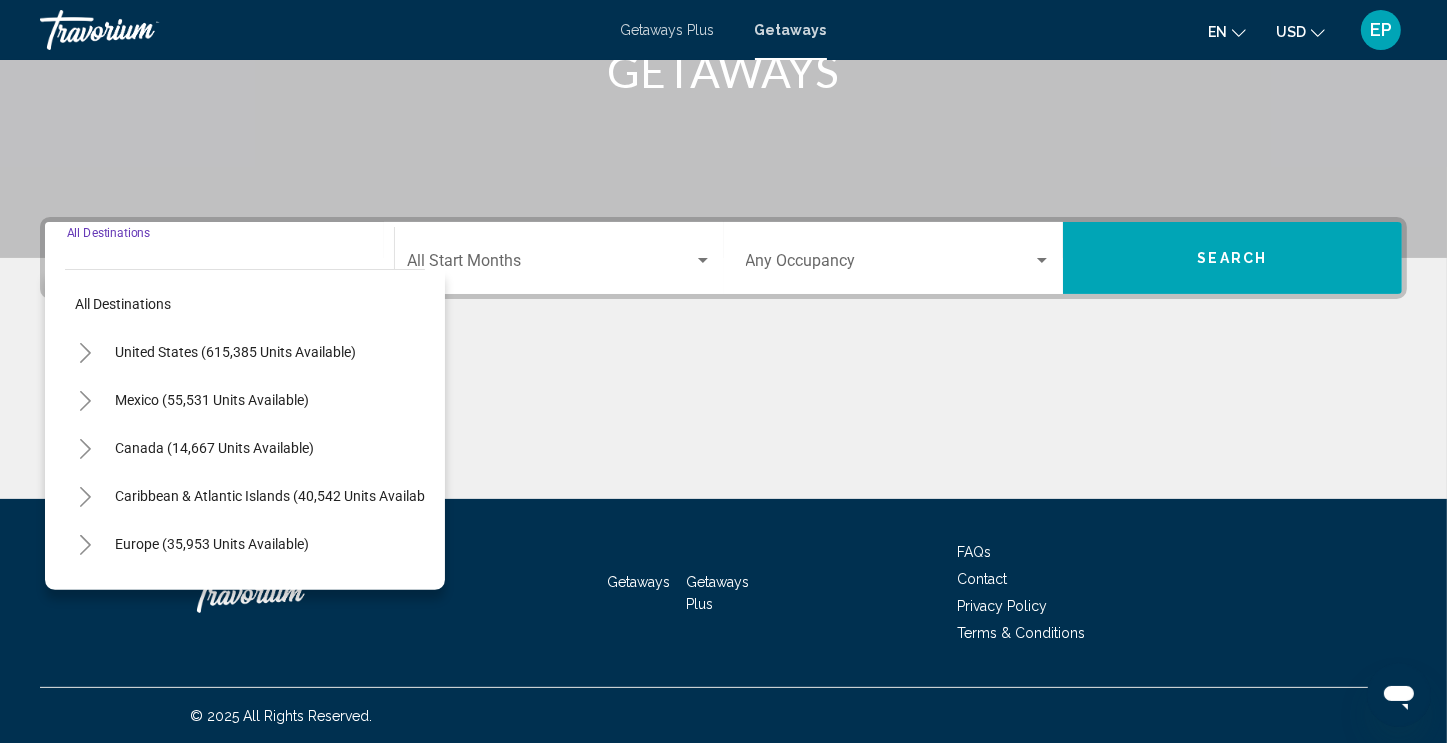 click 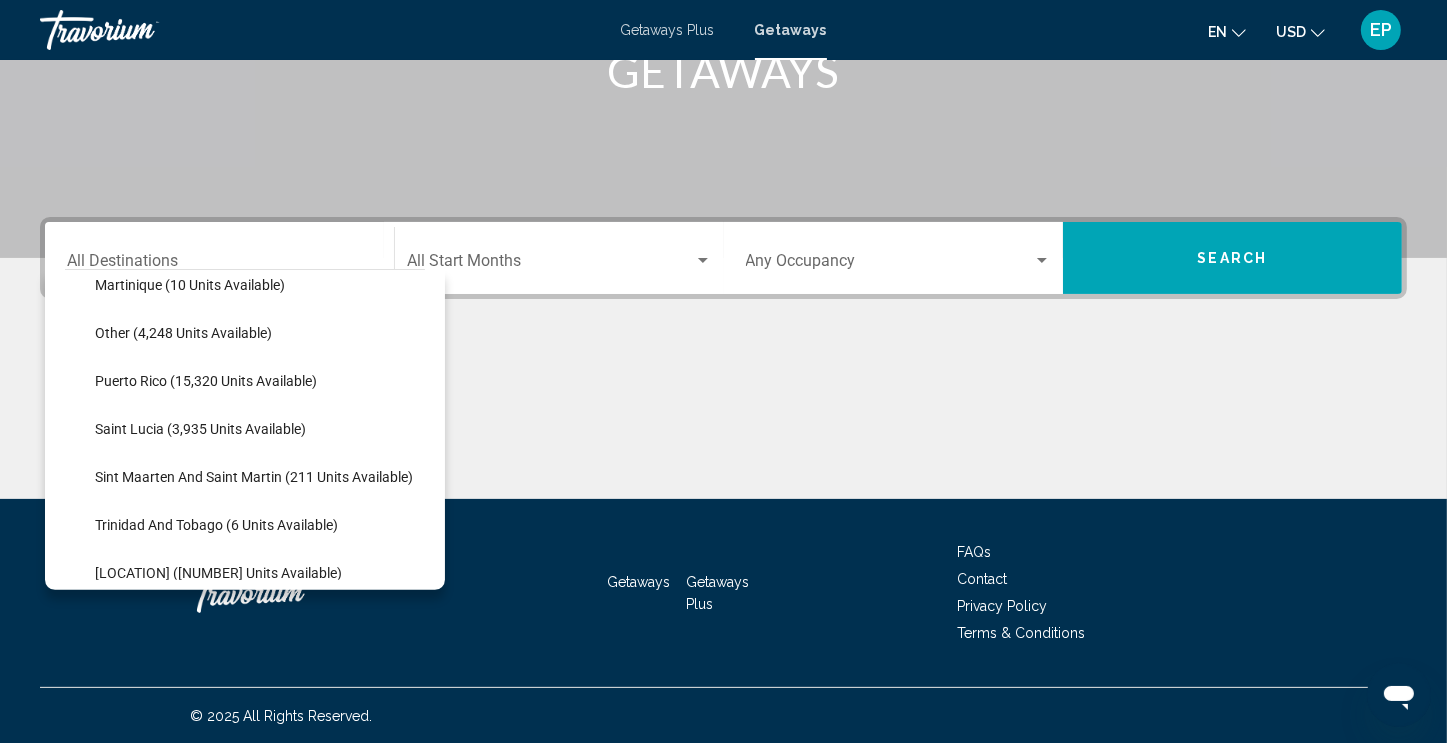 scroll, scrollTop: 500, scrollLeft: 0, axis: vertical 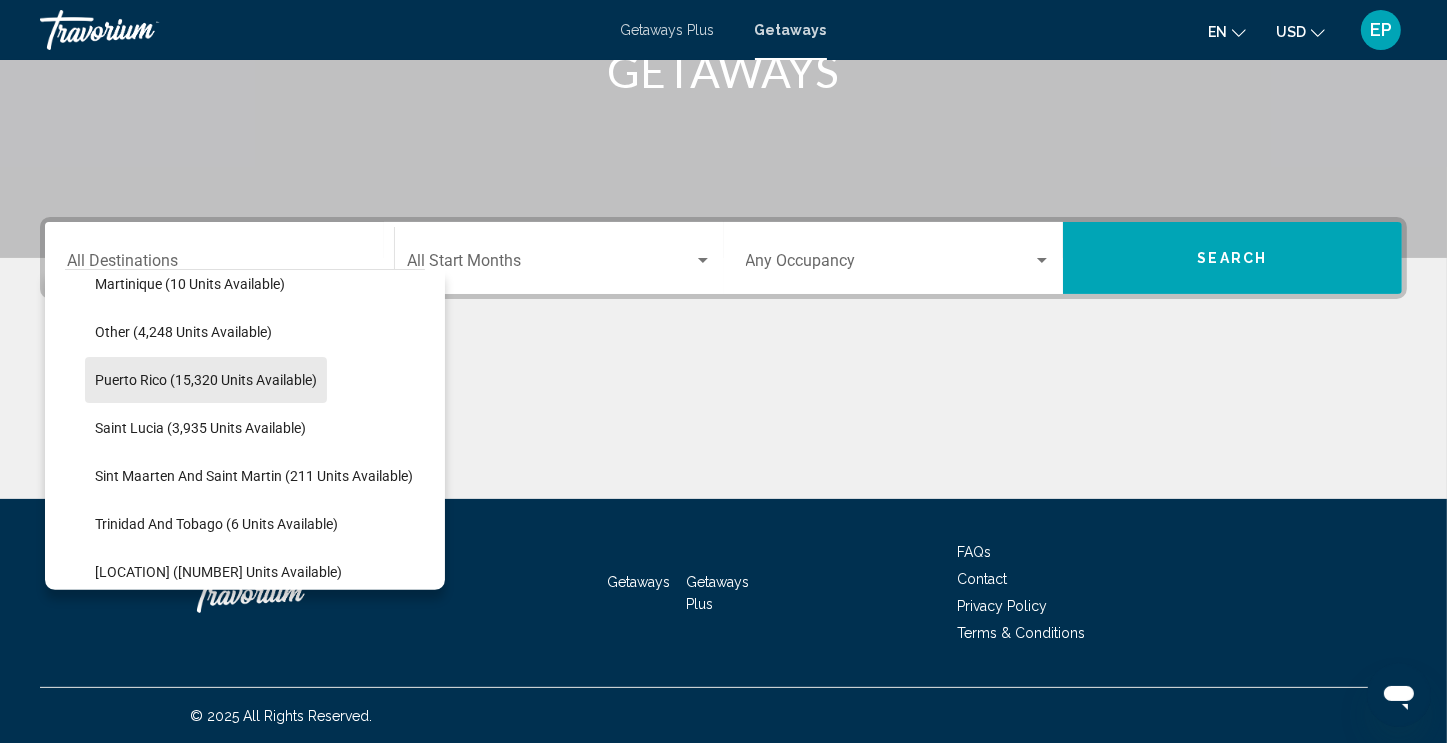 click on "[COUNTRY] ([NUMBER] units available)" 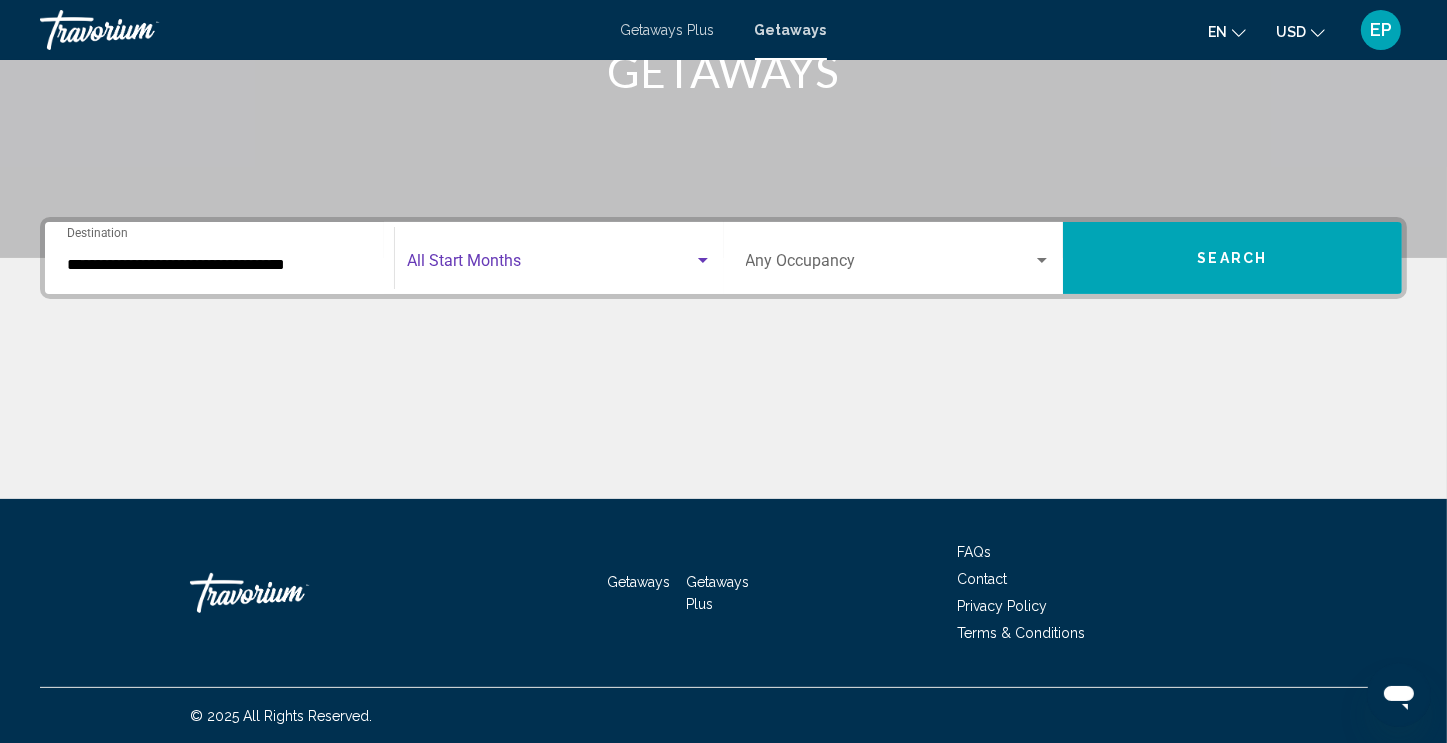 click at bounding box center [703, 261] 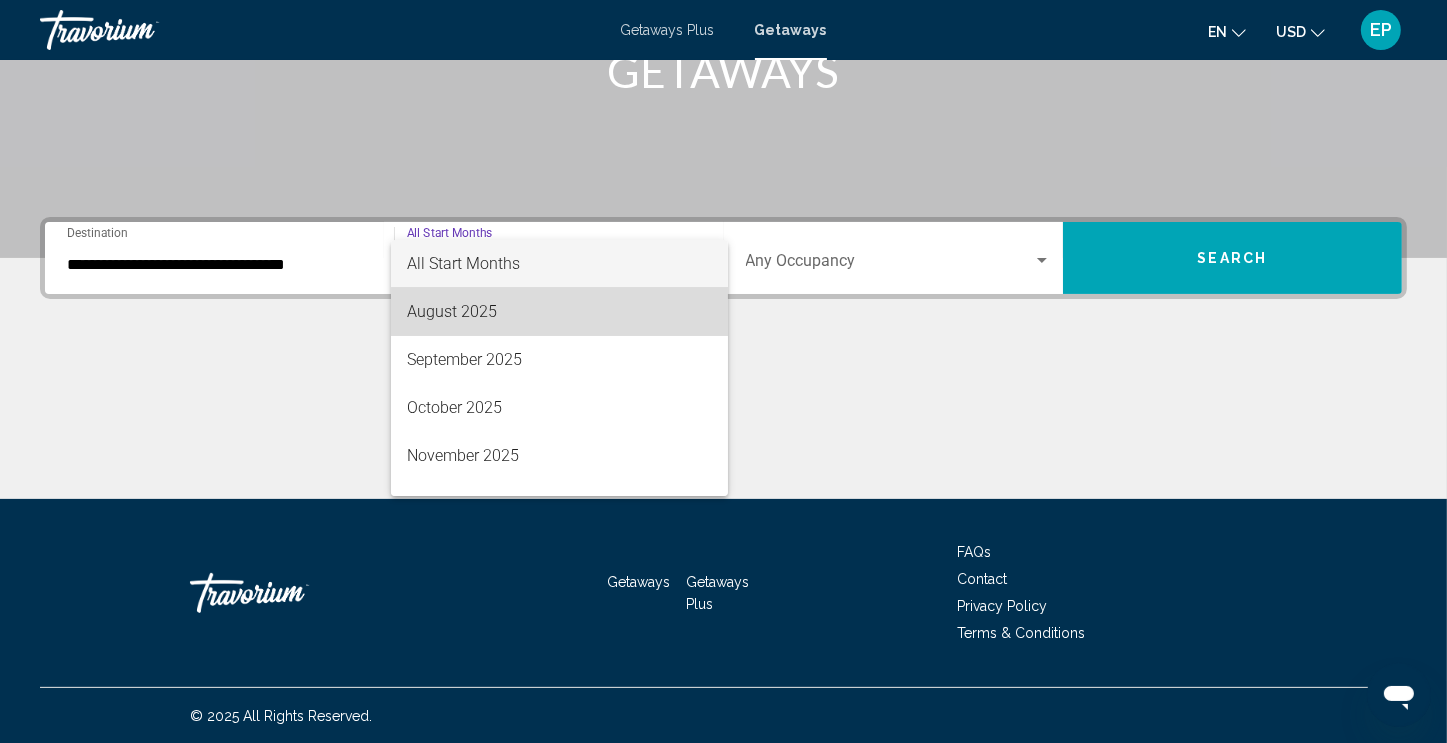 click on "August 2025" at bounding box center [559, 312] 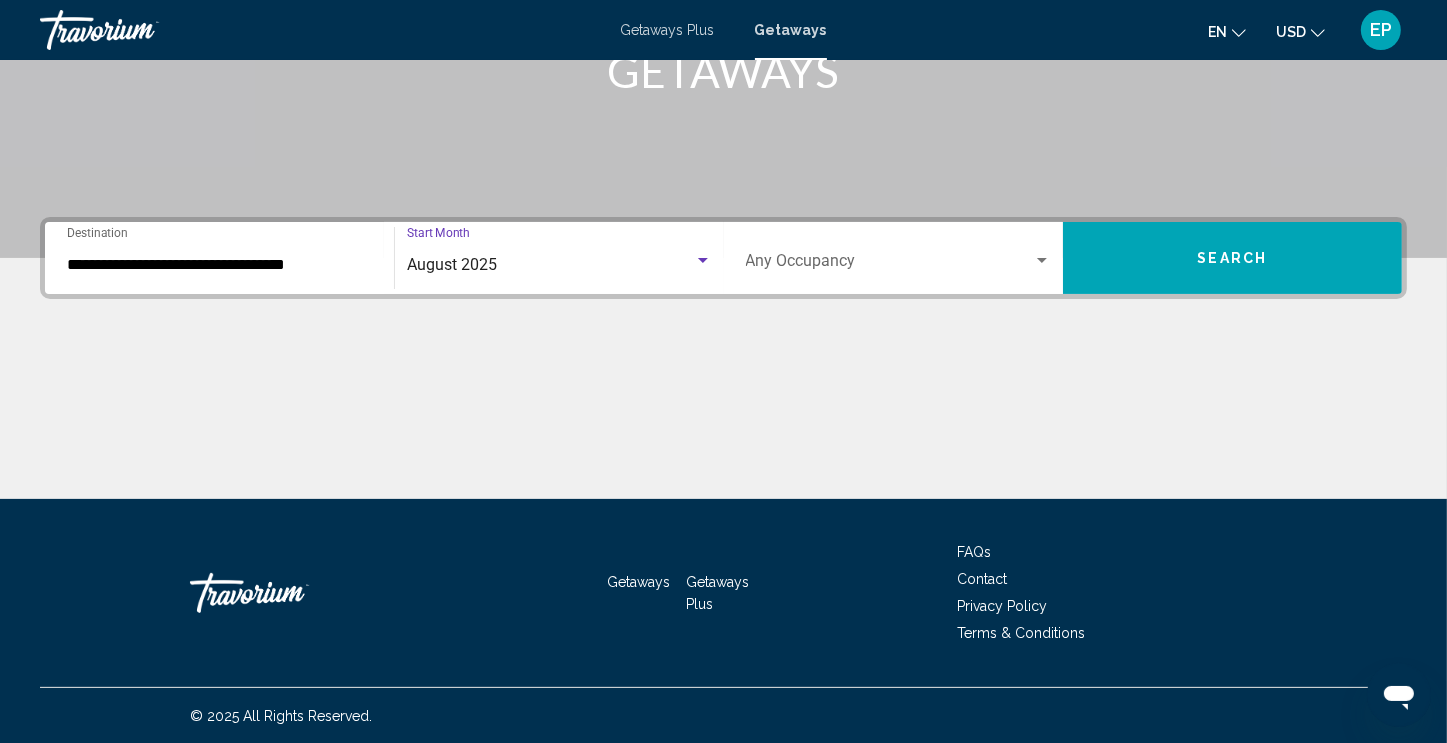 click on "Occupancy Any Occupancy" at bounding box center (898, 258) 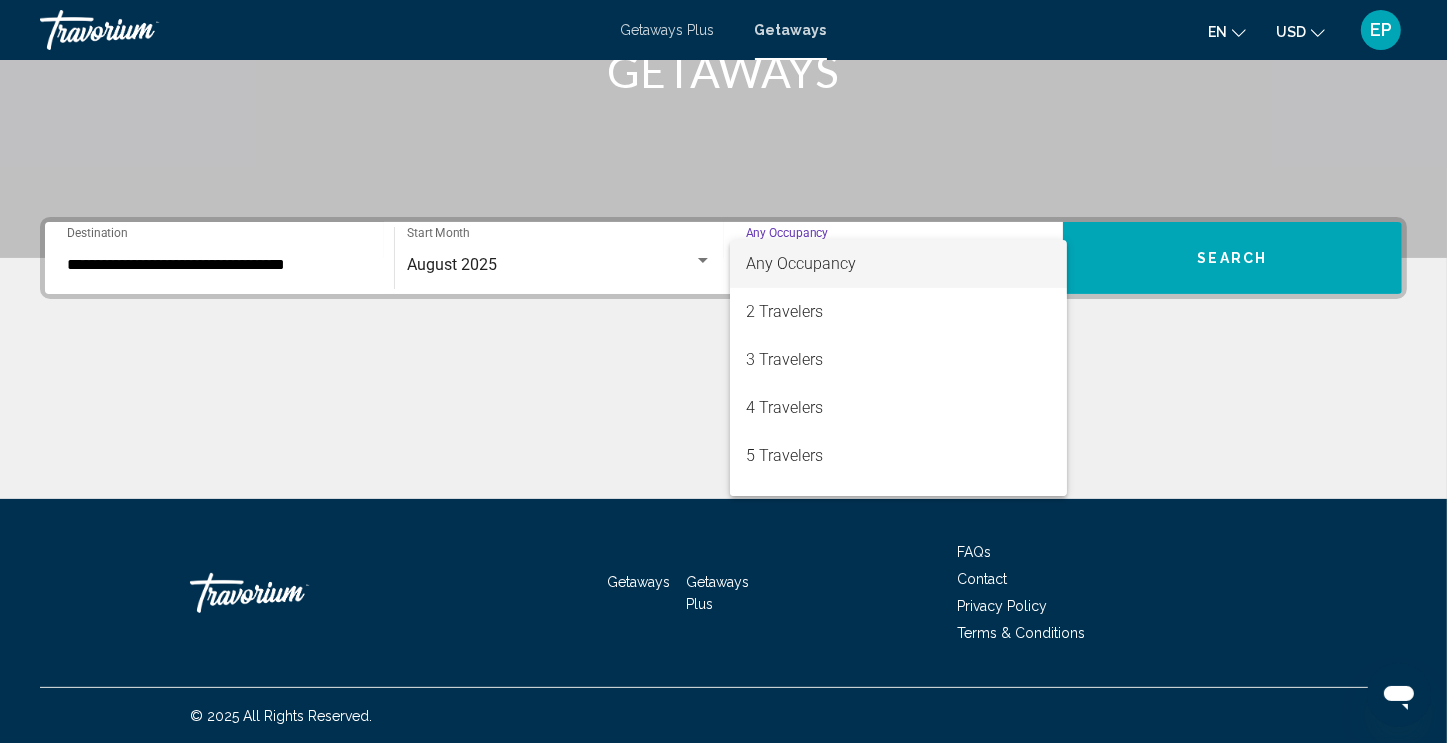 scroll, scrollTop: 100, scrollLeft: 0, axis: vertical 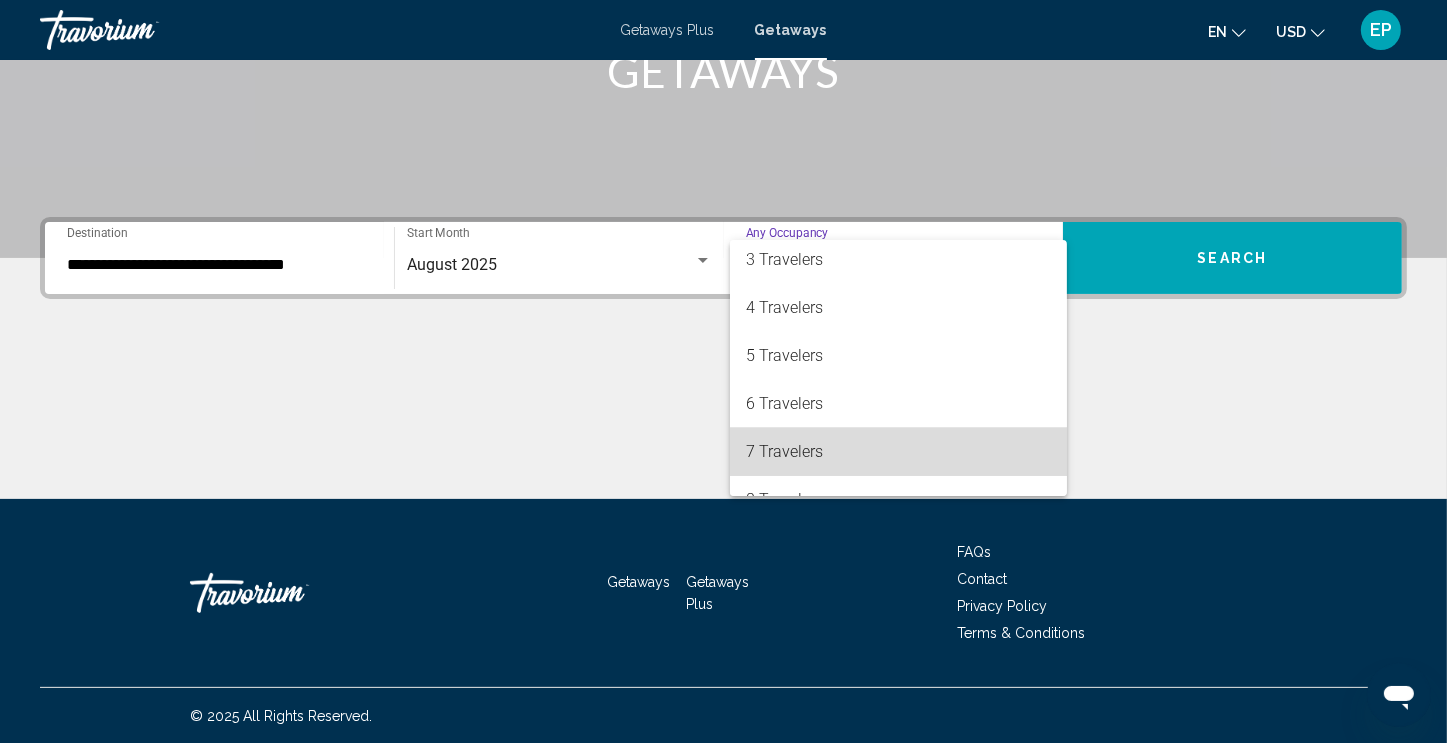 click on "7 Travelers" at bounding box center (898, 452) 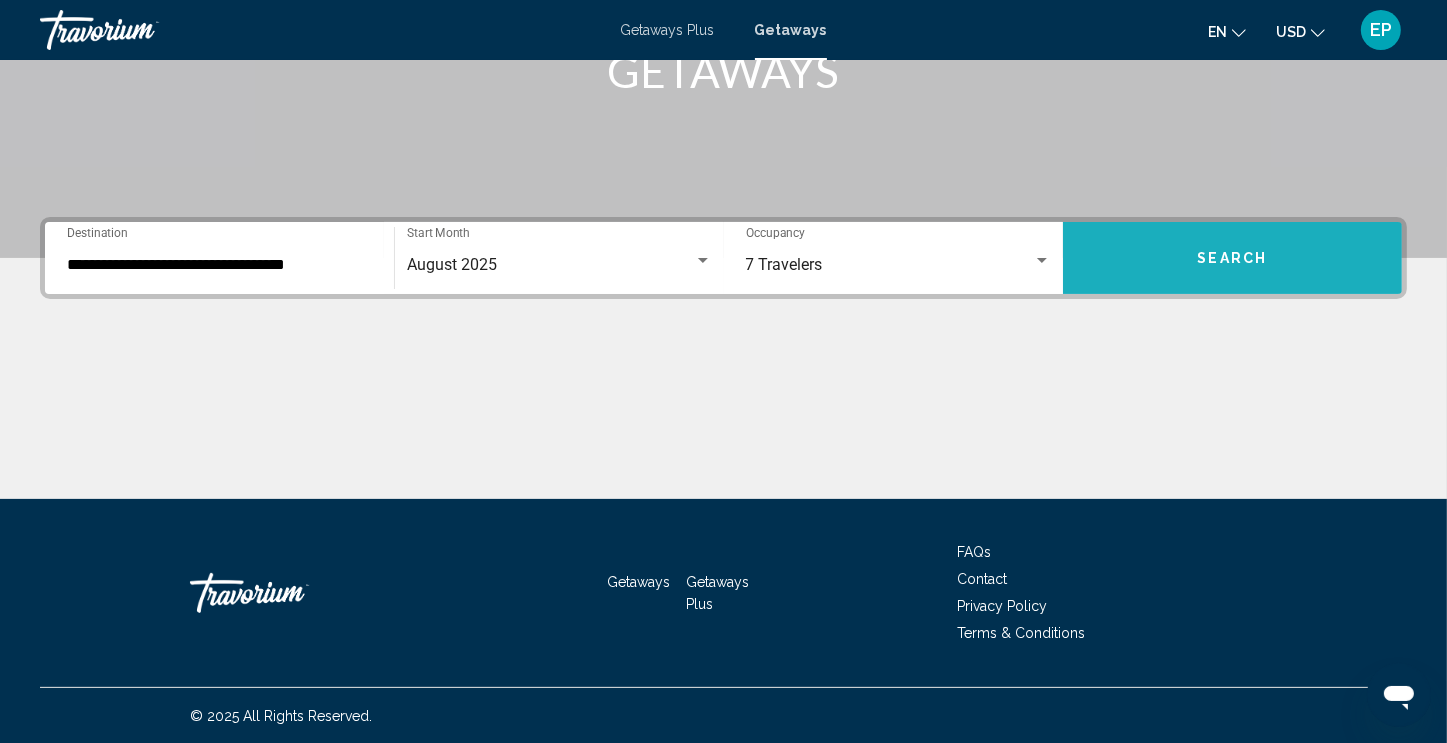 click on "Search" at bounding box center [1232, 258] 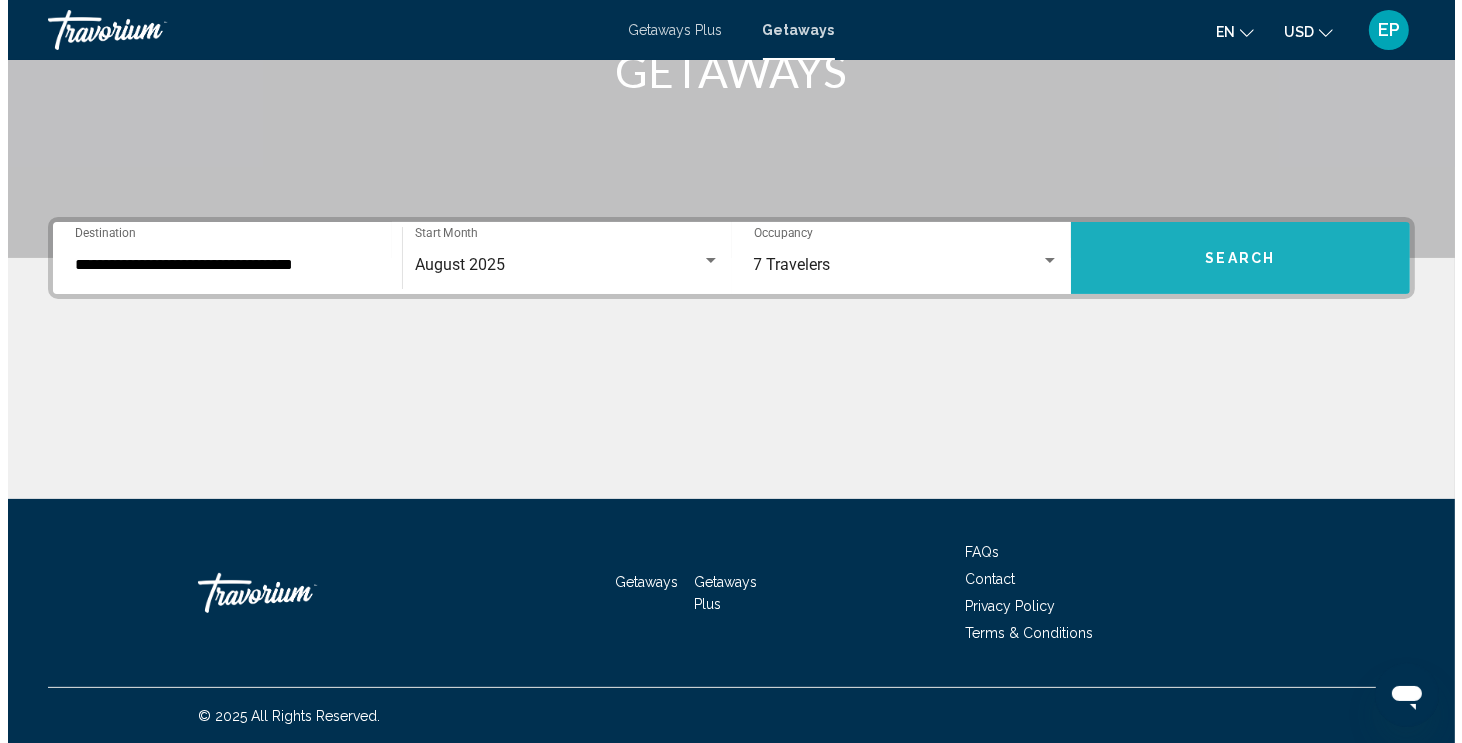 scroll, scrollTop: 0, scrollLeft: 0, axis: both 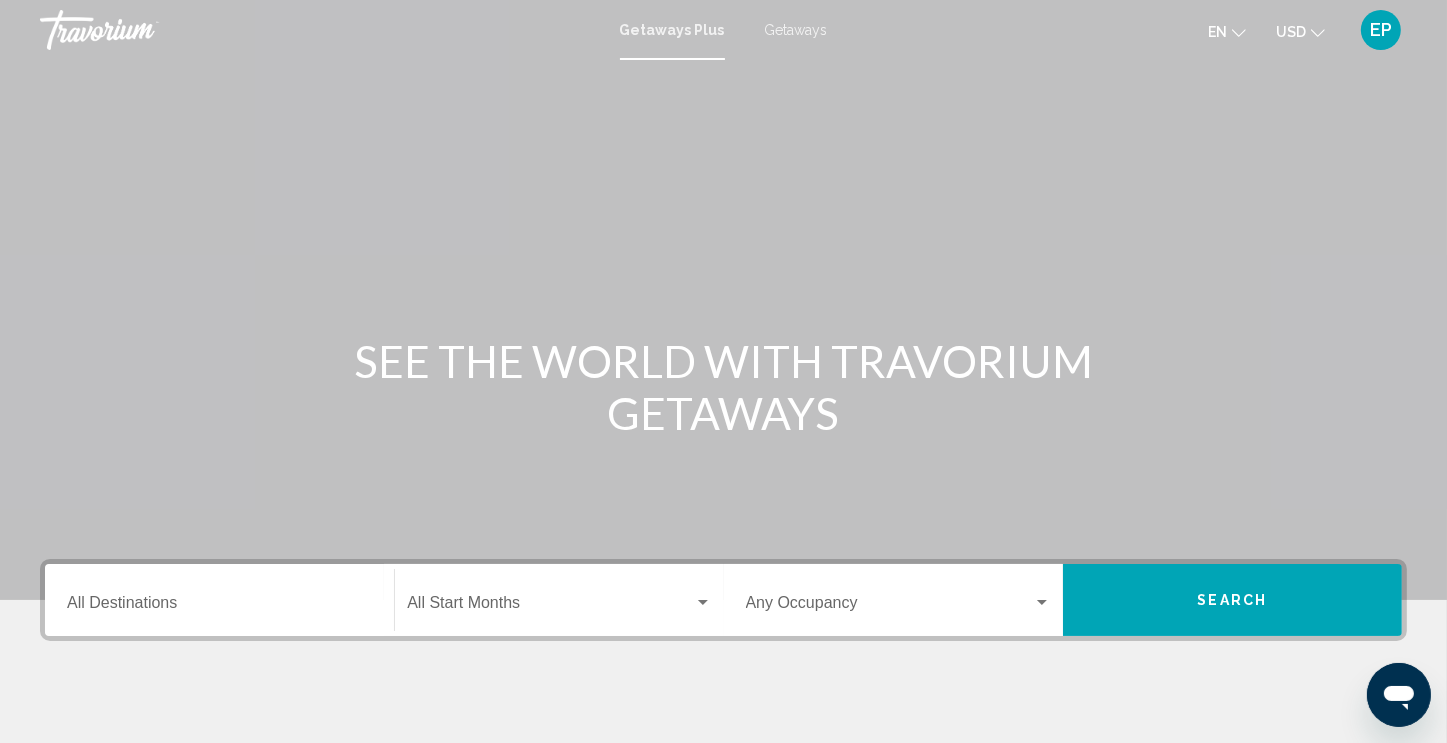 click on "Getaways" at bounding box center (796, 30) 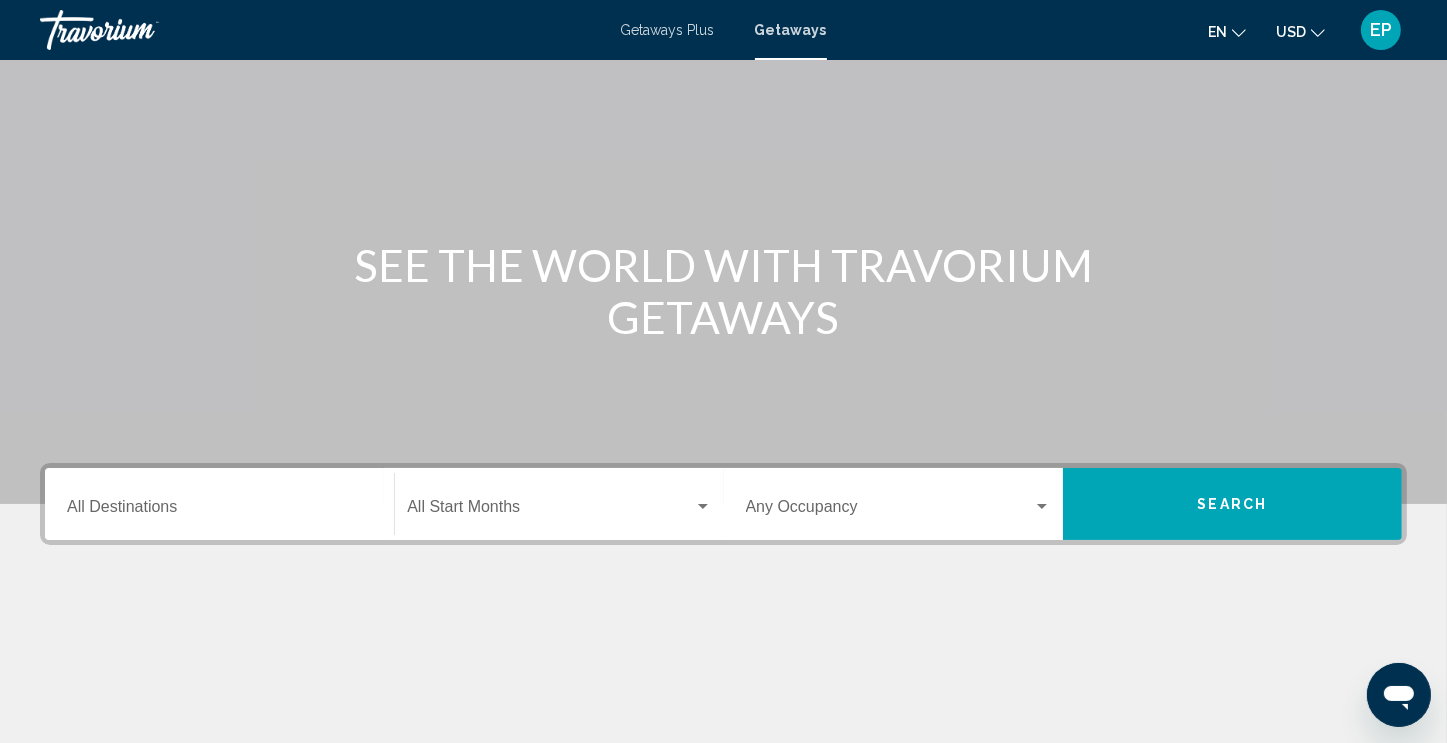 scroll, scrollTop: 100, scrollLeft: 0, axis: vertical 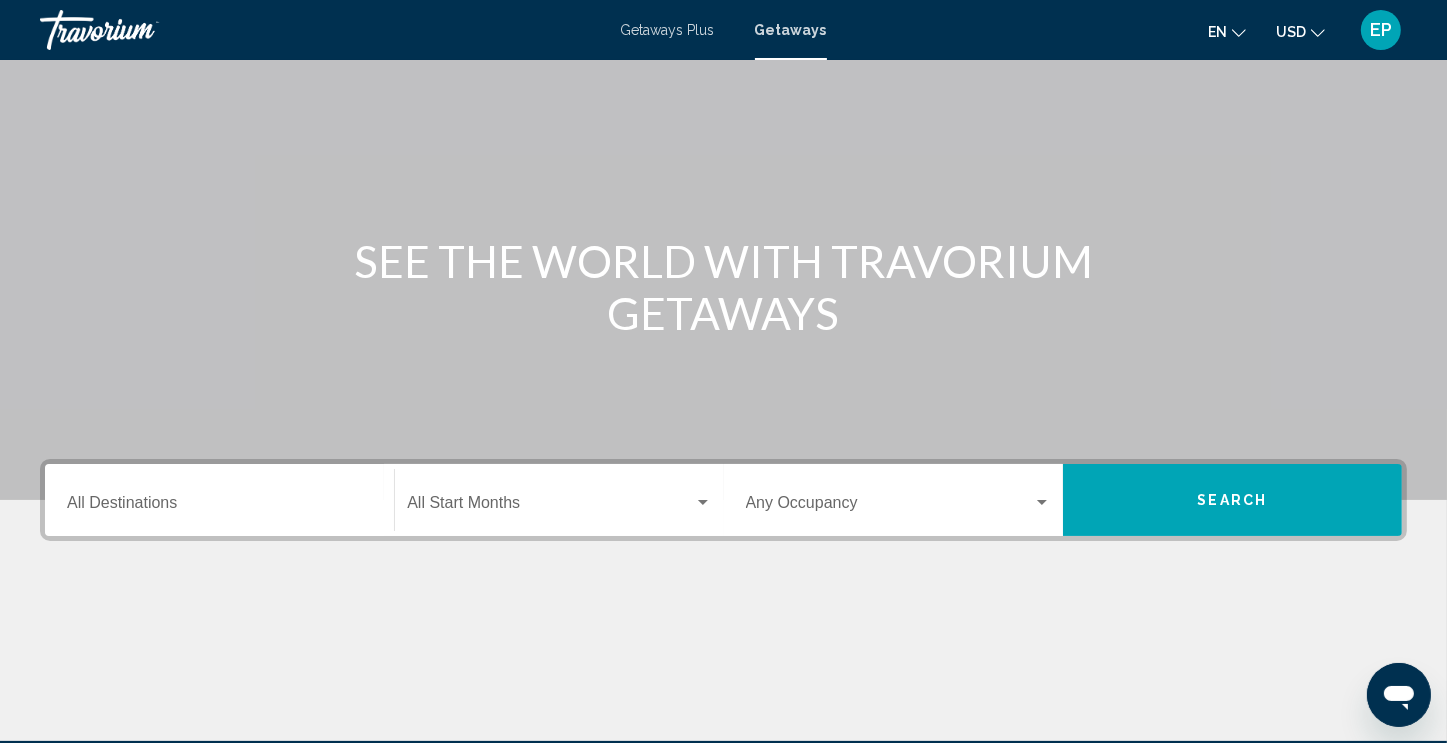 click on "Destination All Destinations" at bounding box center (219, 500) 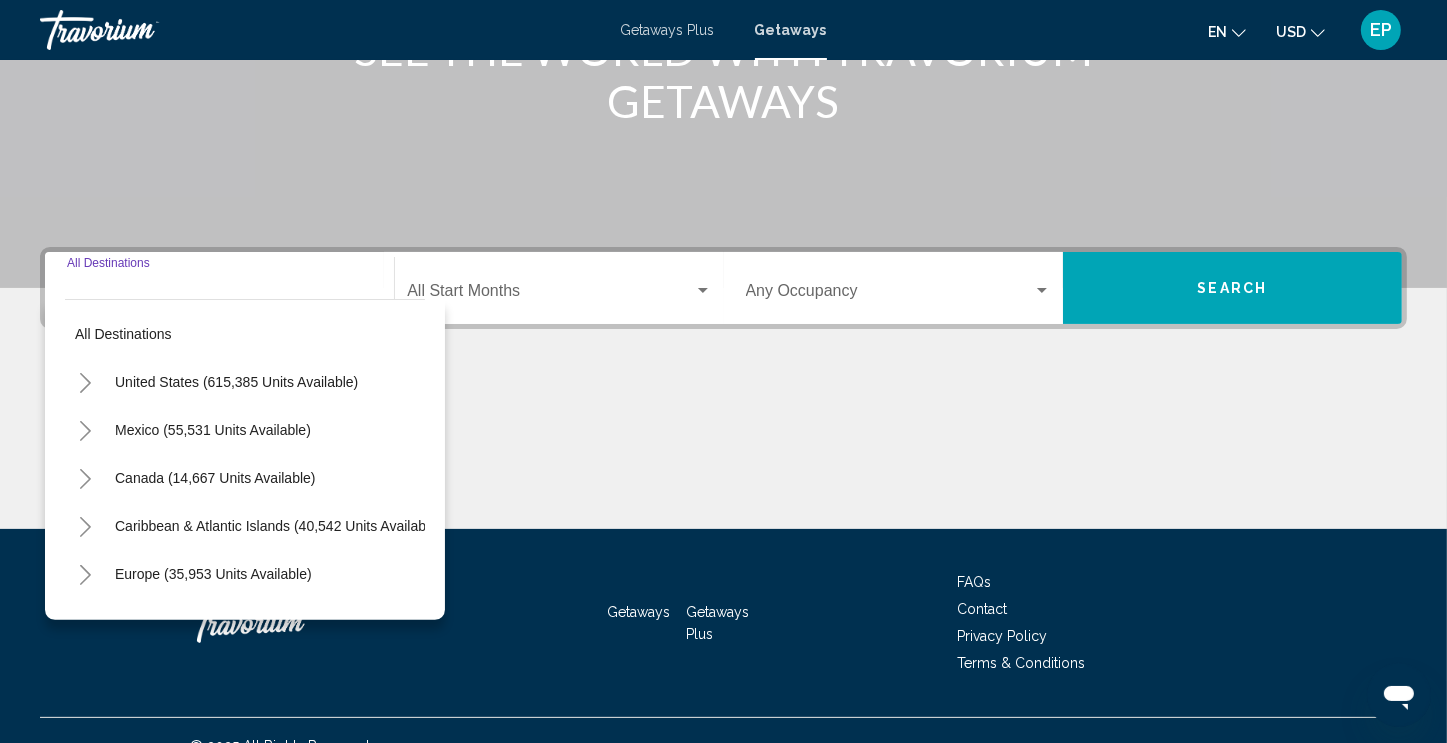 scroll, scrollTop: 342, scrollLeft: 0, axis: vertical 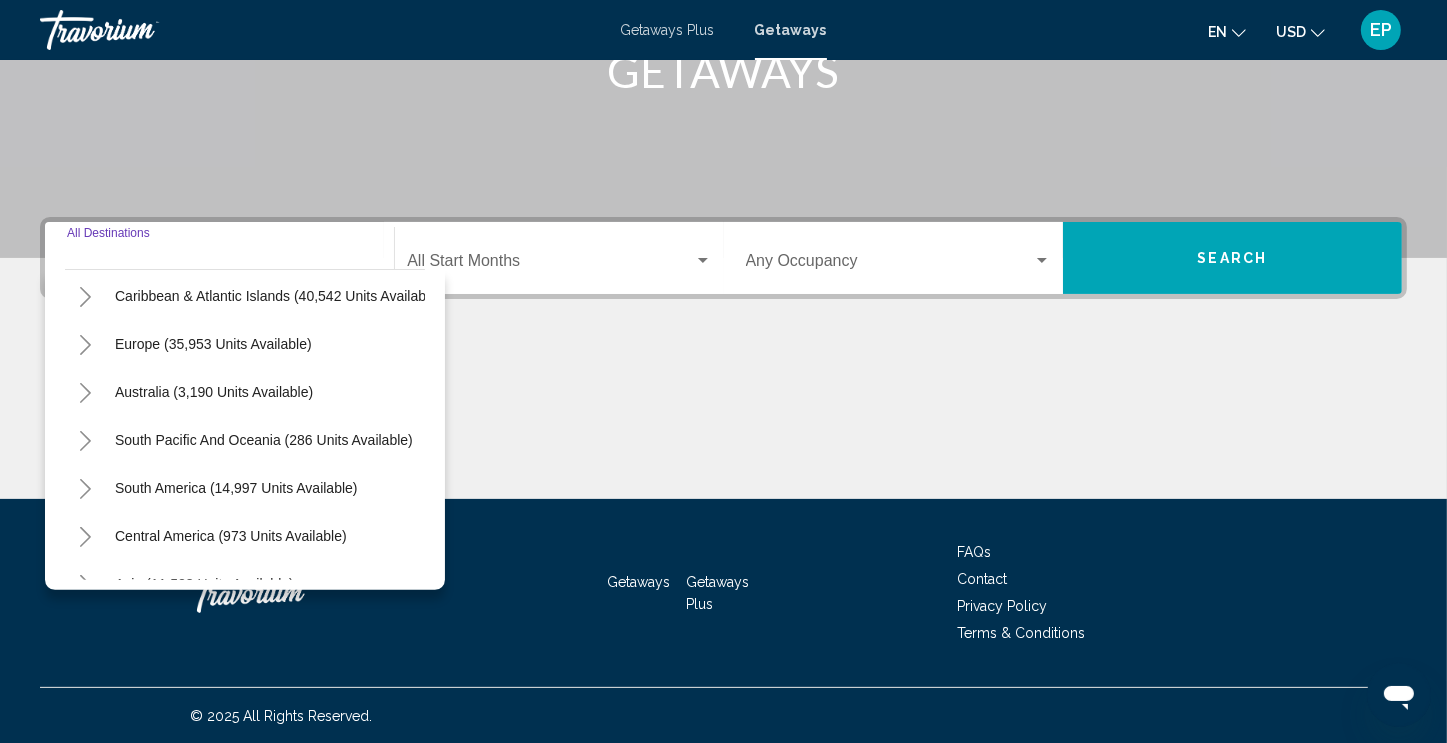 click 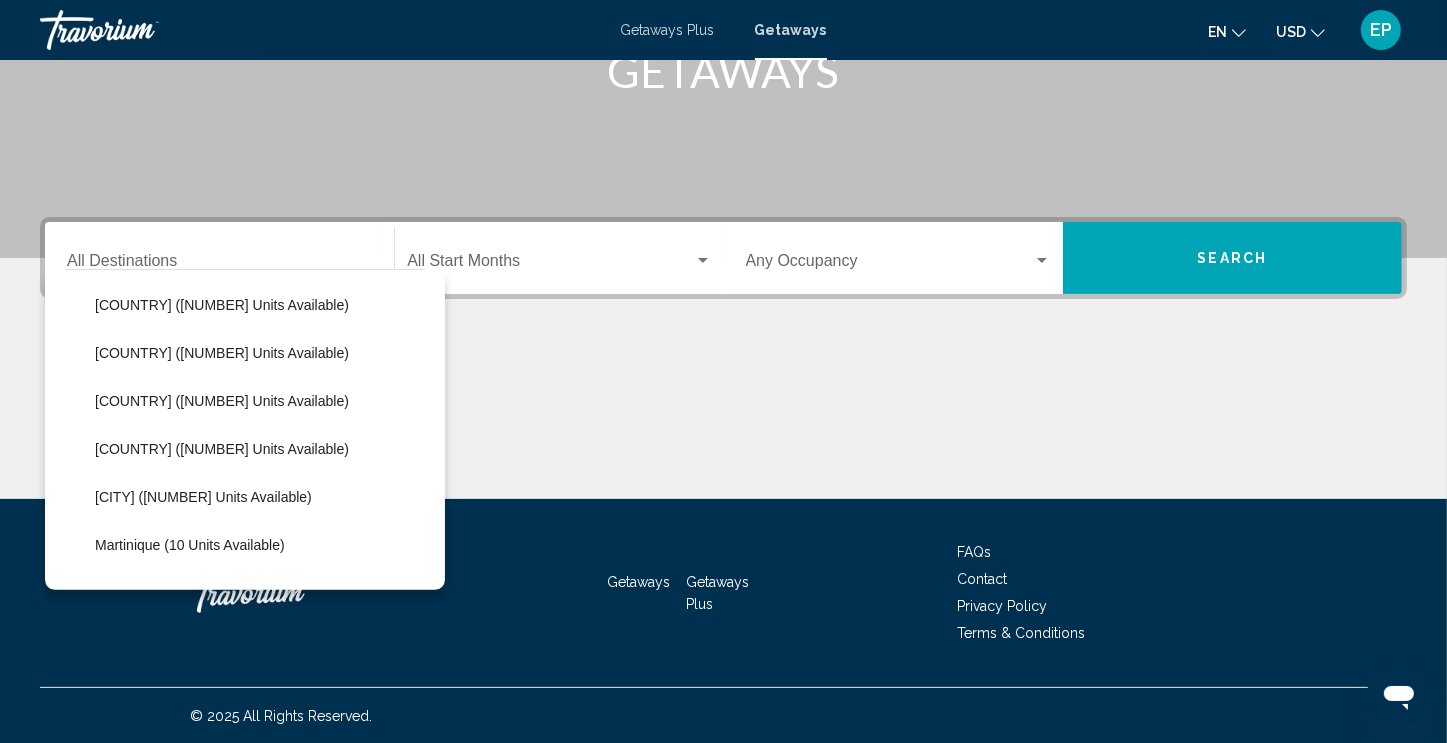 scroll, scrollTop: 200, scrollLeft: 0, axis: vertical 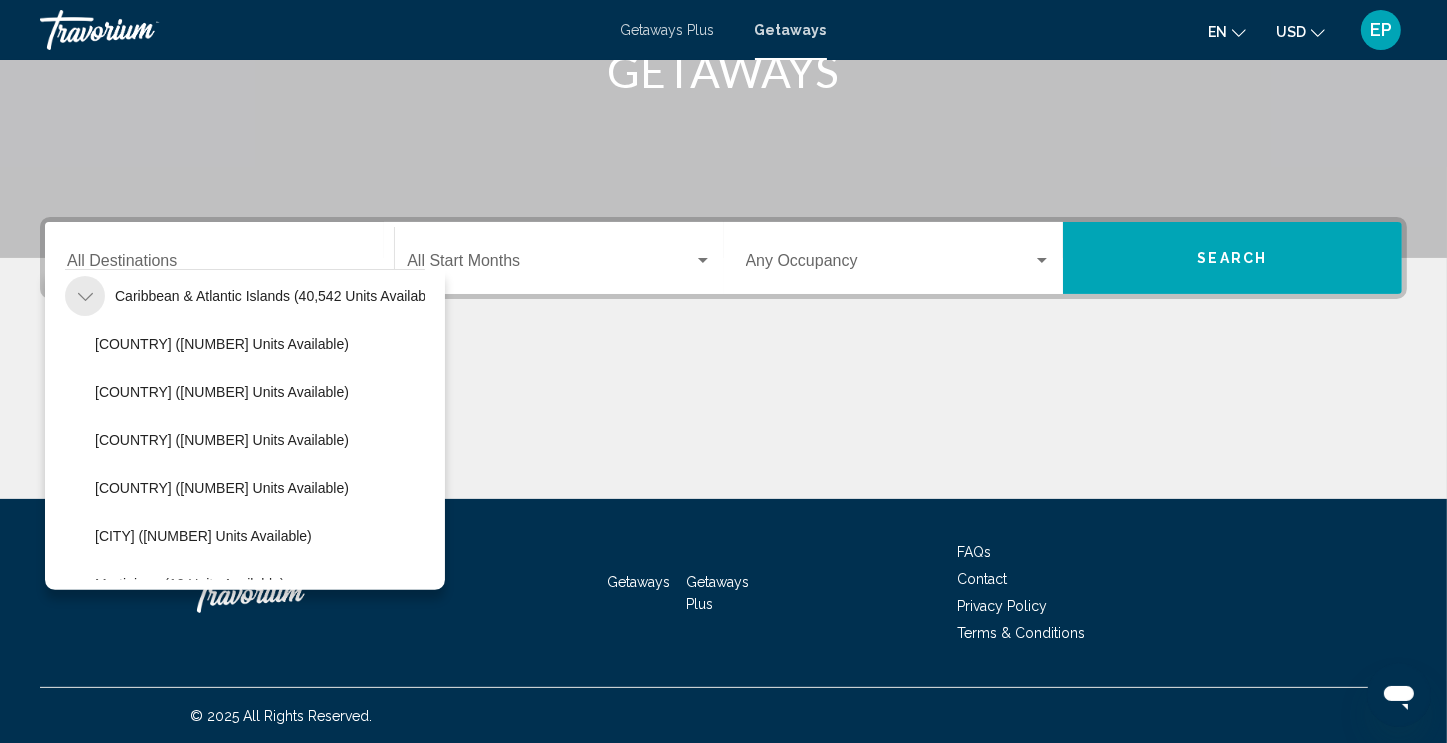 click 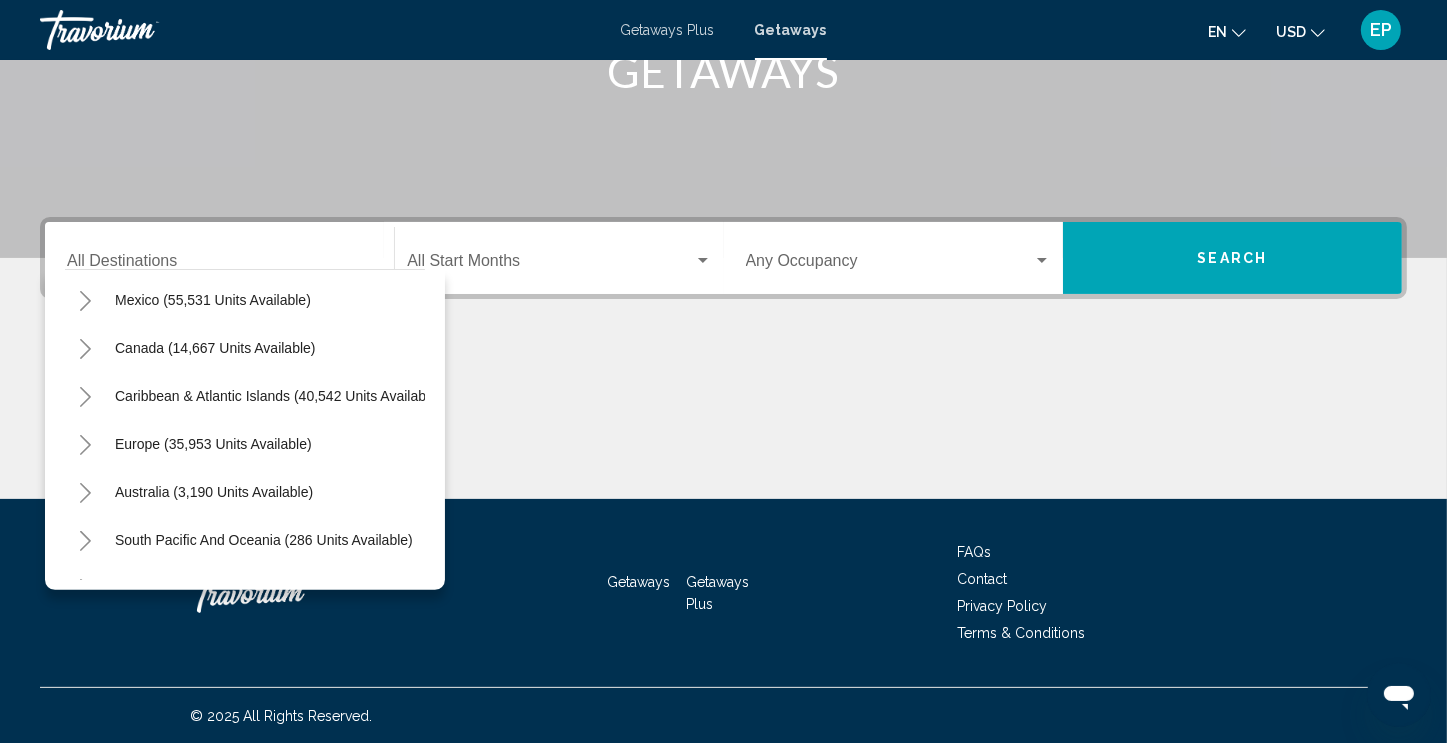 scroll, scrollTop: 0, scrollLeft: 0, axis: both 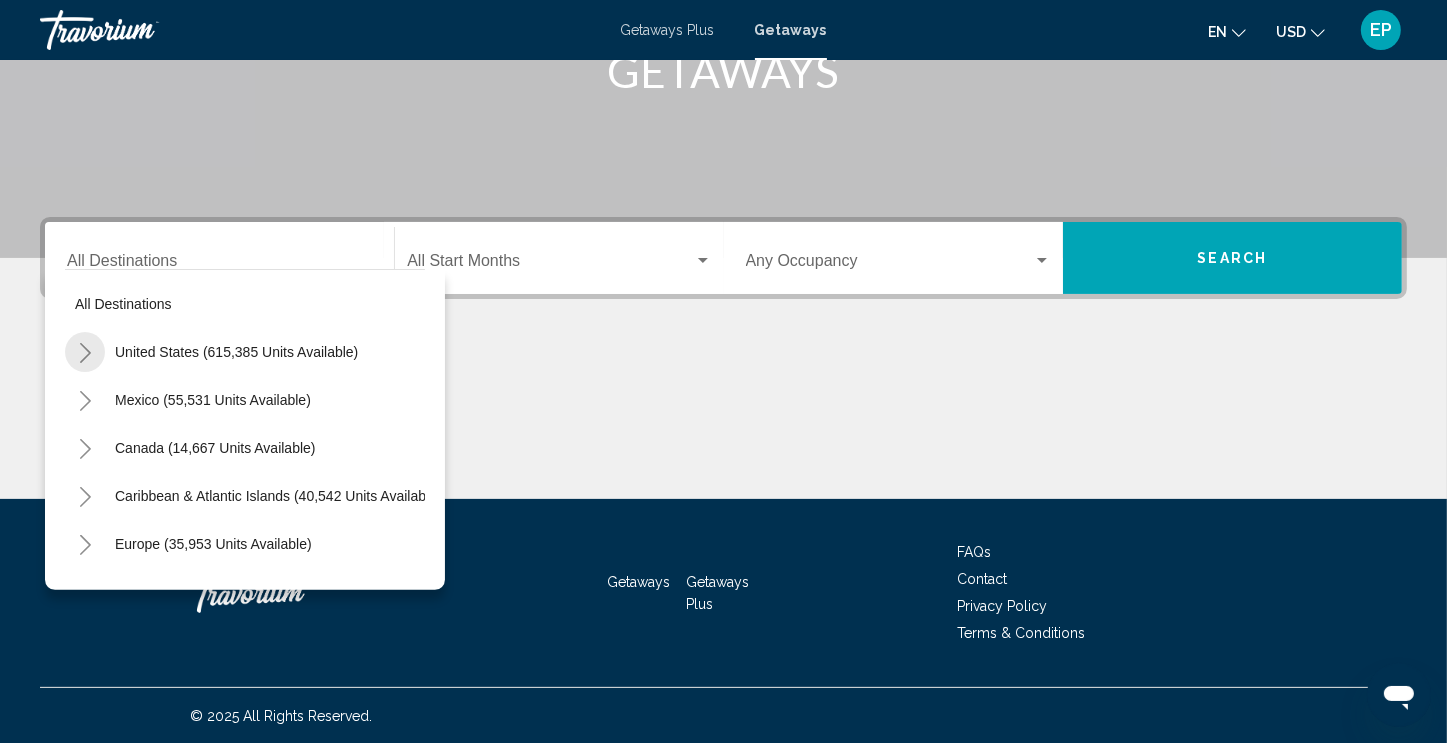click 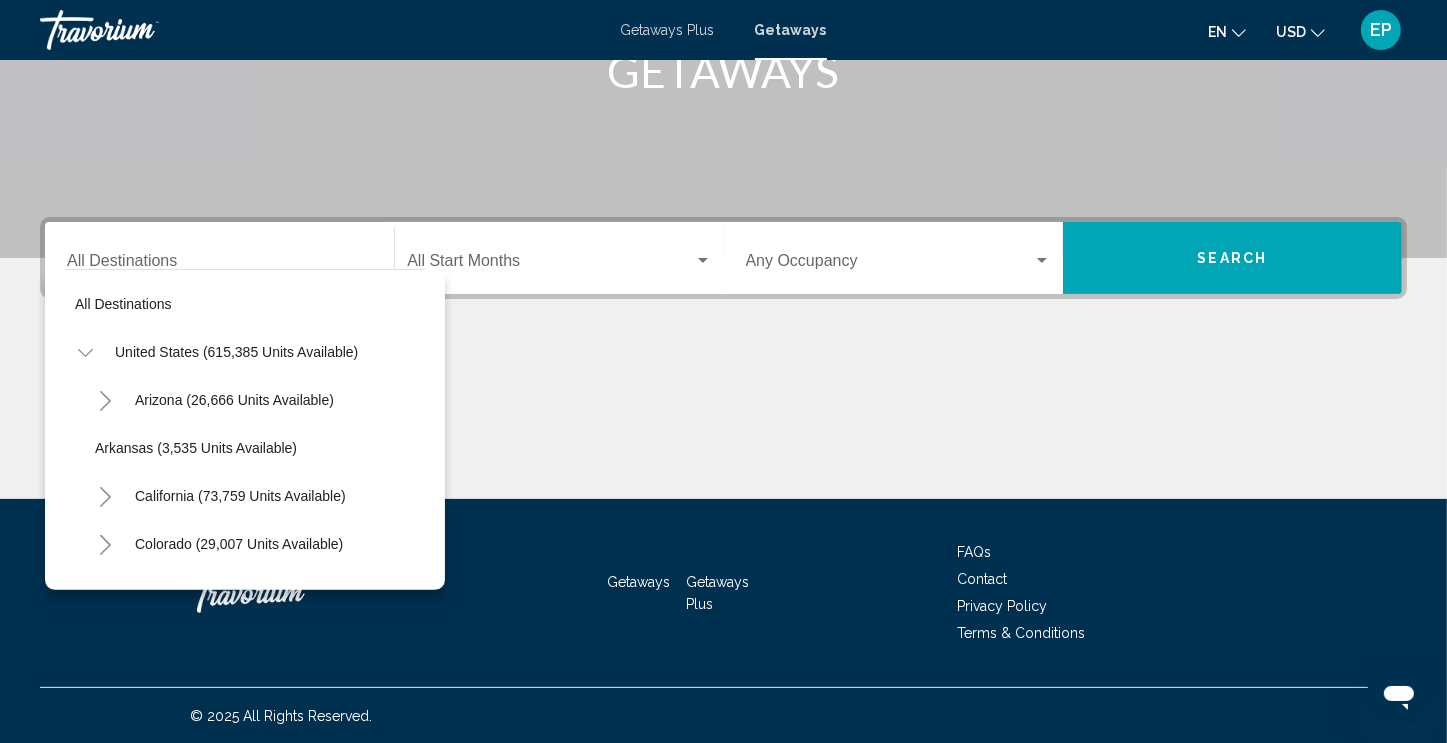 drag, startPoint x: 220, startPoint y: 351, endPoint x: 235, endPoint y: 325, distance: 30.016663 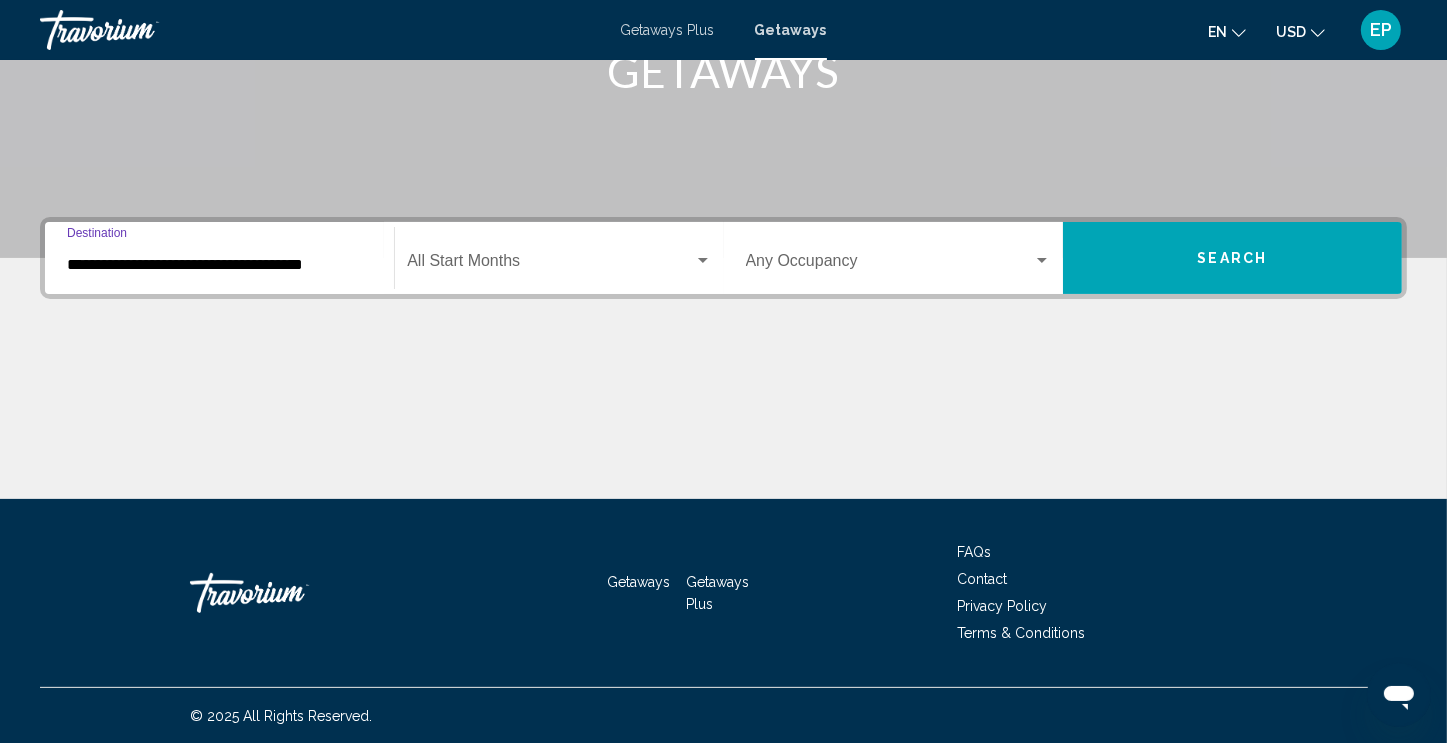 click at bounding box center [703, 261] 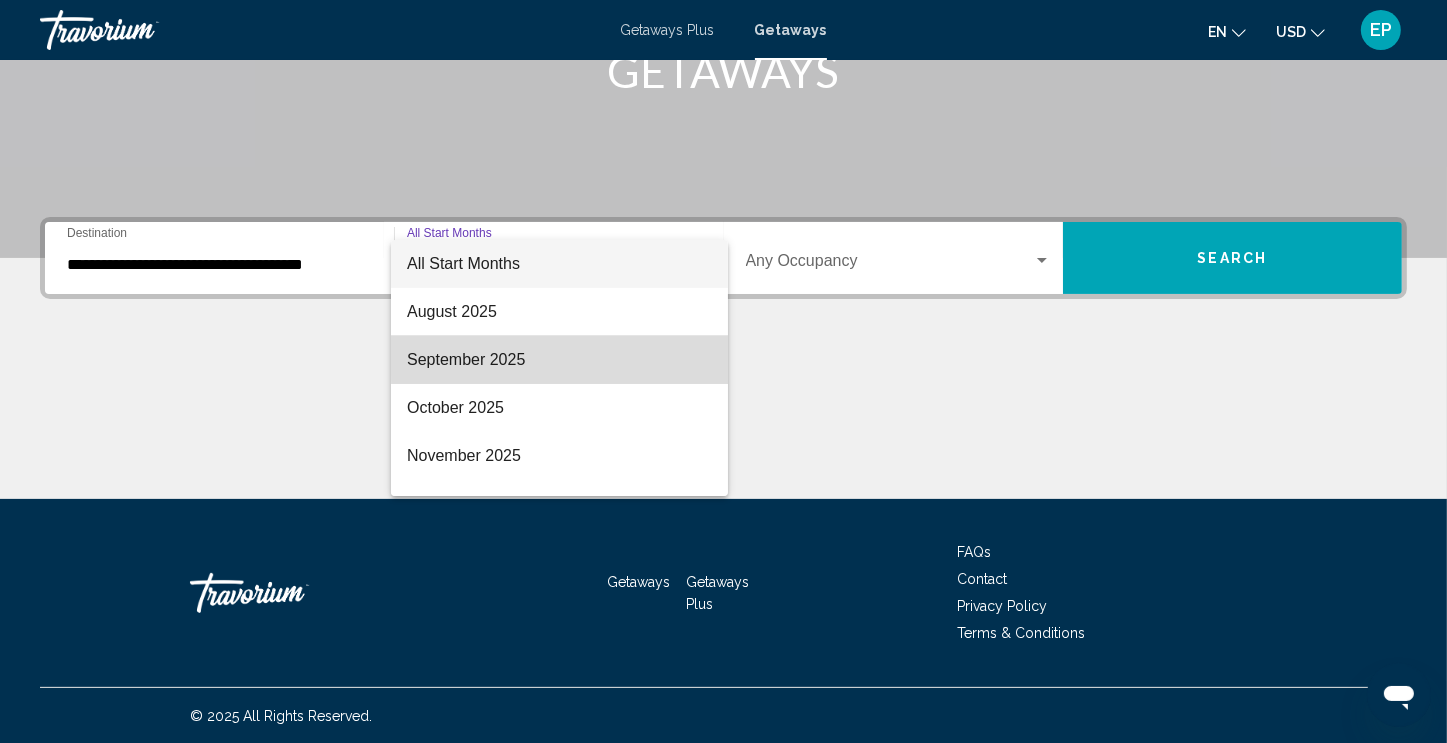 click on "September 2025" at bounding box center (559, 360) 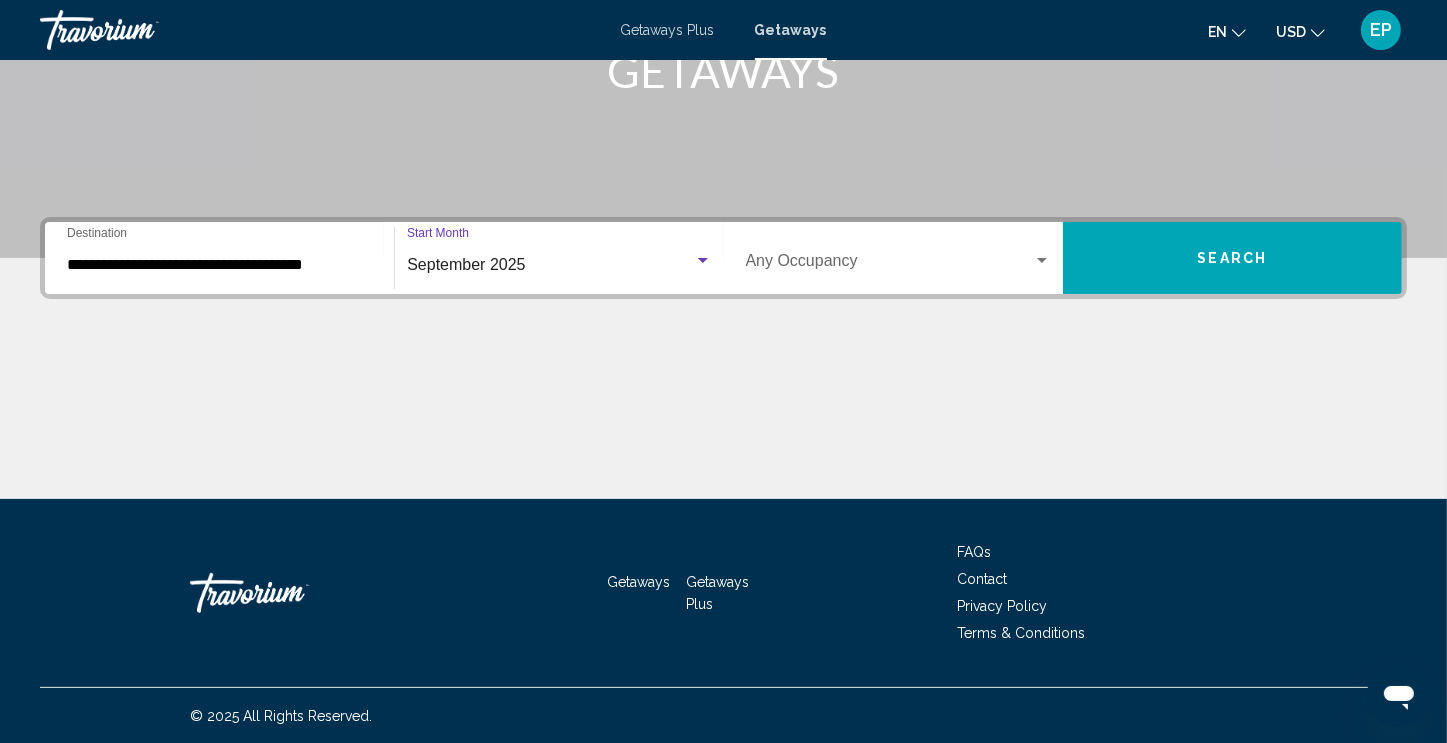 click at bounding box center (1042, 261) 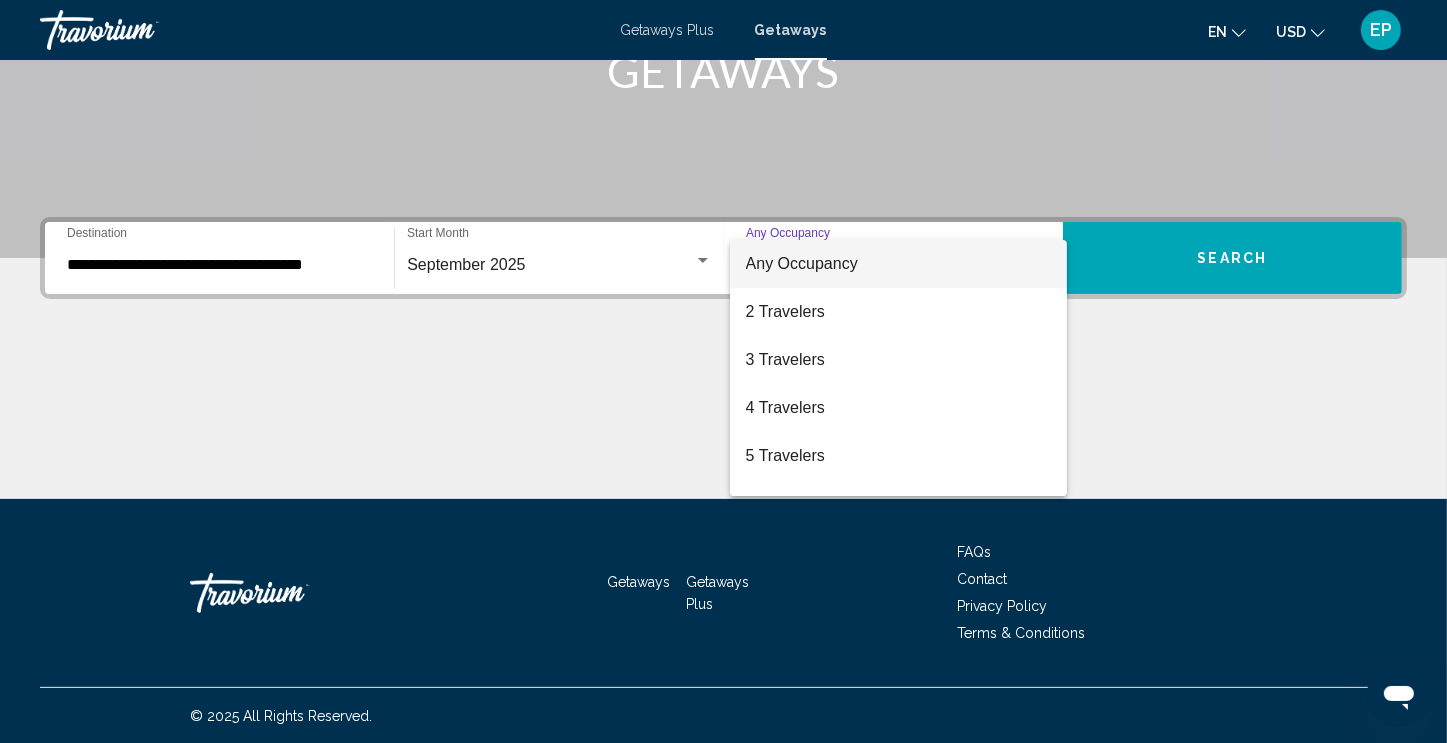 scroll, scrollTop: 100, scrollLeft: 0, axis: vertical 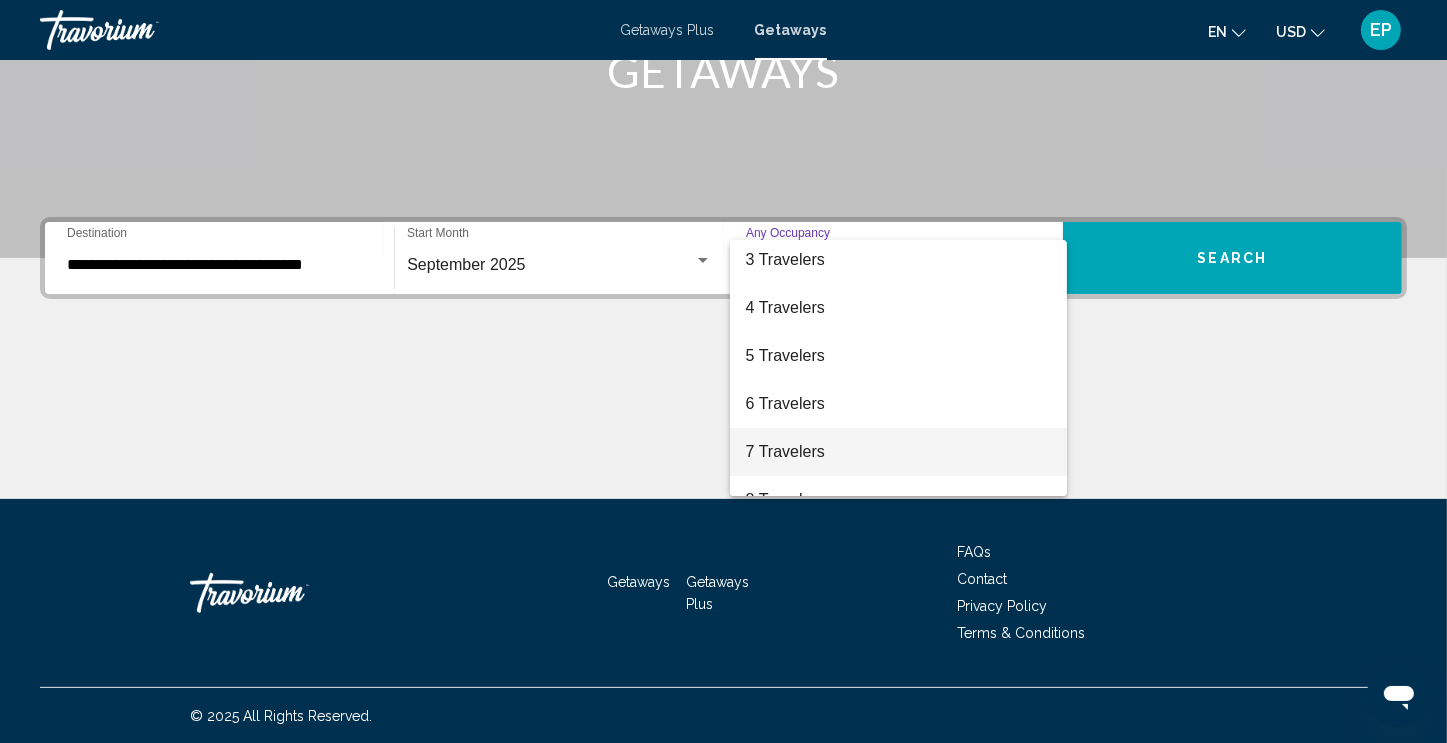 click on "7 Travelers" at bounding box center (898, 452) 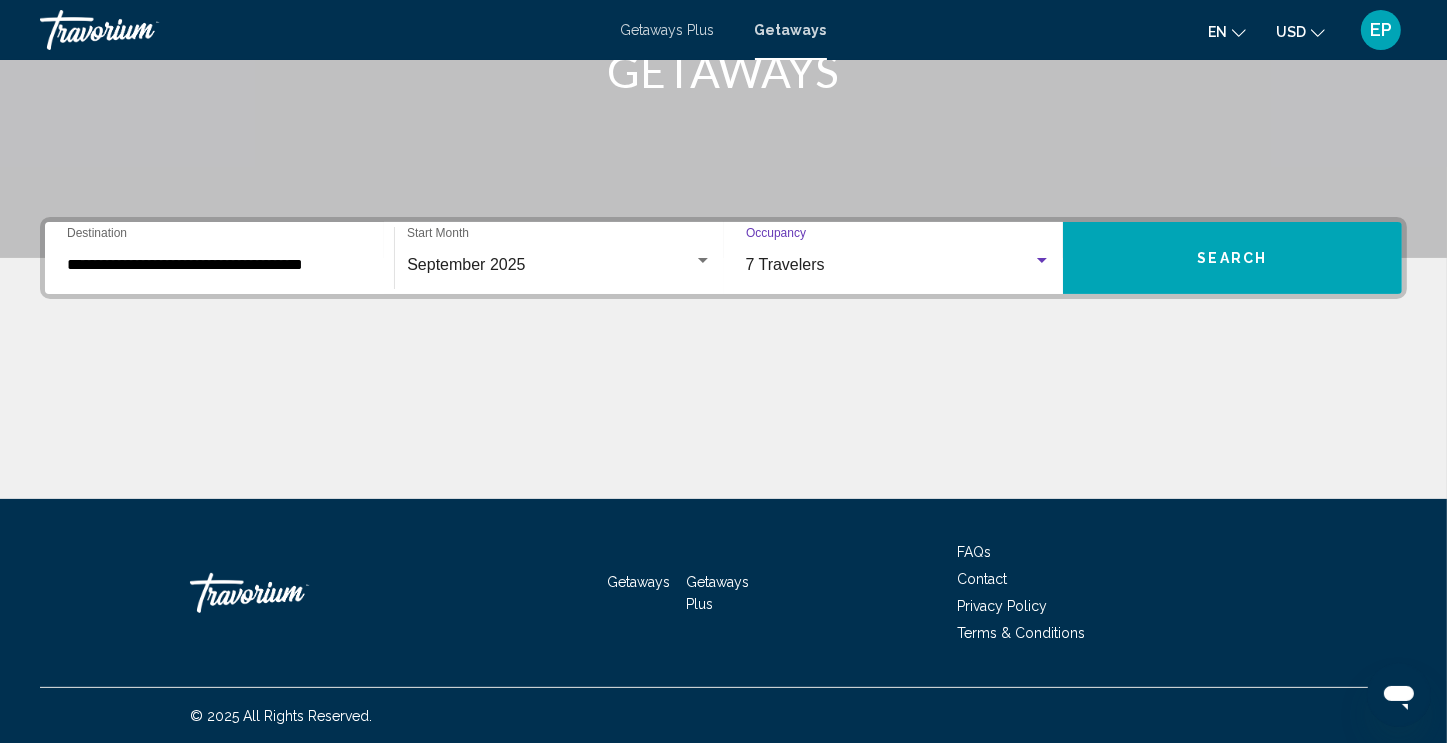 click on "Search" at bounding box center (1233, 259) 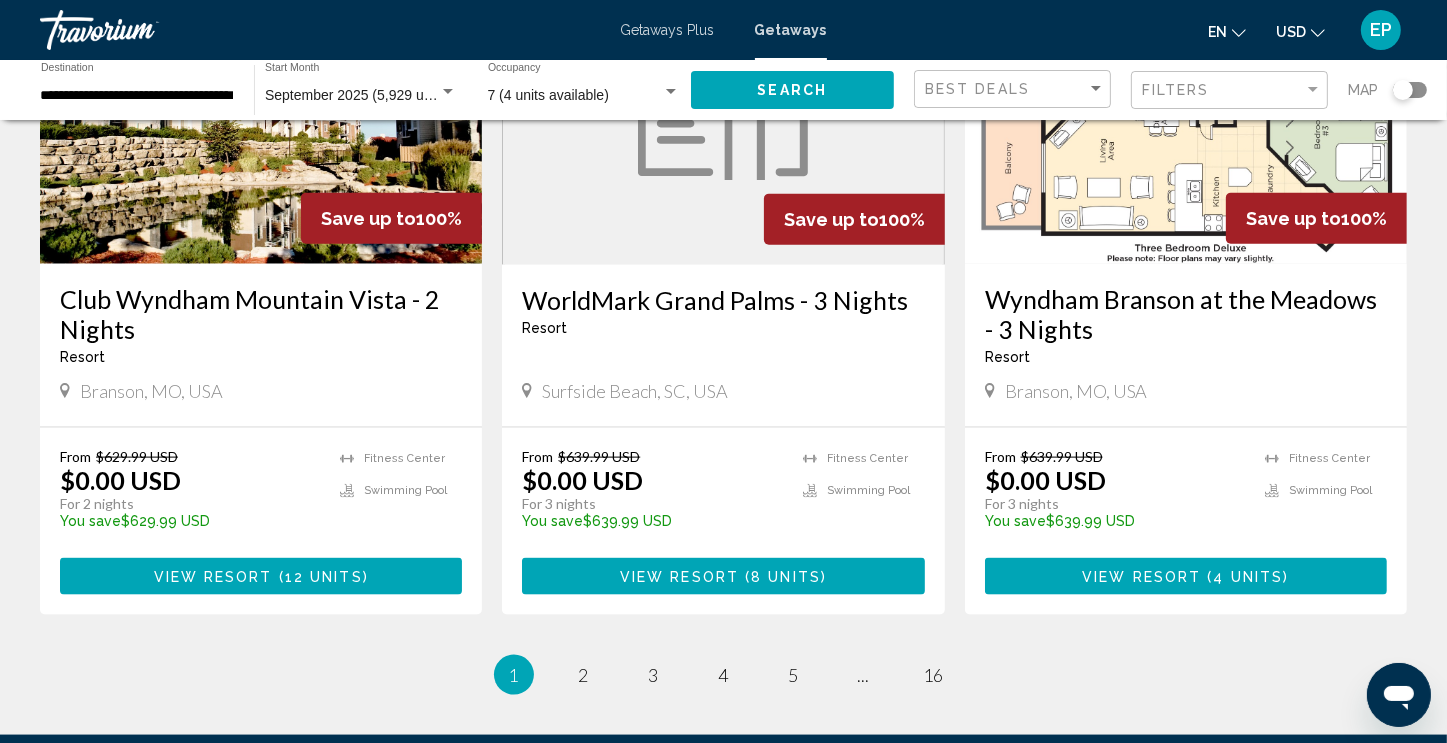 scroll, scrollTop: 2500, scrollLeft: 0, axis: vertical 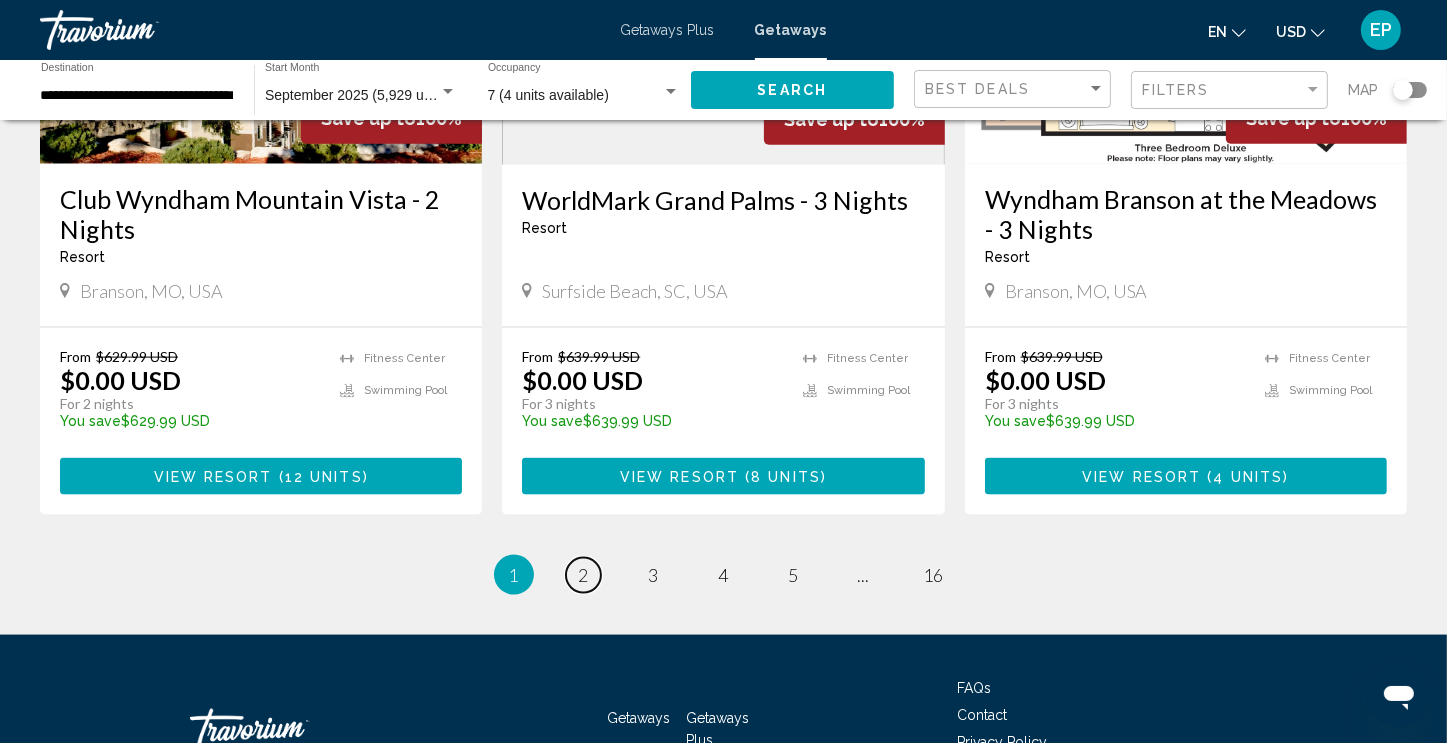 click on "2" at bounding box center (584, 575) 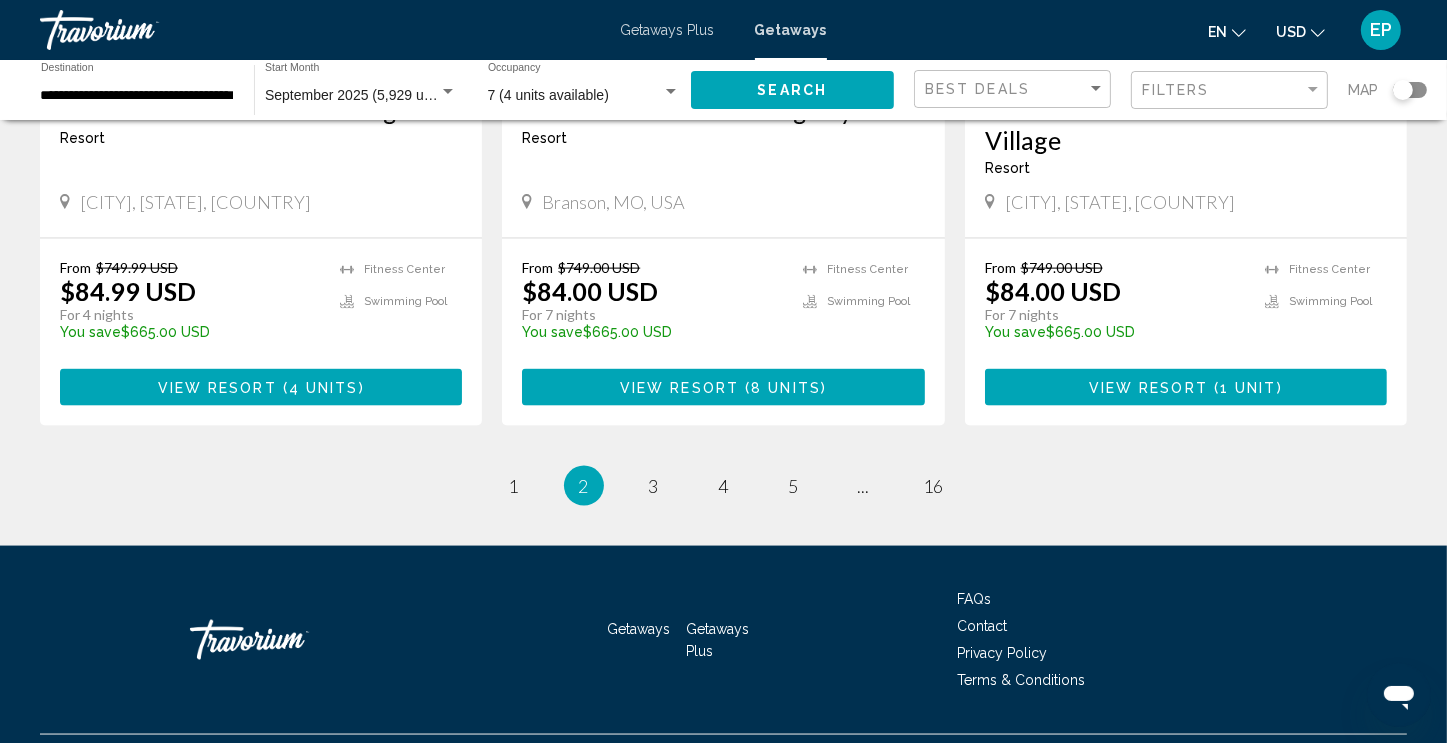 scroll, scrollTop: 2633, scrollLeft: 0, axis: vertical 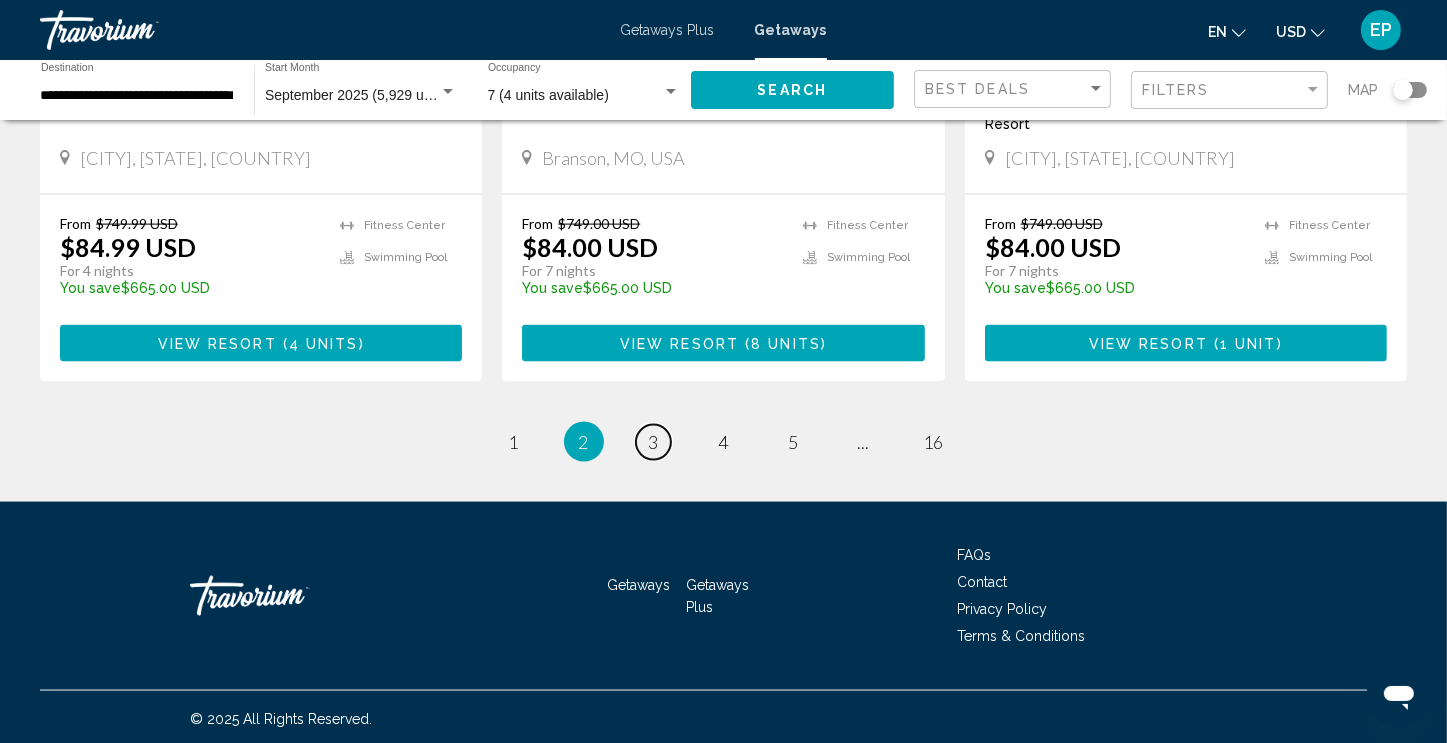 click on "page  3" at bounding box center (653, 442) 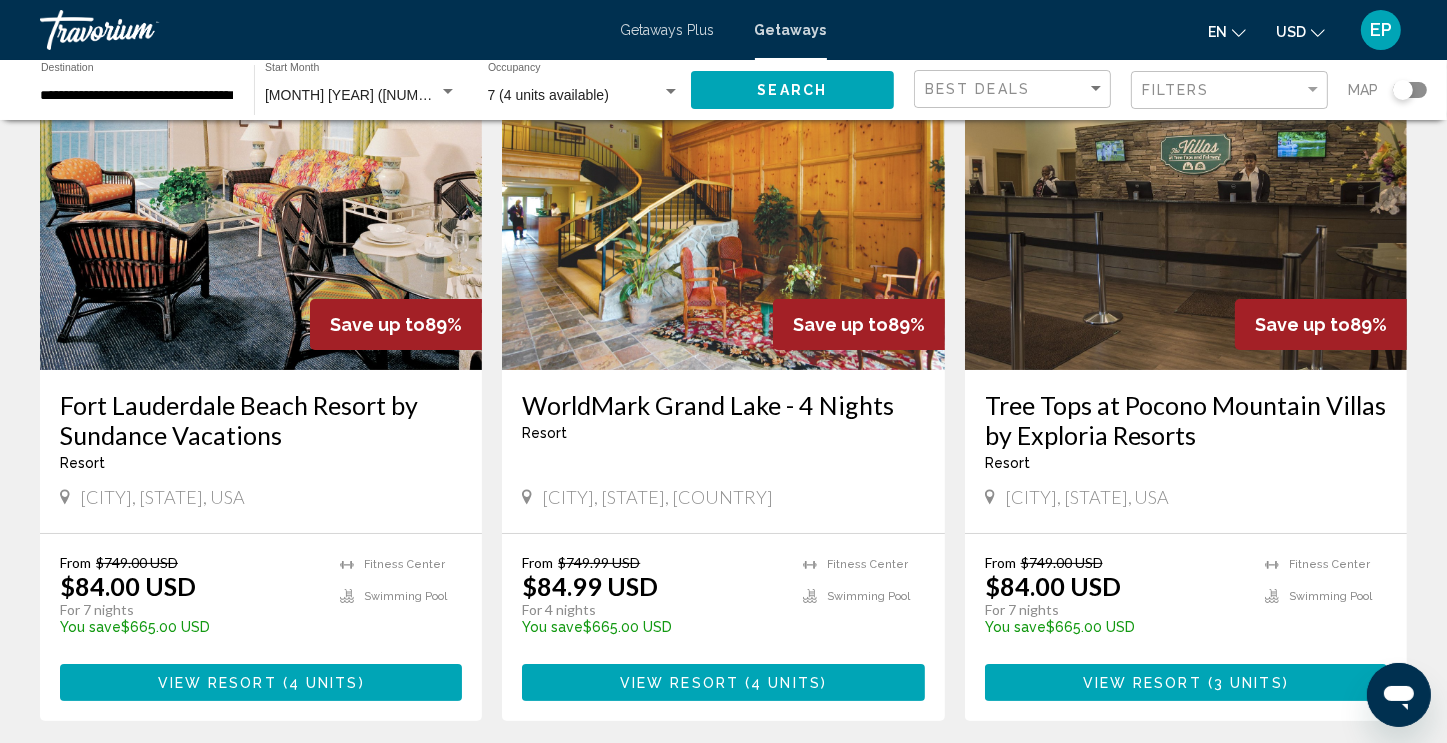 scroll, scrollTop: 100, scrollLeft: 0, axis: vertical 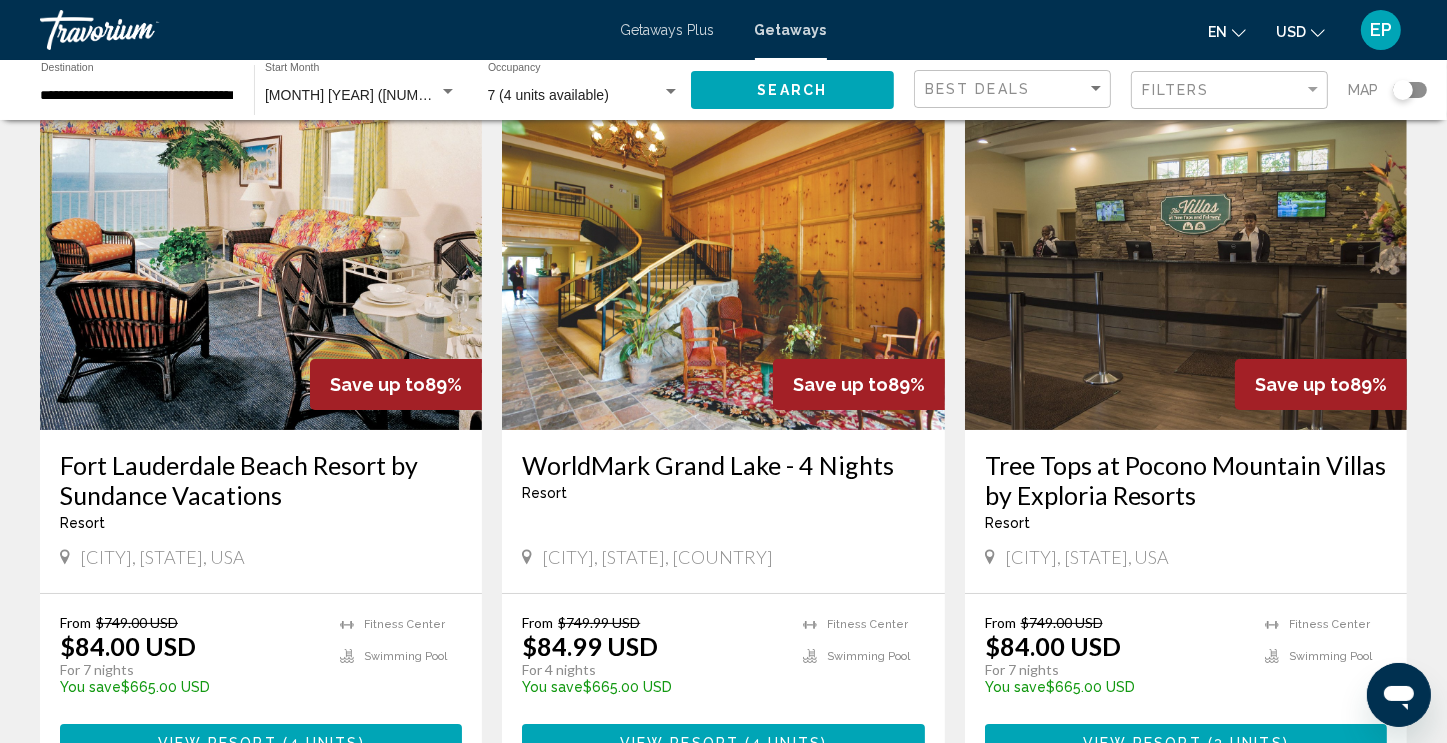 click on "Tree Tops at Pocono Mountain Villas by Exploria Resorts" at bounding box center [1186, 480] 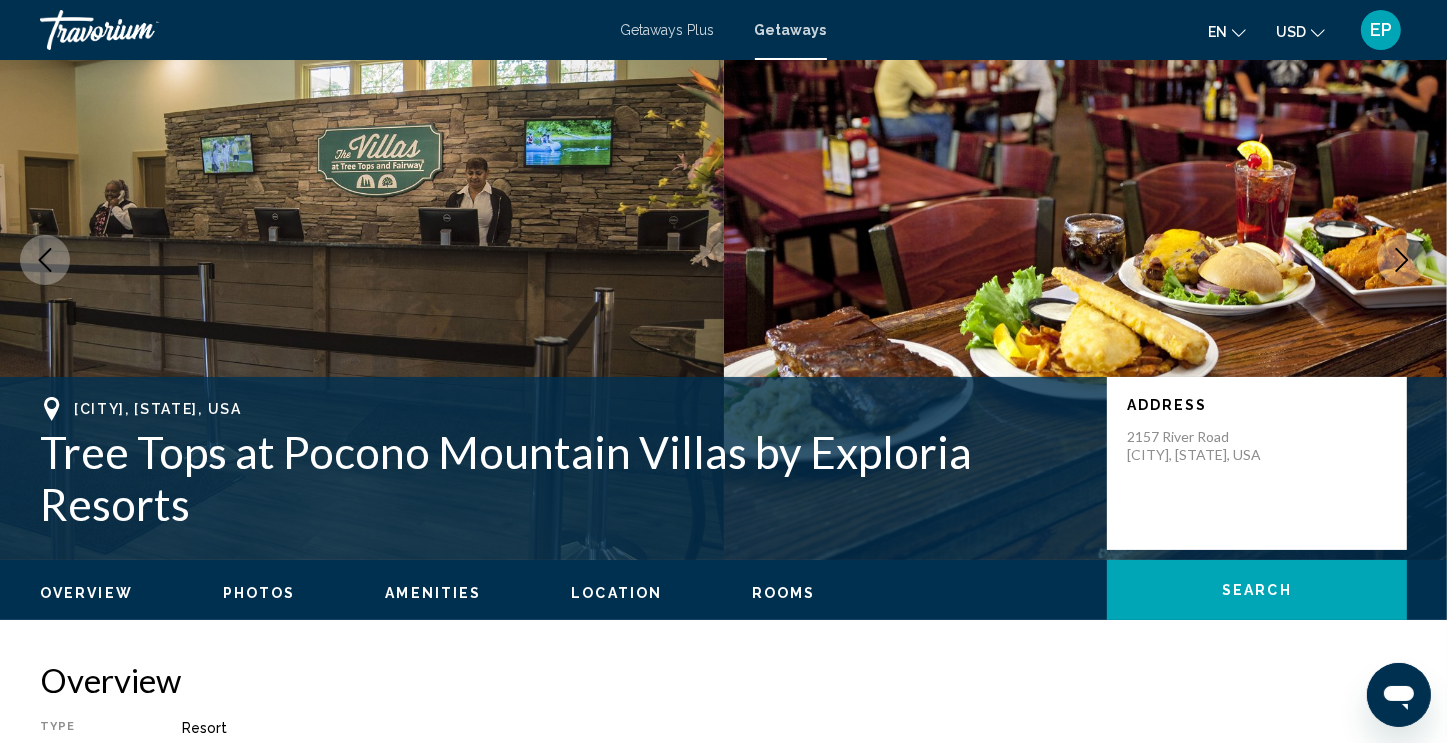scroll, scrollTop: 0, scrollLeft: 0, axis: both 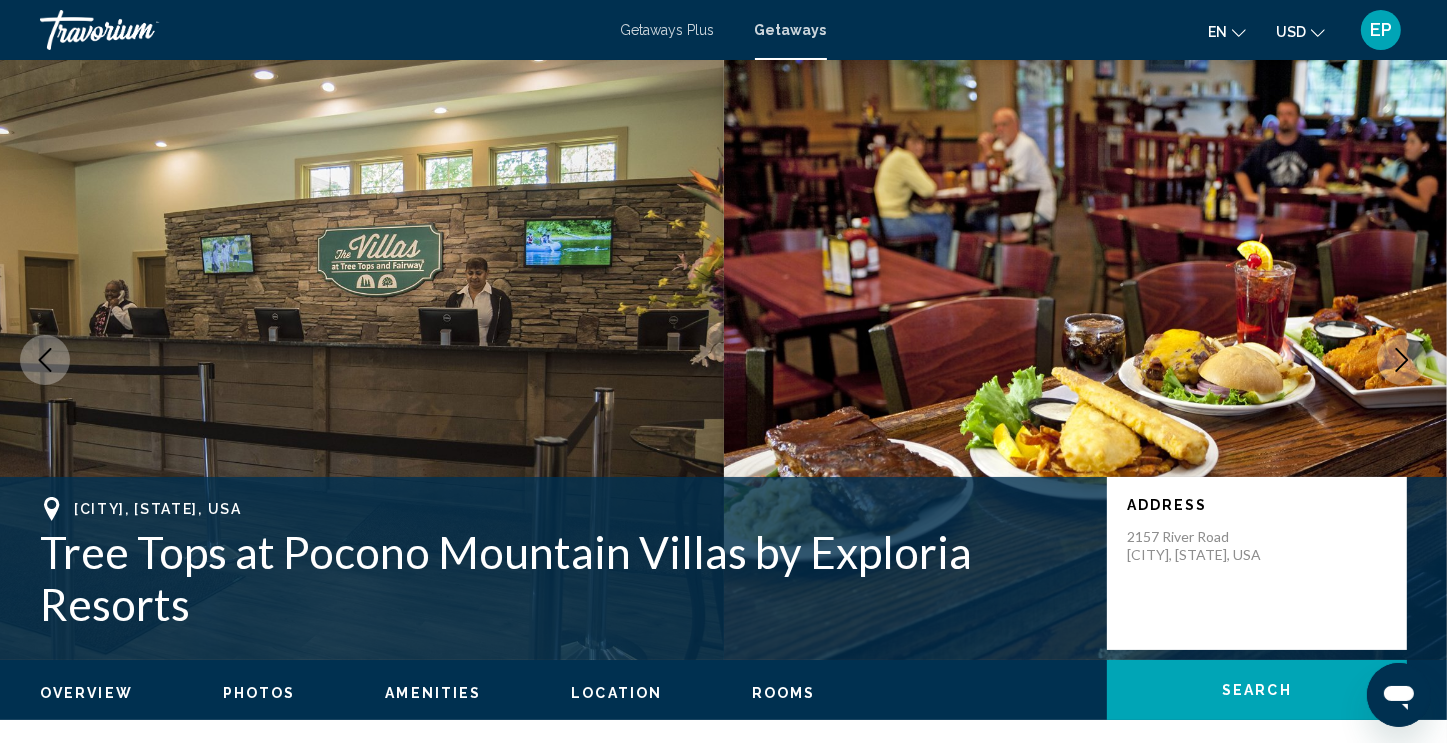 click 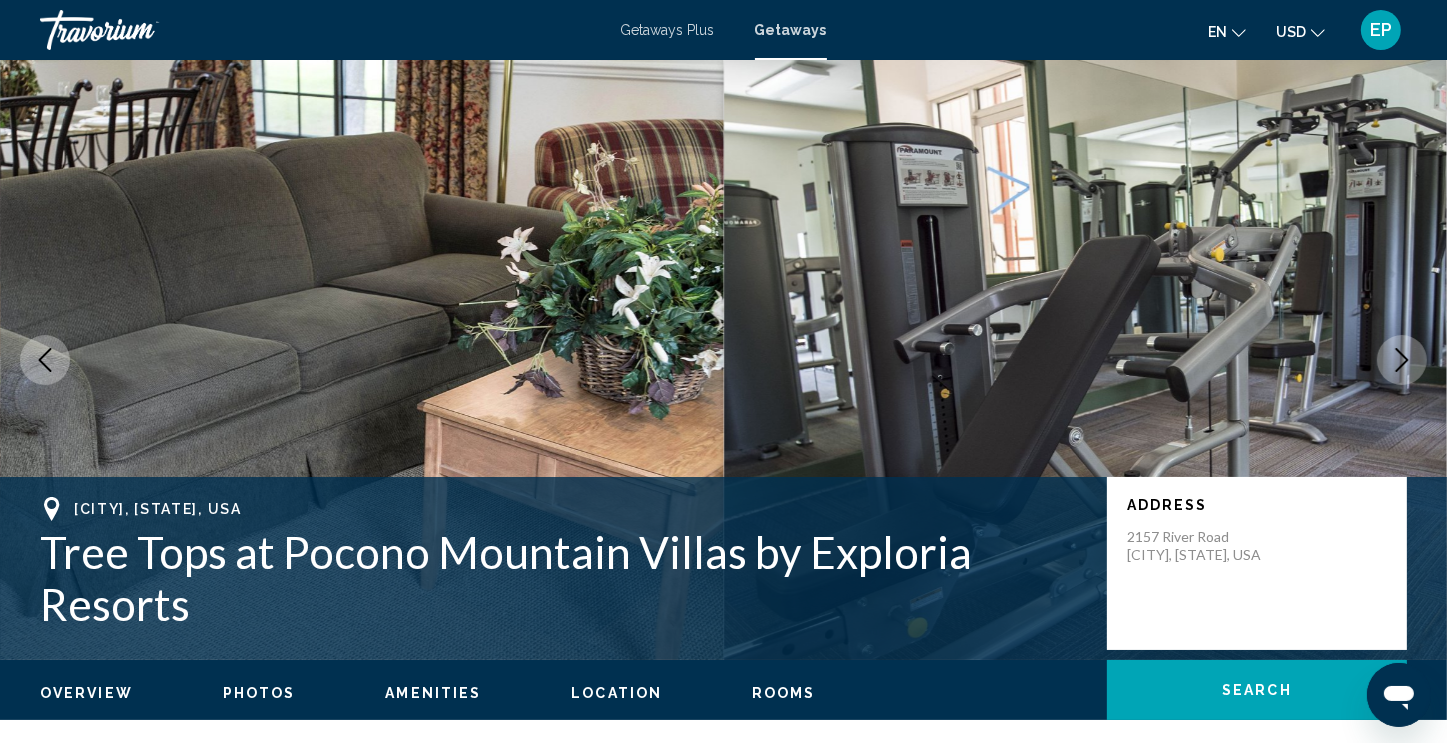 click 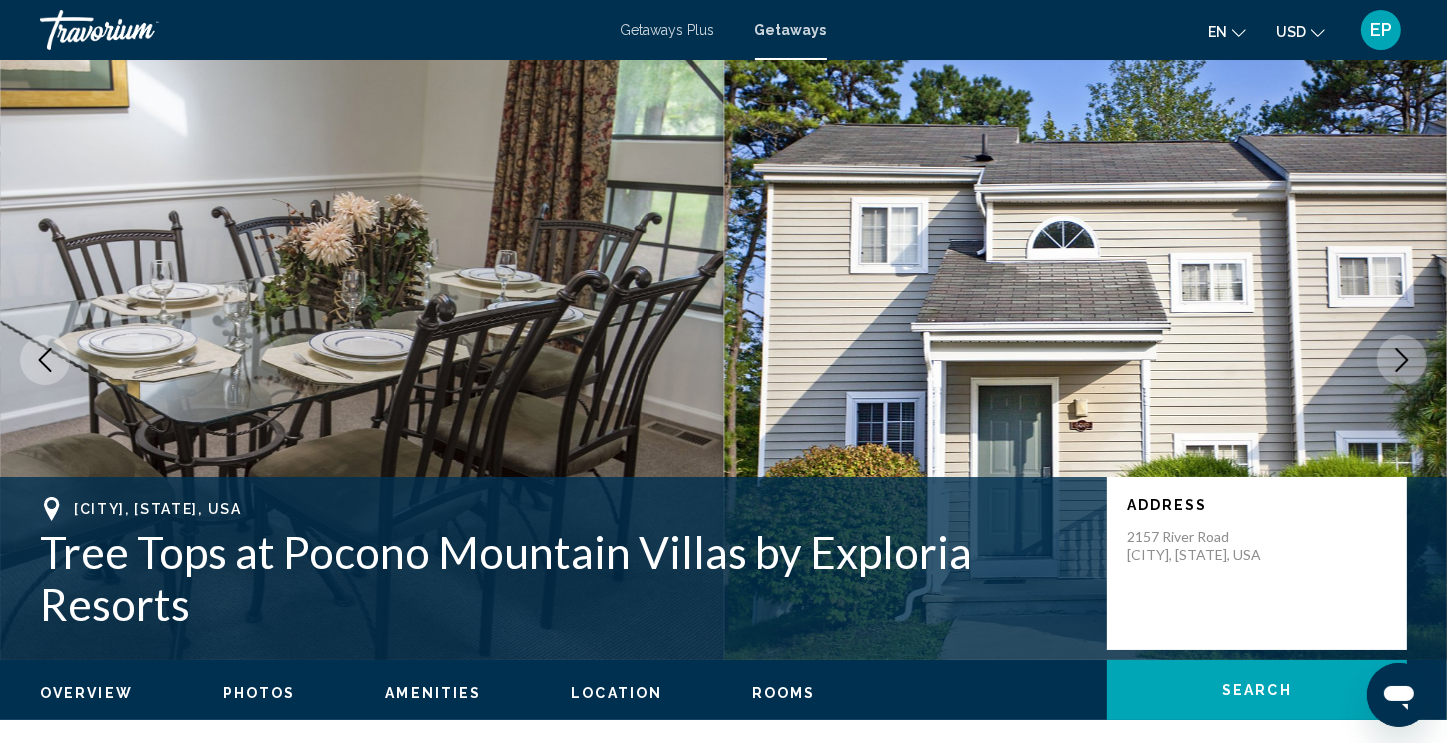 click 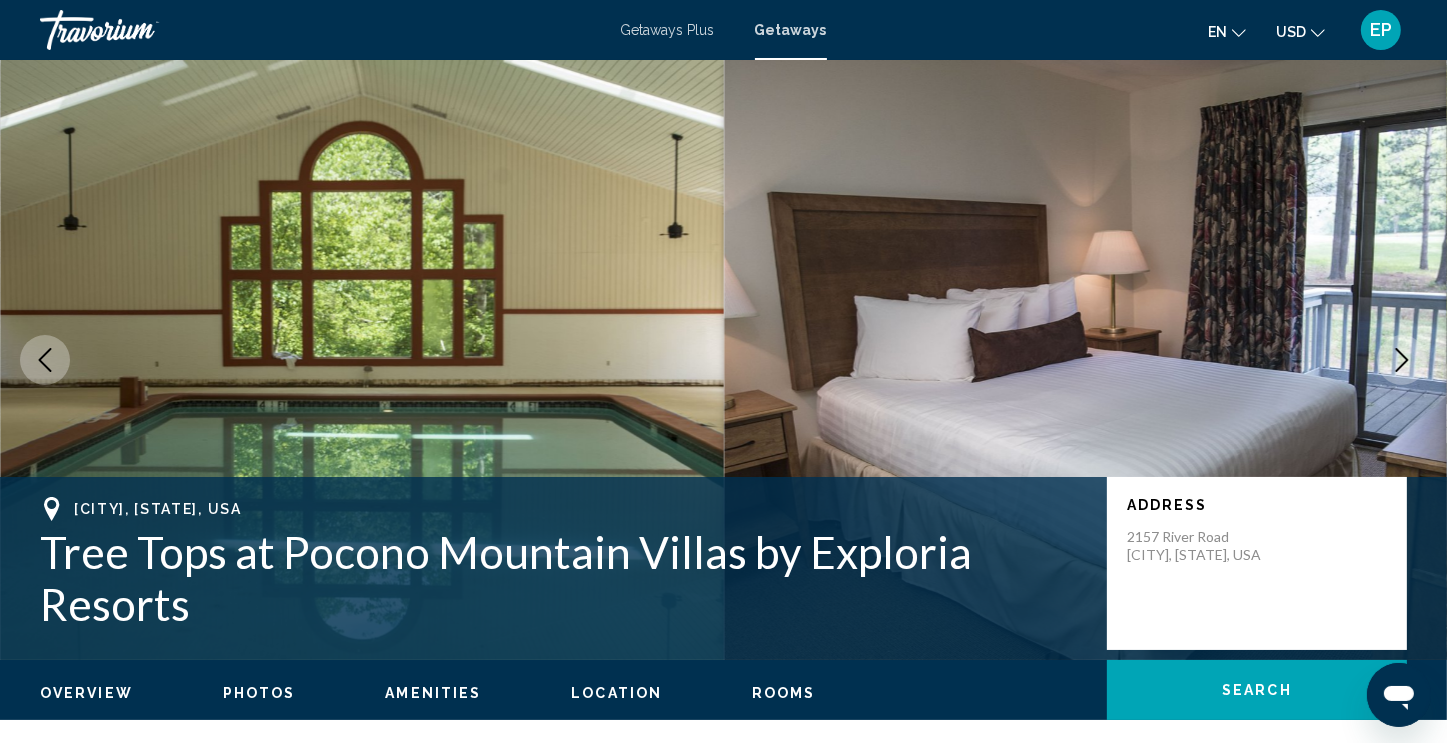 click 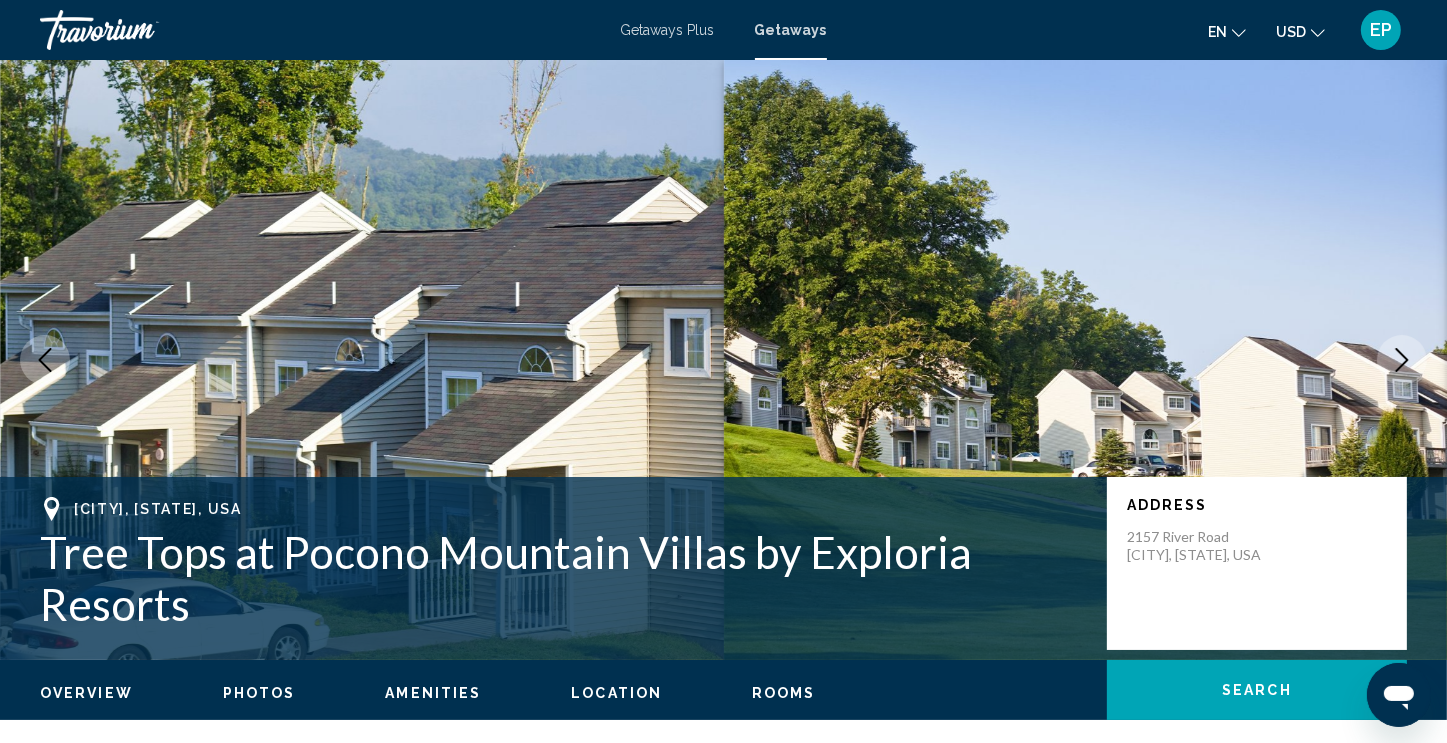click 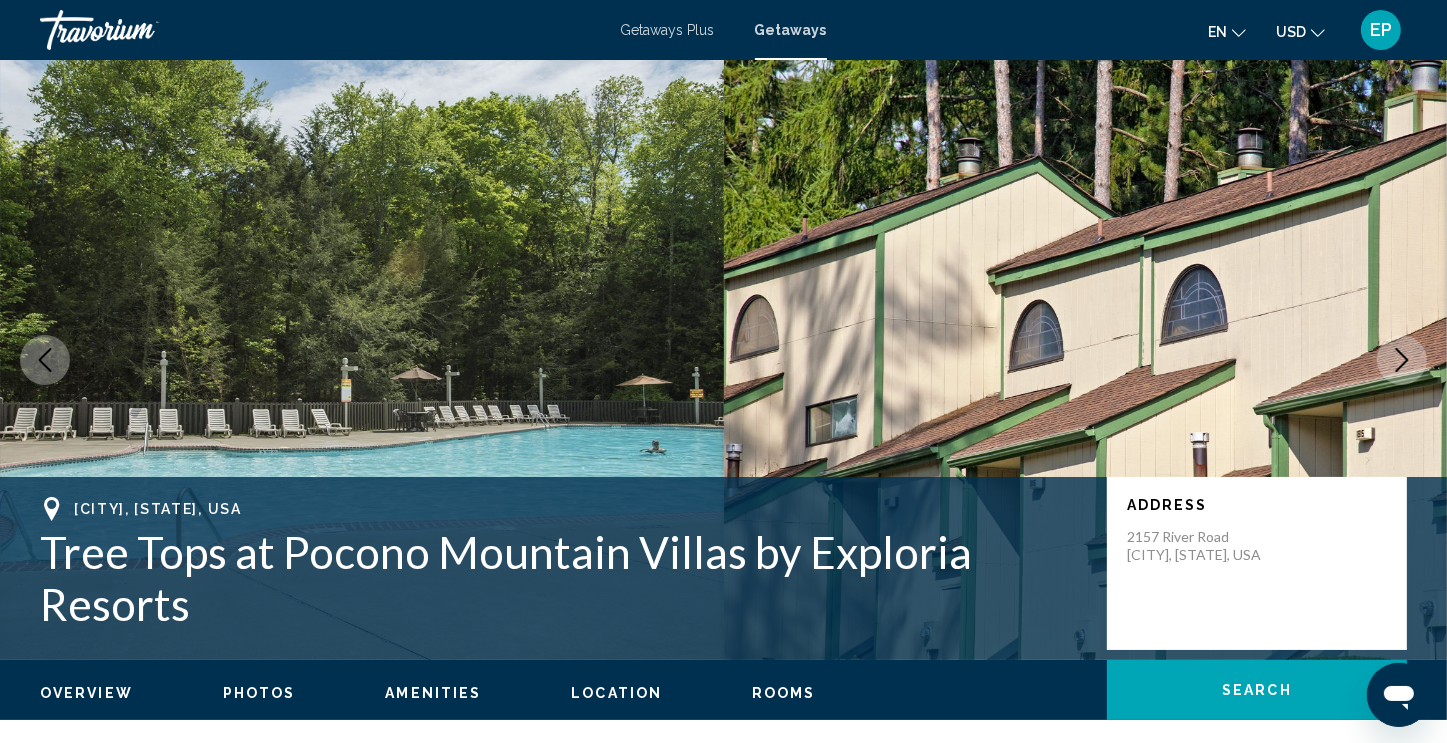 click 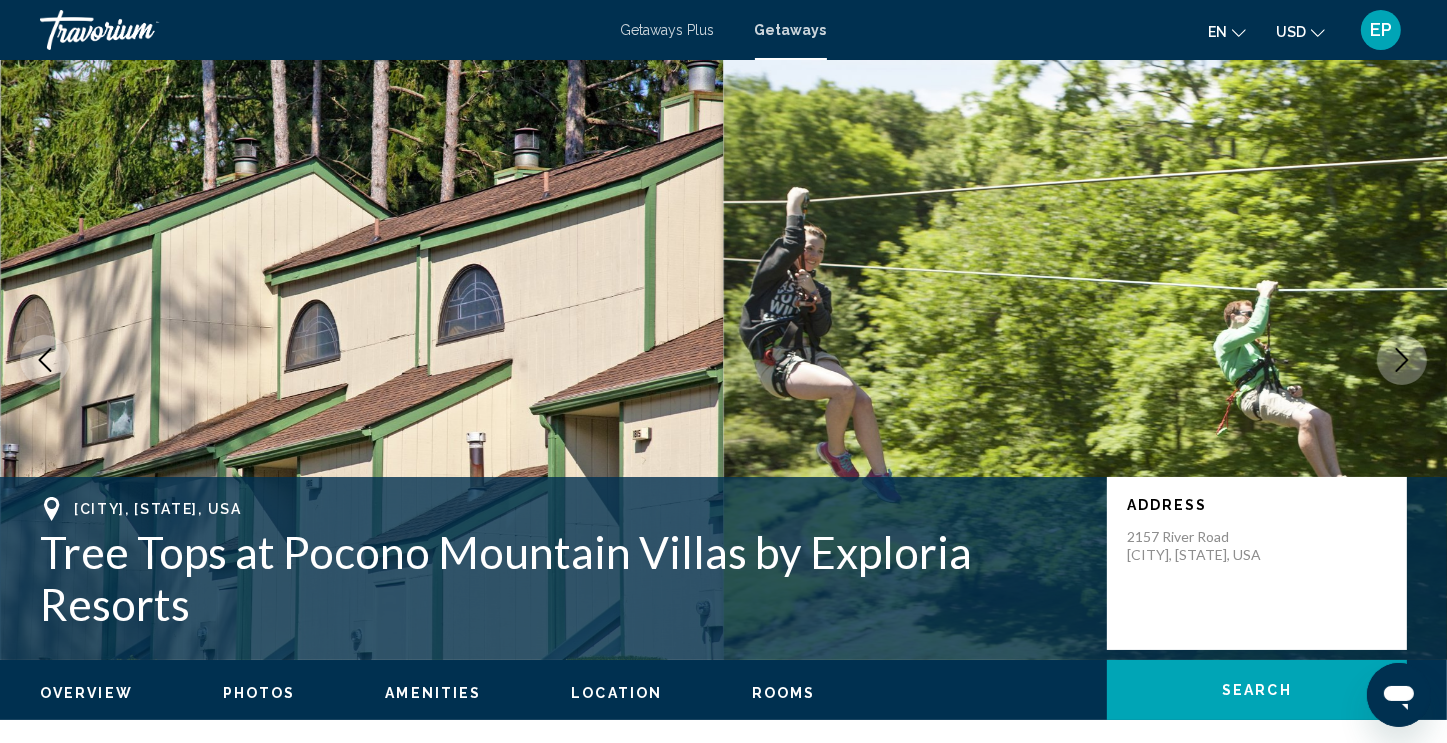 click 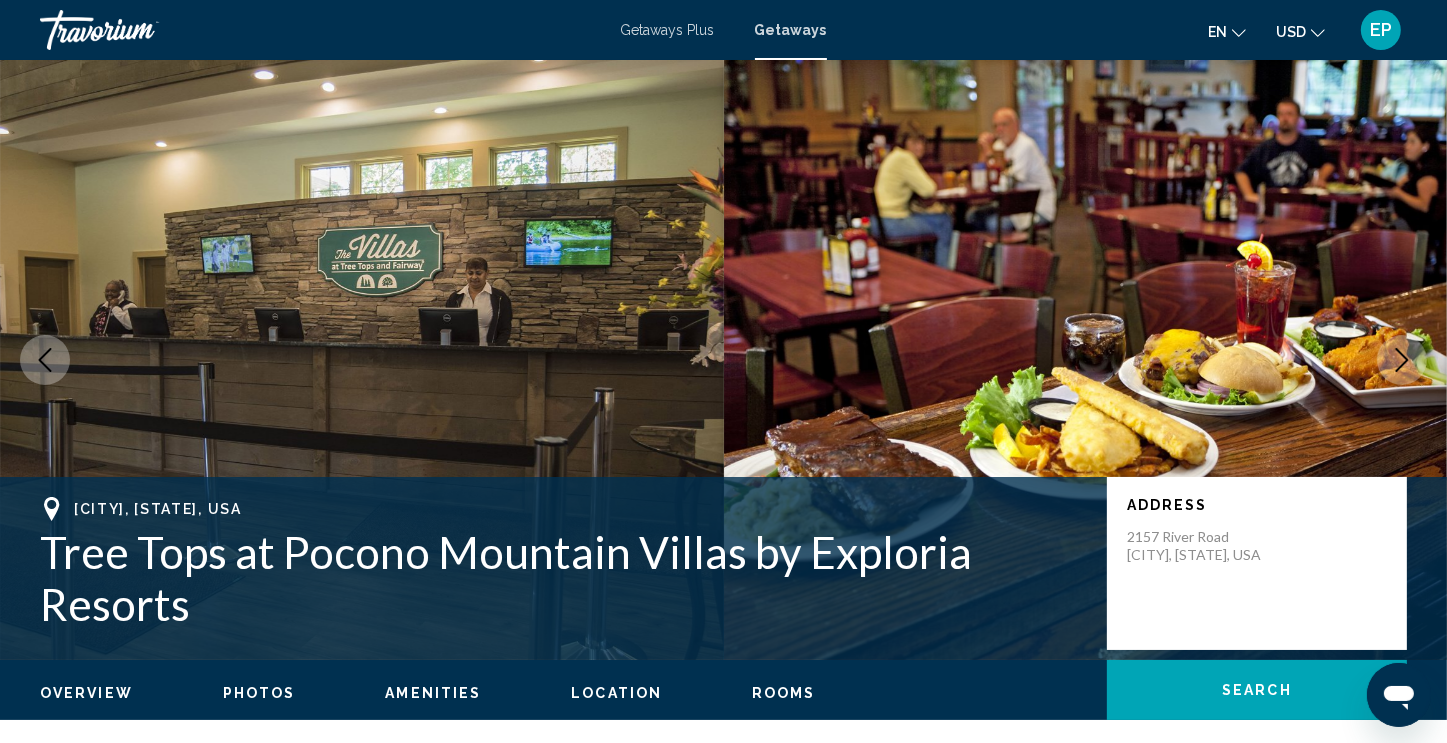 click 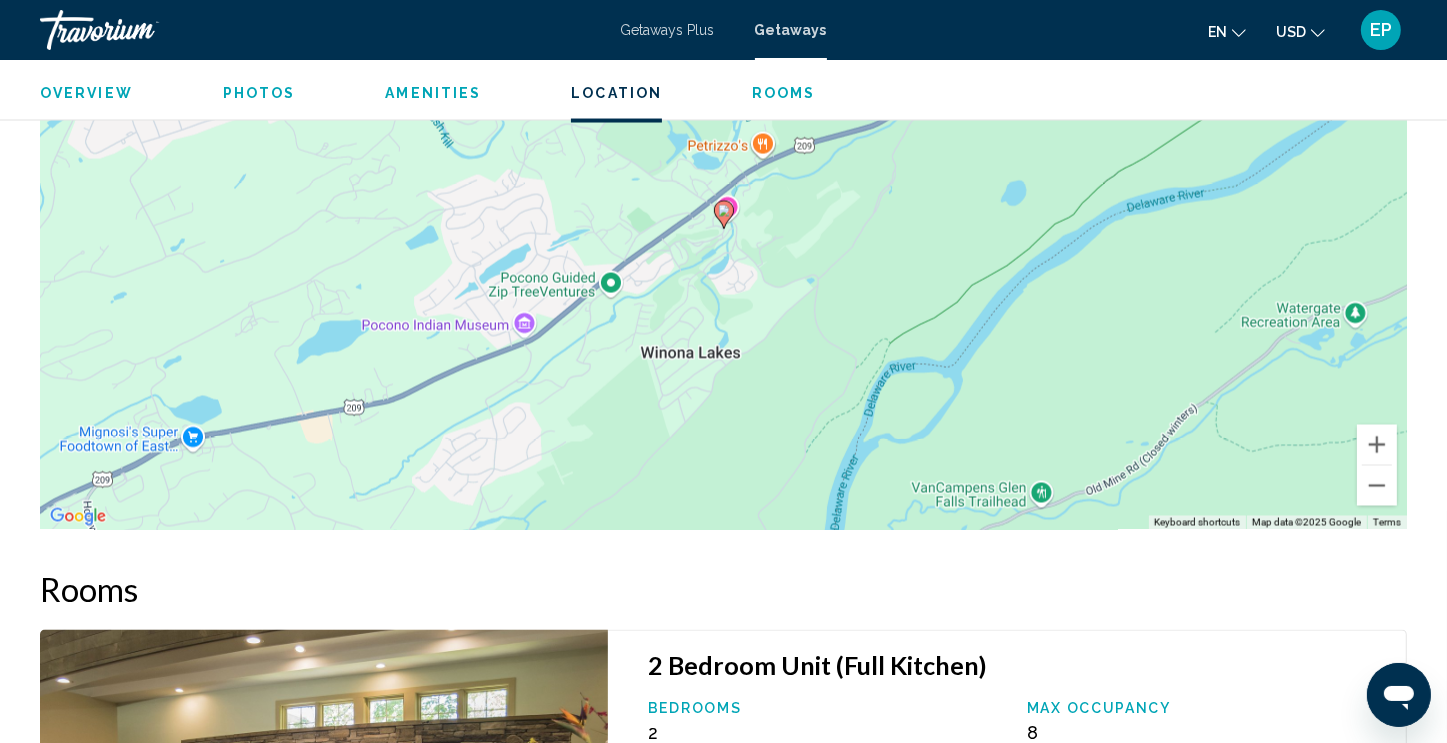 scroll, scrollTop: 3600, scrollLeft: 0, axis: vertical 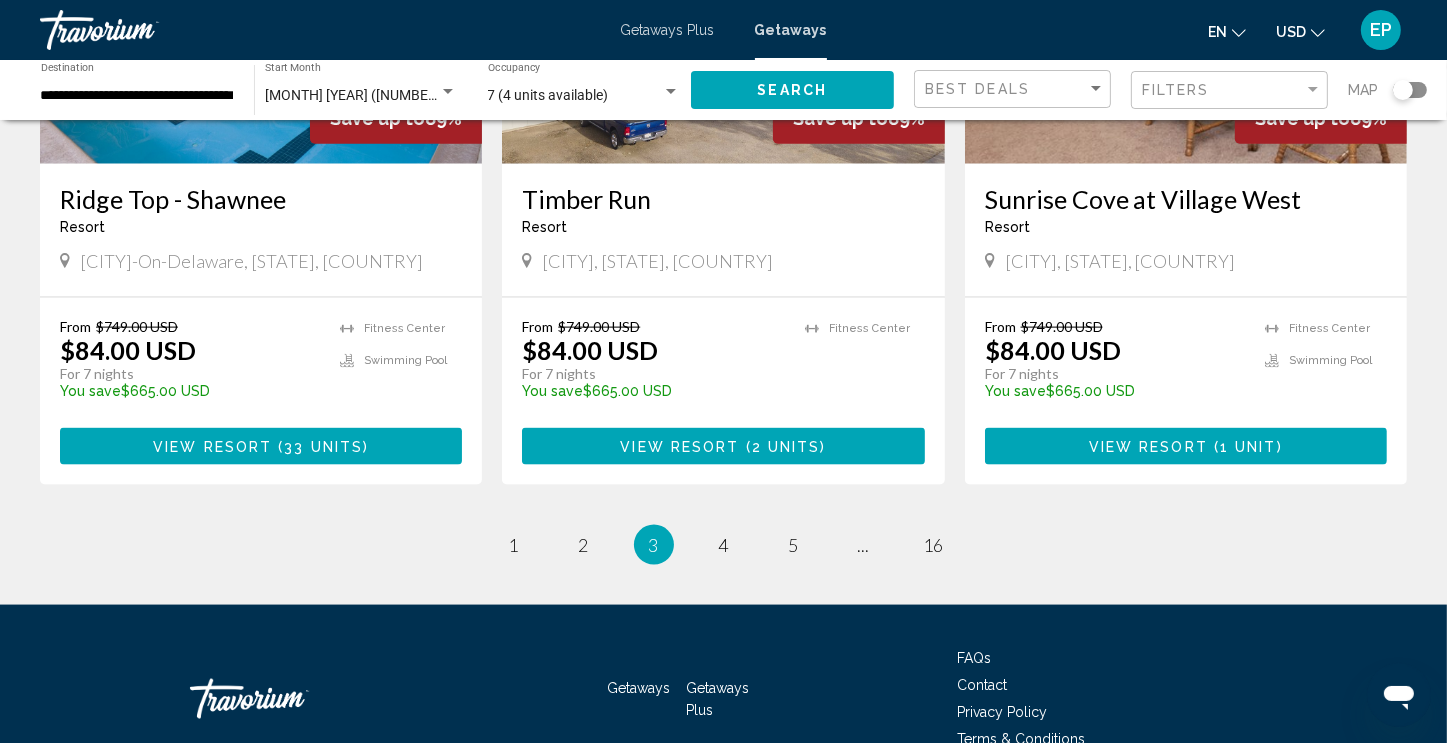 click 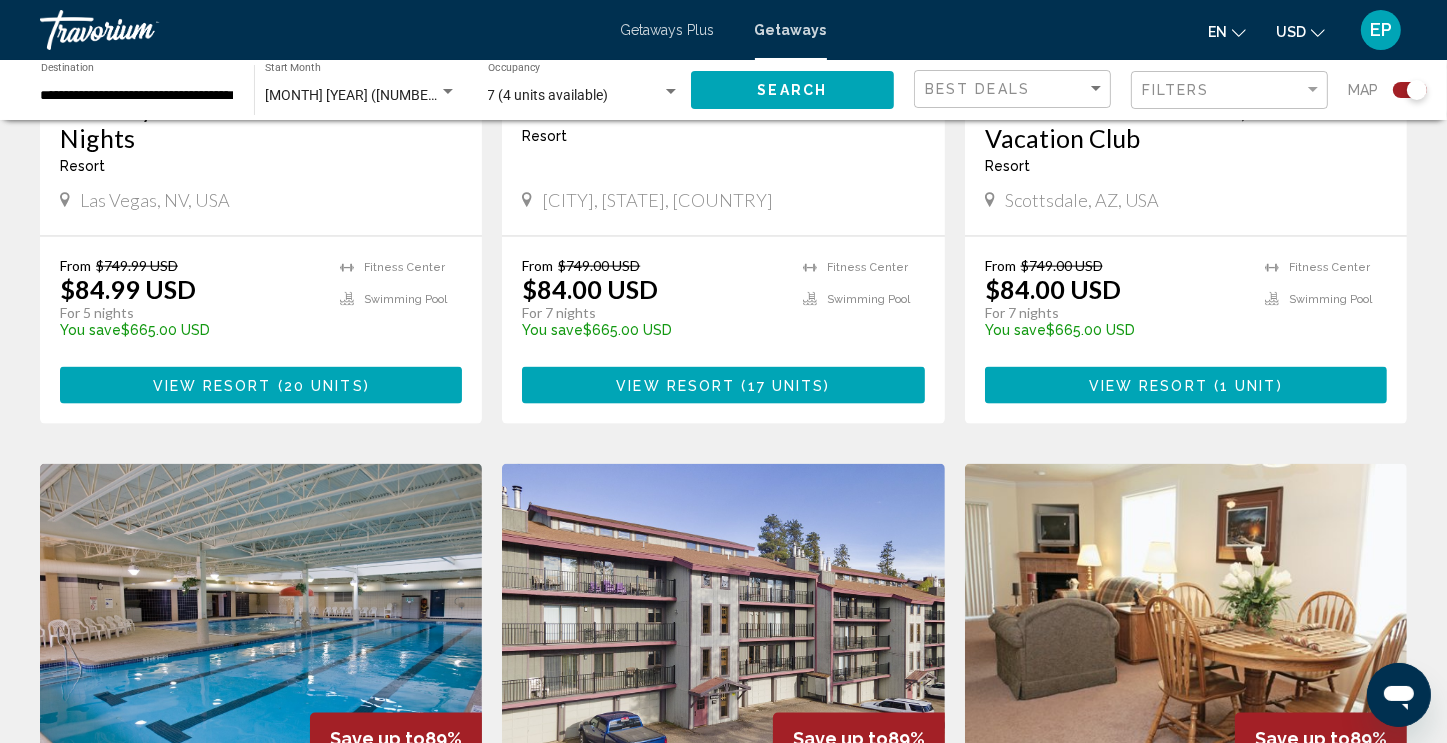 scroll, scrollTop: 3120, scrollLeft: 0, axis: vertical 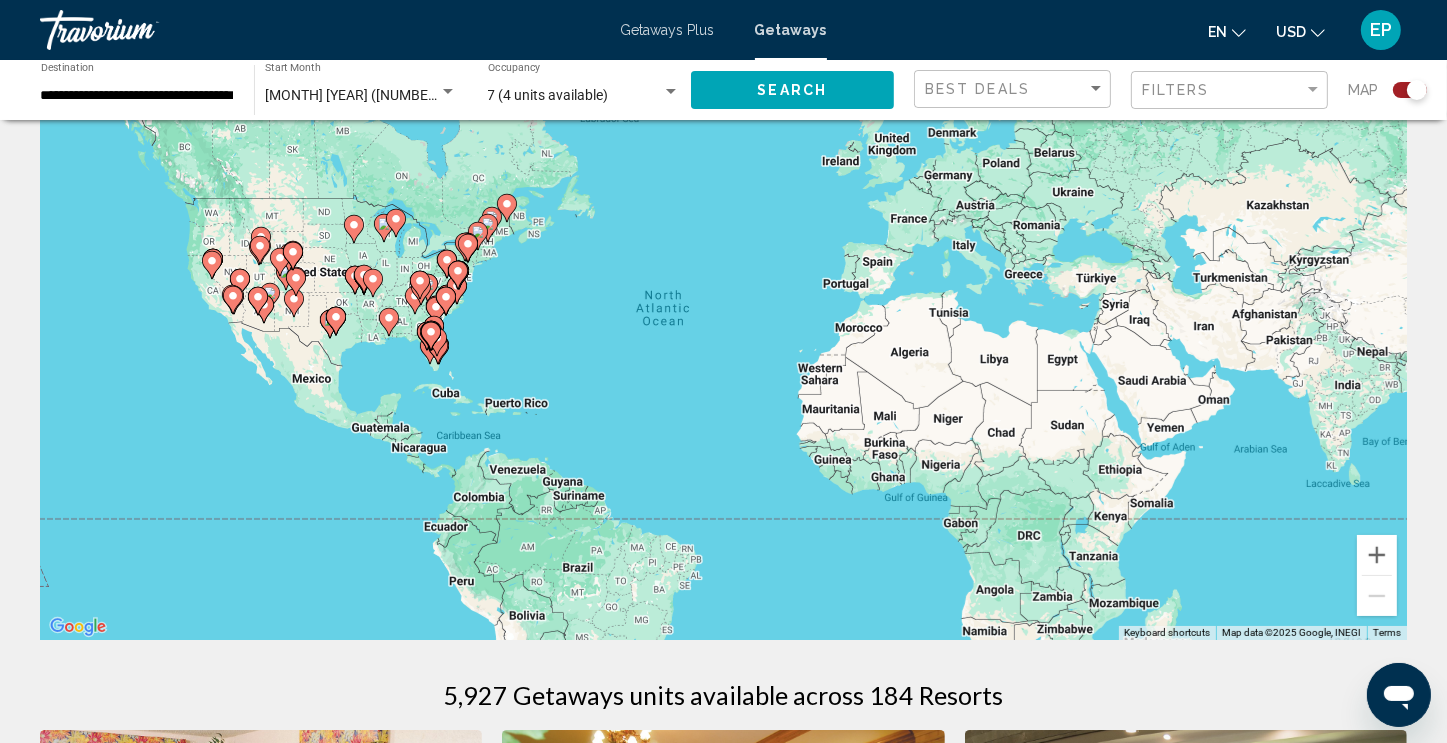 click on "To activate drag with keyboard, press Alt + Enter. Once in keyboard drag state, use the arrow keys to move the marker. To complete the drag, press the Enter key. To cancel, press Escape." at bounding box center [723, 340] 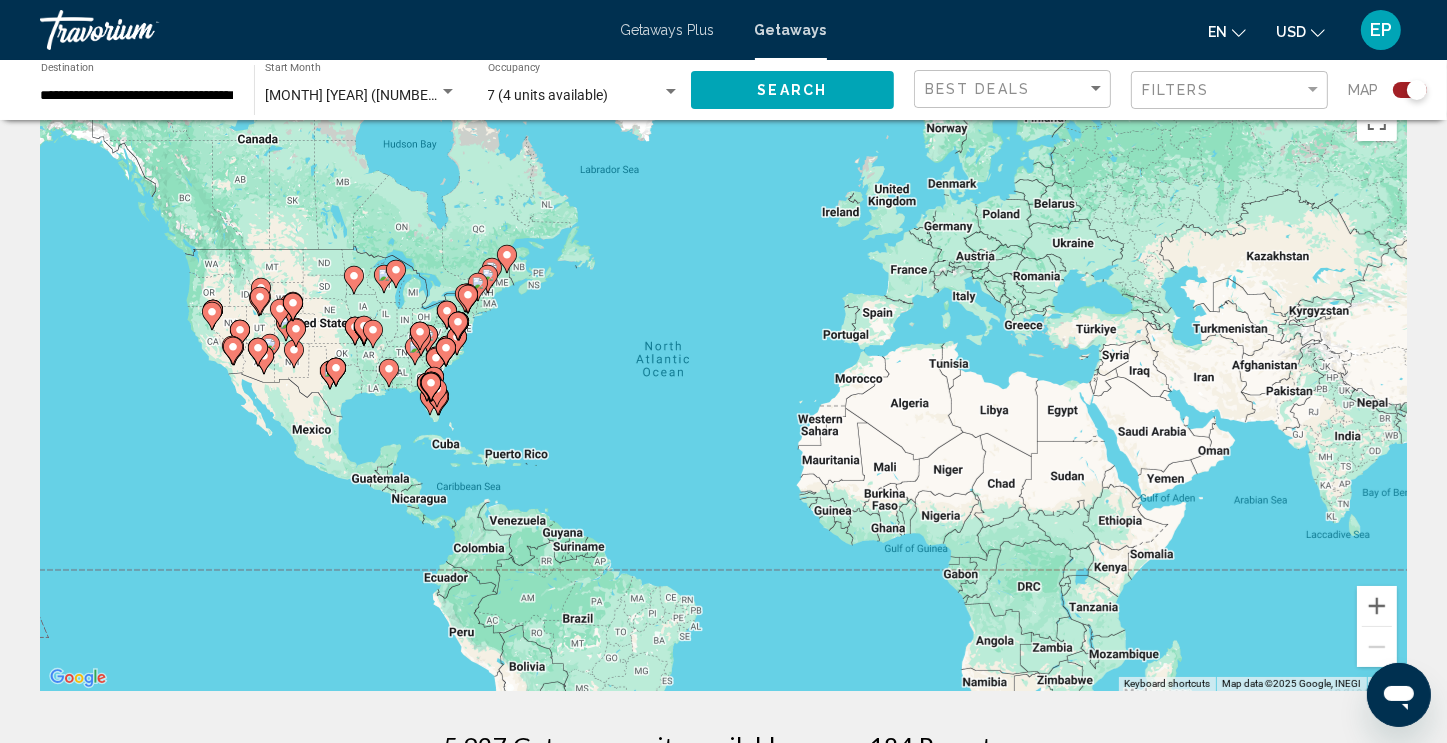 scroll, scrollTop: 0, scrollLeft: 0, axis: both 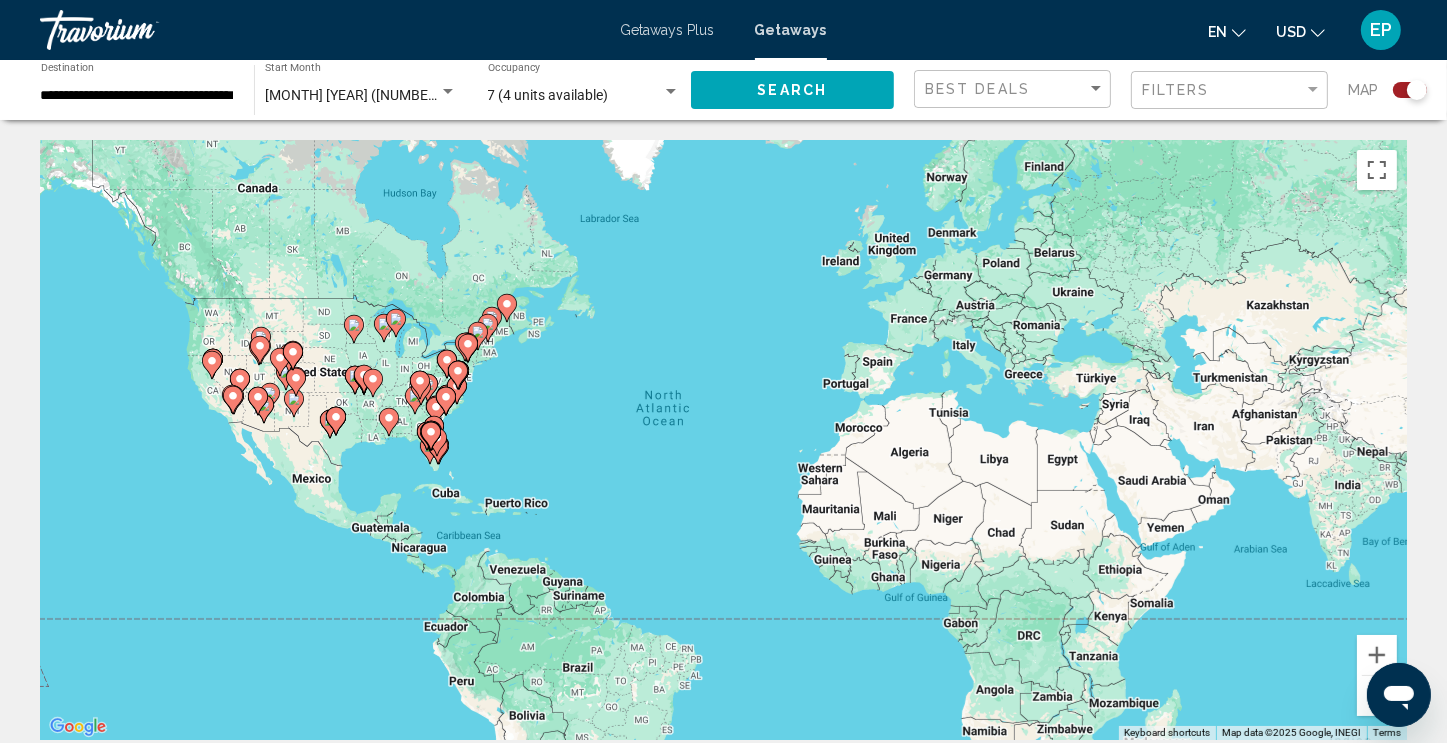 click on "To activate drag with keyboard, press Alt + Enter. Once in keyboard drag state, use the arrow keys to move the marker. To complete the drag, press the Enter key. To cancel, press Escape." at bounding box center (723, 440) 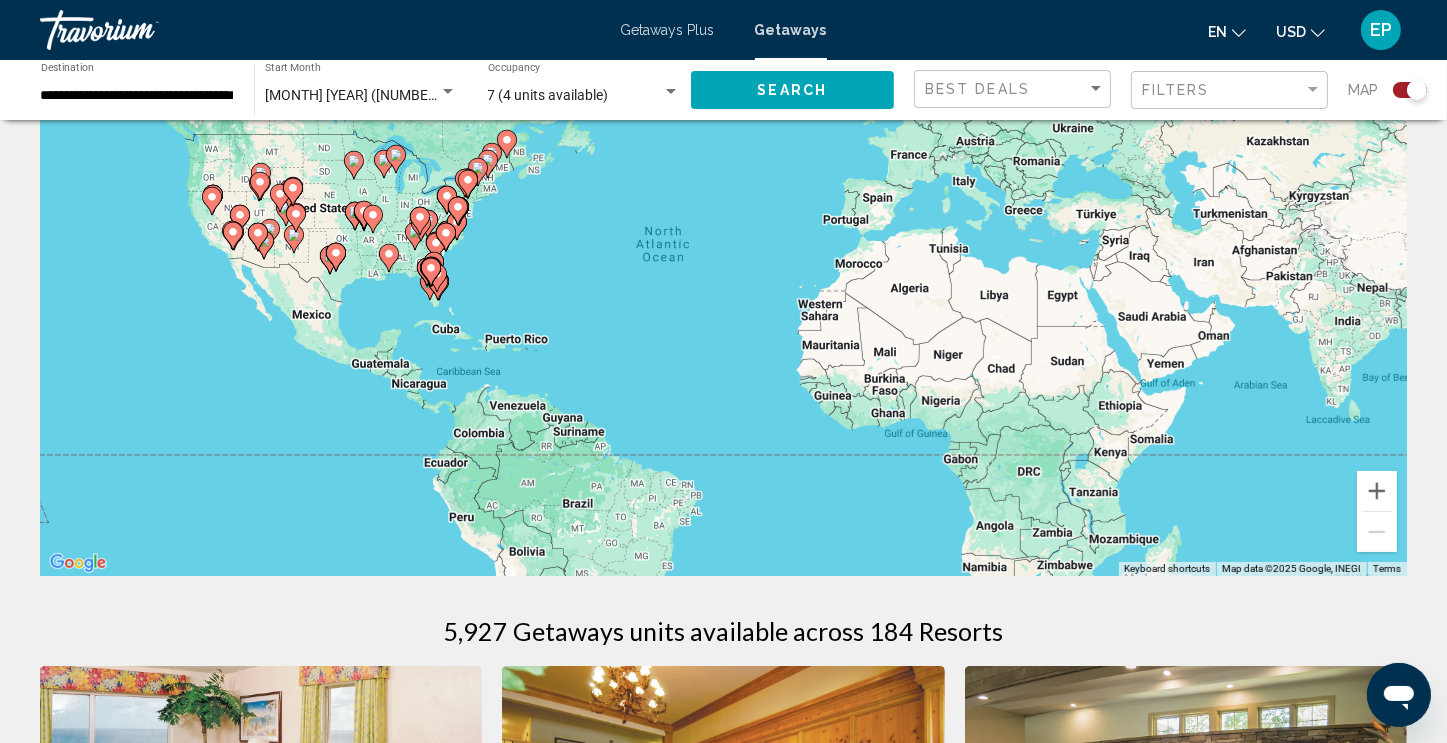 scroll, scrollTop: 300, scrollLeft: 0, axis: vertical 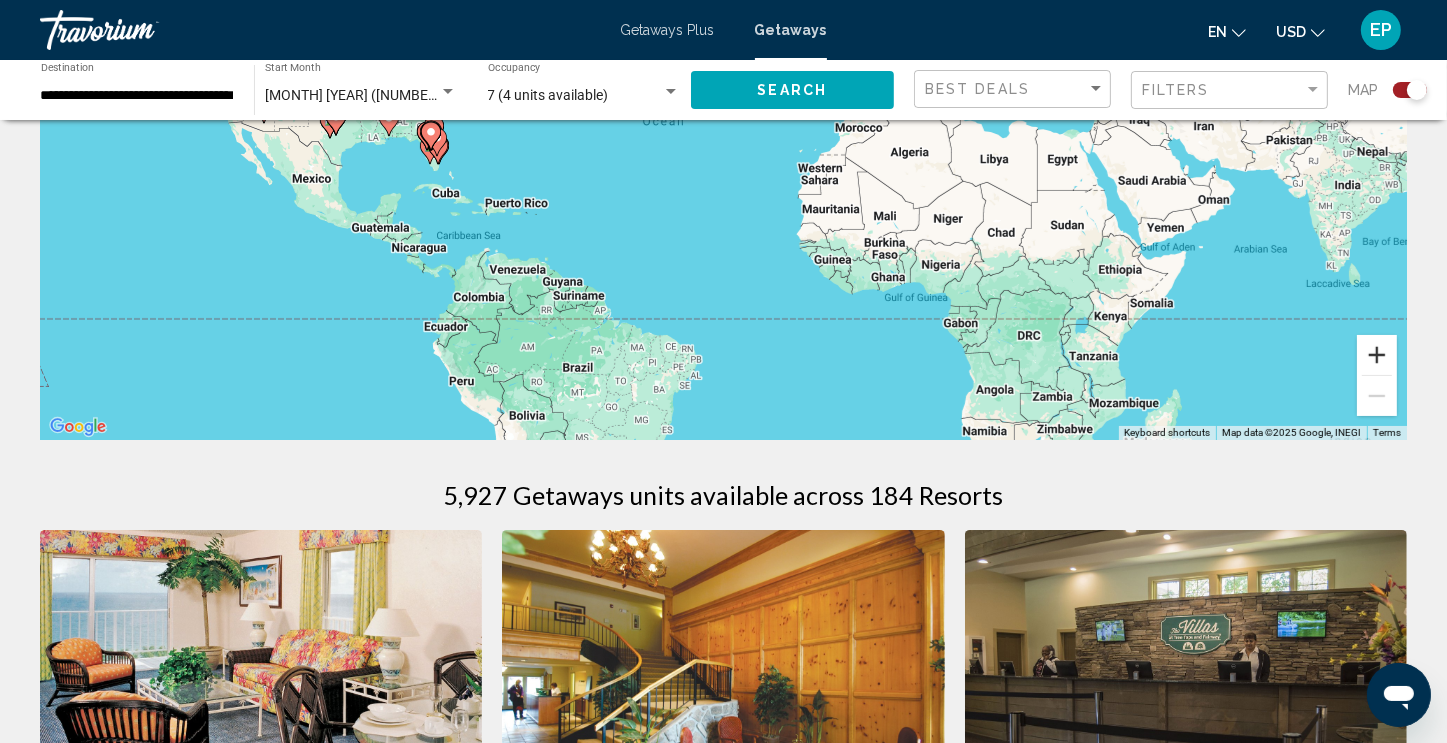 click at bounding box center [1377, 355] 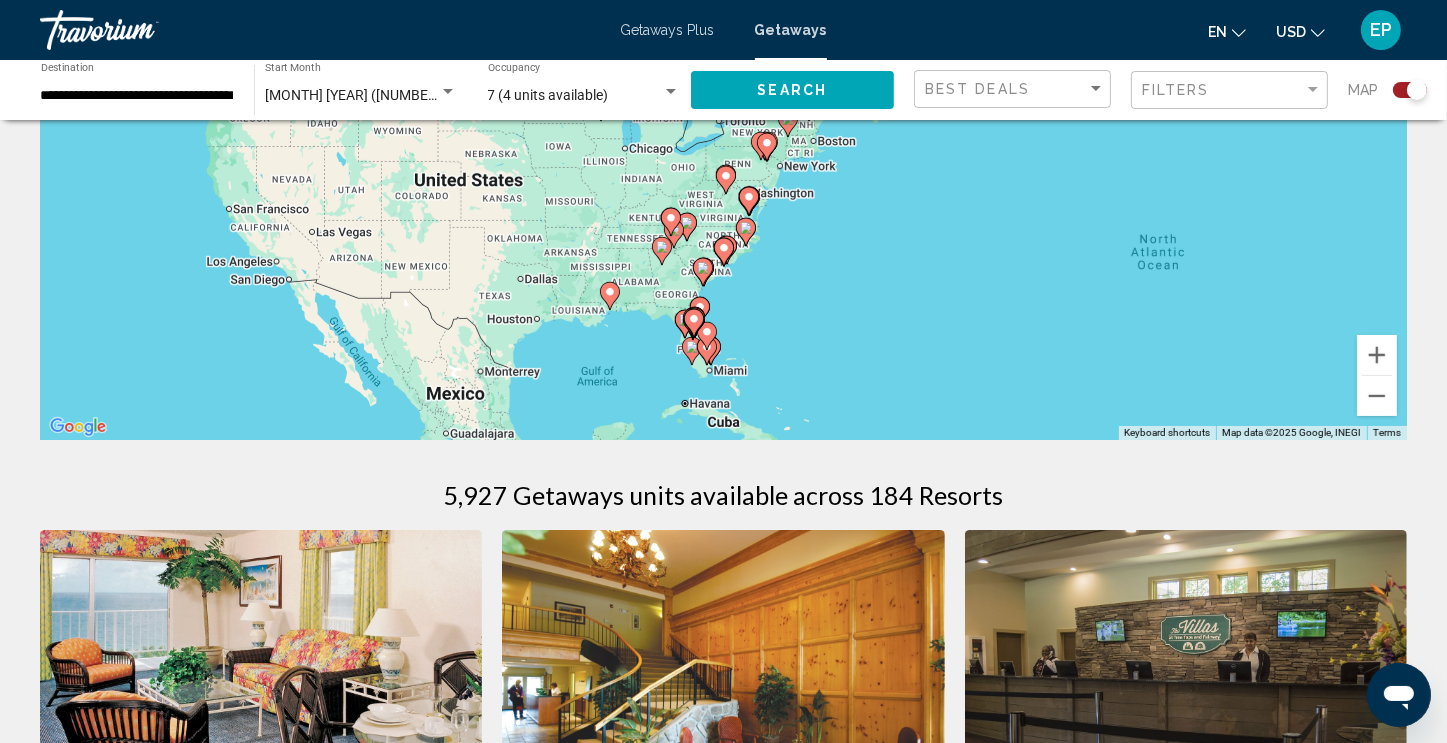 drag, startPoint x: 539, startPoint y: 241, endPoint x: 1099, endPoint y: 417, distance: 587.006 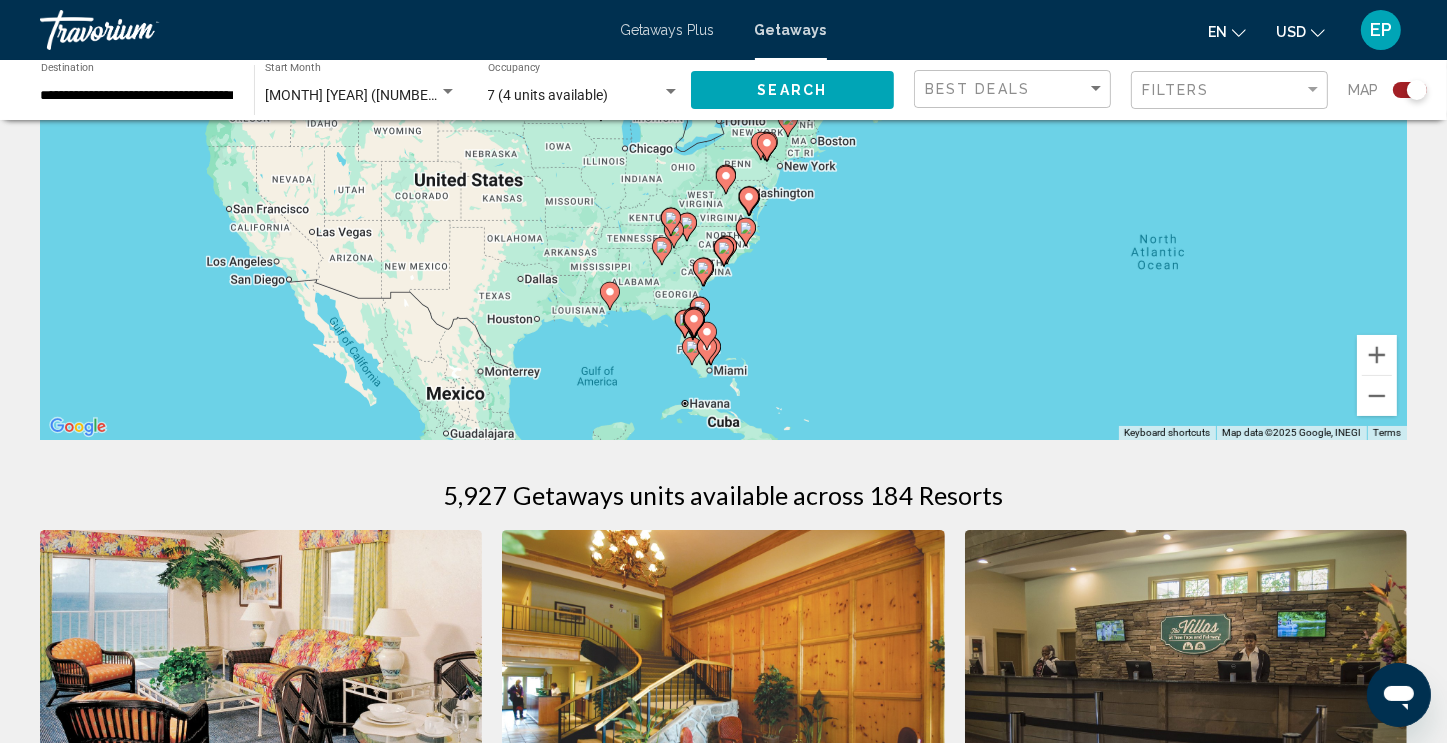 click on "To activate drag with keyboard, press Alt + Enter. Once in keyboard drag state, use the arrow keys to move the marker. To complete the drag, press the Enter key. To cancel, press Escape." at bounding box center (723, 140) 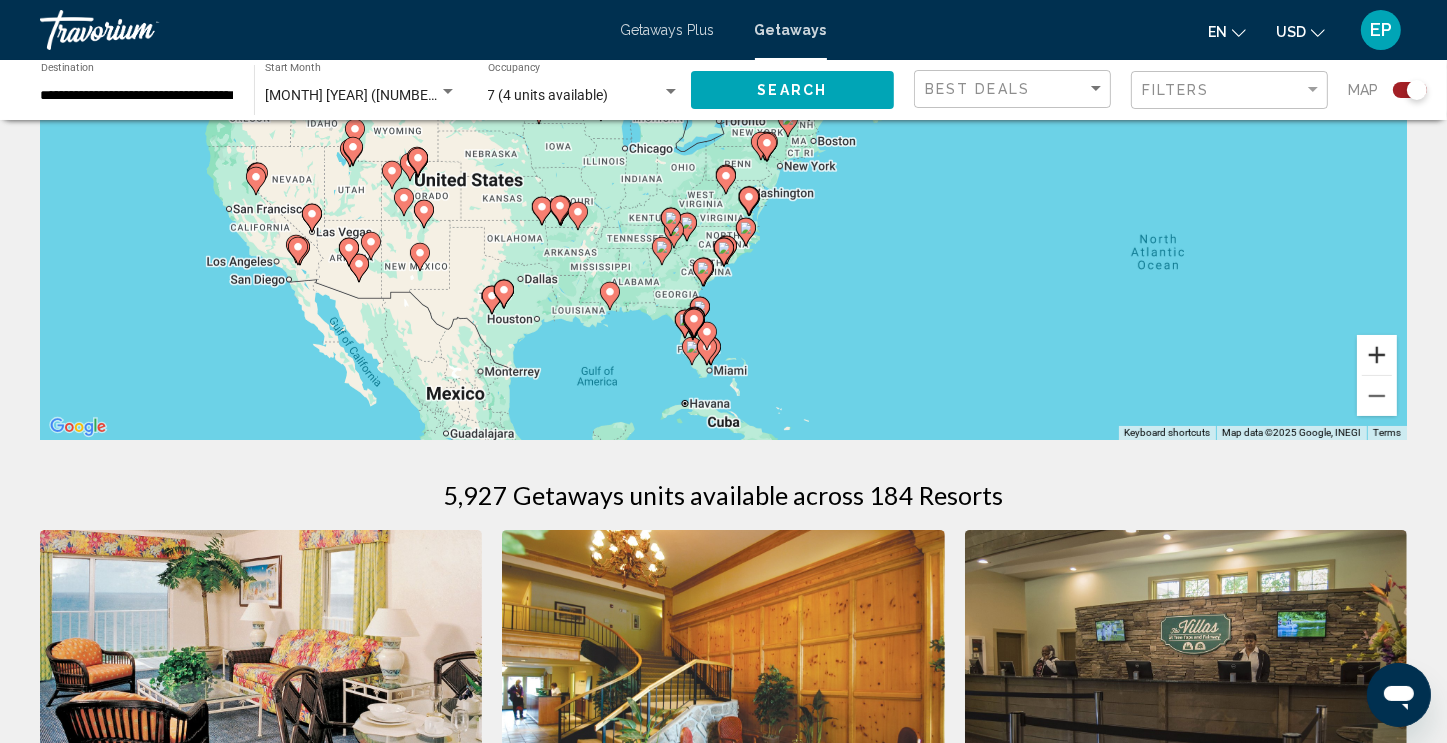 click at bounding box center [1377, 355] 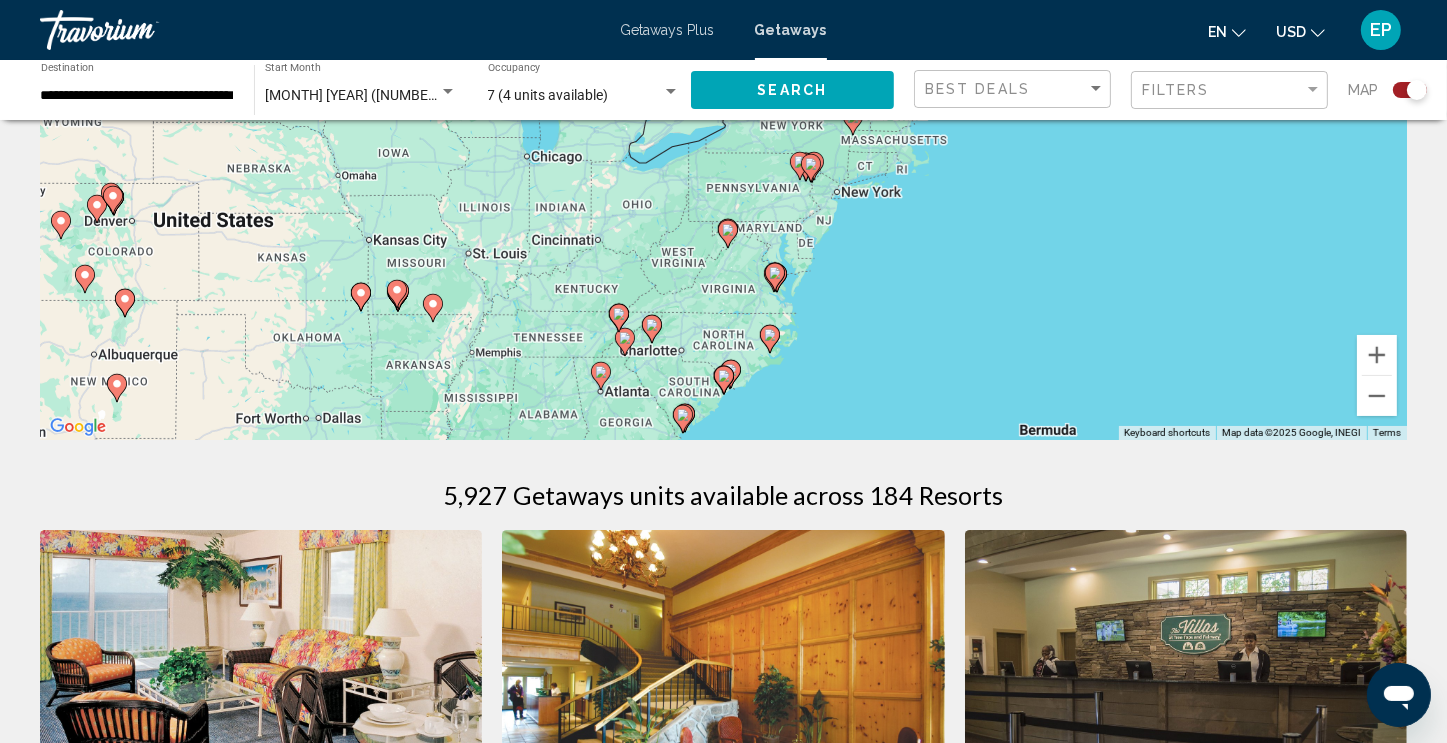 click 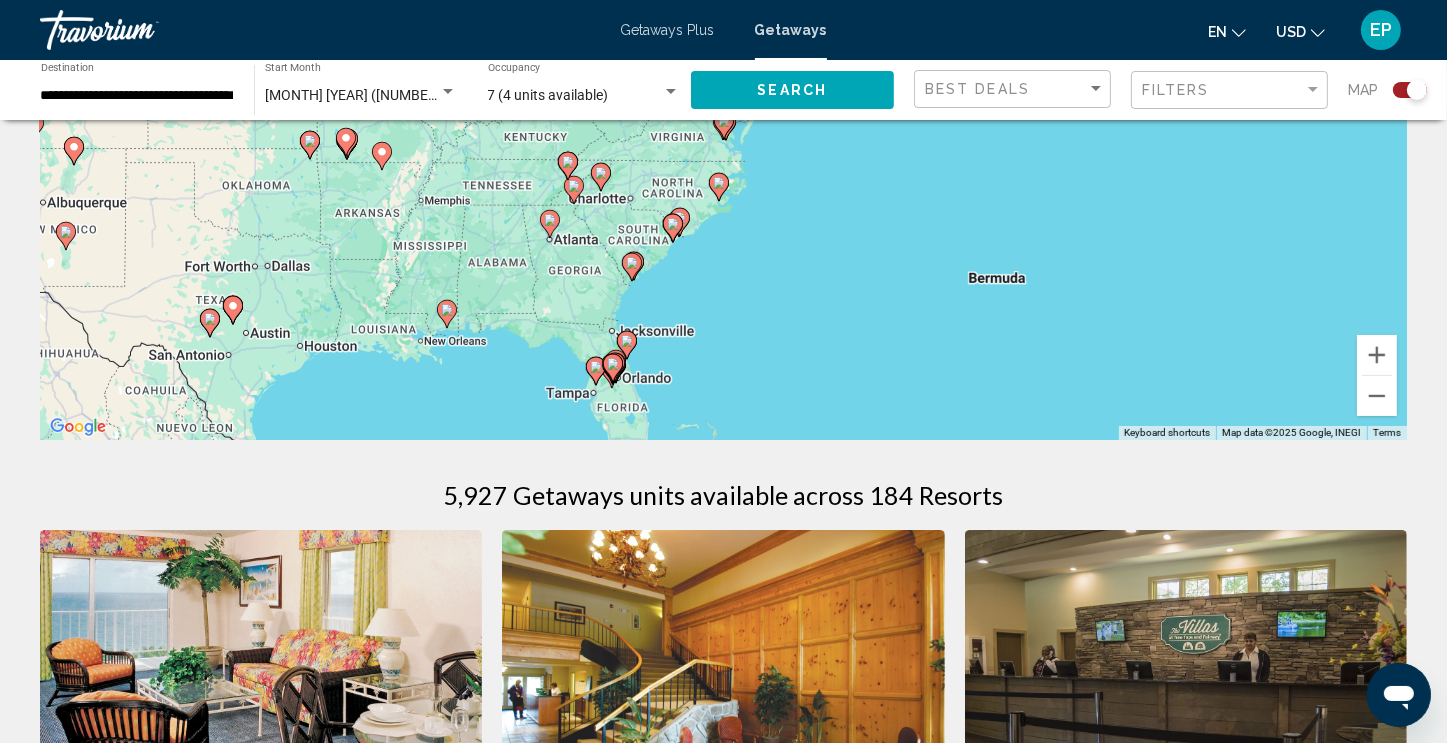 click on "To activate drag with keyboard, press Alt + Enter. Once in keyboard drag state, use the arrow keys to move the marker. To complete the drag, press the Enter key. To cancel, press Escape." at bounding box center [723, 140] 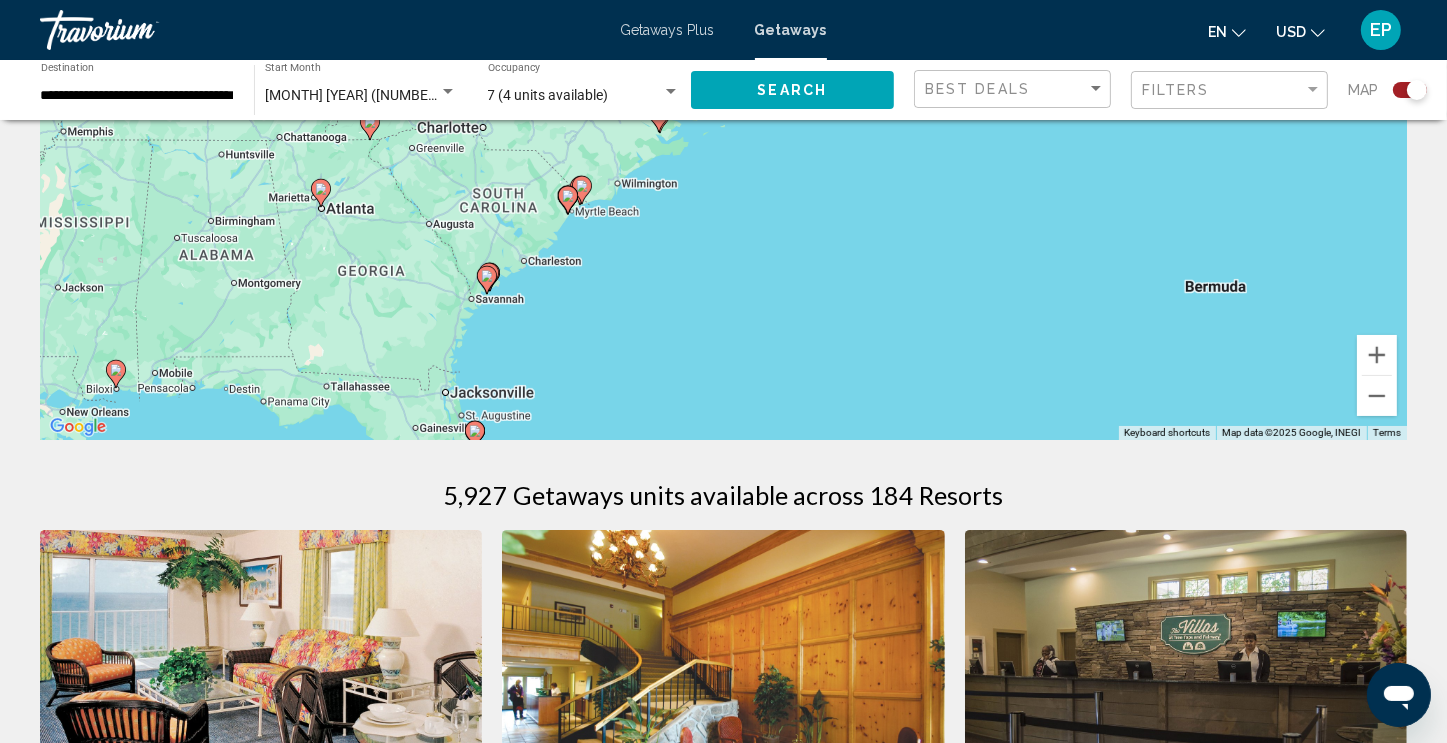 click 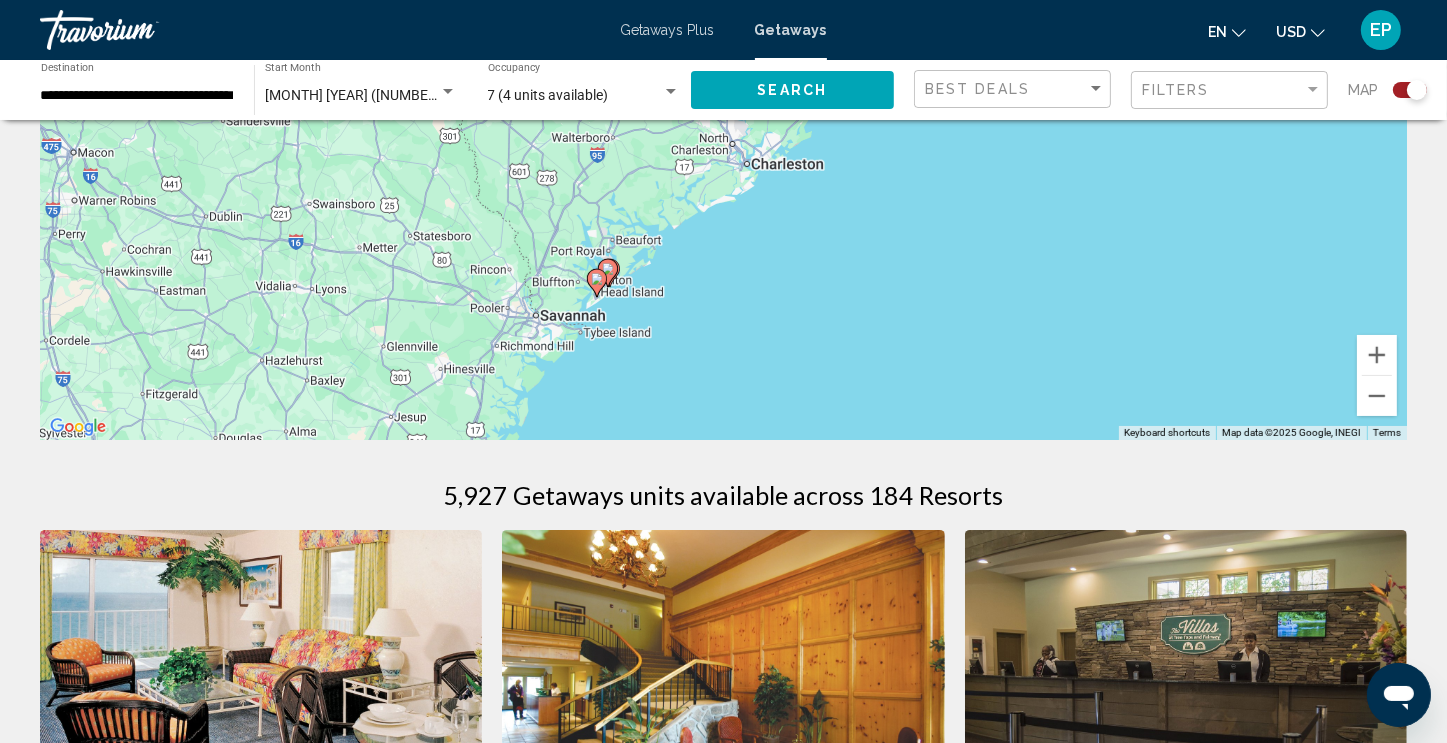 drag, startPoint x: 961, startPoint y: 268, endPoint x: 1100, endPoint y: 105, distance: 214.21951 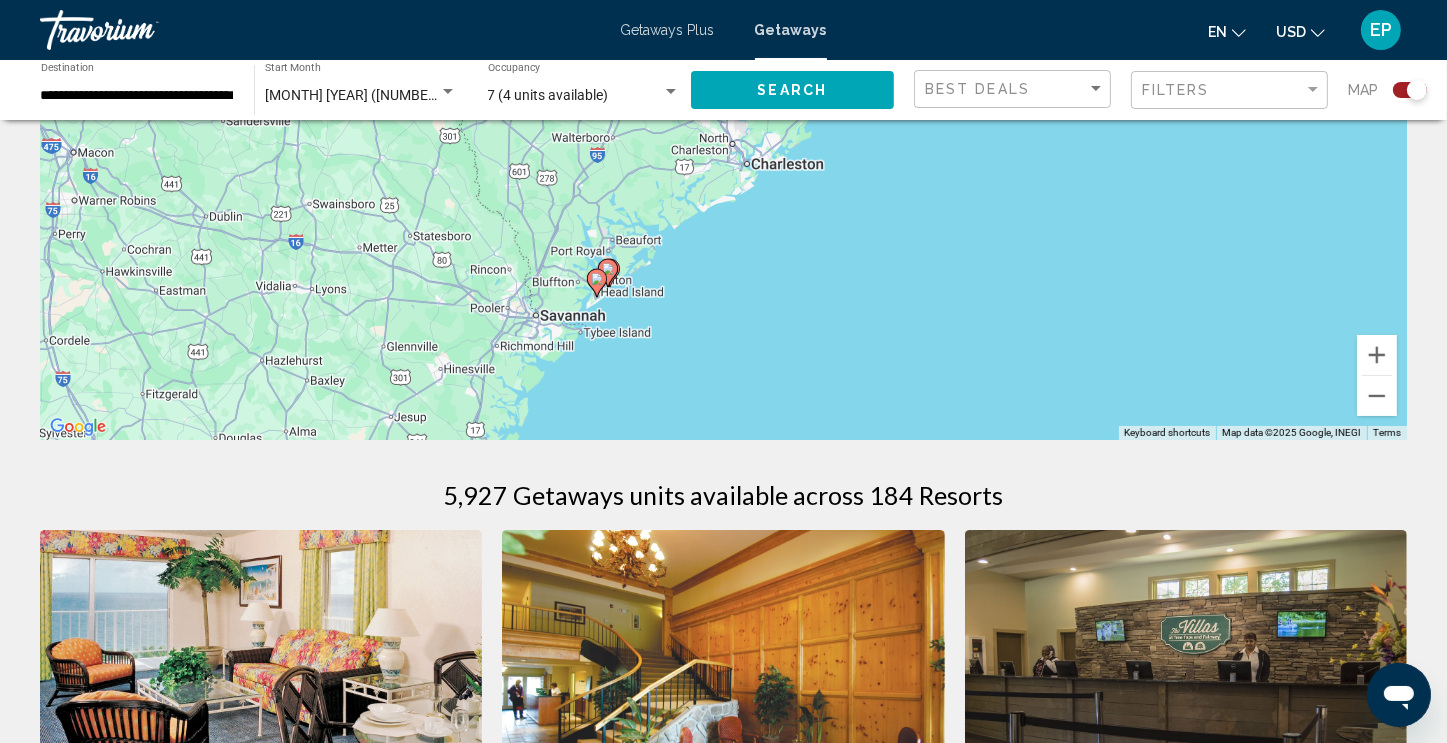 click 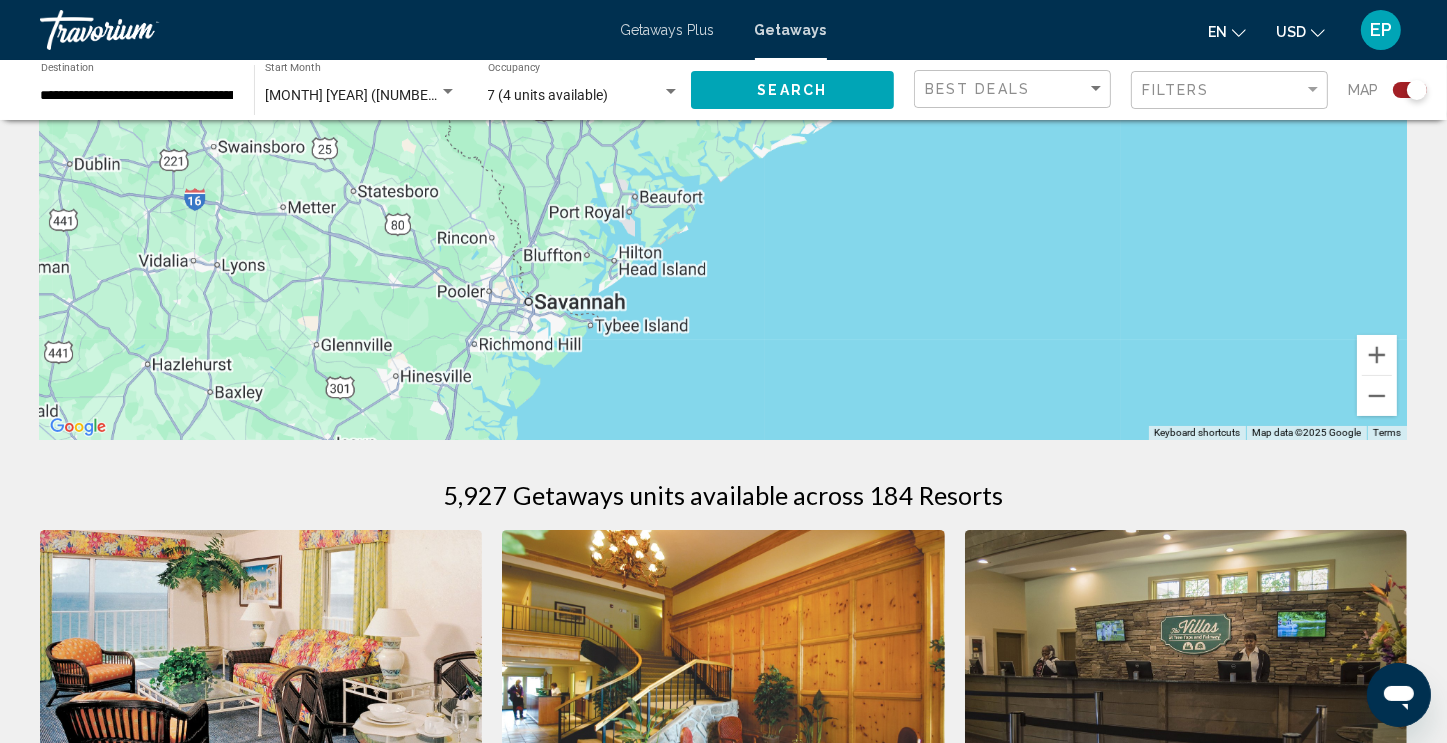 click at bounding box center (723, 140) 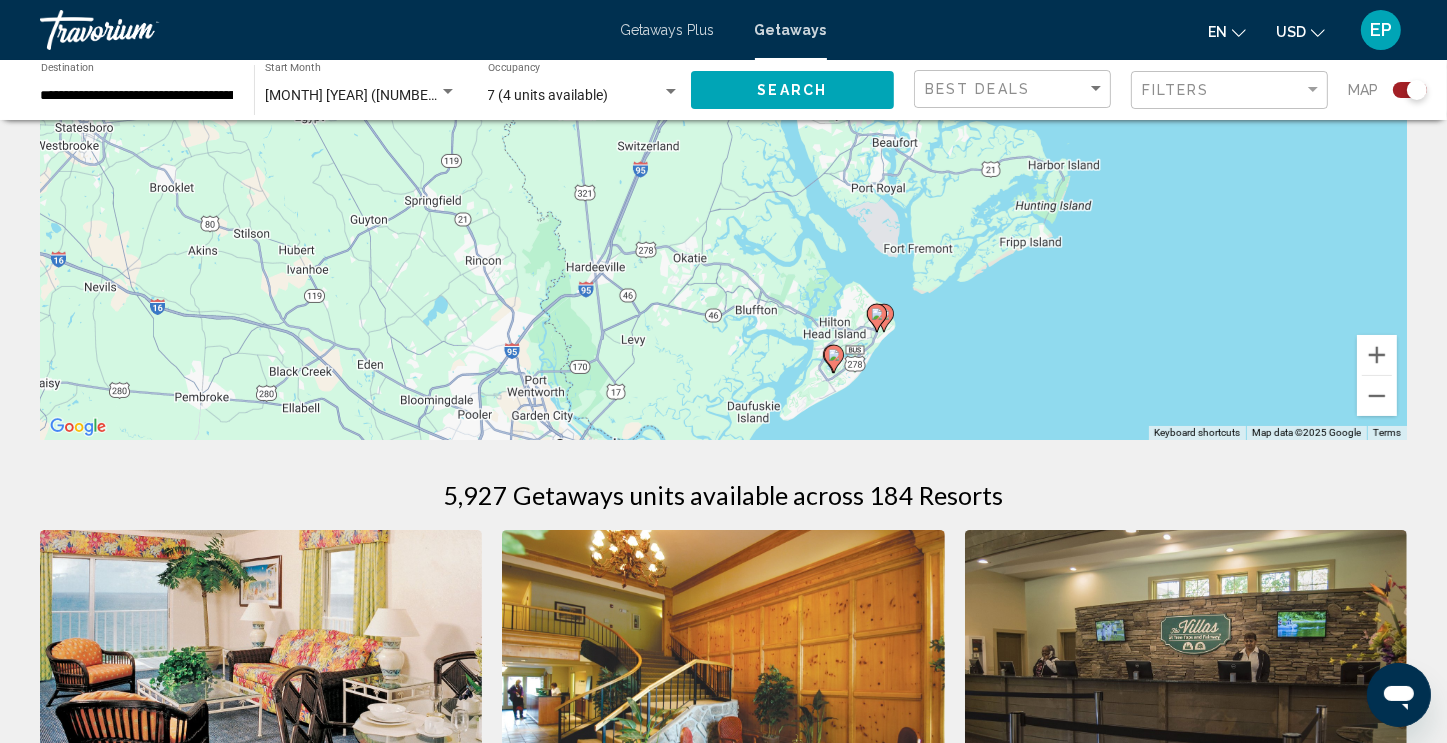 drag, startPoint x: 831, startPoint y: 273, endPoint x: 1012, endPoint y: 396, distance: 218.83784 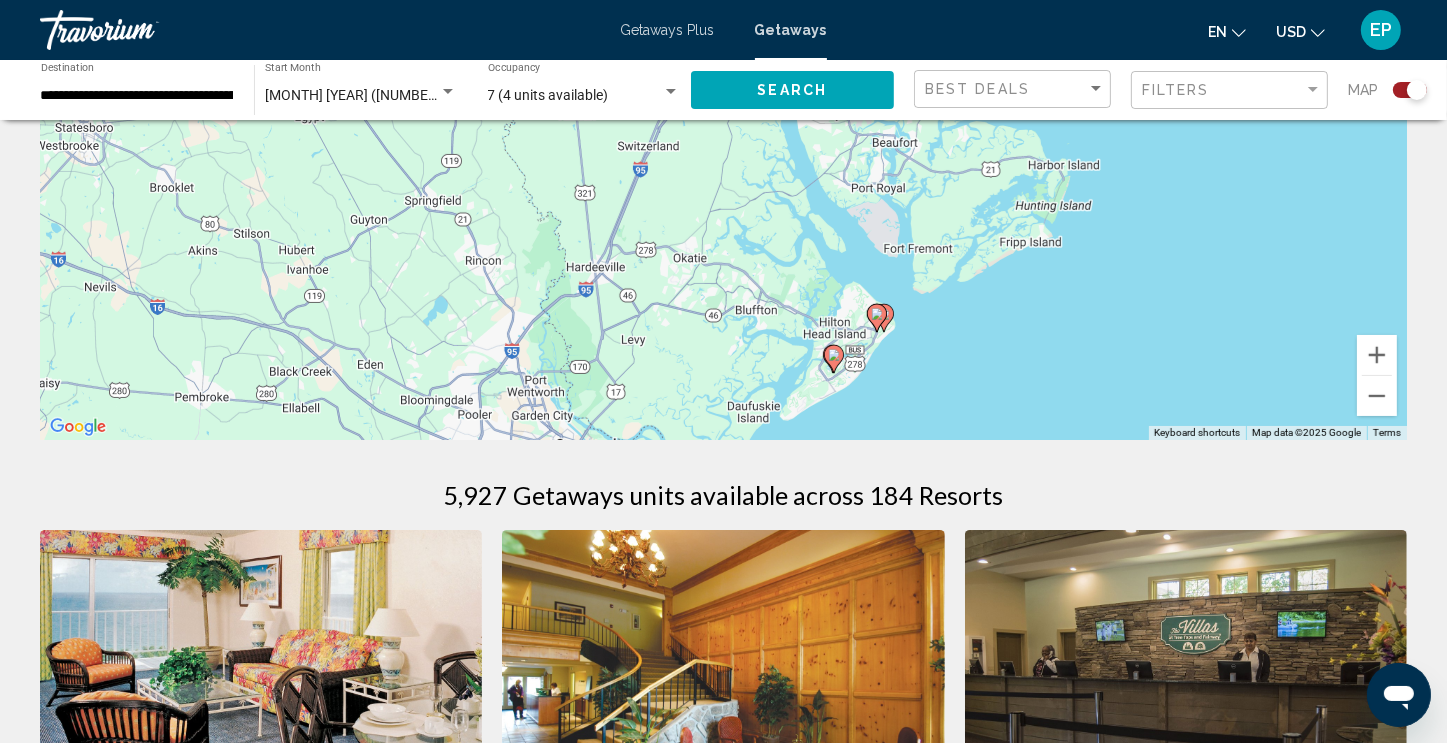 click 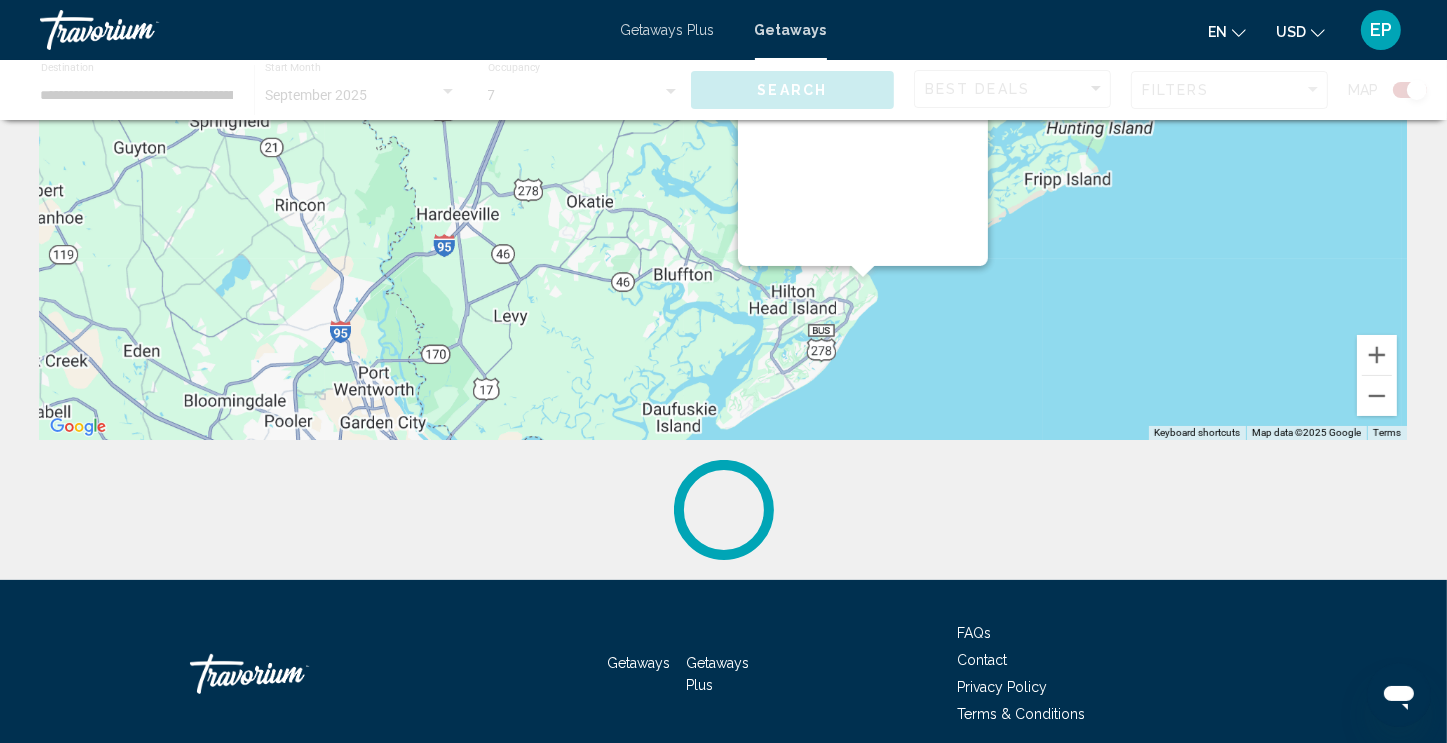 click on "To navigate, press the arrow keys." at bounding box center [723, 140] 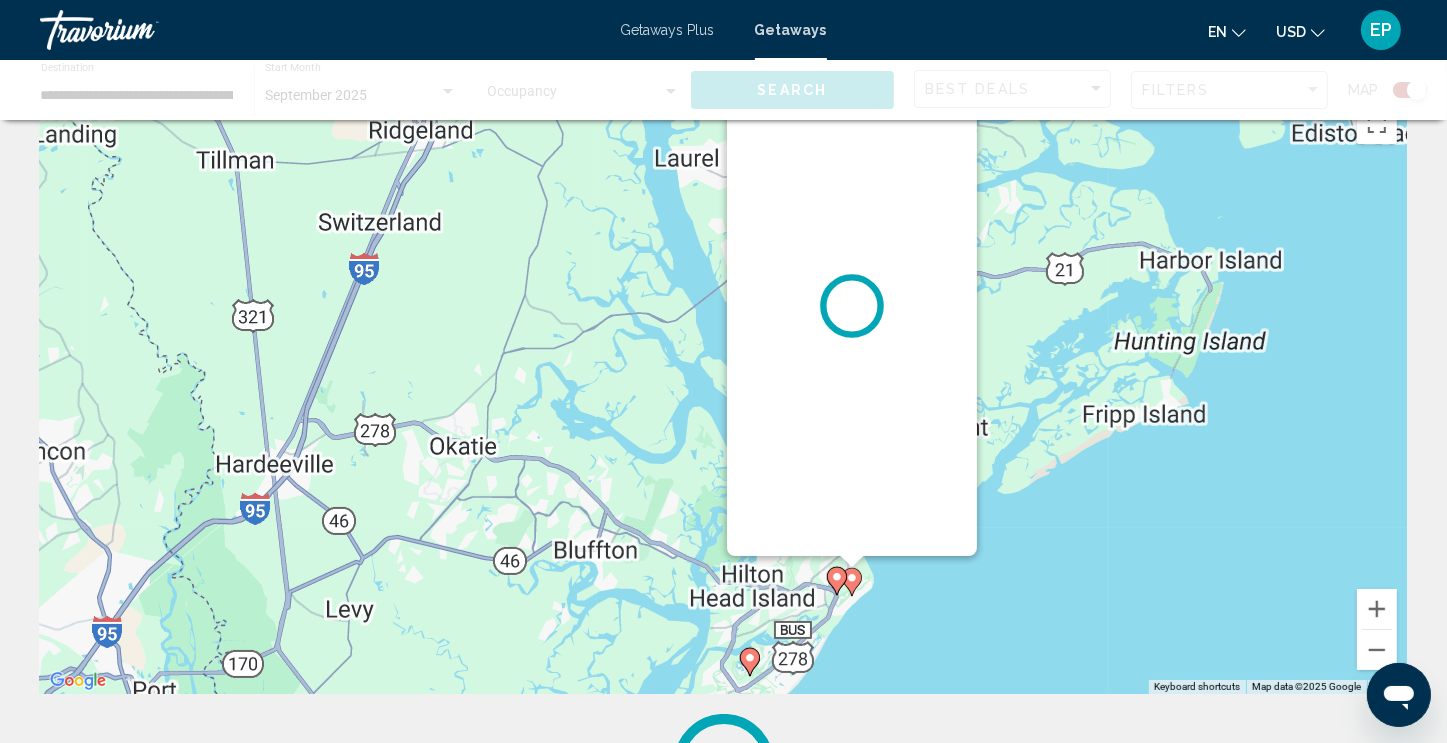 scroll, scrollTop: 0, scrollLeft: 0, axis: both 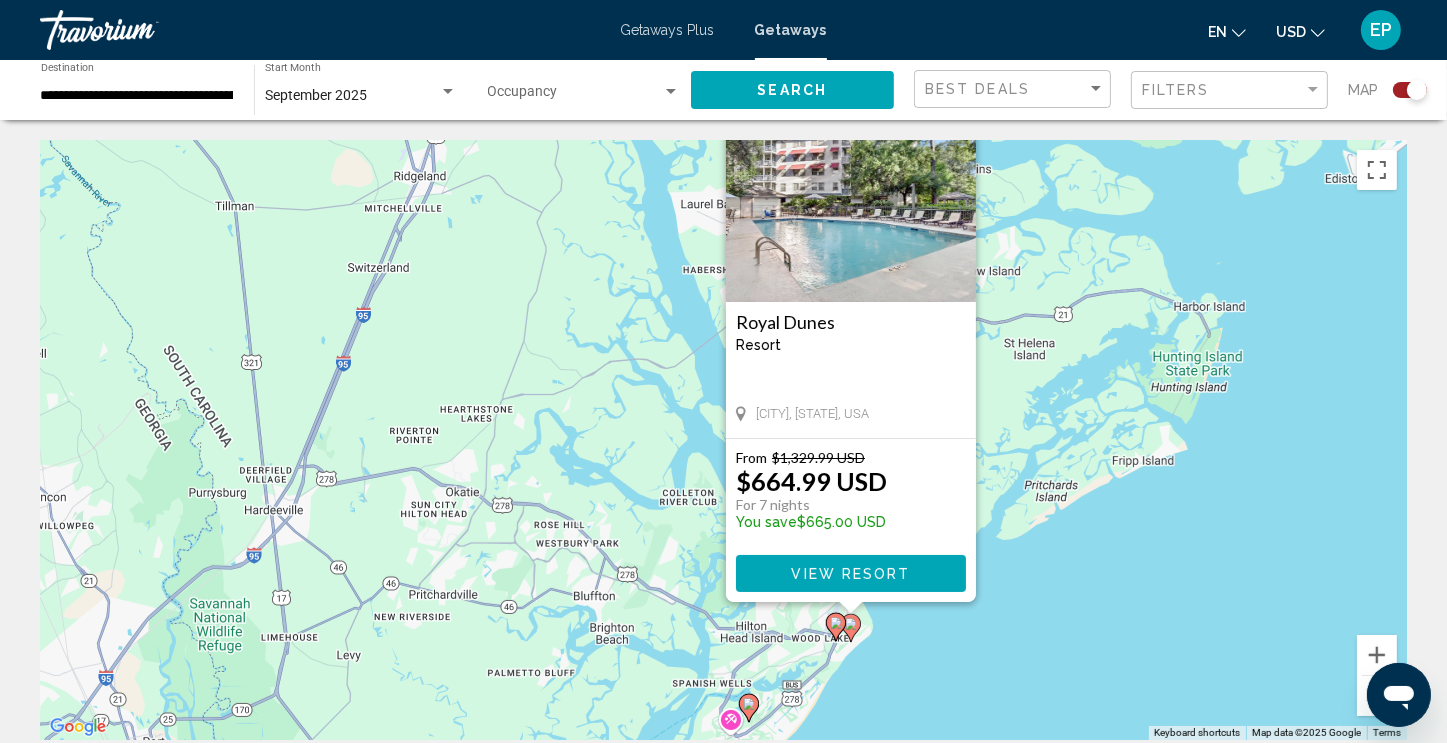 click on "Hilton Head Island, [STATE], USA From $[PRICE] USD $[PRICE] USD For [NUMBER] nights You save $[PRICE] USD View Resort" at bounding box center (723, 440) 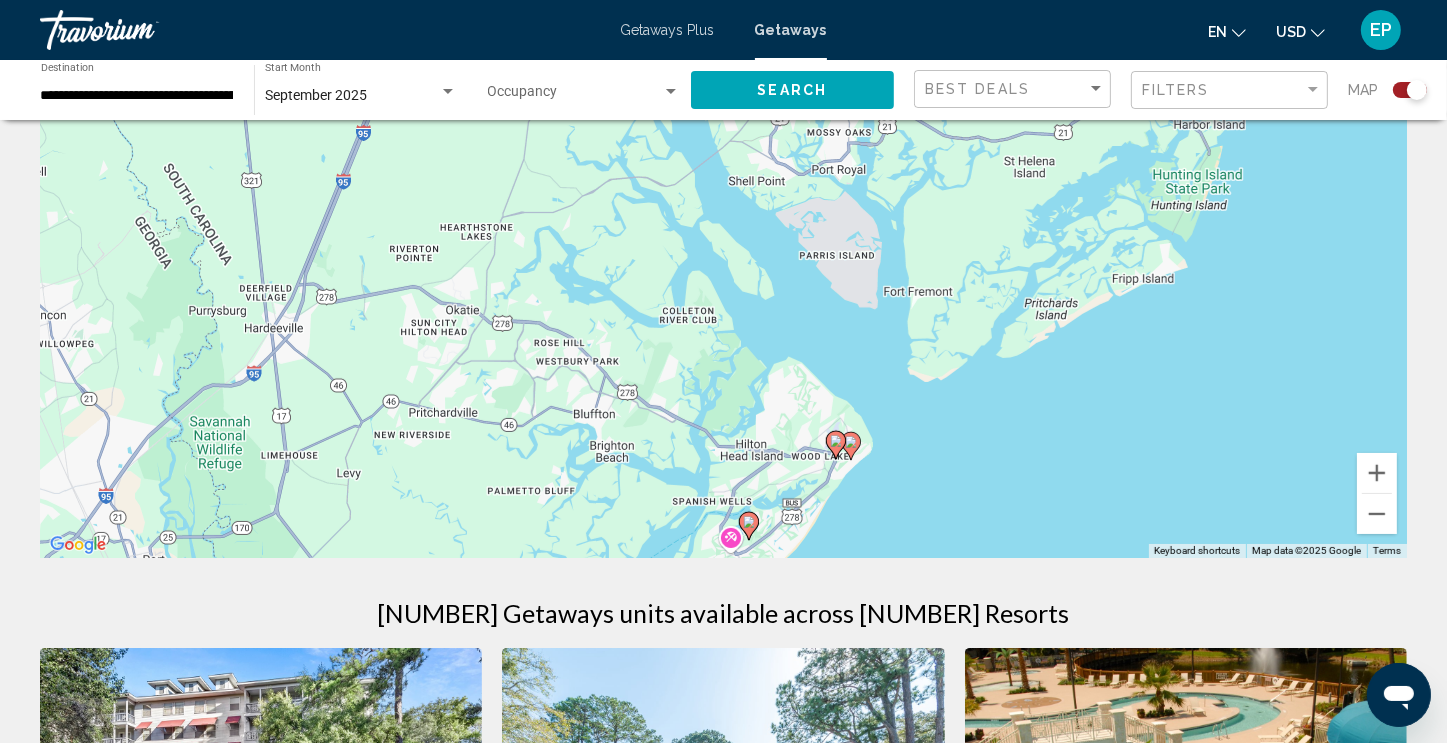 scroll, scrollTop: 200, scrollLeft: 0, axis: vertical 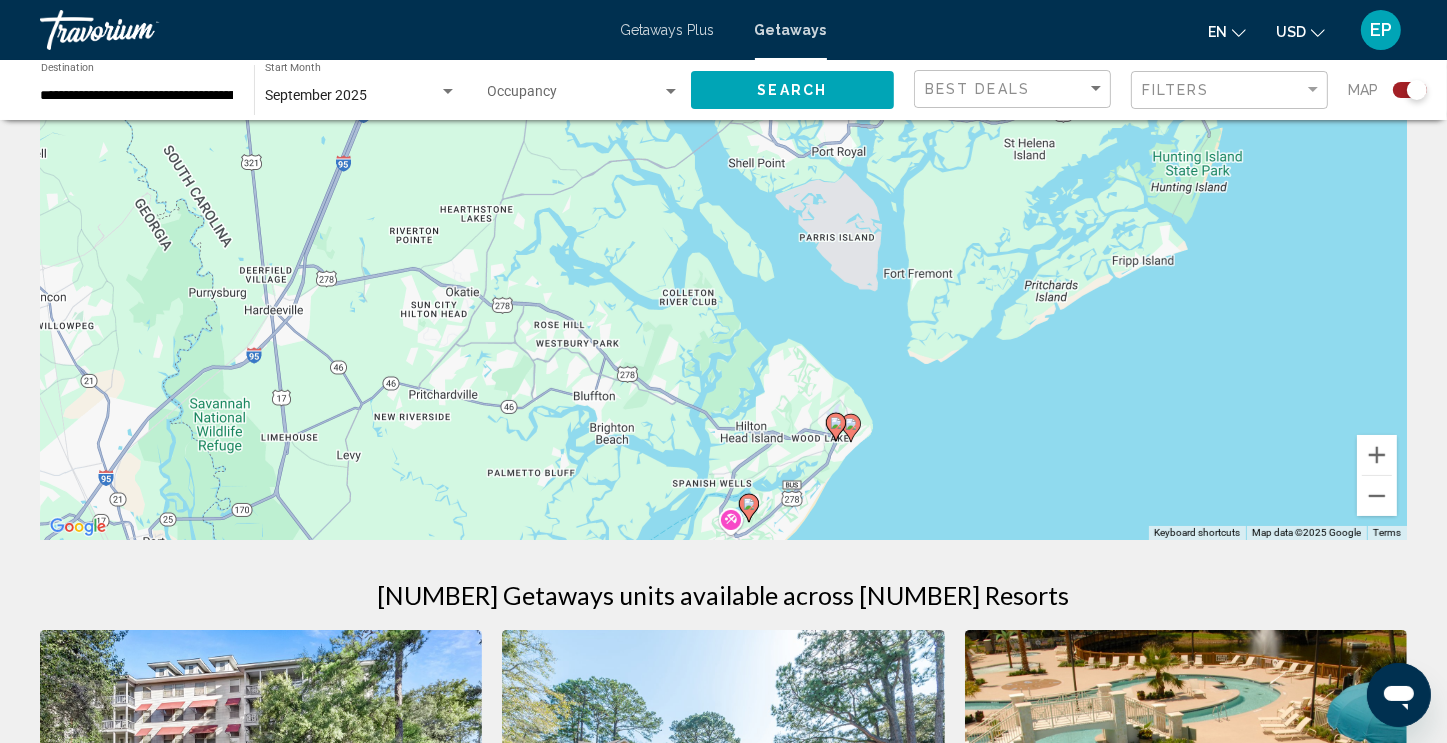 click 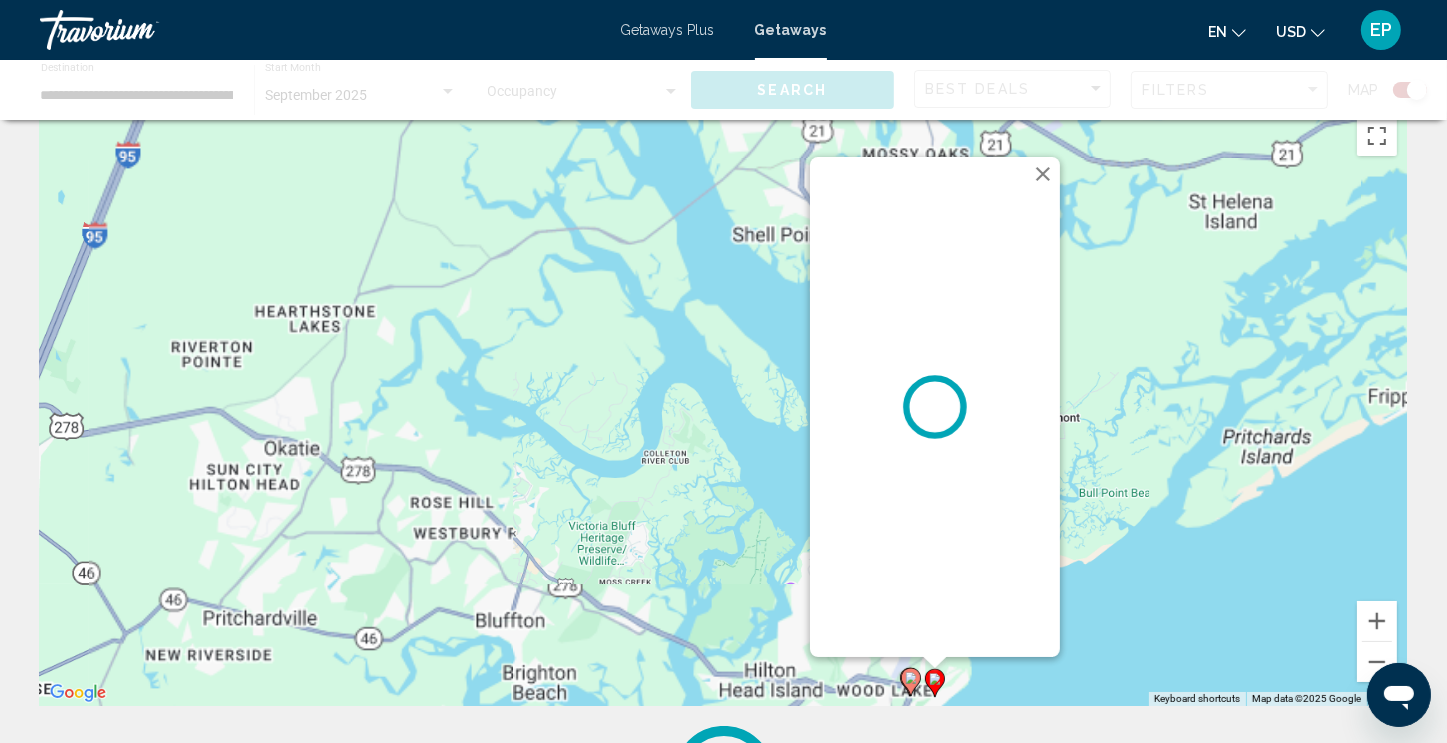 scroll, scrollTop: 0, scrollLeft: 0, axis: both 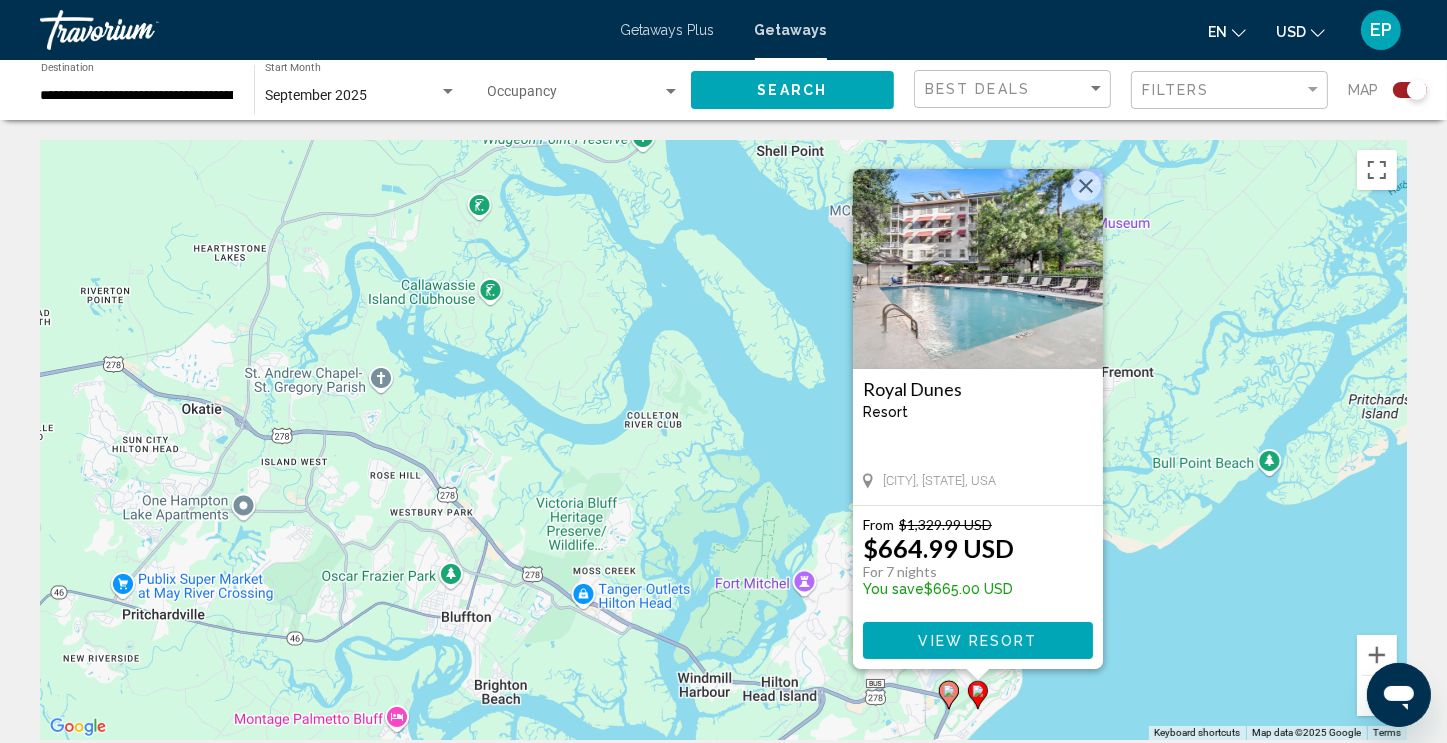 click on "Hilton Head Island, [STATE], USA From $[PRICE] USD $[PRICE] USD For [NUMBER] nights You save $[PRICE] USD View Resort" at bounding box center (723, 440) 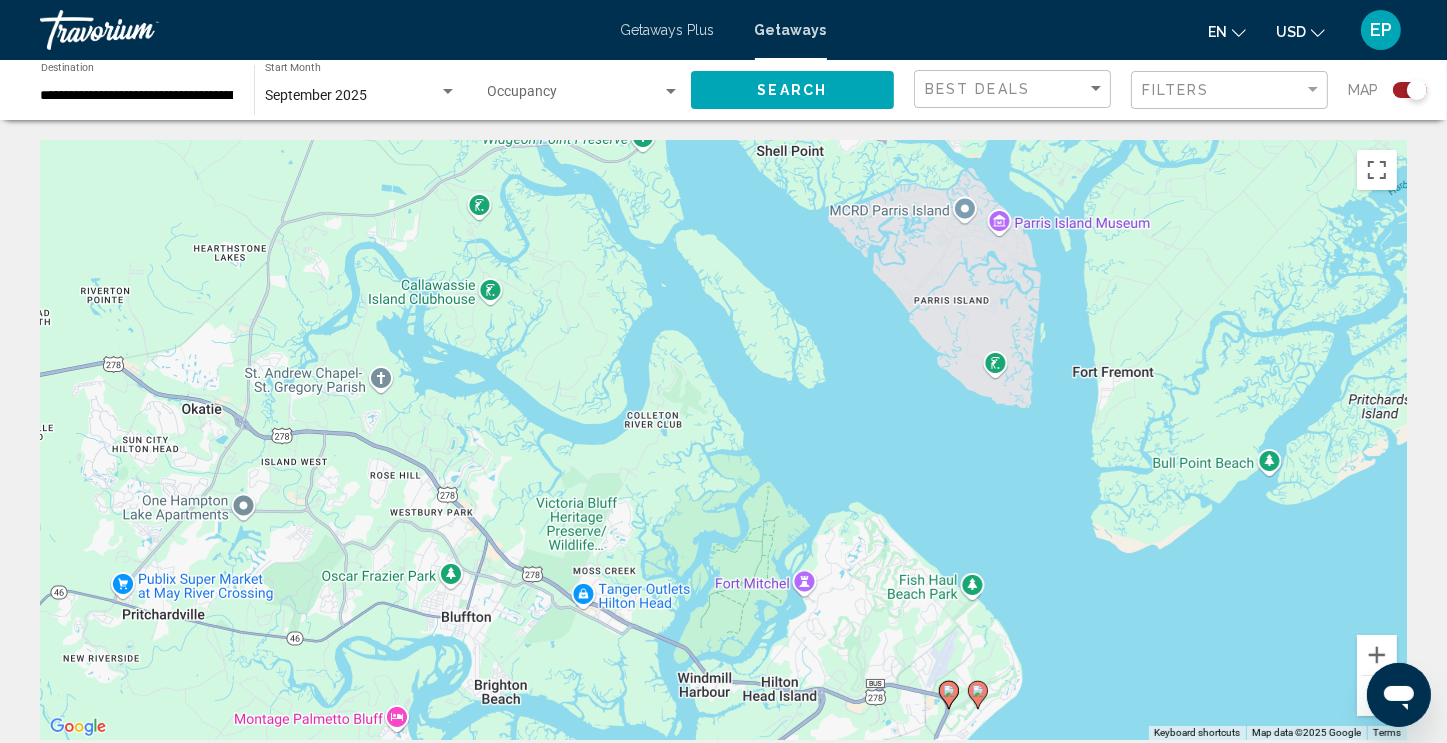 click 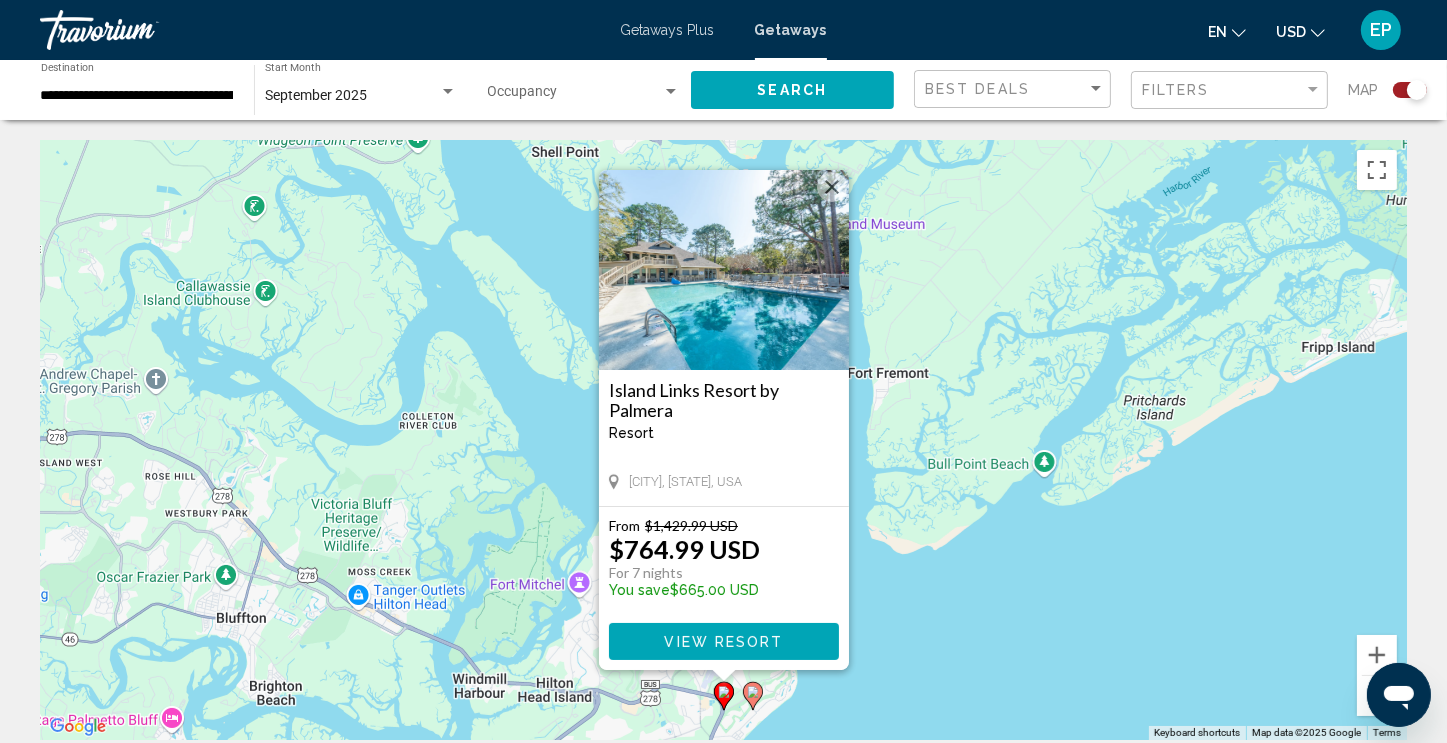 click on "To activate drag with keyboard, press Alt + Enter. Once in keyboard drag state, use the arrow keys to move the marker. To complete the drag, press the Enter key. To cancel, press Escape.  Island Links Resort by Palmera  Resort  -  This is an adults only resort
Hilton Head Island, [STATE], USA From $1,429.99 USD $764.99 USD For 7 nights You save  $665.00 USD  View Resort" at bounding box center (723, 440) 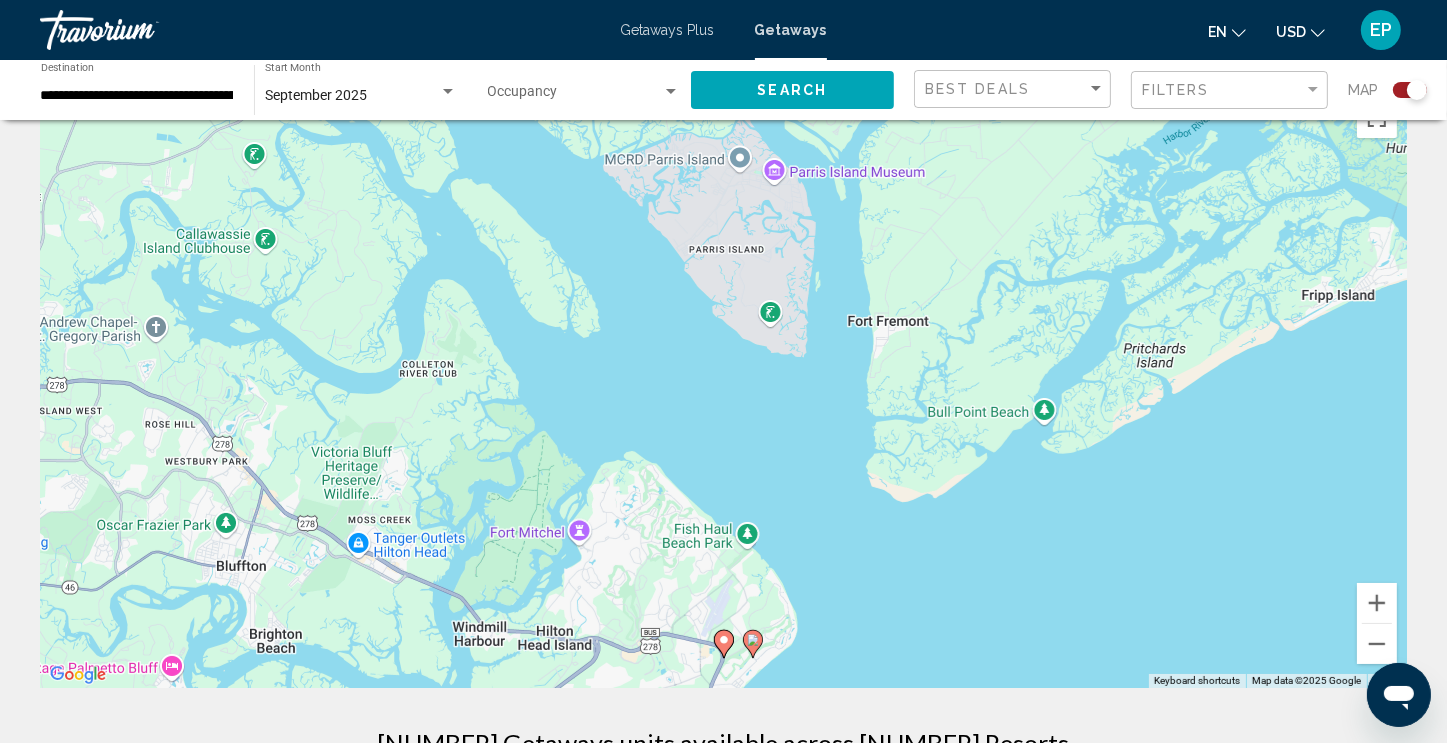 scroll, scrollTop: 100, scrollLeft: 0, axis: vertical 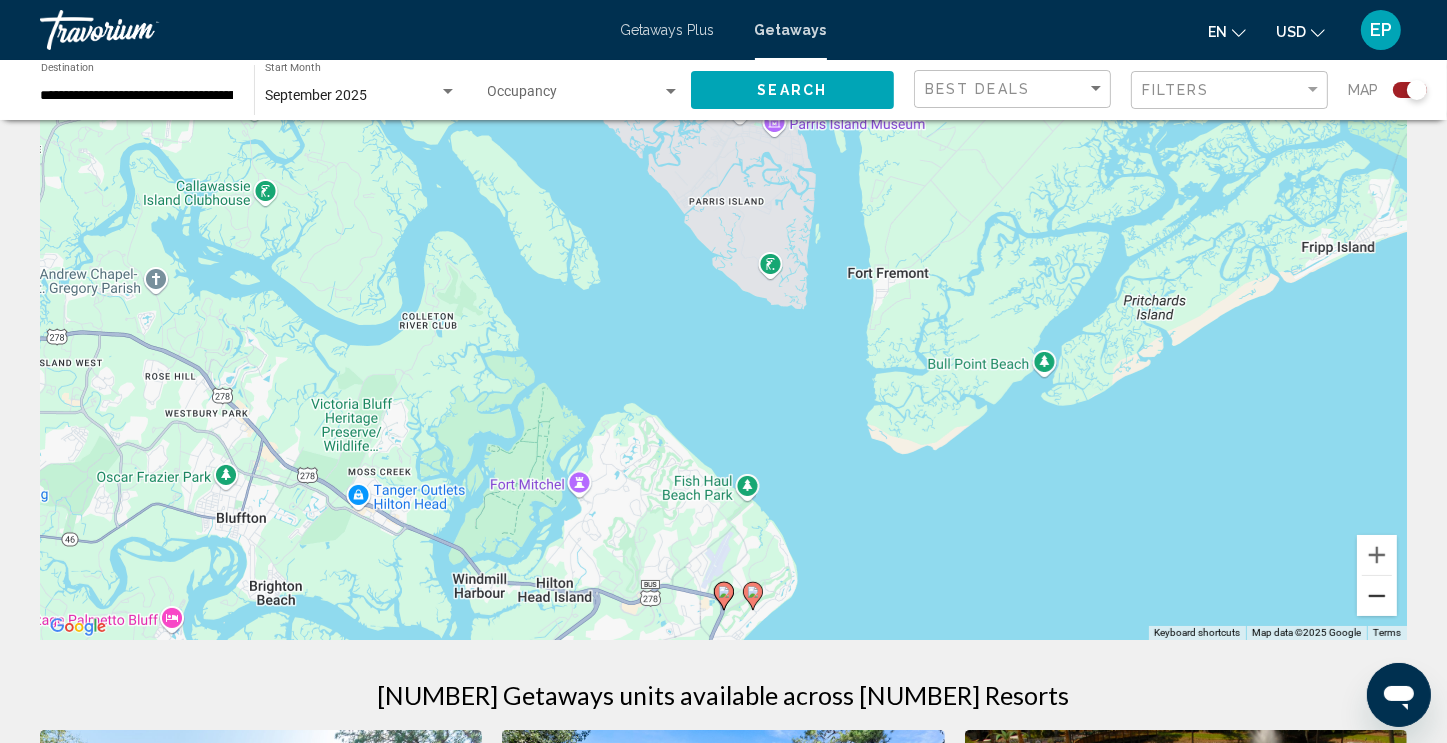 click at bounding box center [1377, 596] 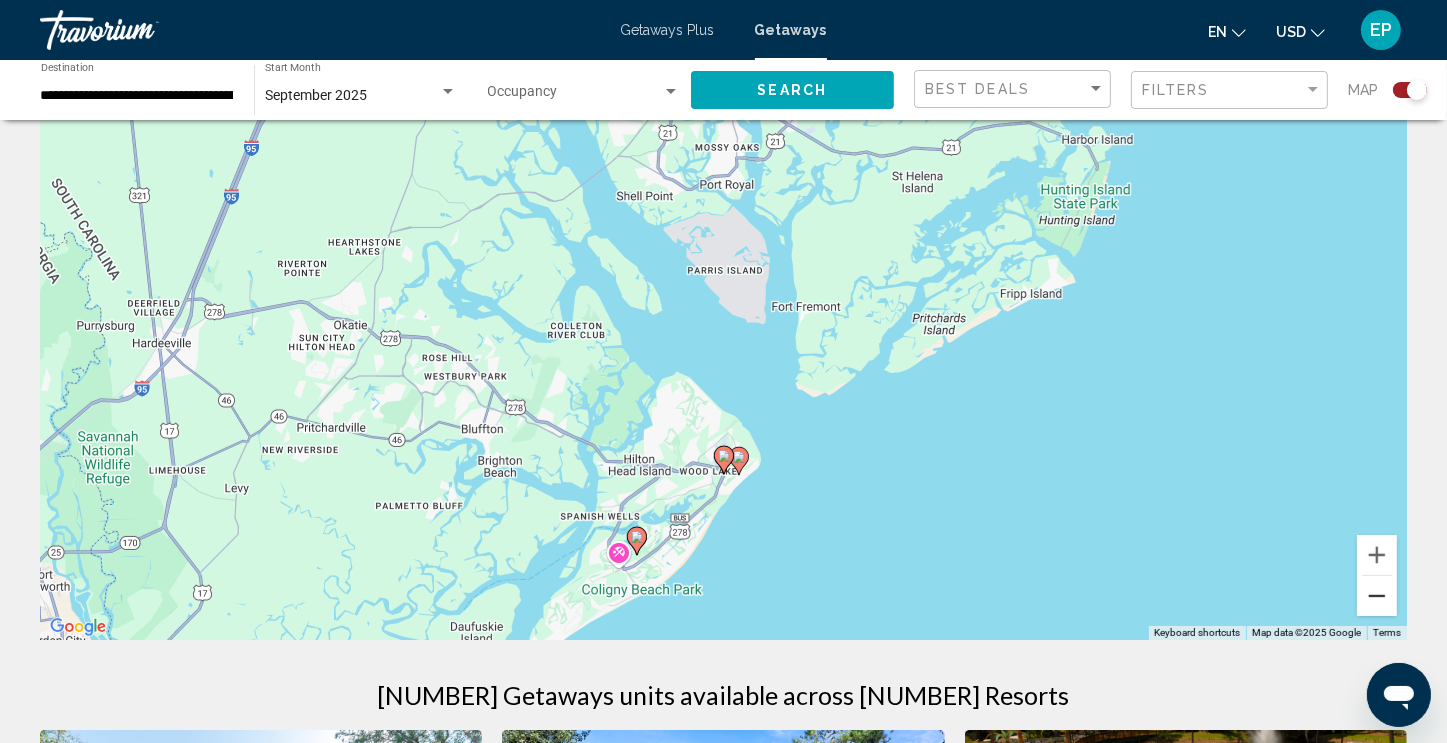 click at bounding box center (1377, 596) 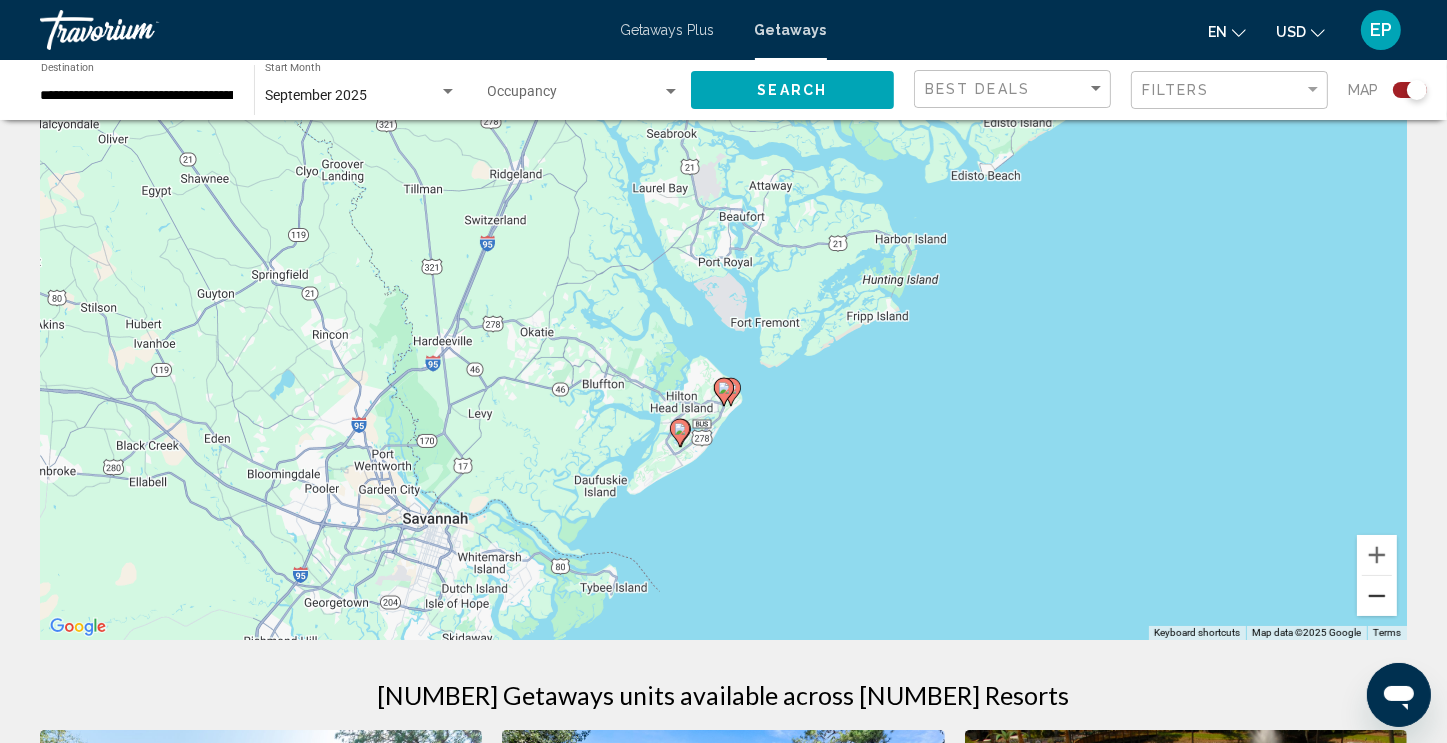 click at bounding box center (1377, 596) 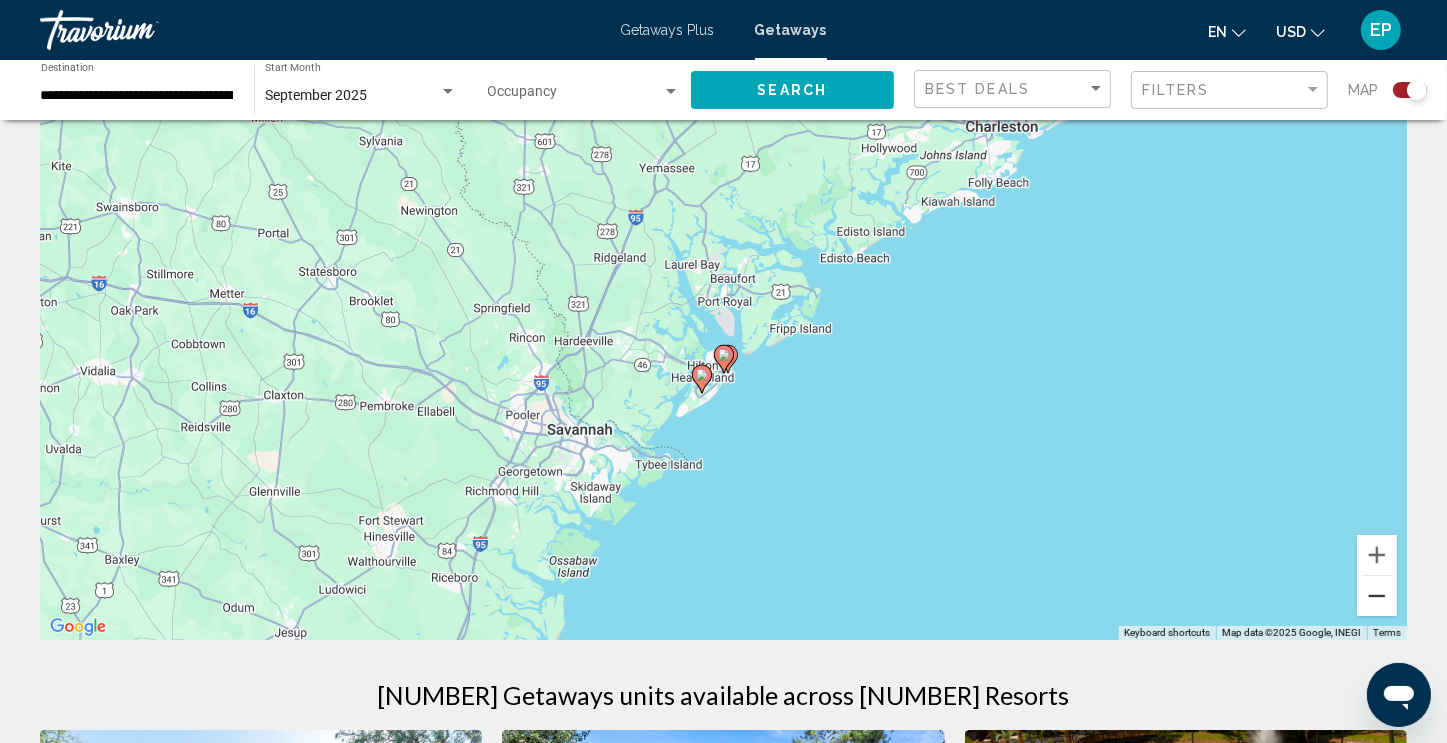 click at bounding box center (1377, 596) 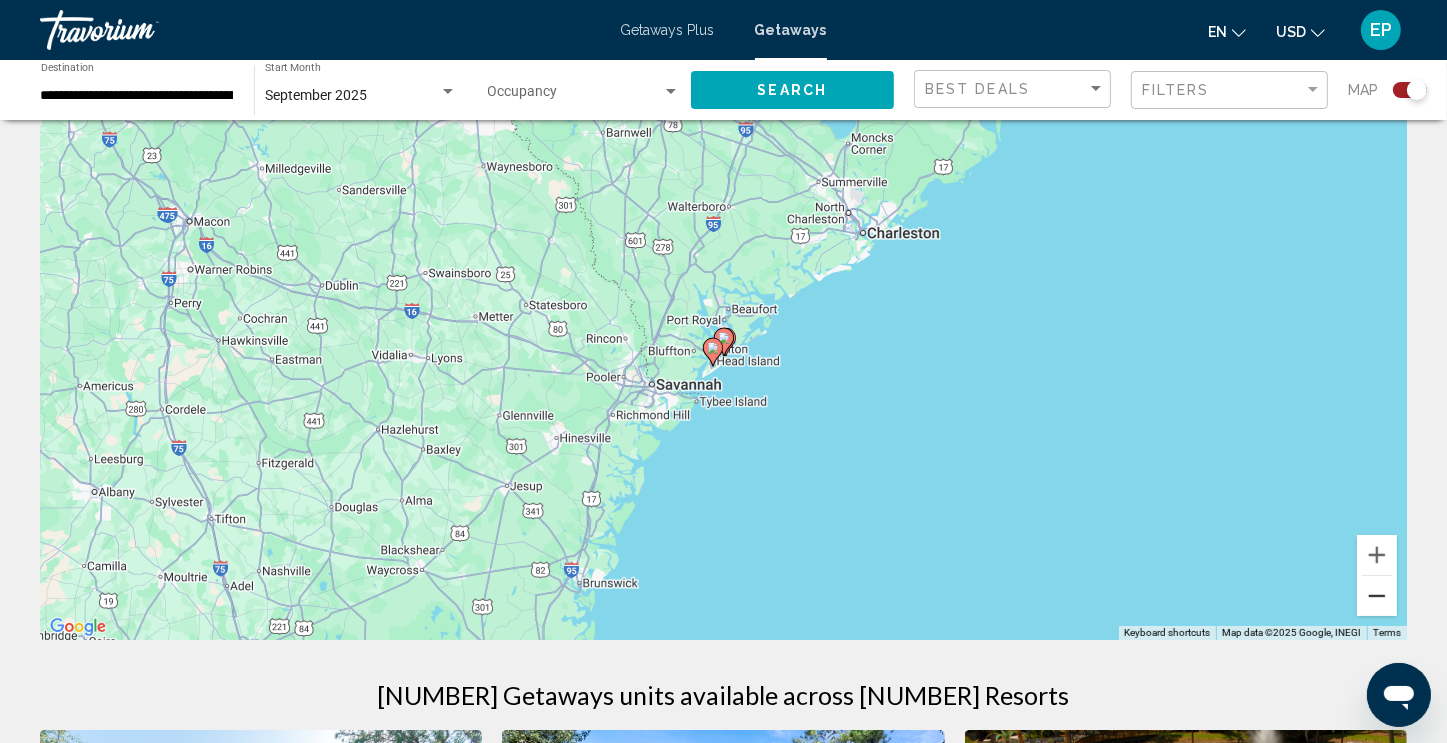 click at bounding box center [1377, 596] 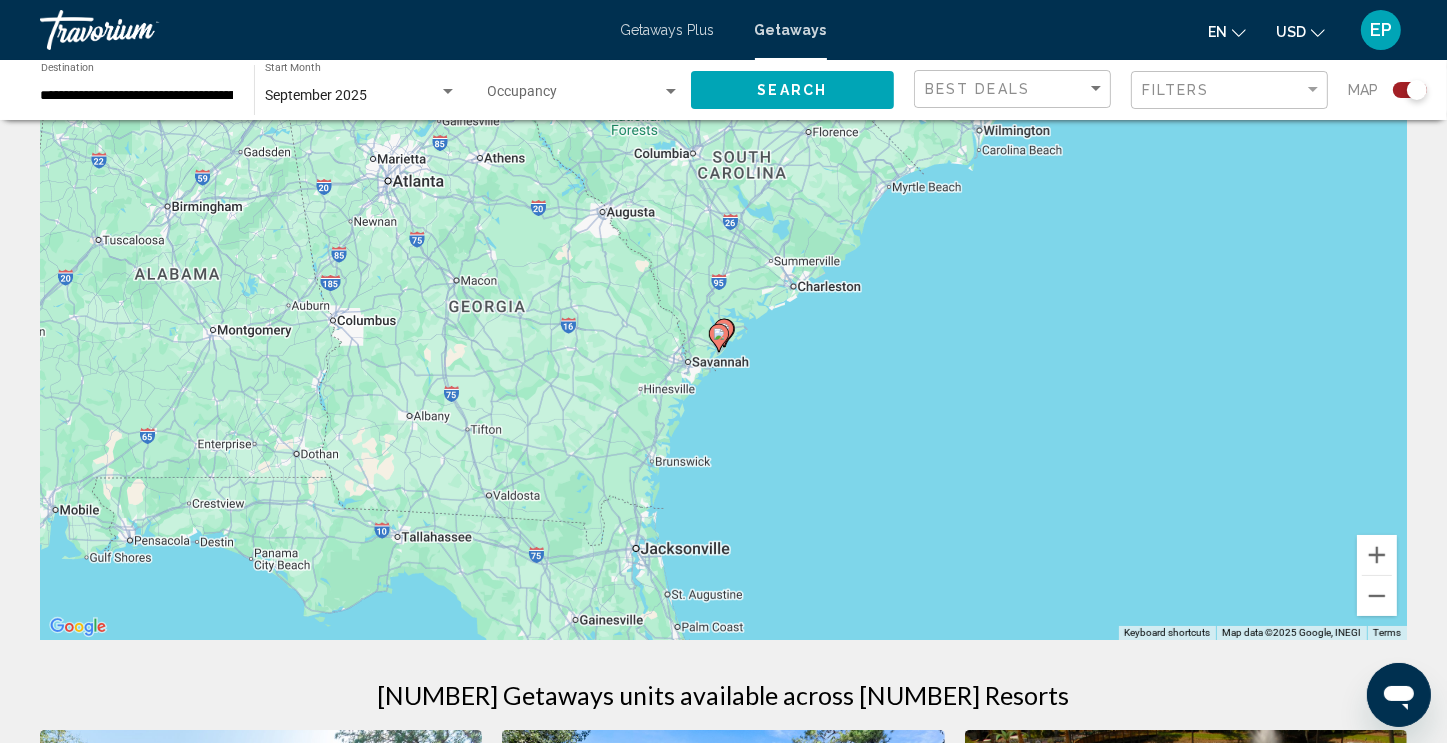 click on "To activate drag with keyboard, press Alt + Enter. Once in keyboard drag state, use the arrow keys to move the marker. To complete the drag, press the Enter key. To cancel, press Escape." at bounding box center (723, 340) 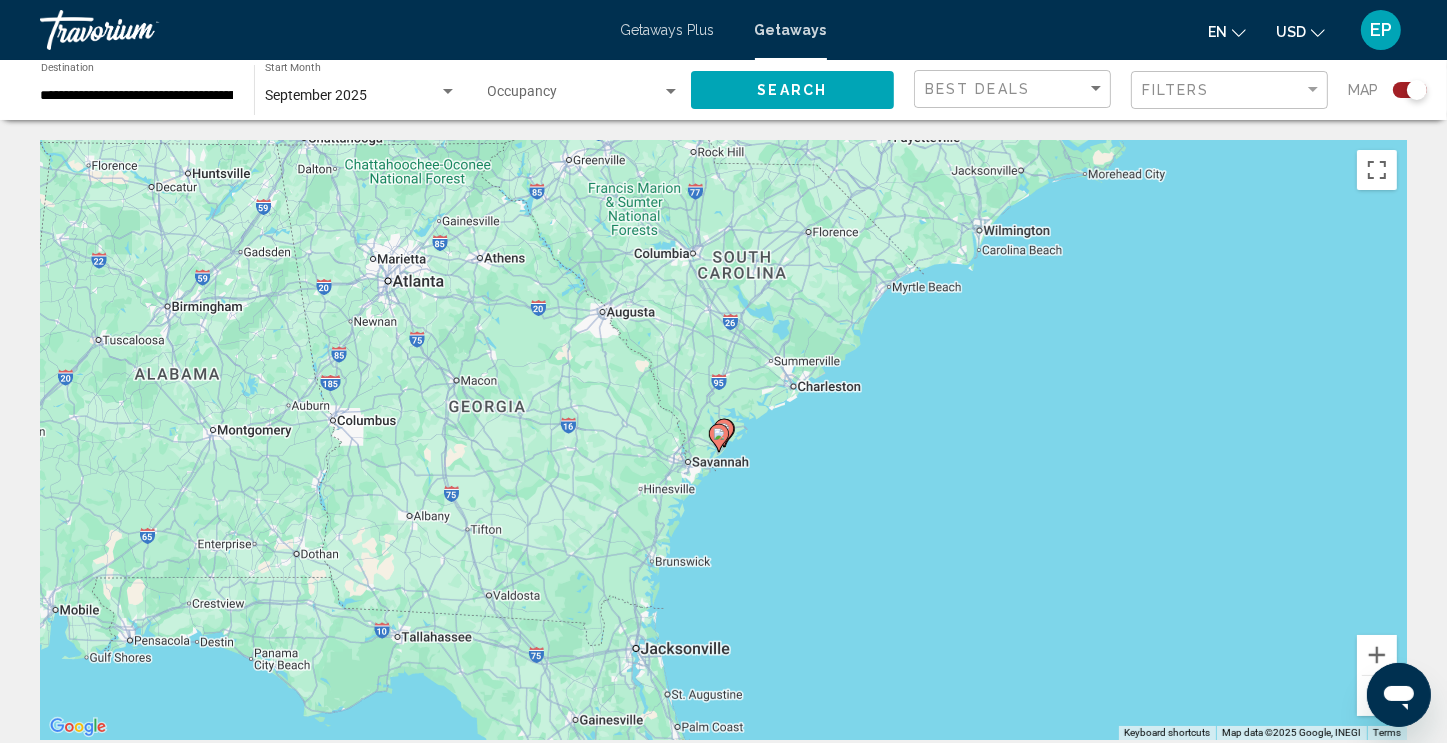scroll, scrollTop: 0, scrollLeft: 0, axis: both 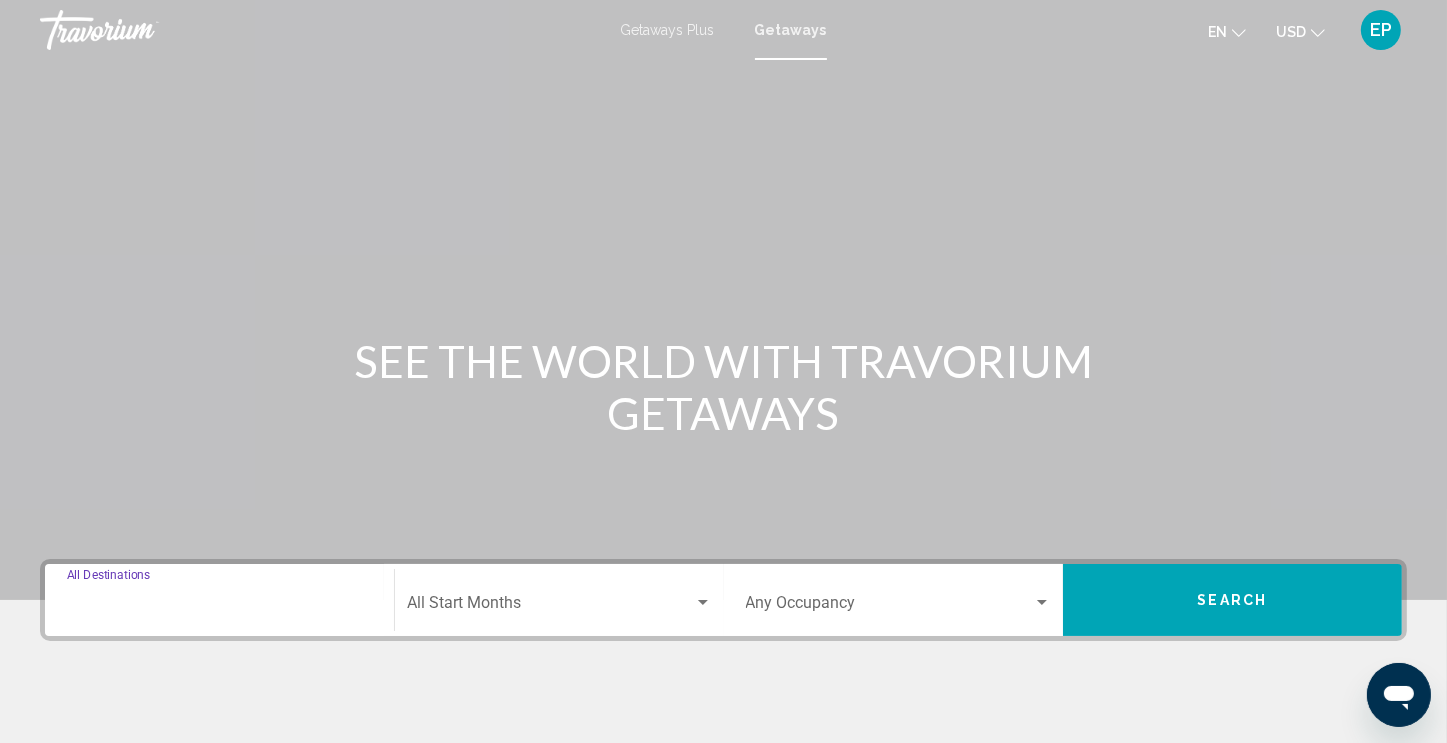 click on "Destination All Destinations" at bounding box center [219, 607] 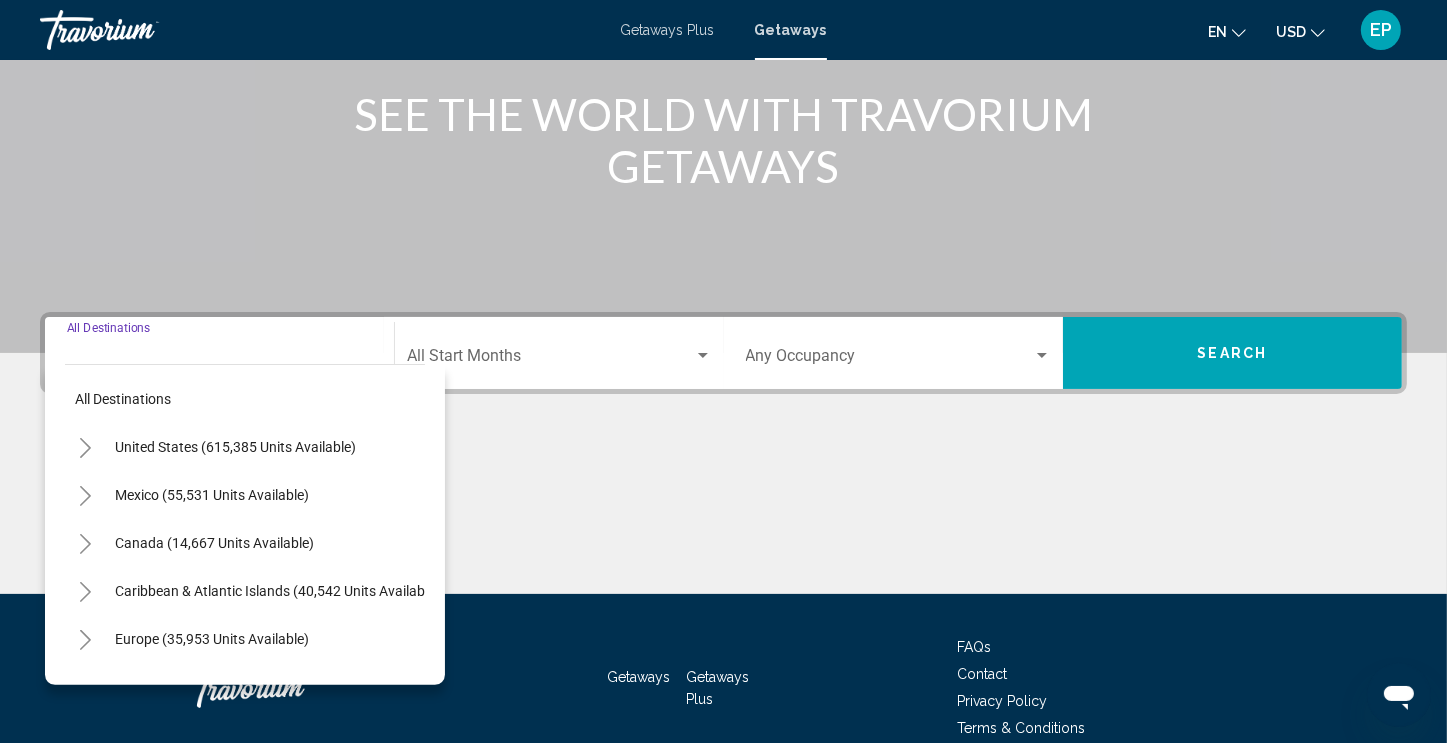 scroll, scrollTop: 342, scrollLeft: 0, axis: vertical 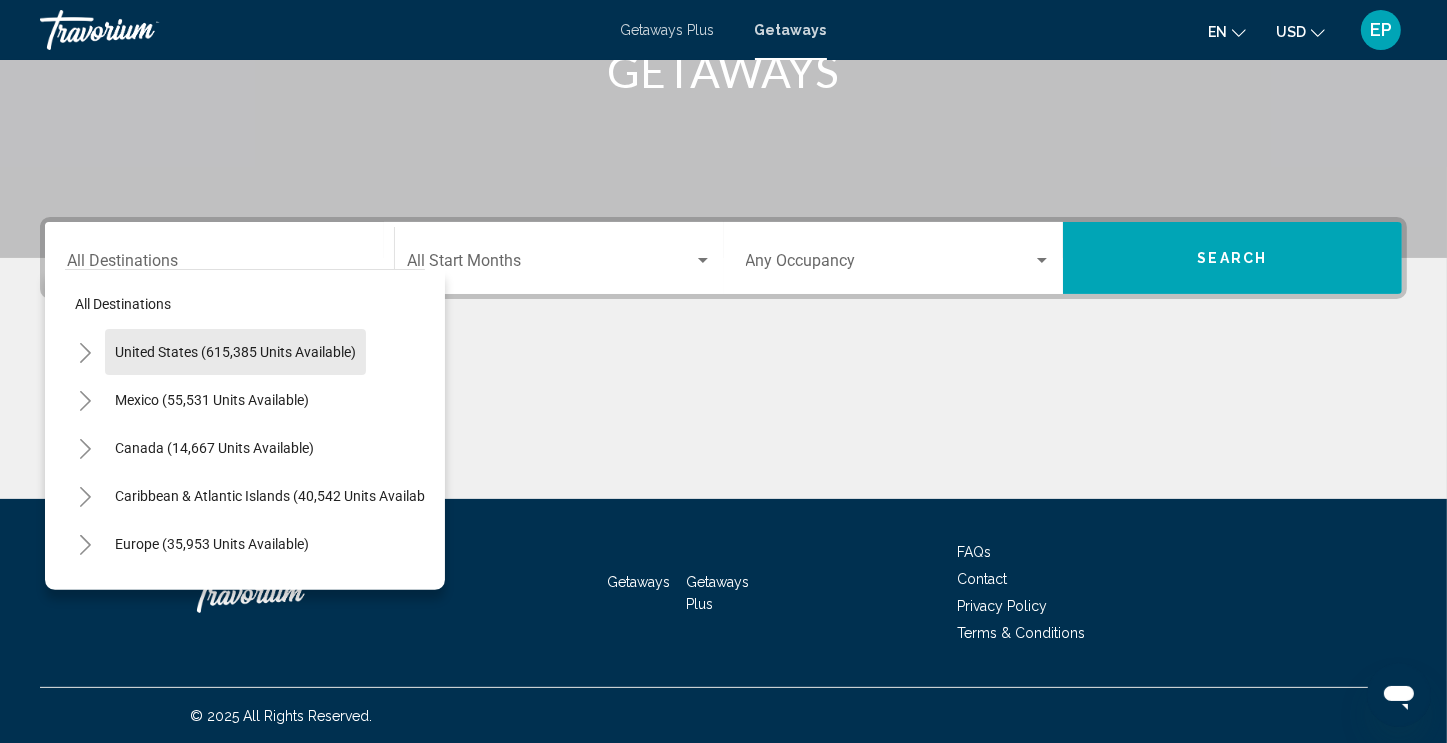 click on "United States (615,385 units available)" 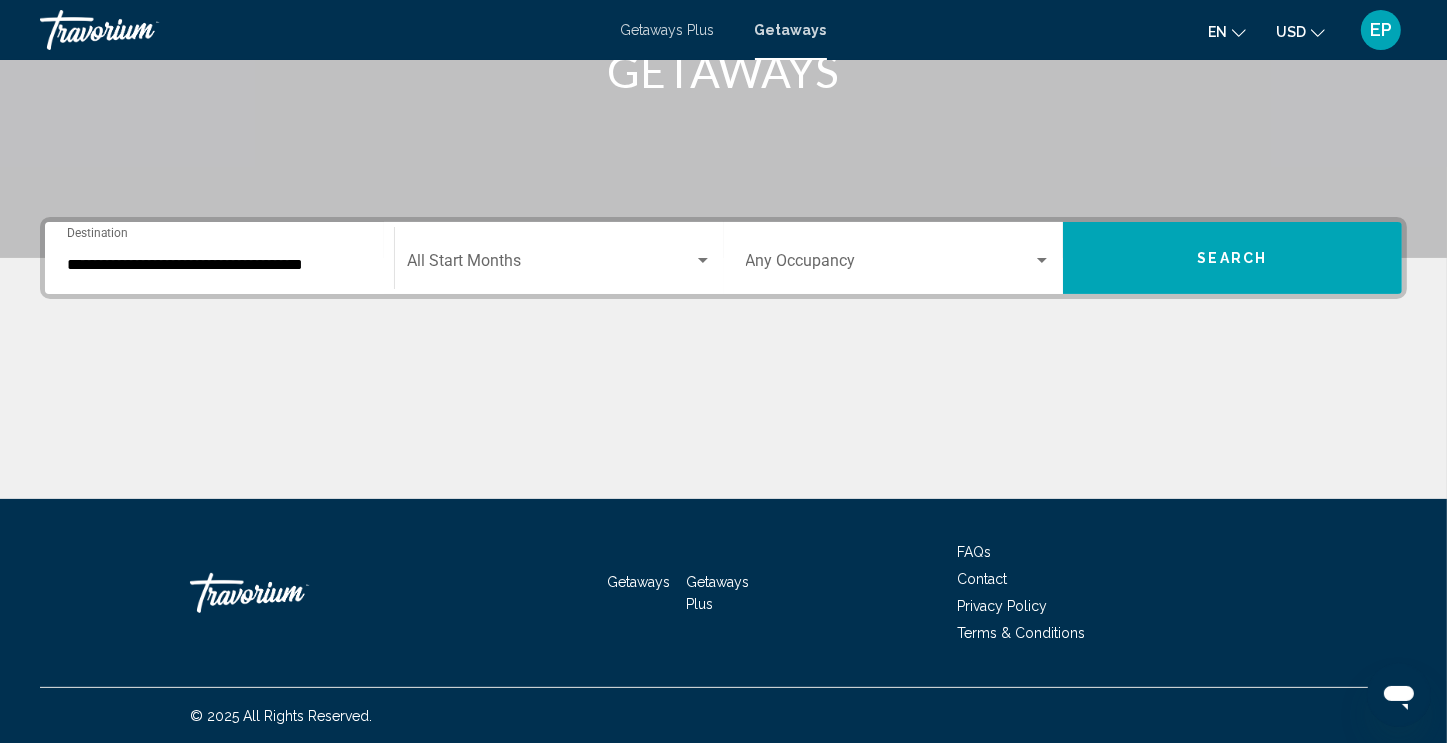 click on "Start Month All Start Months" 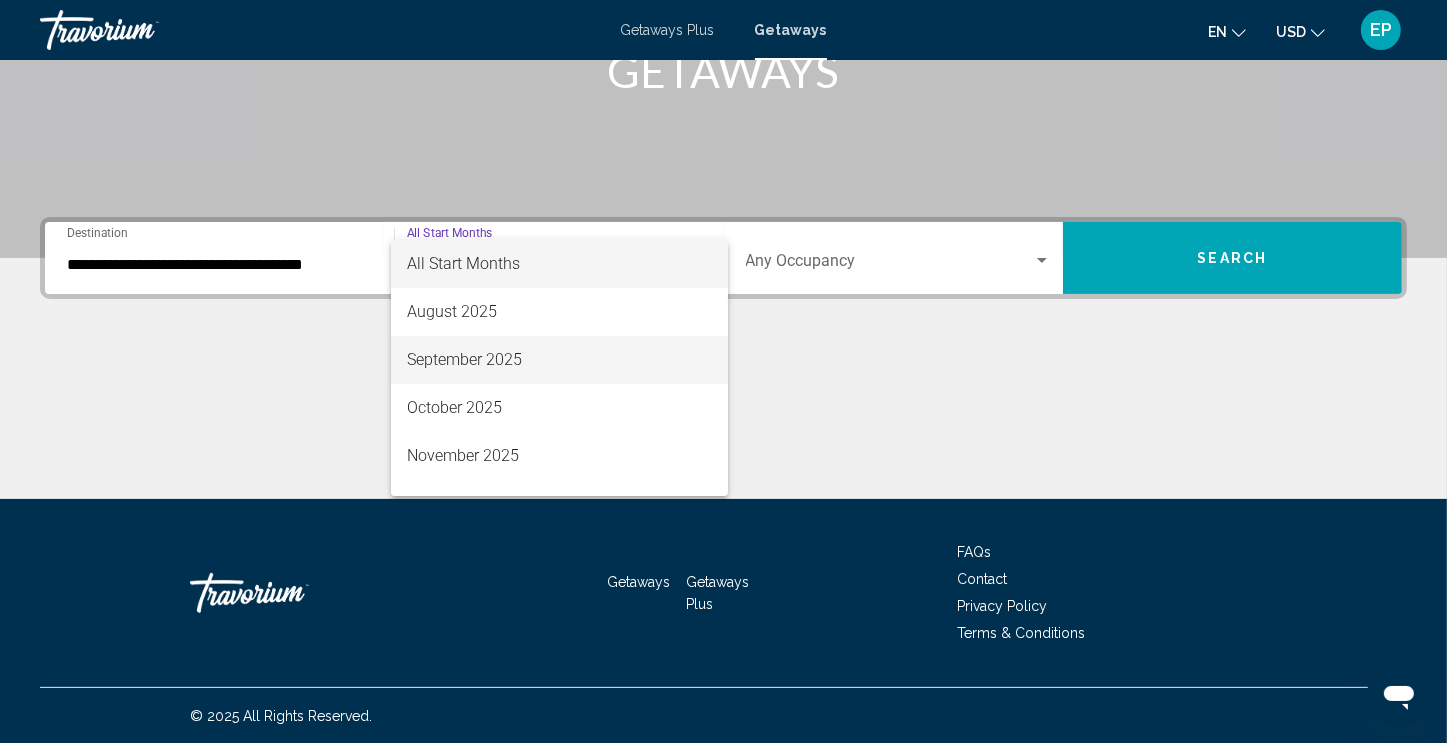 click on "September 2025" at bounding box center (559, 360) 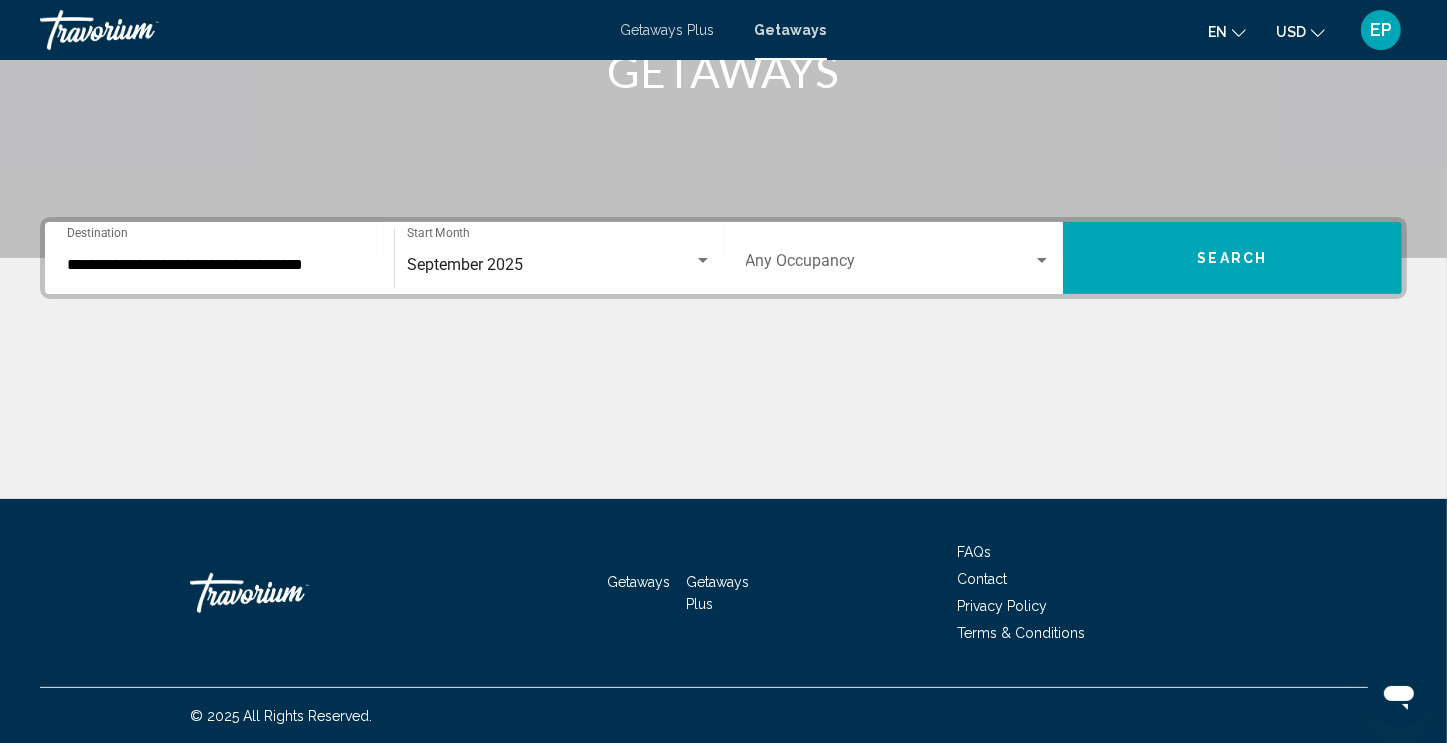click at bounding box center [723, 424] 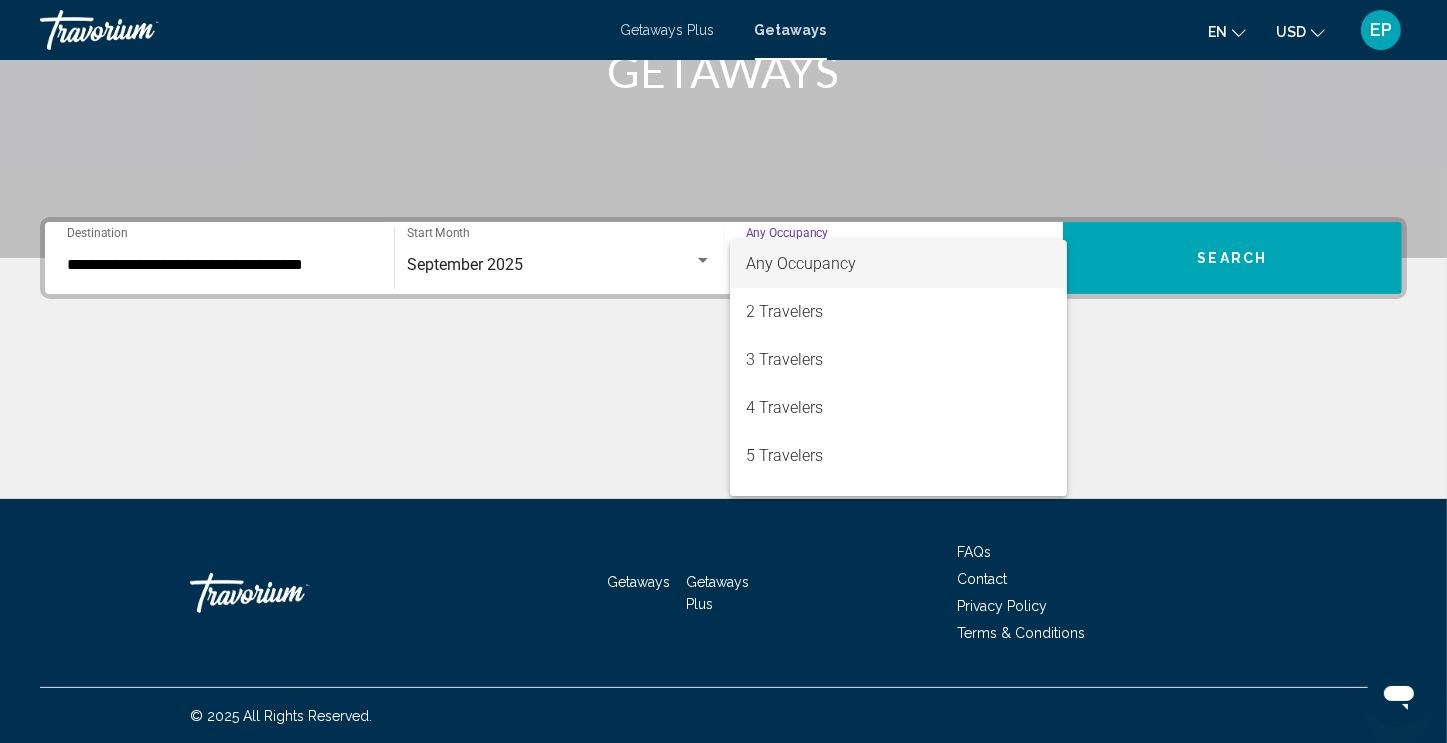 scroll, scrollTop: 100, scrollLeft: 0, axis: vertical 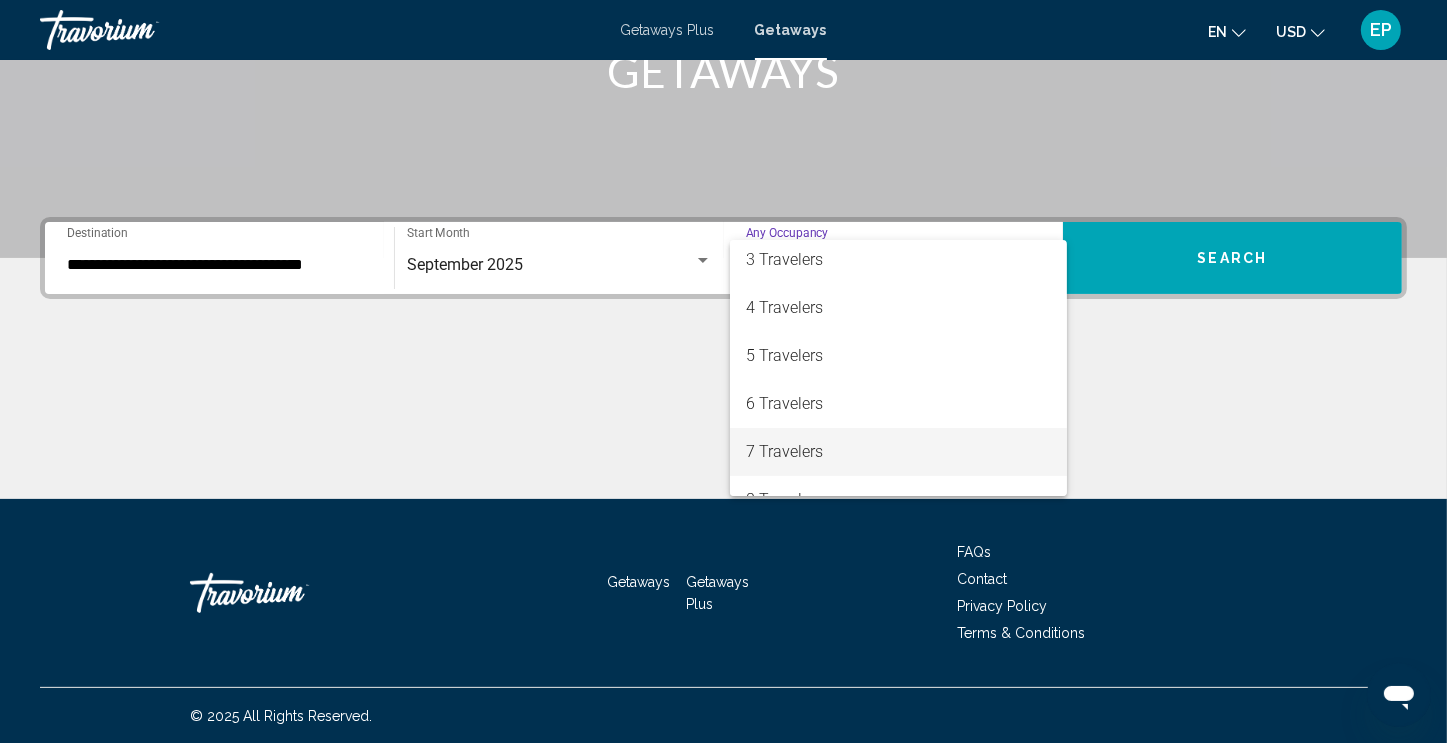 click on "7 Travelers" at bounding box center [898, 452] 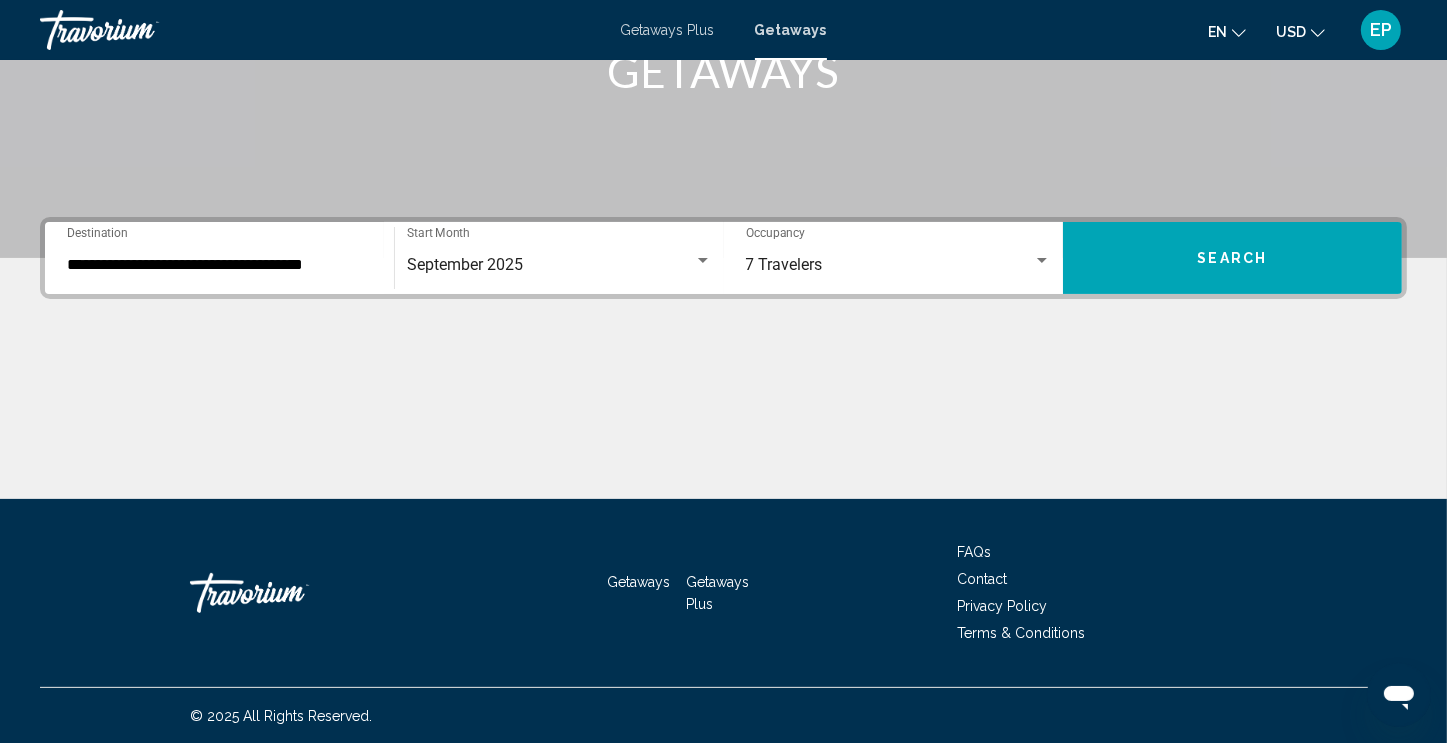 click at bounding box center [723, 424] 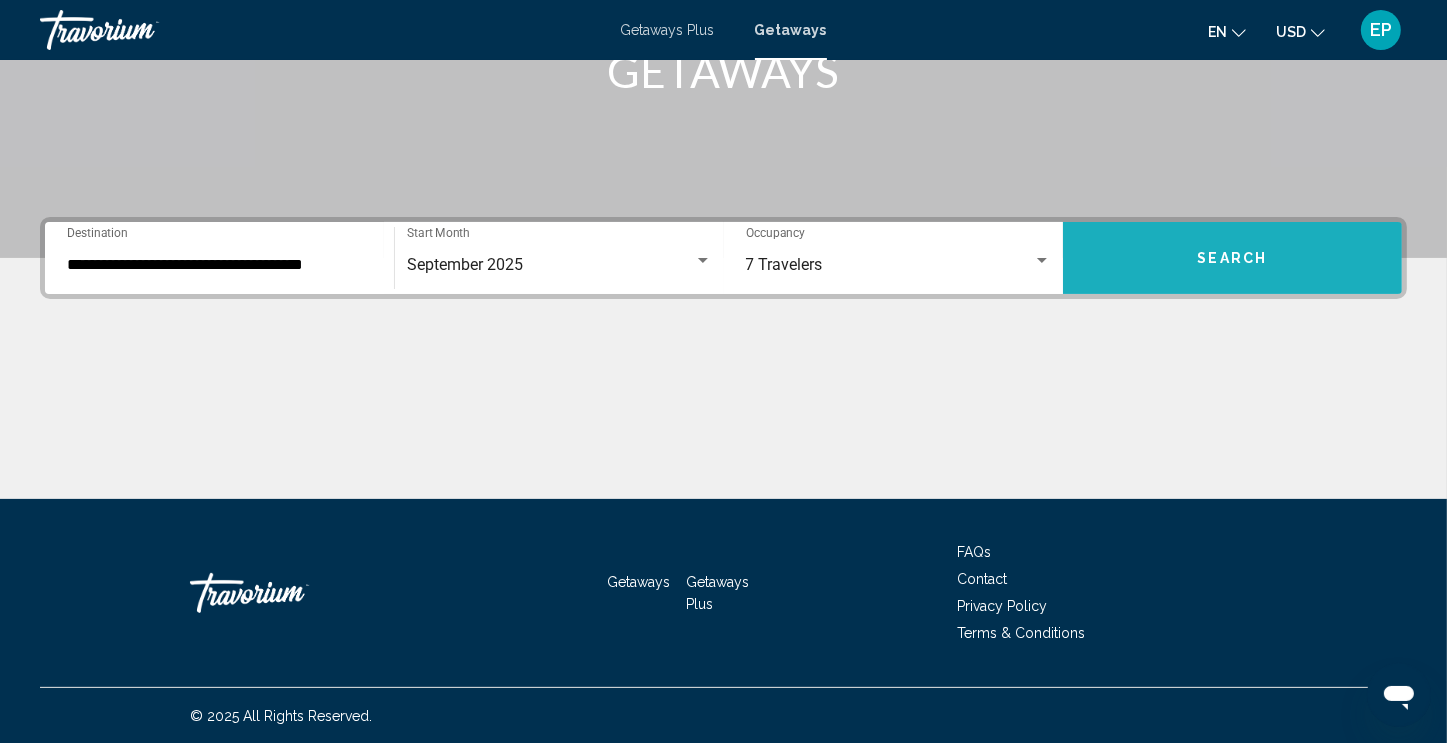 click on "Search" at bounding box center [1232, 258] 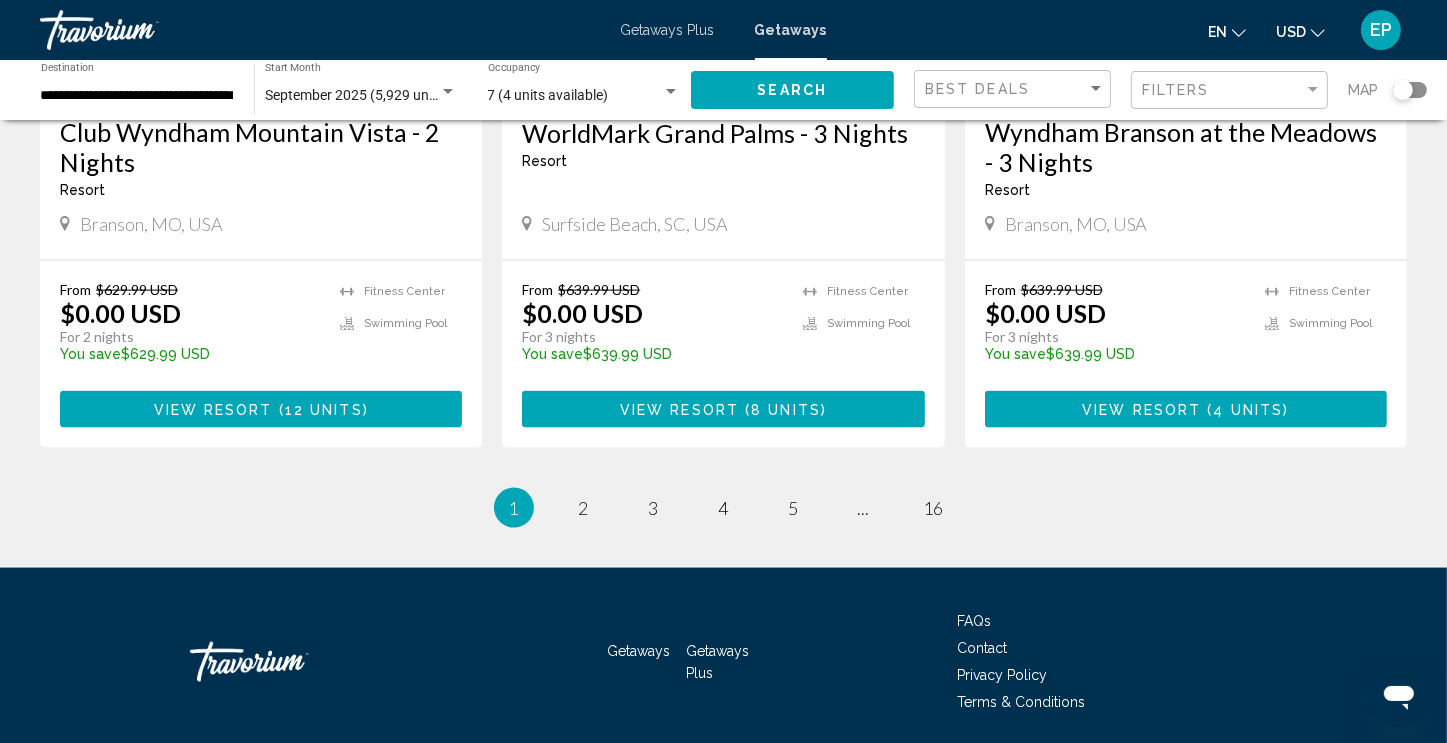 scroll, scrollTop: 2600, scrollLeft: 0, axis: vertical 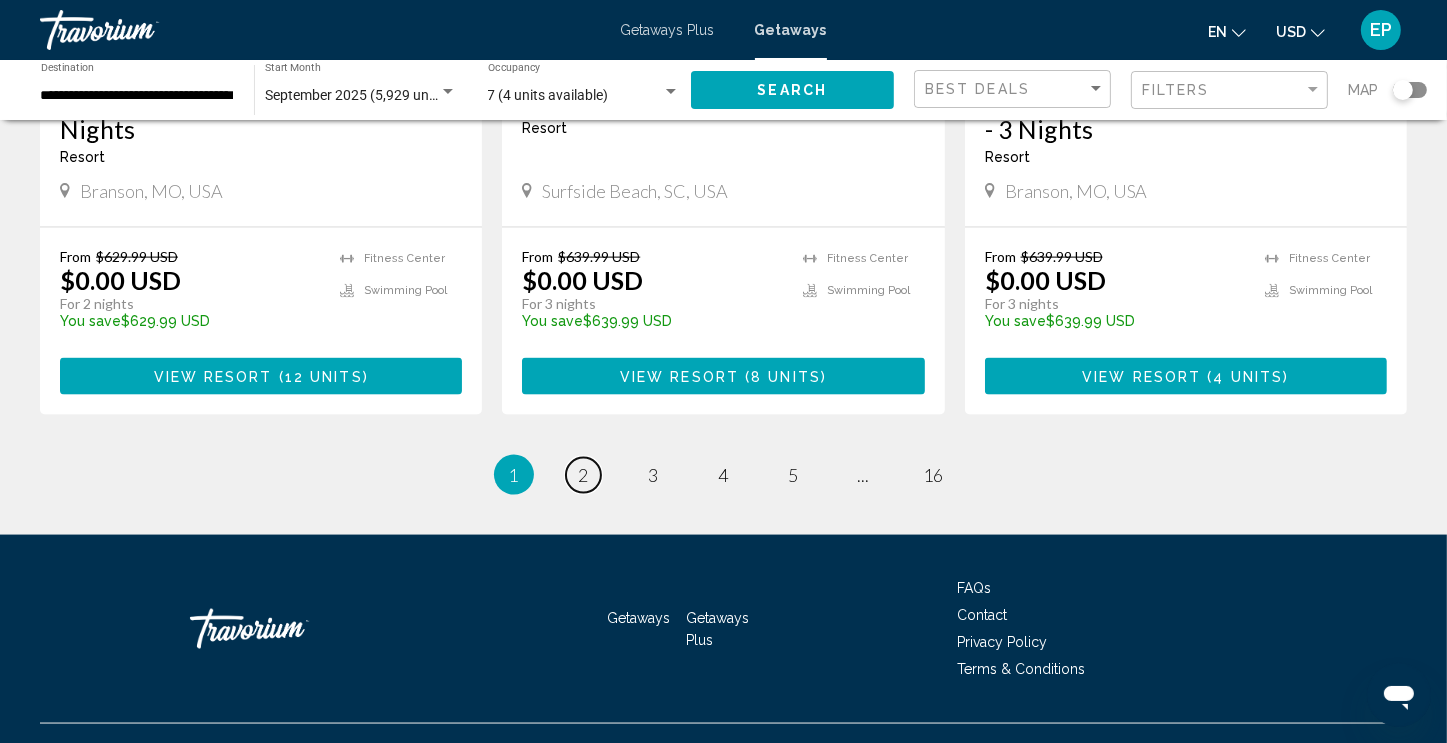 click on "2" at bounding box center (584, 475) 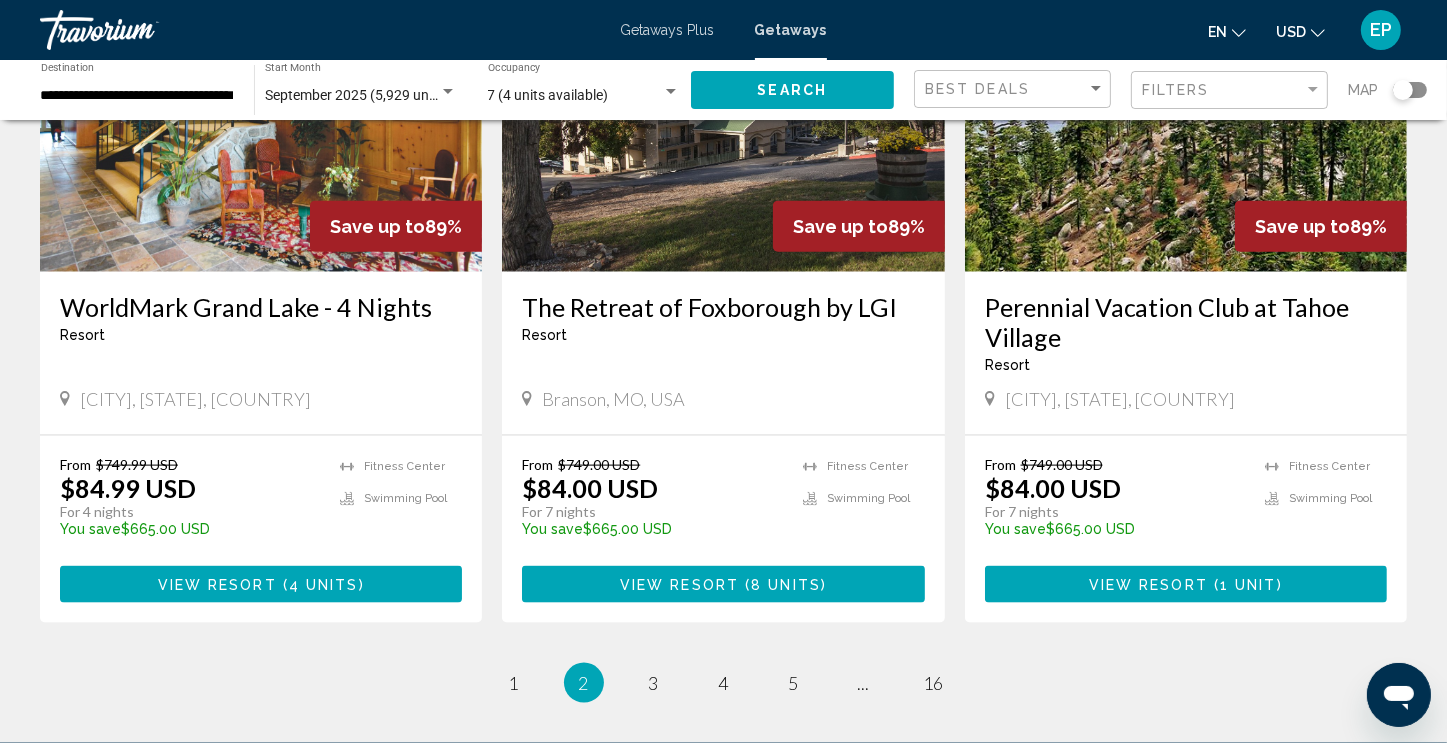 scroll, scrollTop: 2400, scrollLeft: 0, axis: vertical 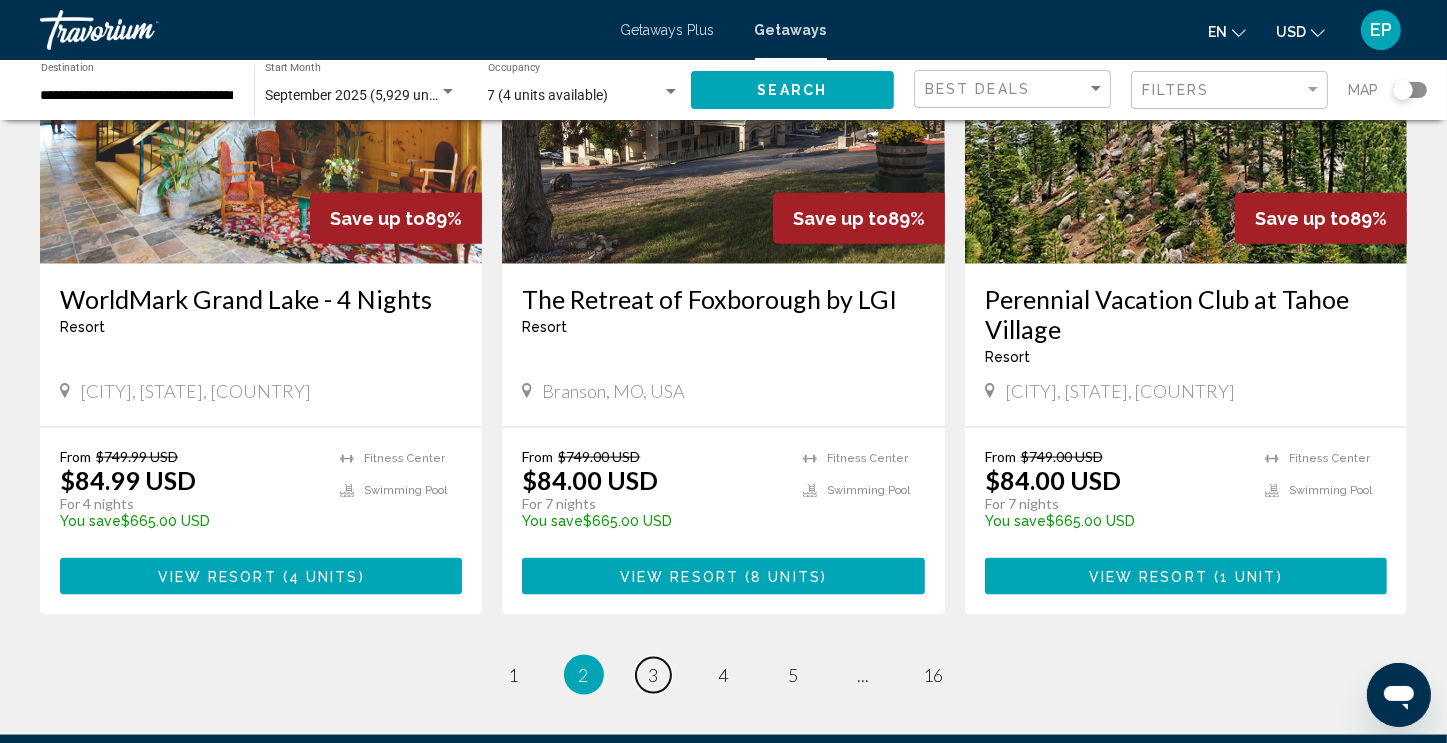 click on "3" at bounding box center [654, 675] 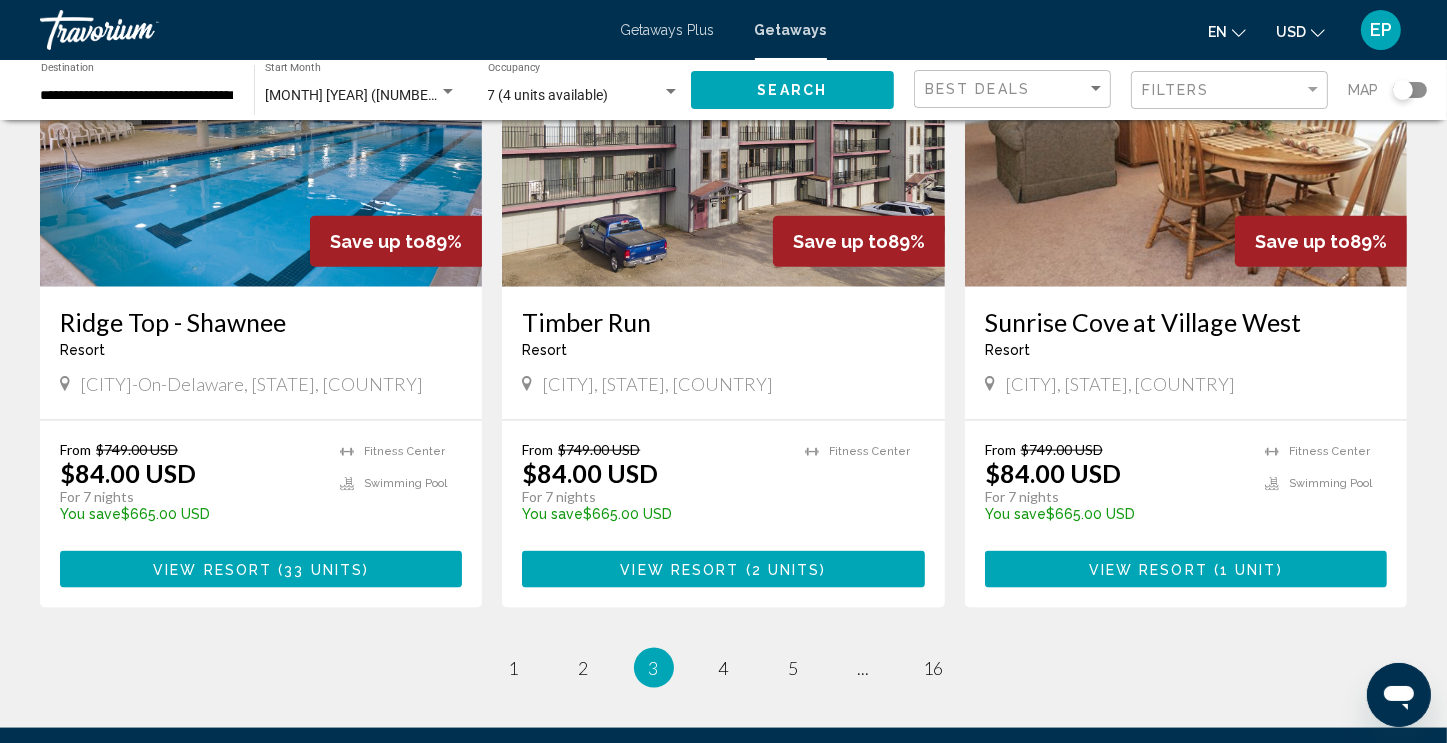 scroll, scrollTop: 2400, scrollLeft: 0, axis: vertical 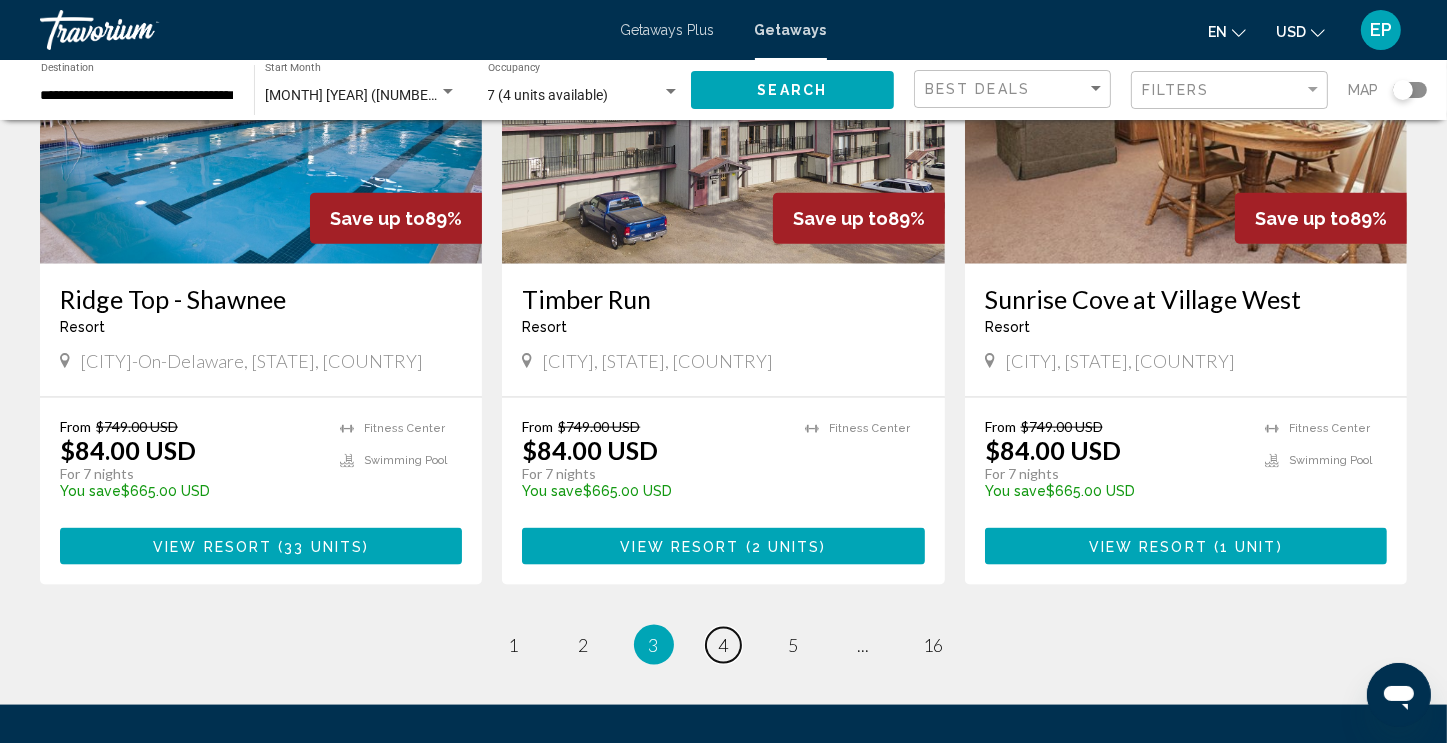 click on "4" at bounding box center (724, 645) 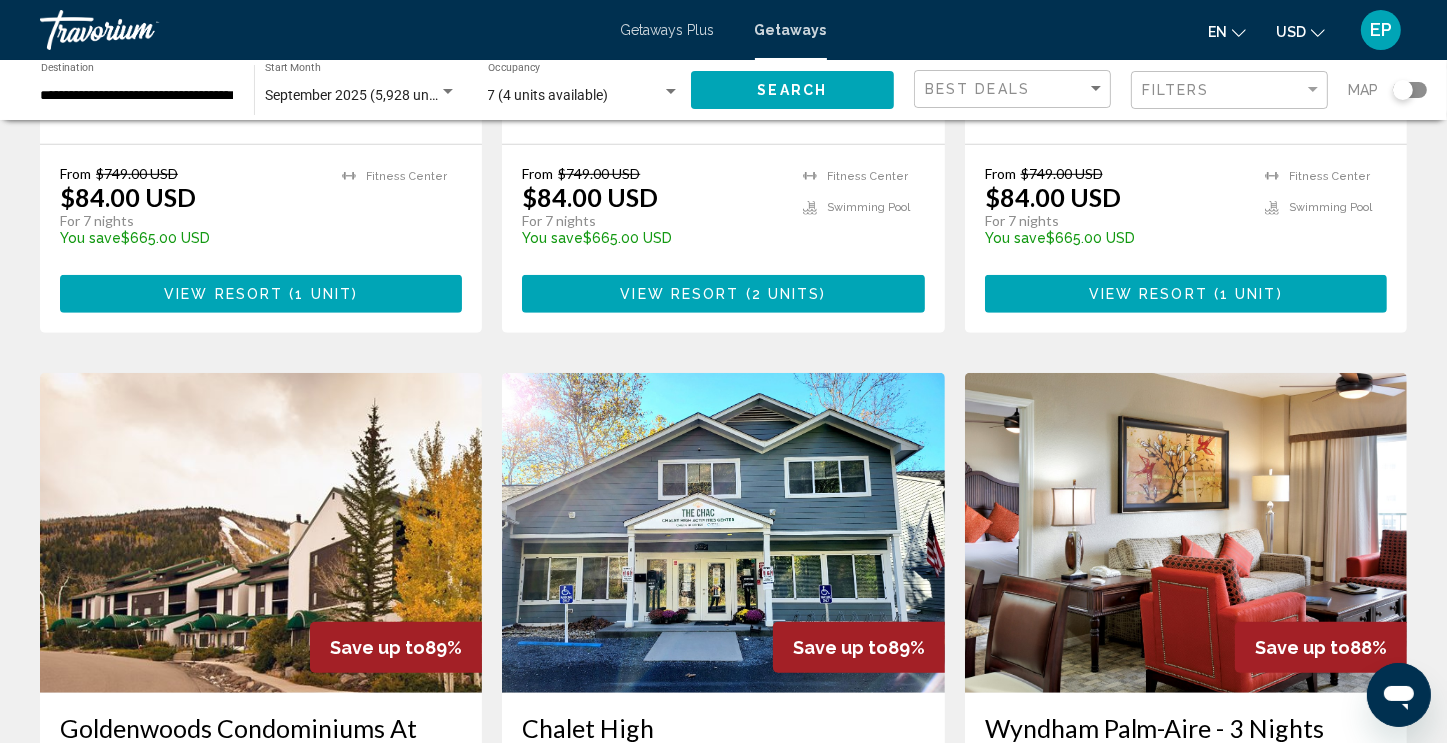 scroll, scrollTop: 1100, scrollLeft: 0, axis: vertical 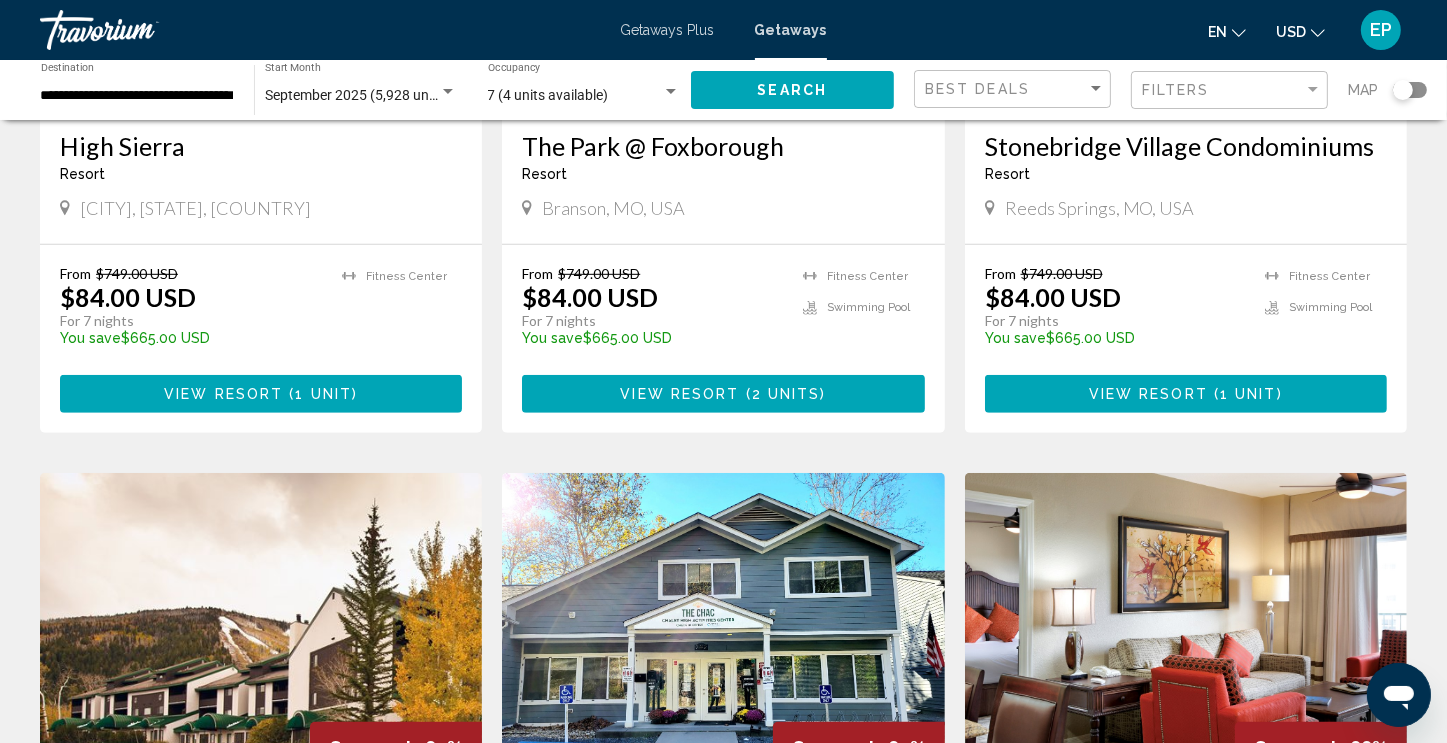click on "View Resort    ( 1 unit )" at bounding box center [1186, 393] 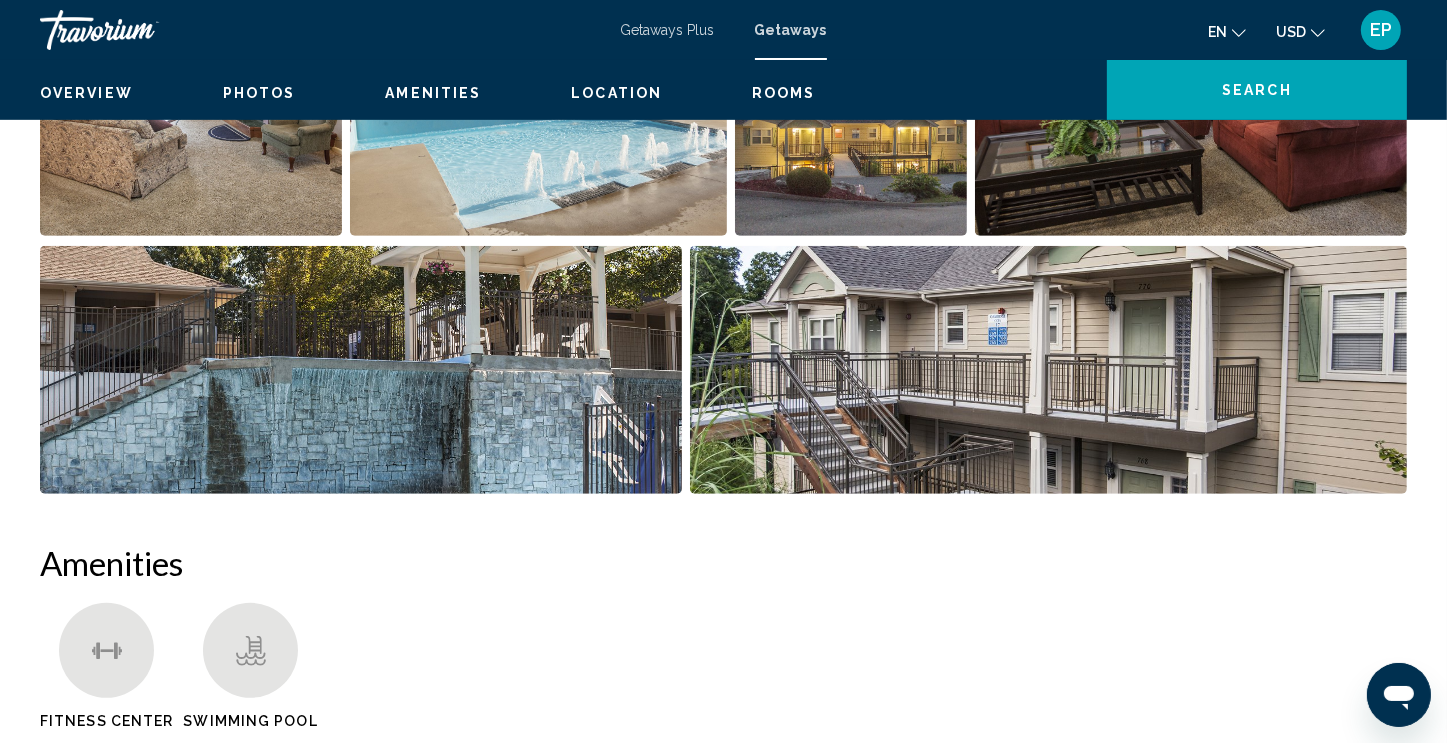 scroll, scrollTop: 0, scrollLeft: 0, axis: both 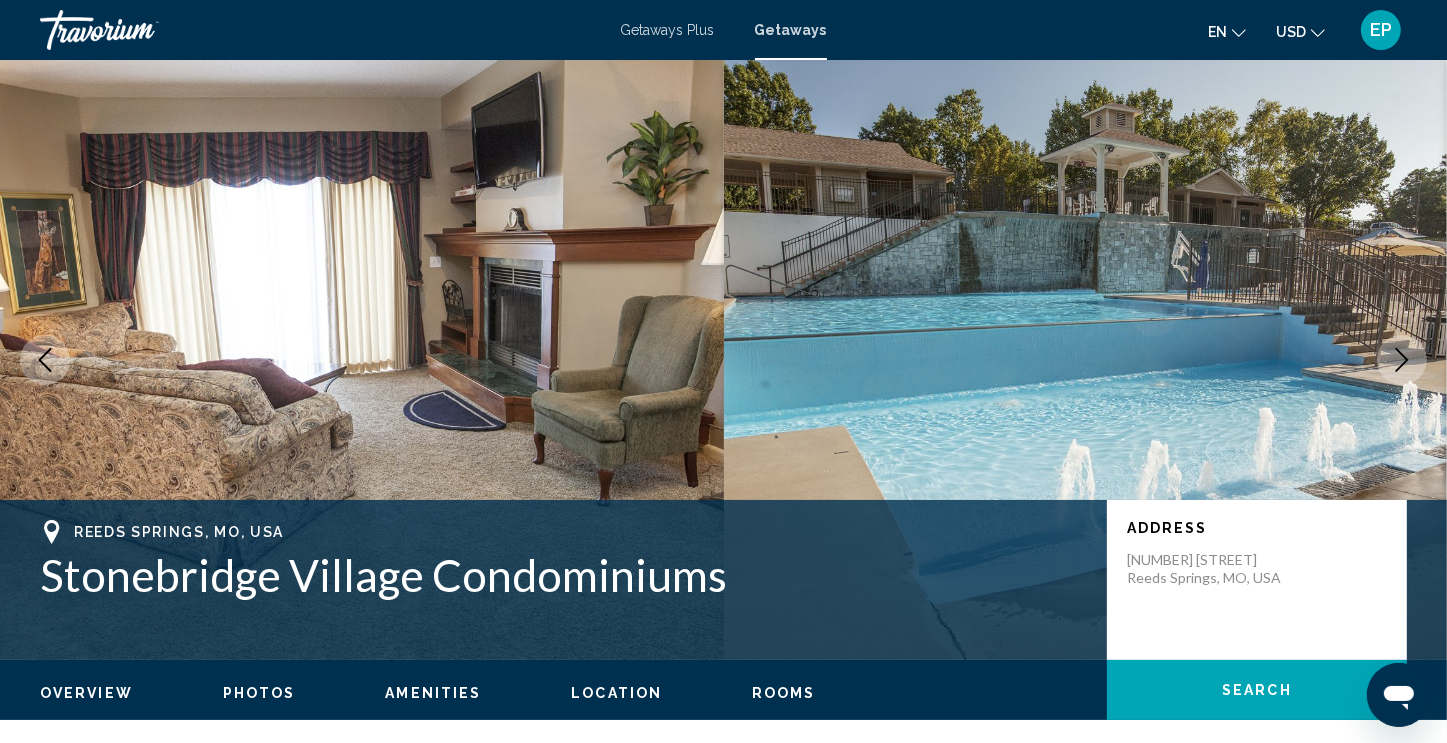 click 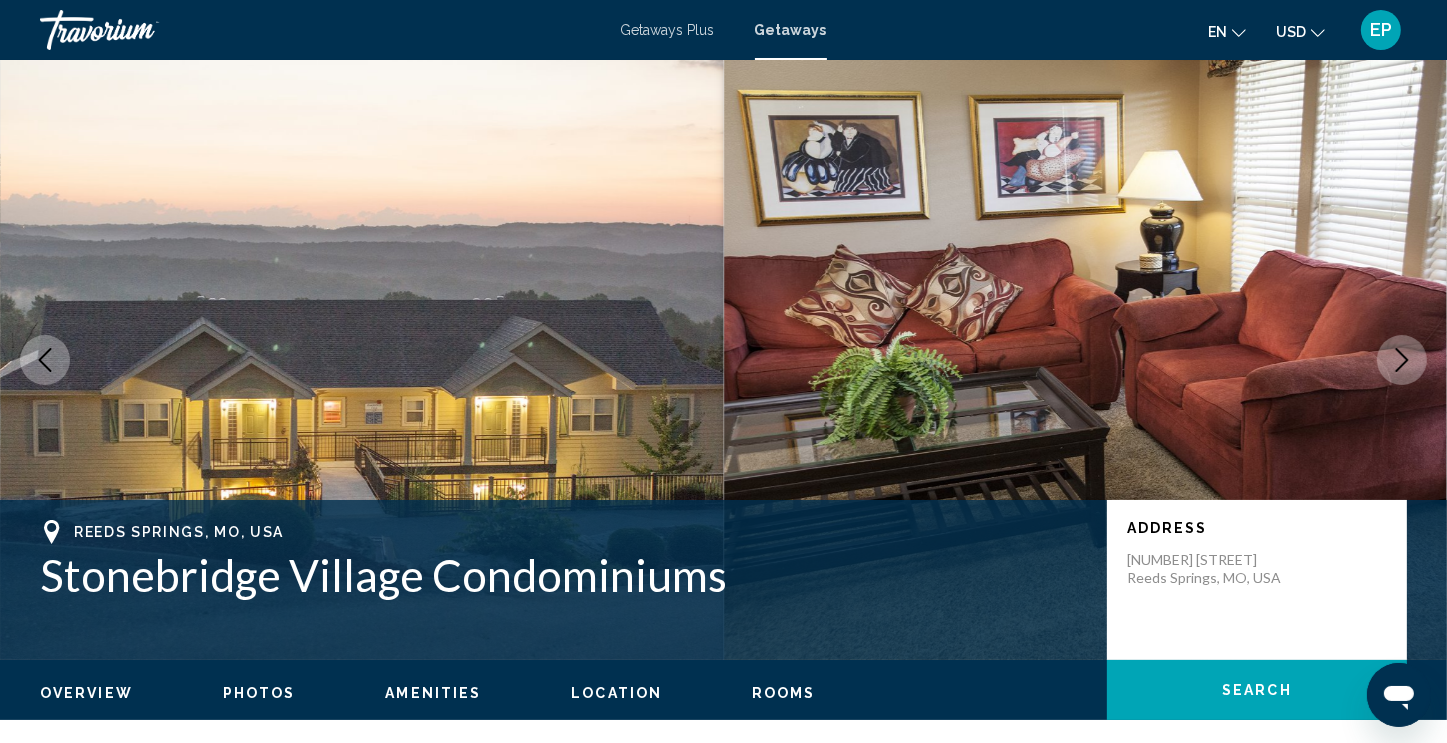 click 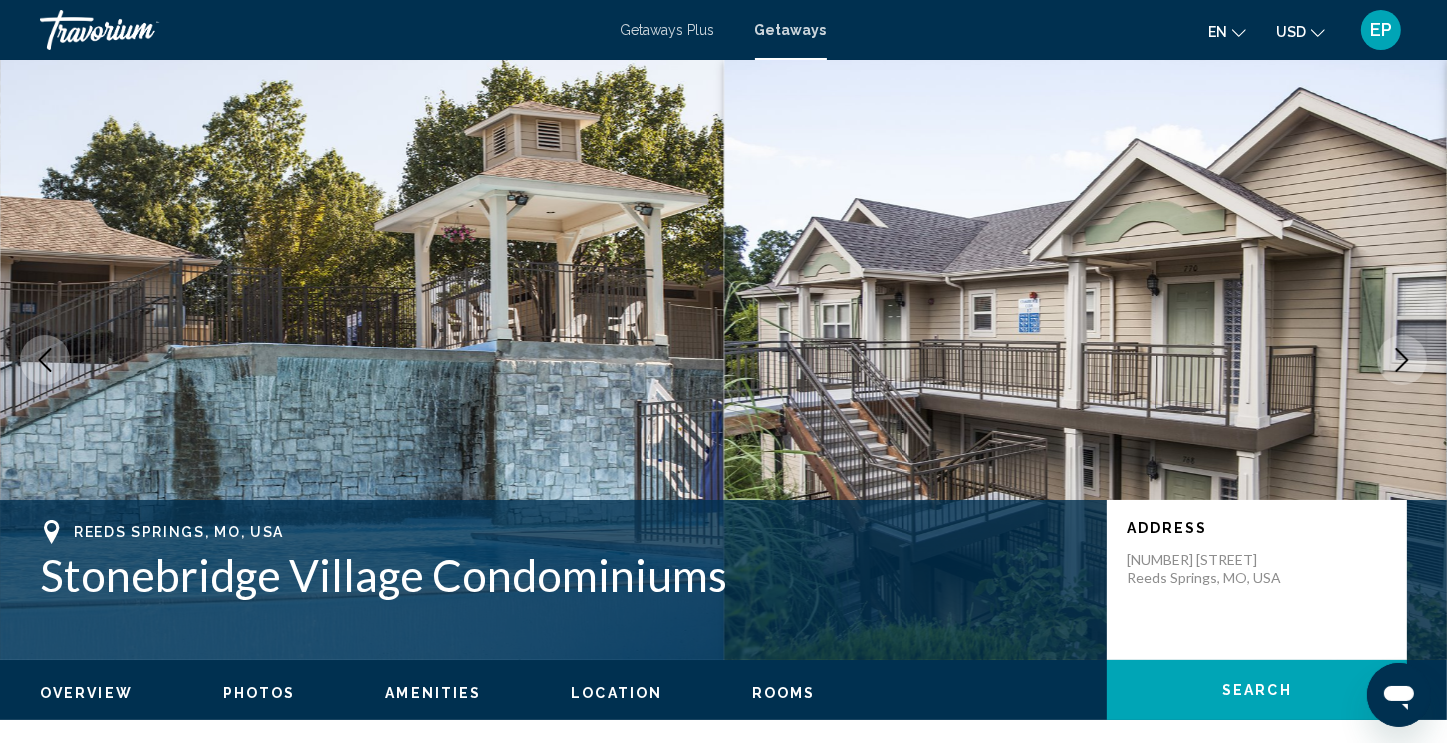 click 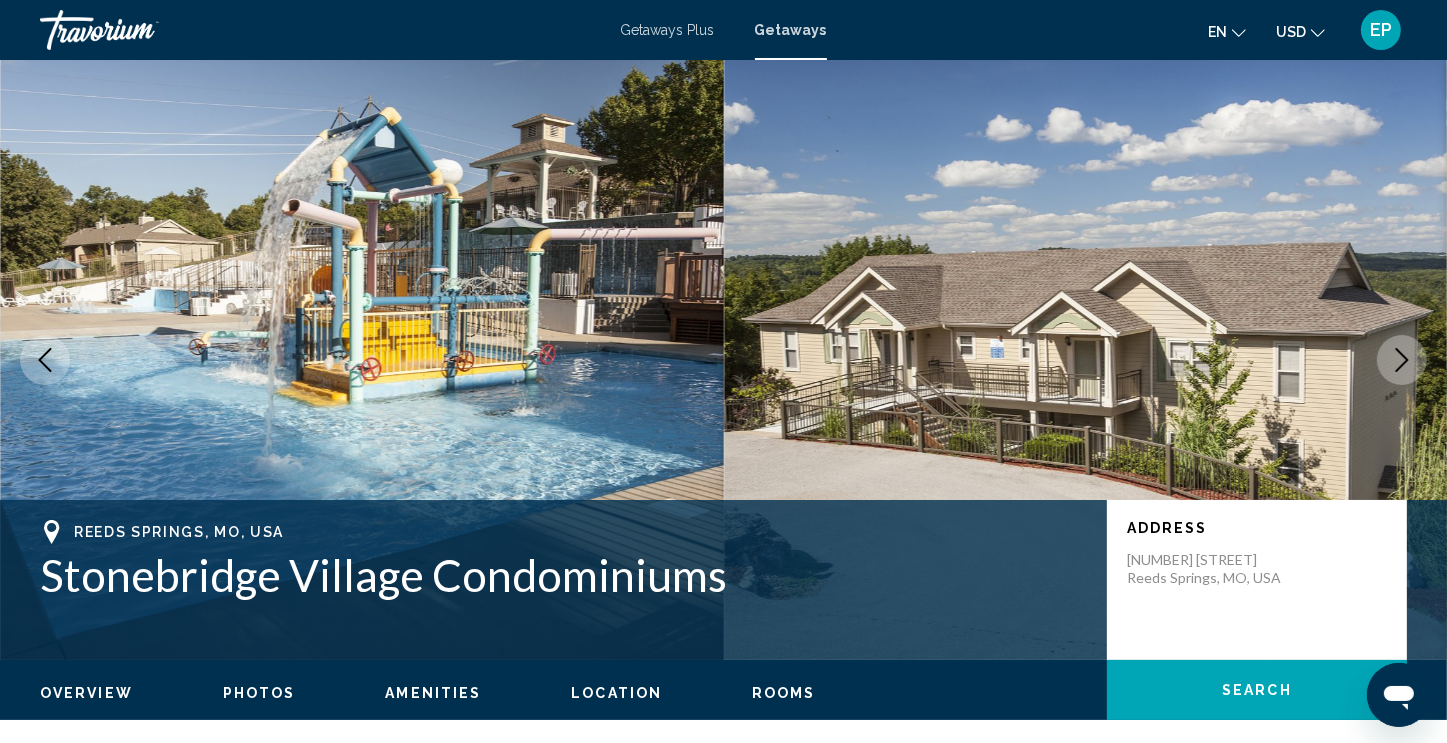 click 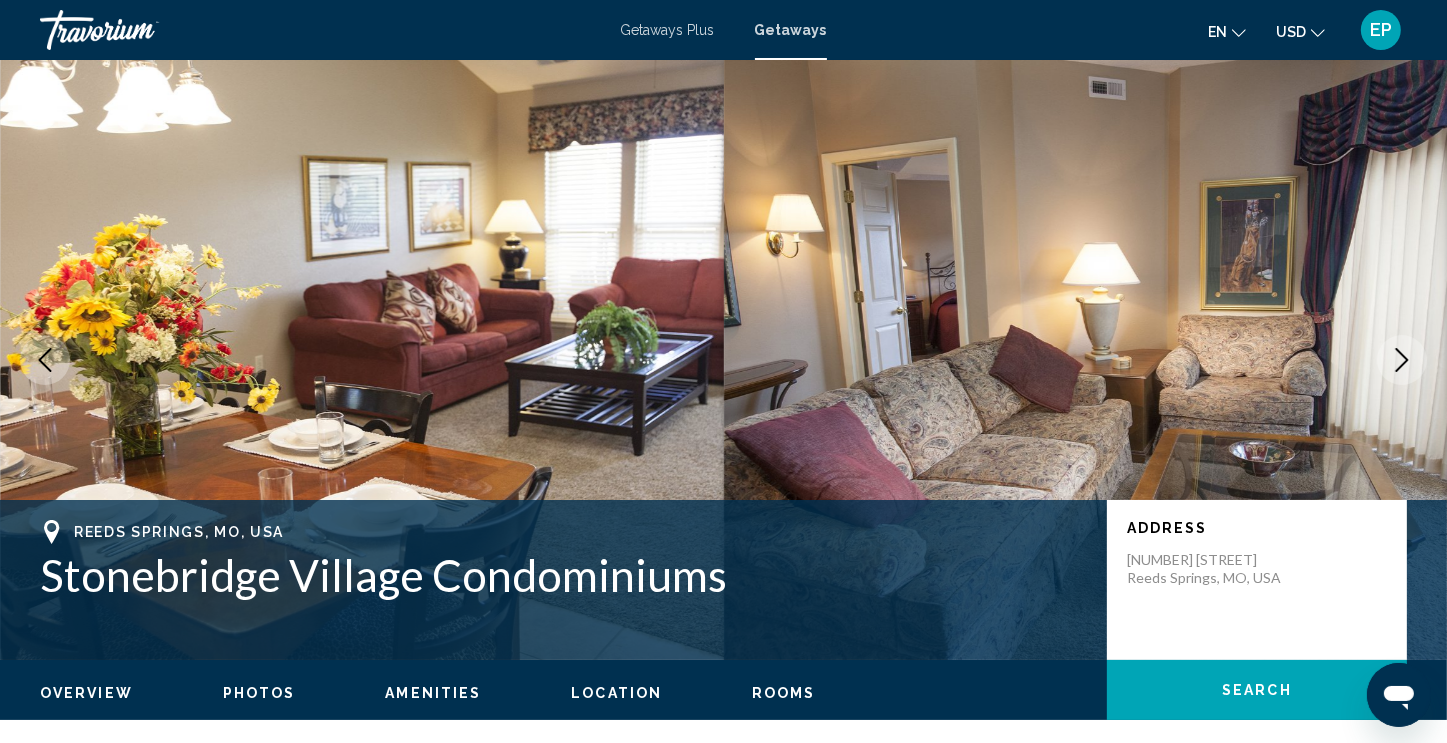 click 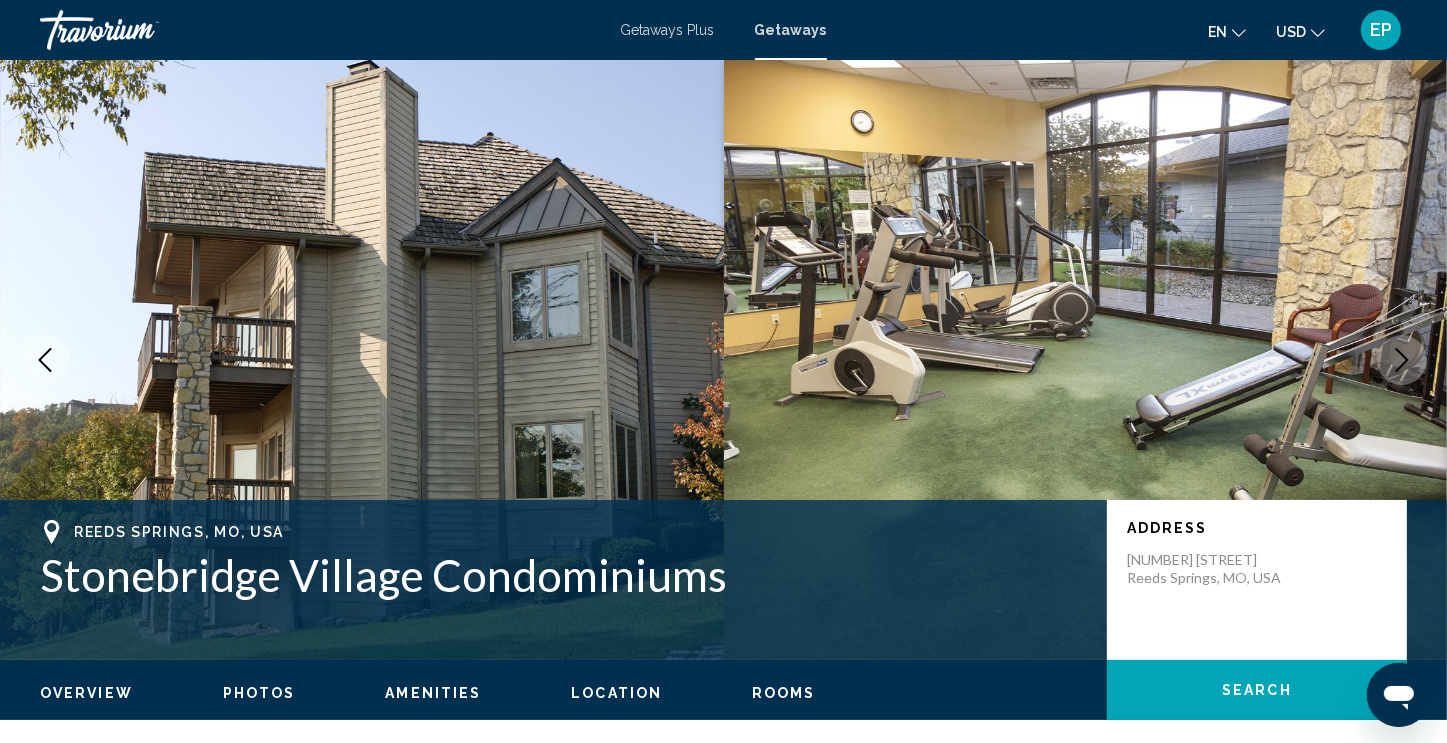 click 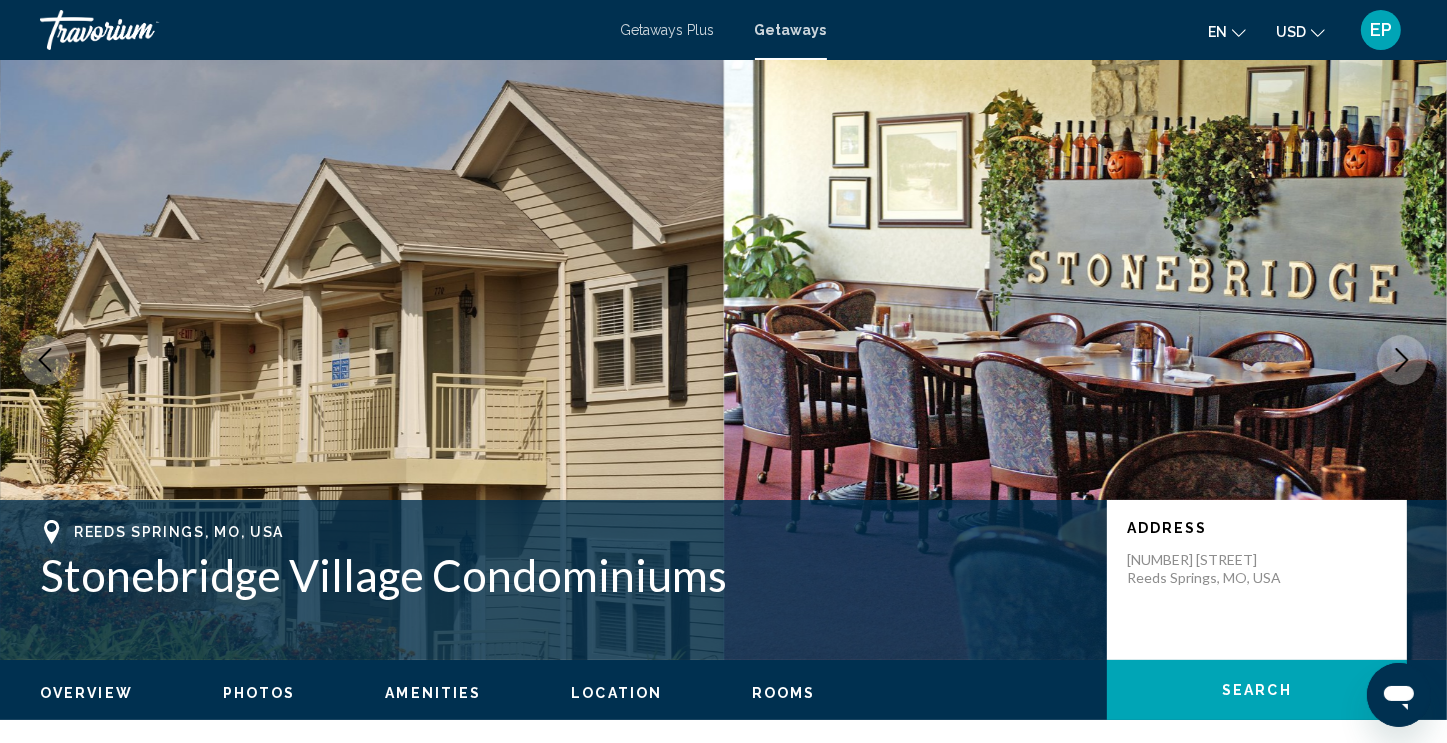 click 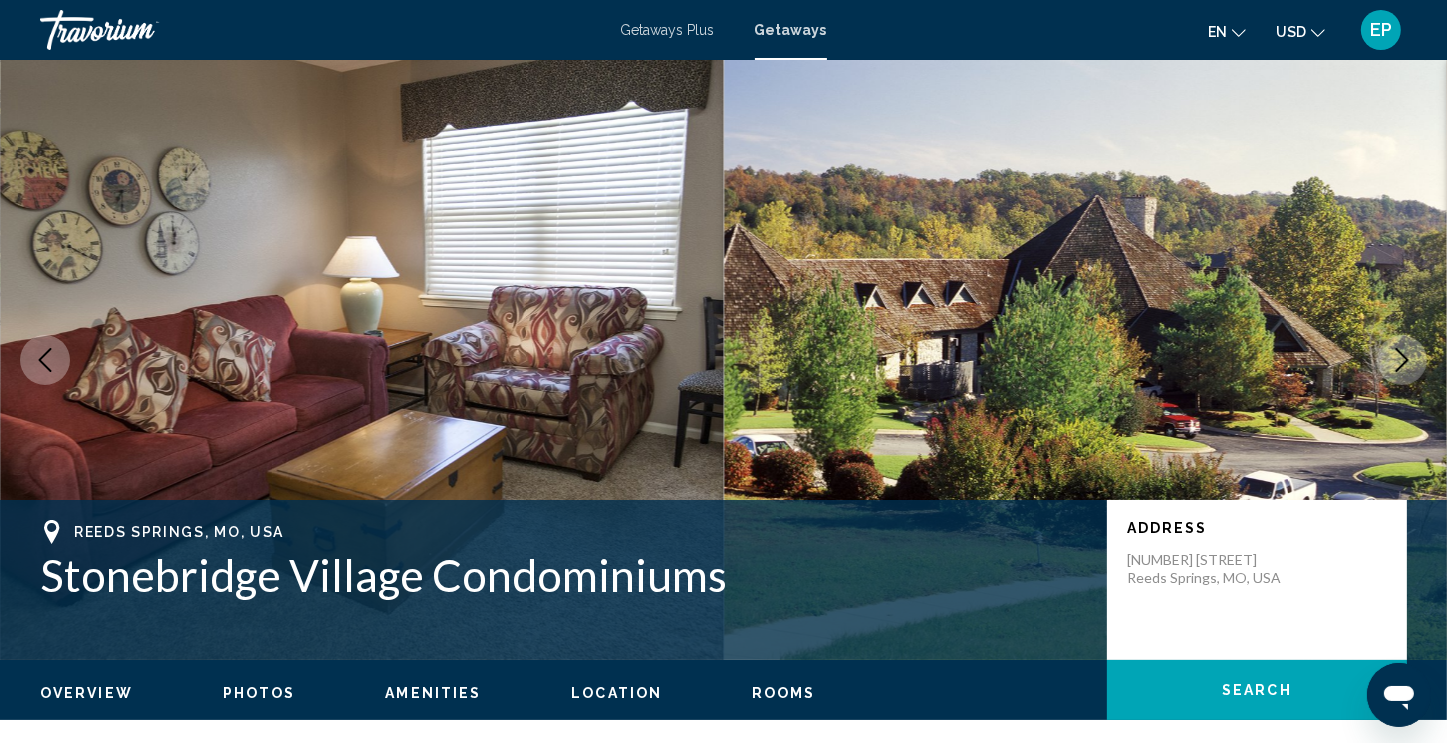 click 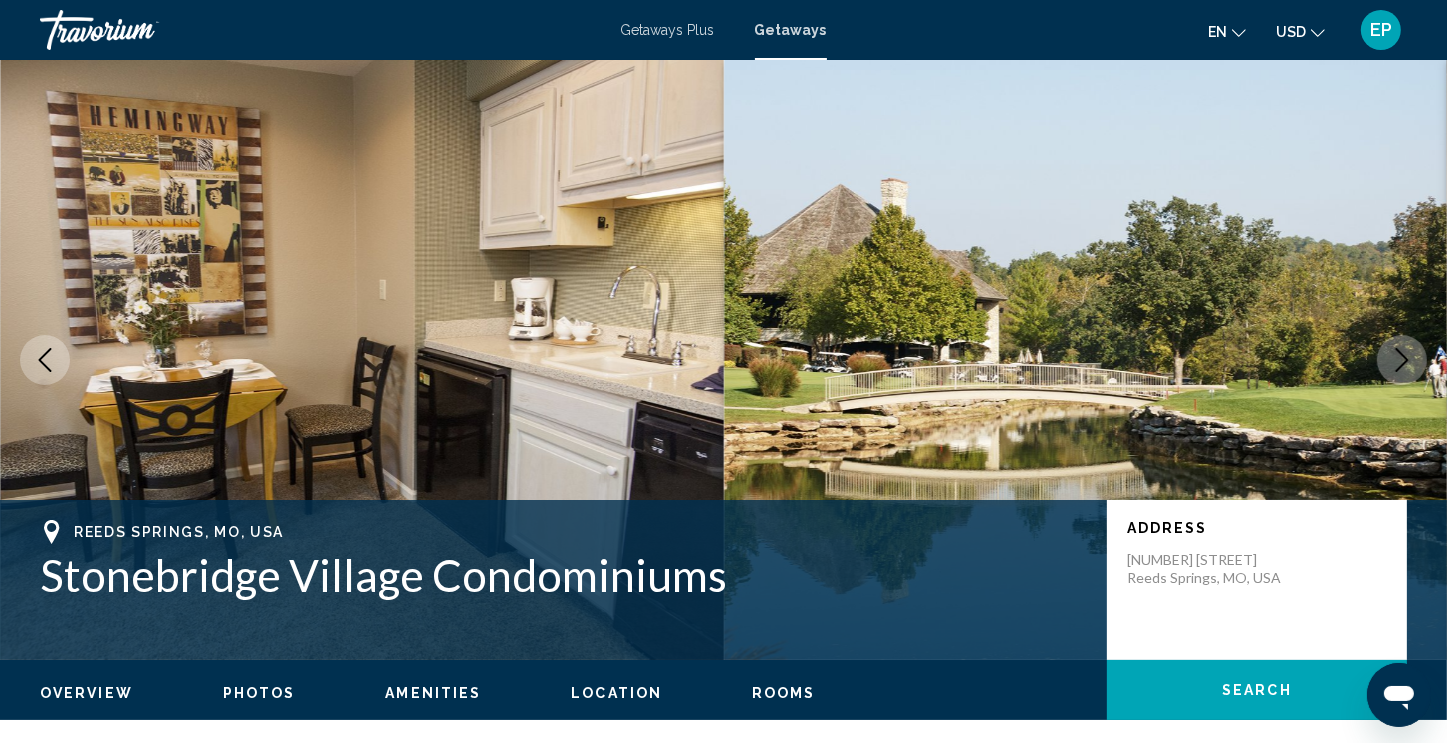 click 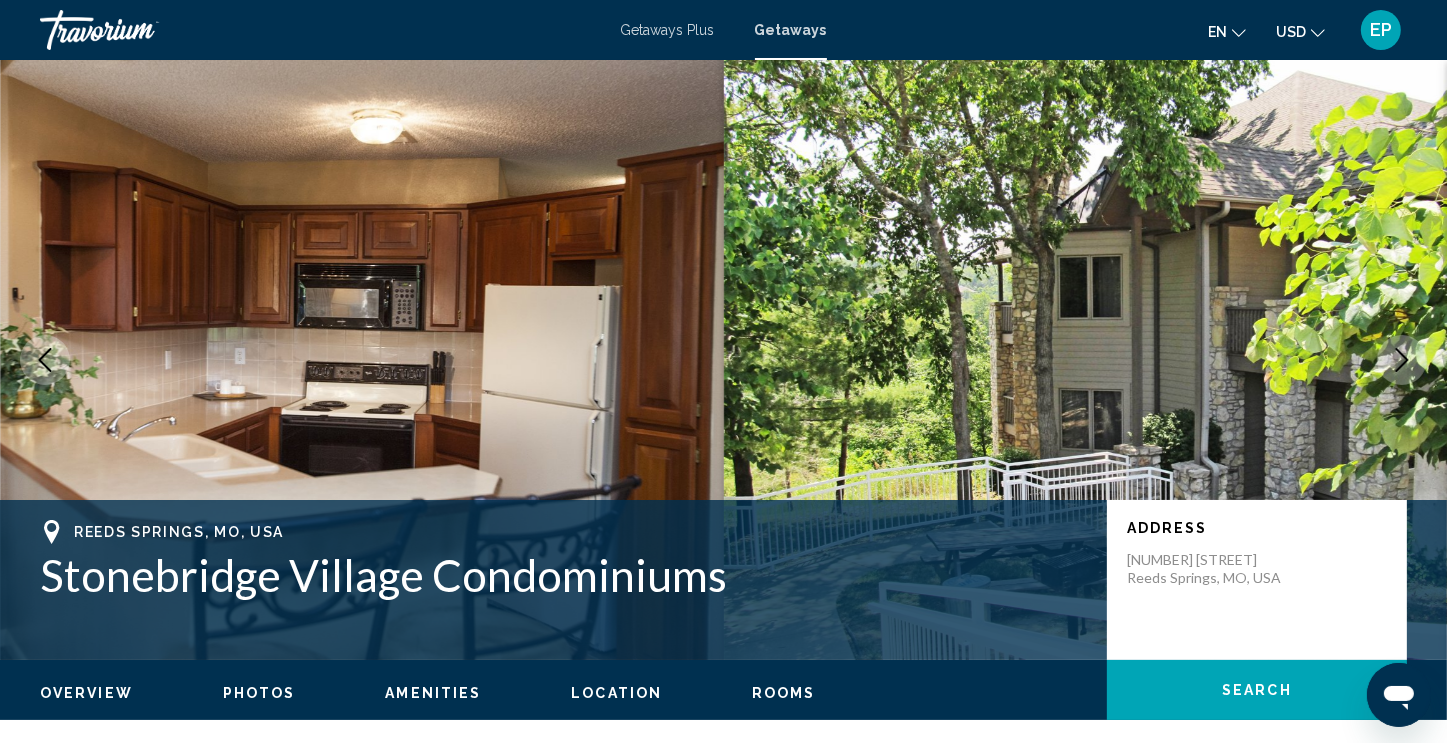 click 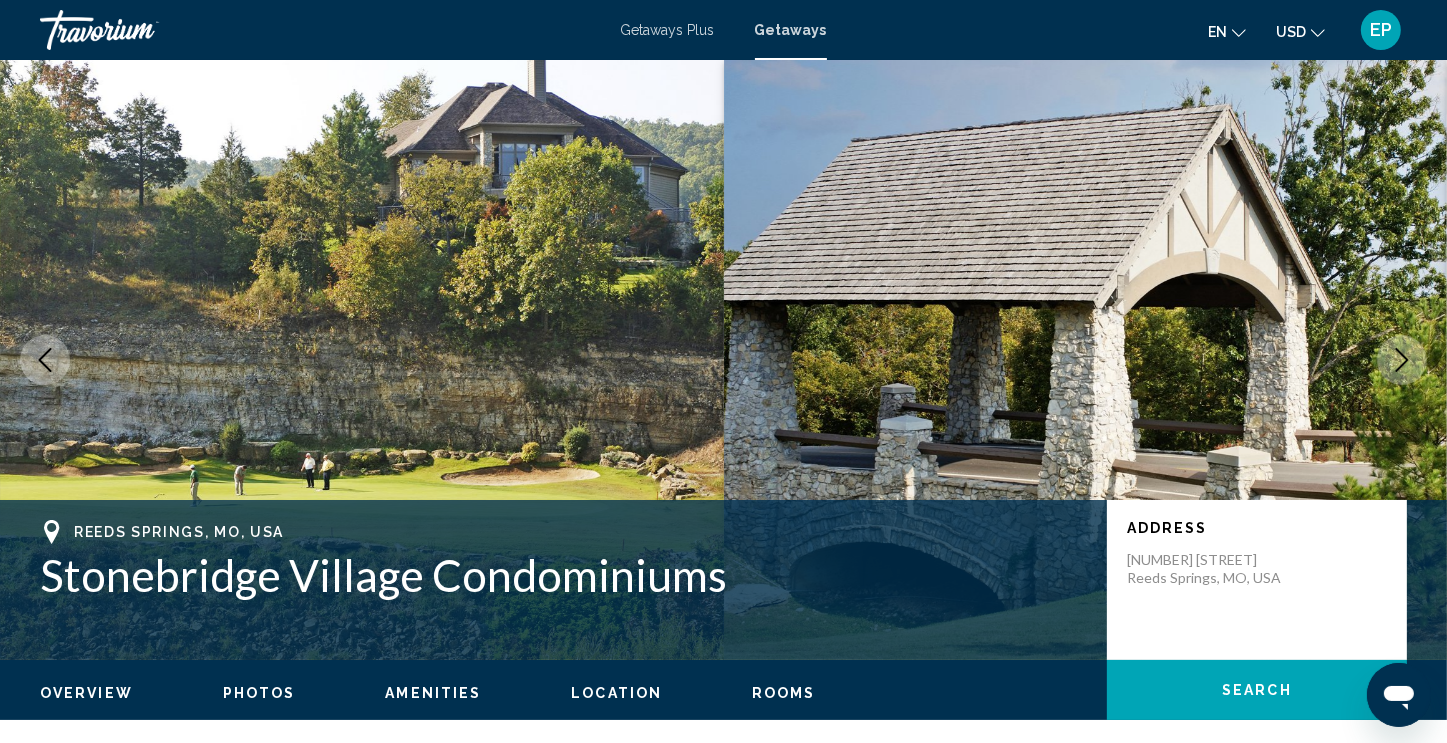 click 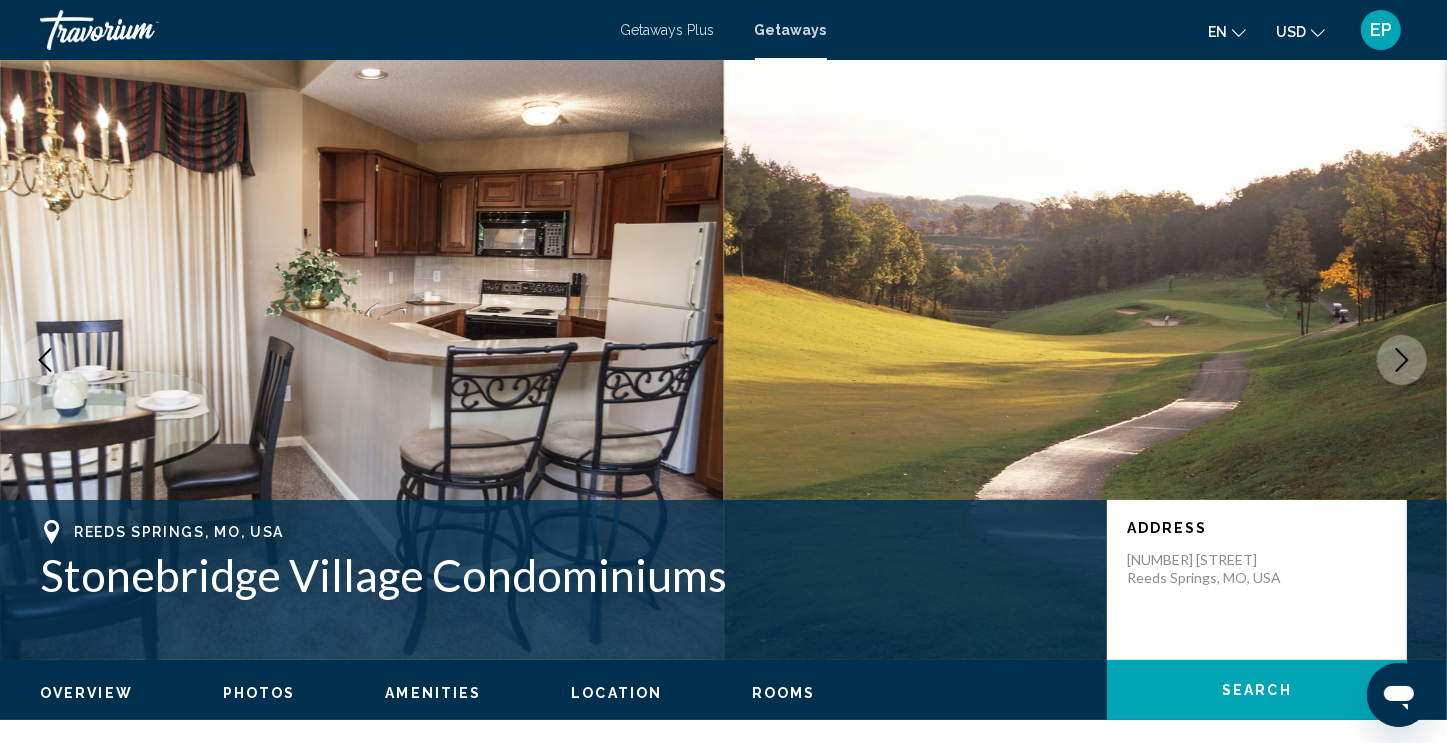 click 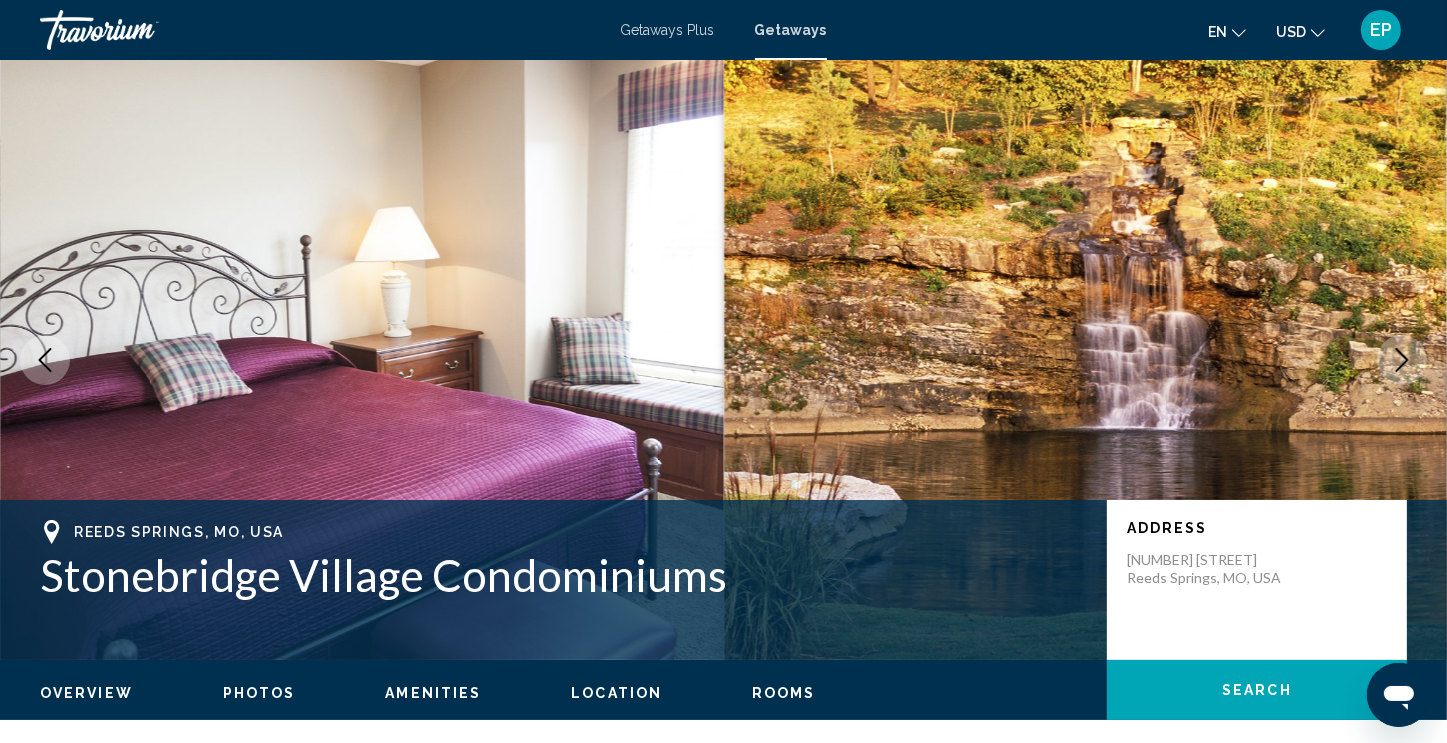 click 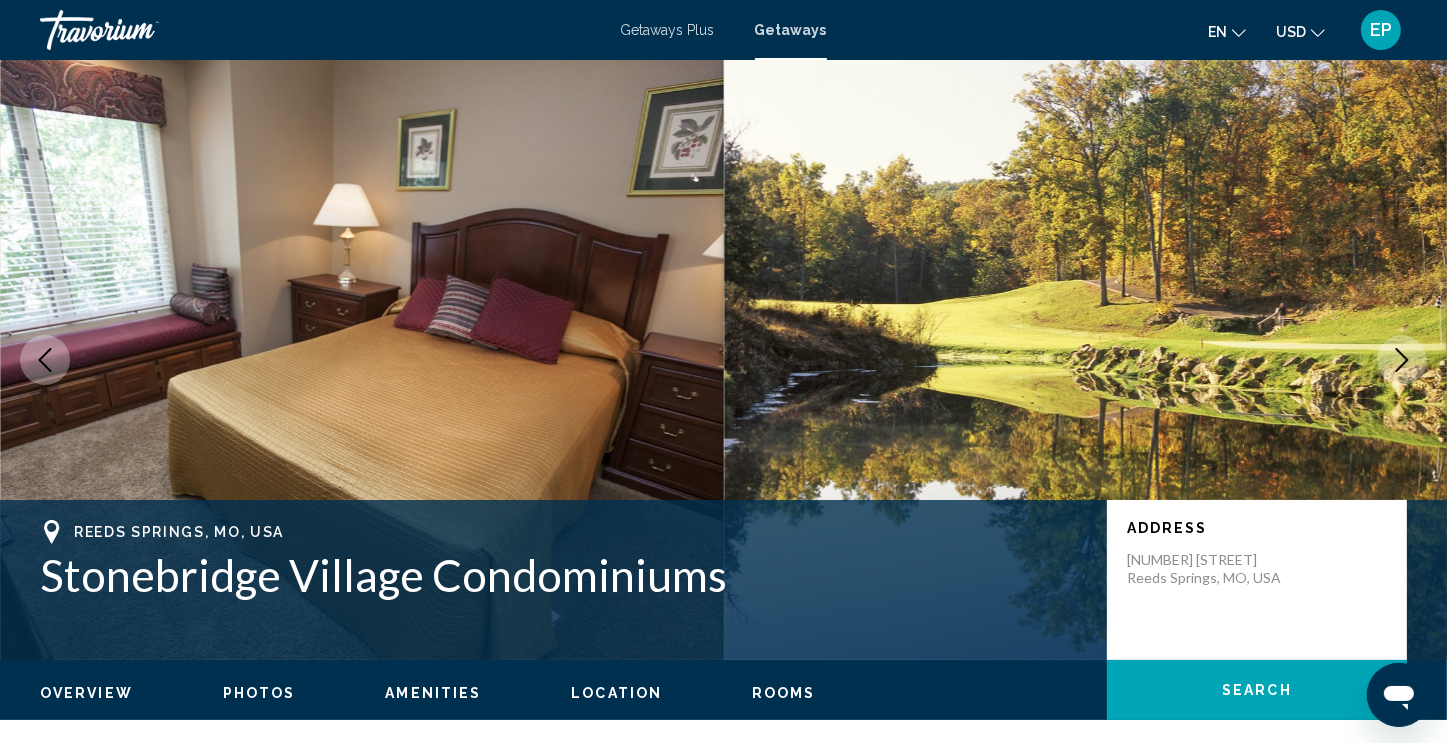 click 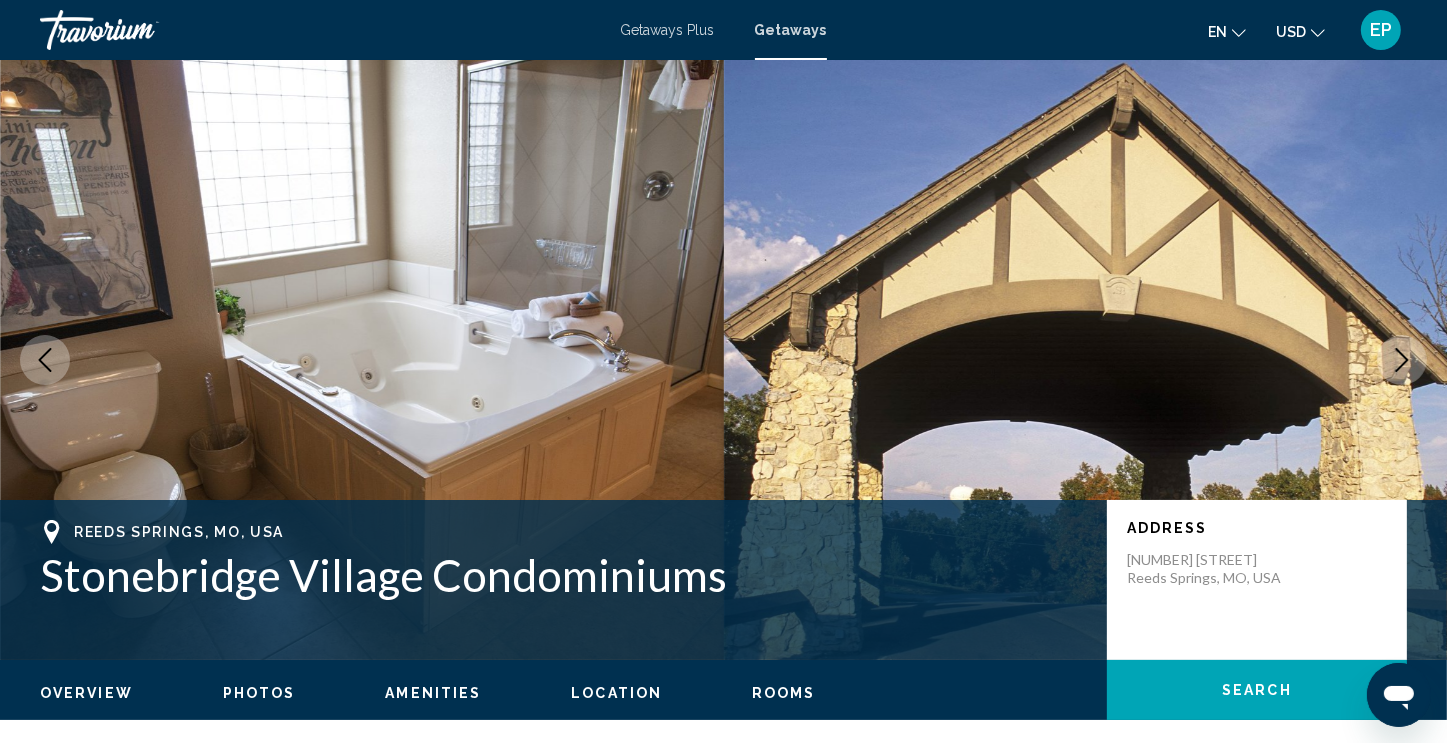 click 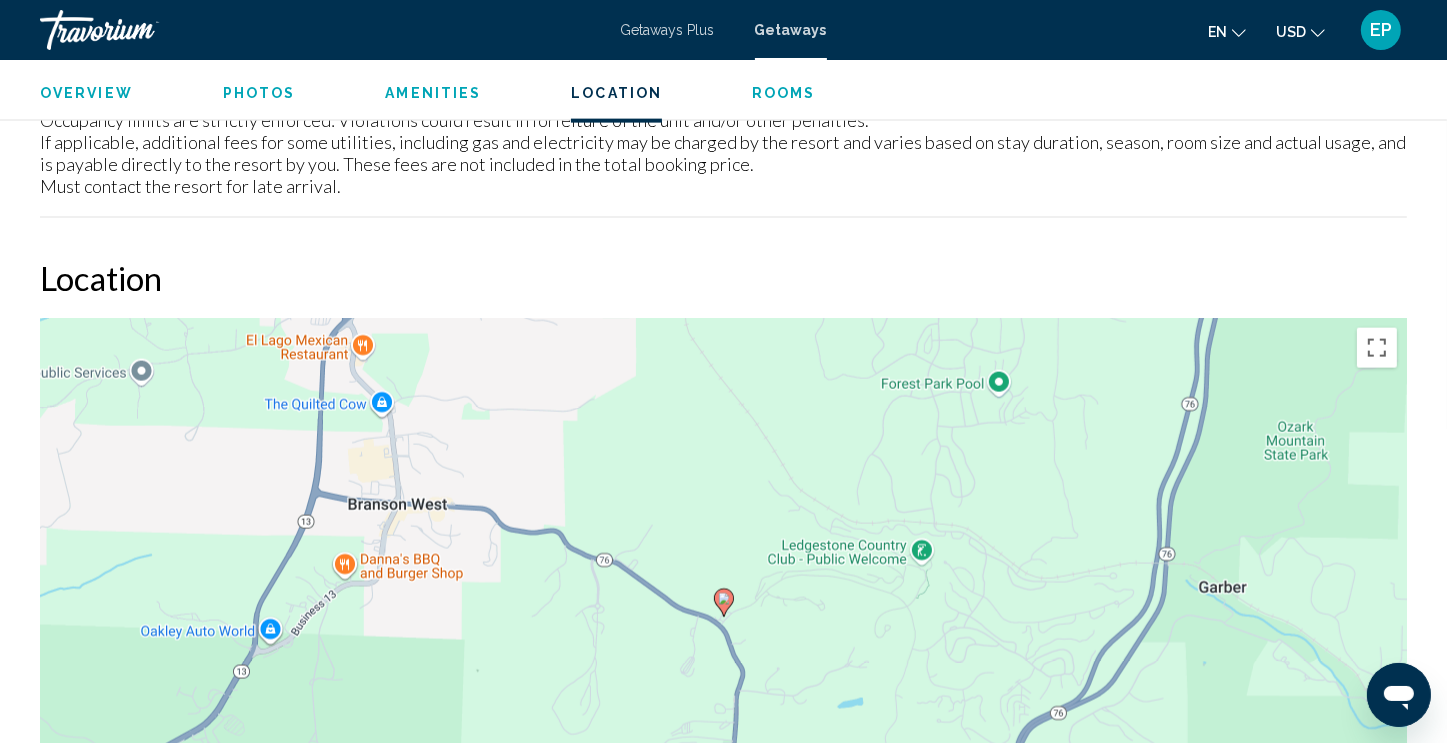 scroll, scrollTop: 2596, scrollLeft: 0, axis: vertical 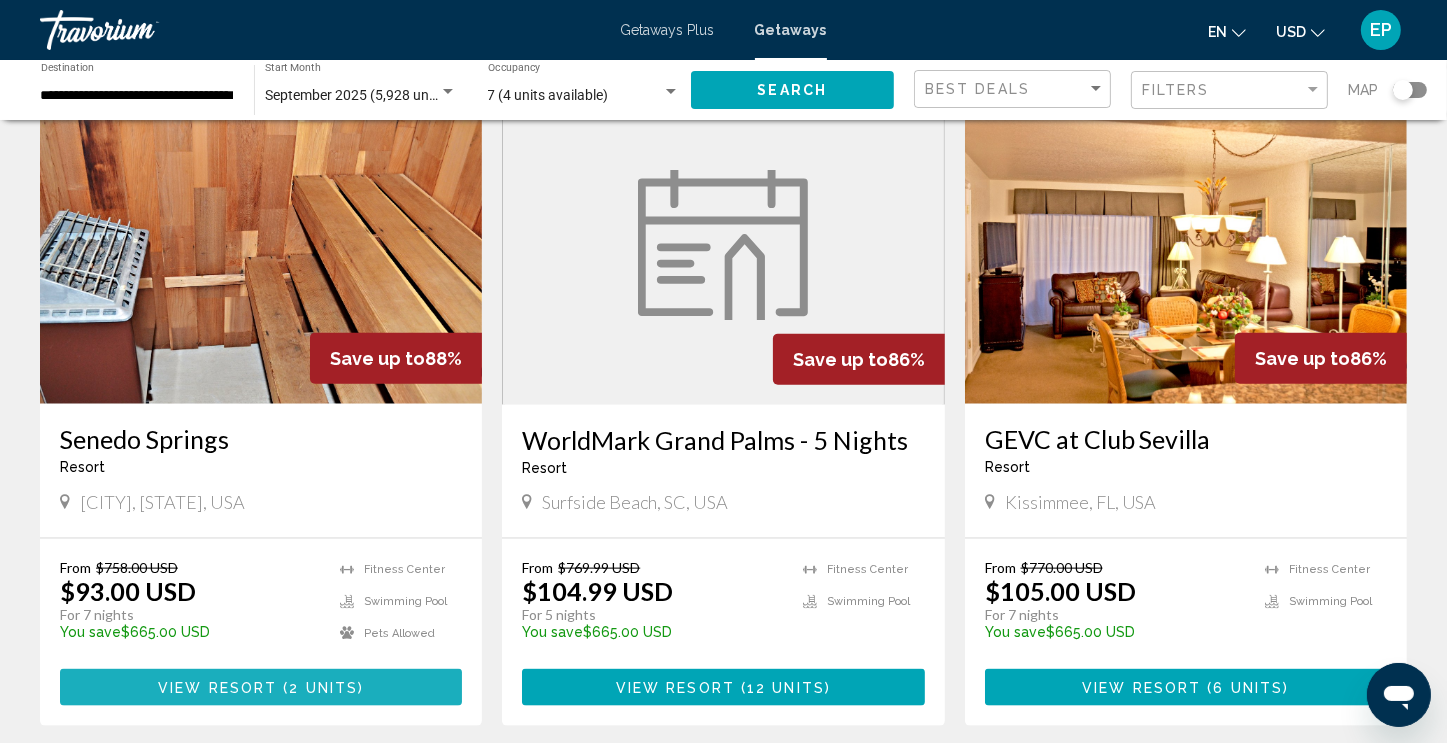 click on "View Resort    ( 2 units )" at bounding box center [261, 687] 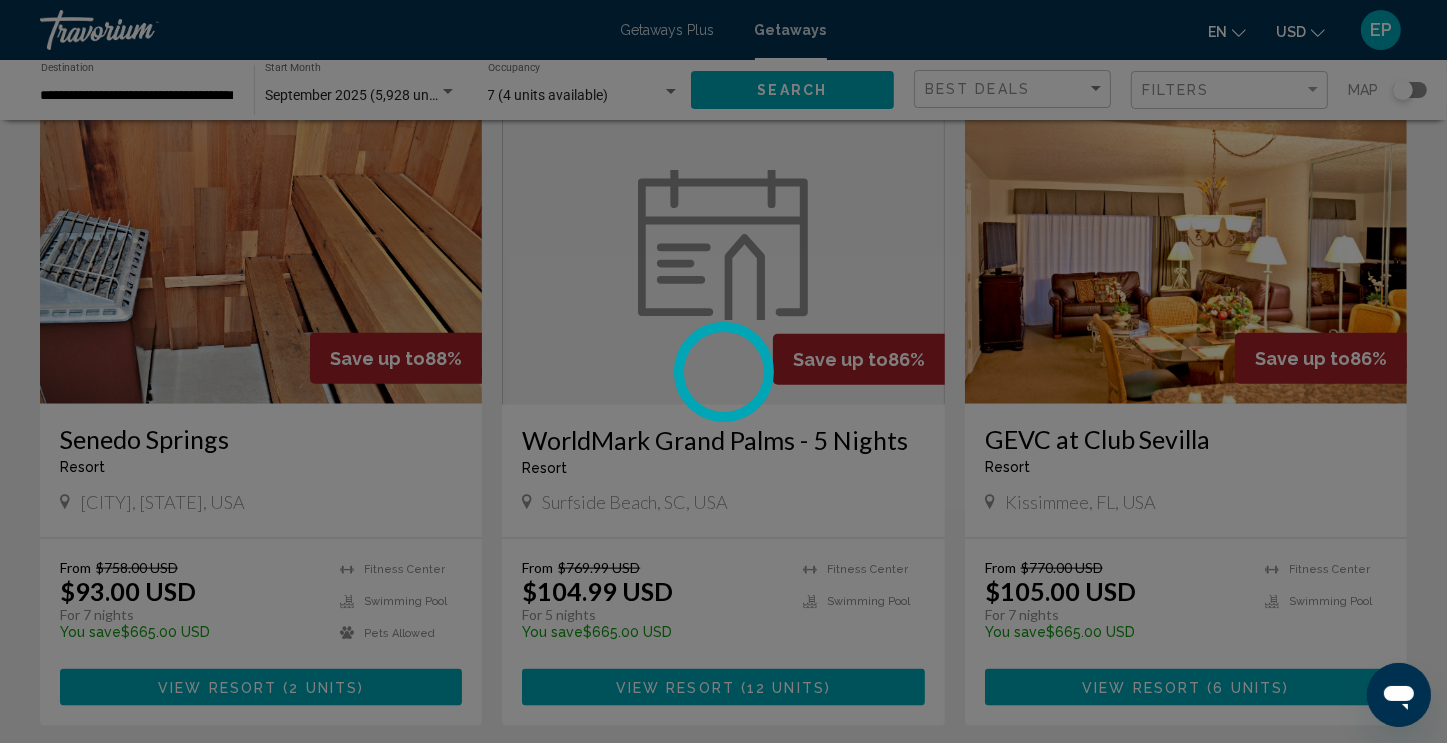 scroll, scrollTop: 0, scrollLeft: 0, axis: both 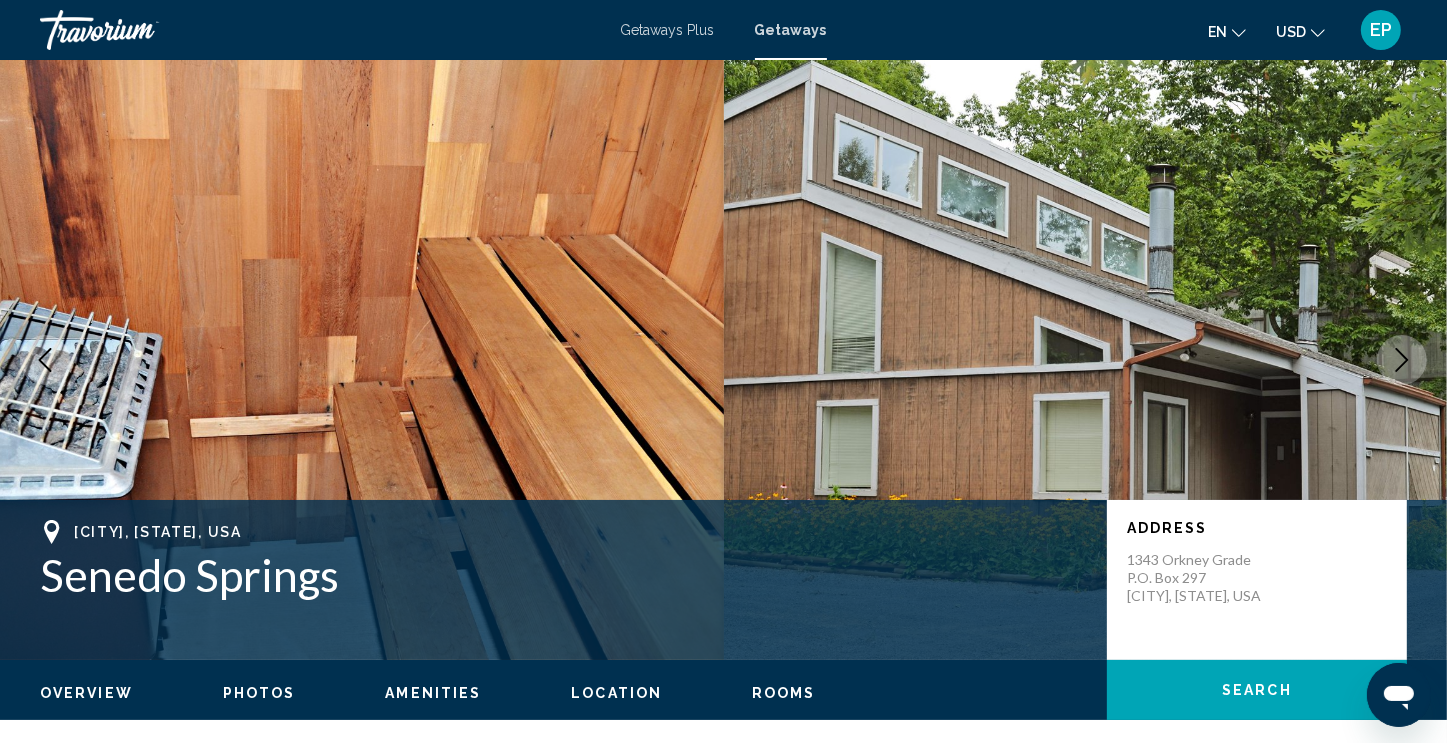 click 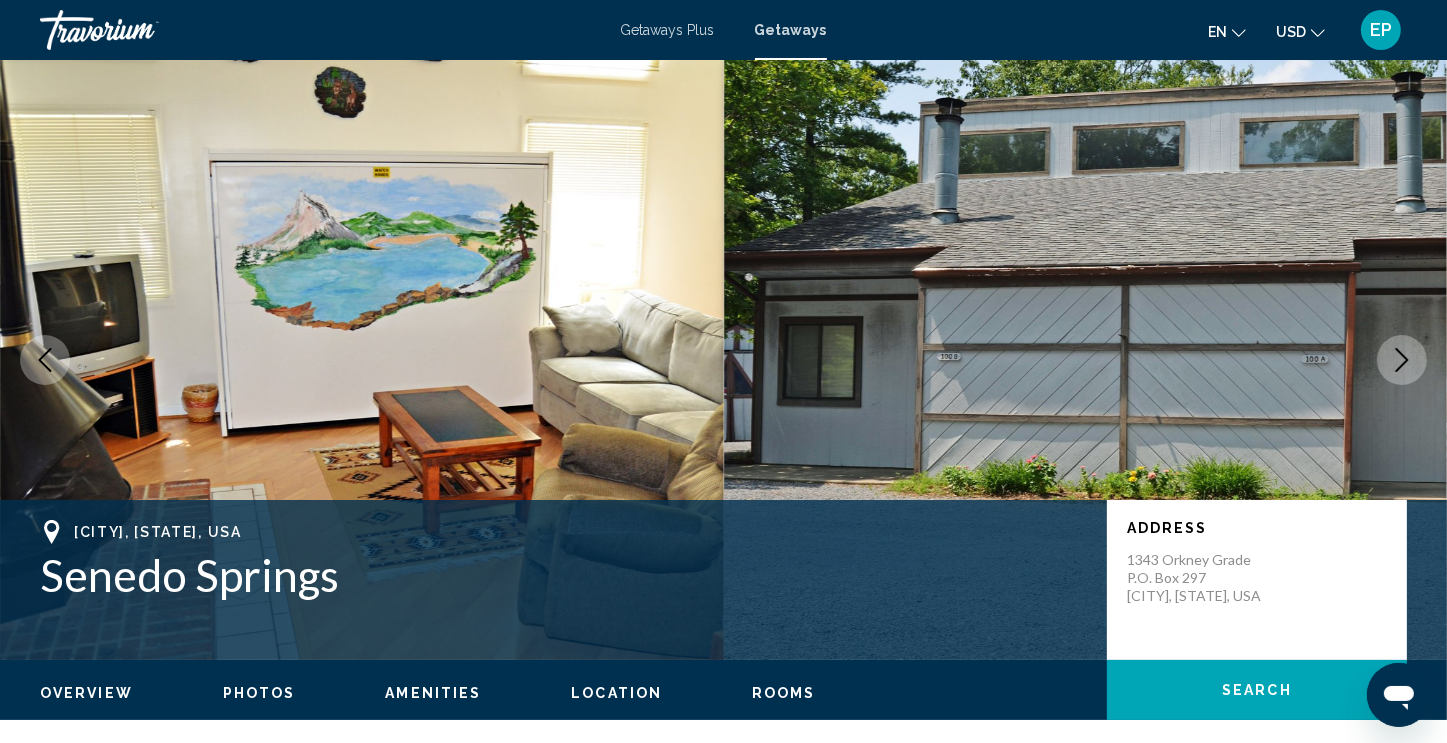 click 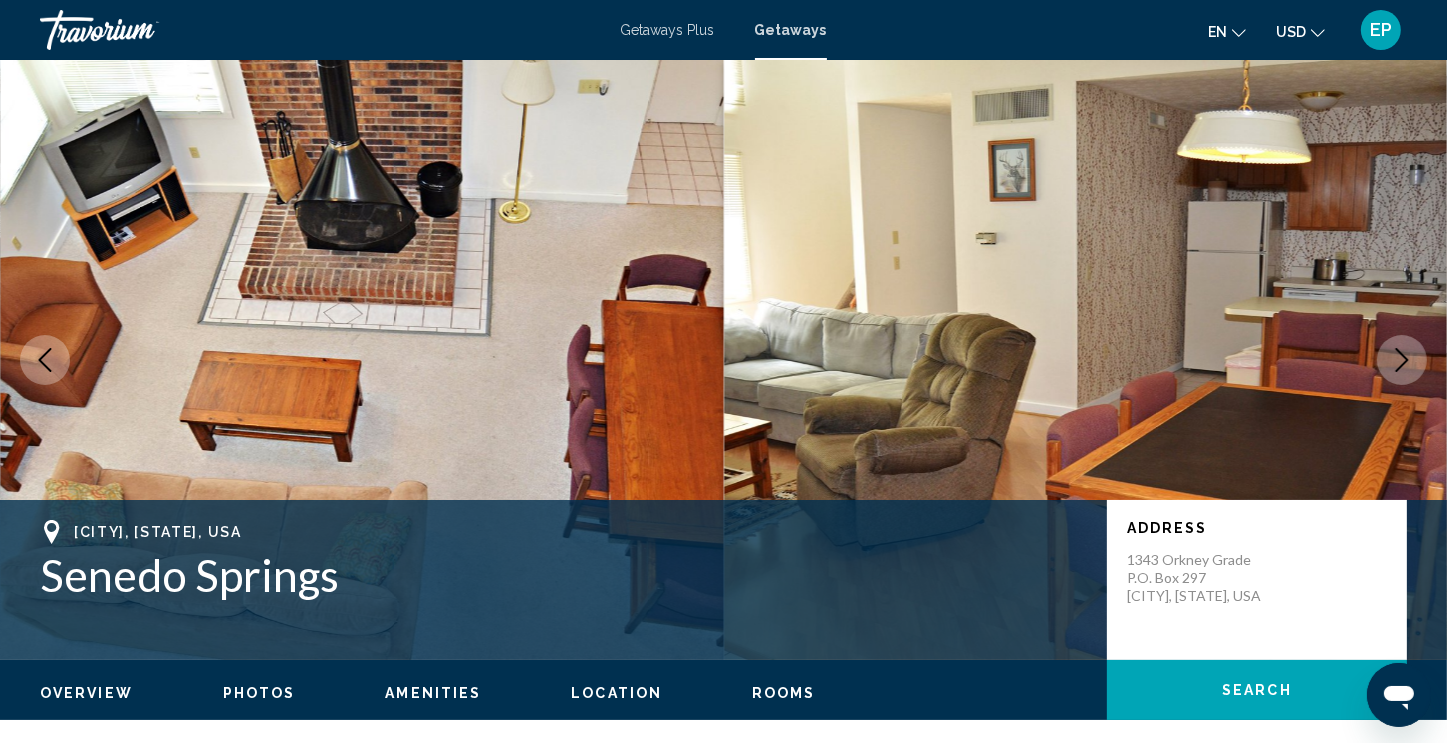 click 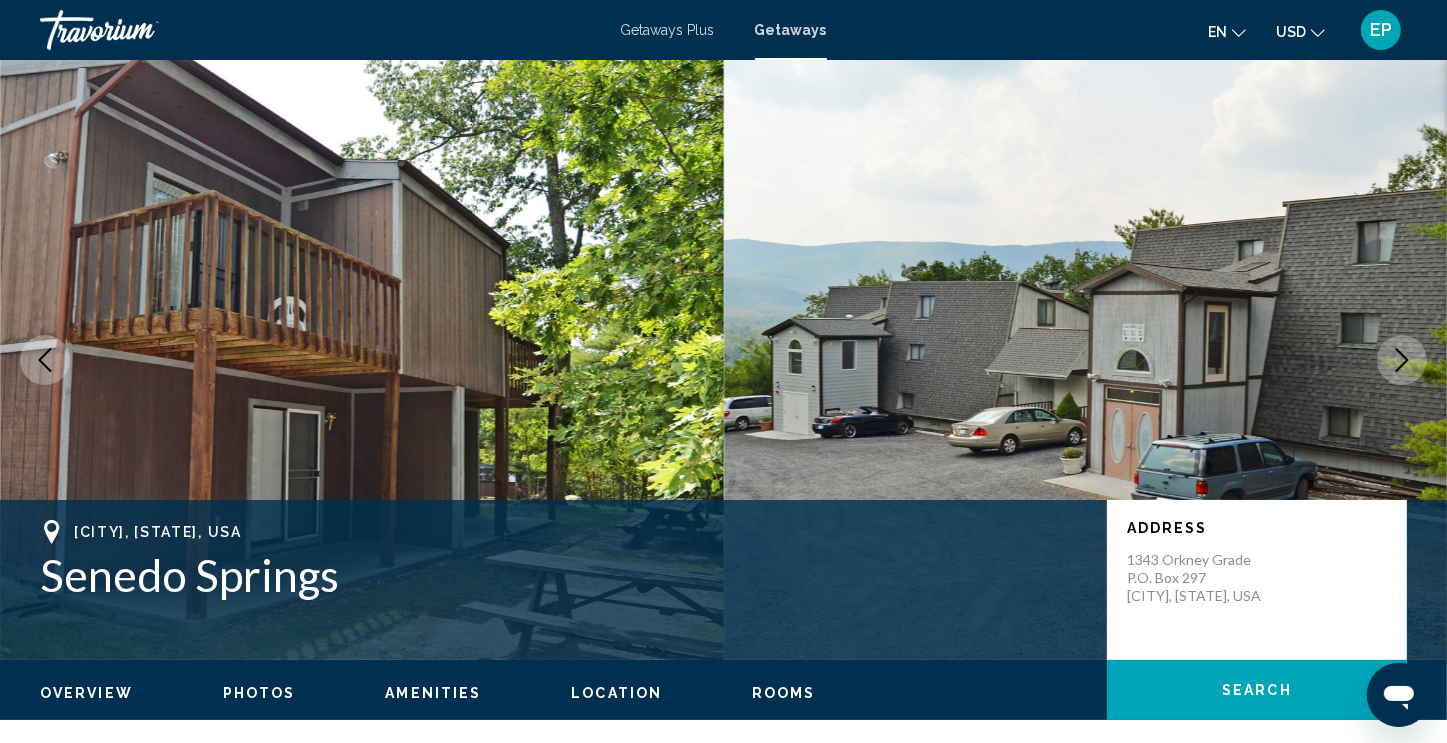 click 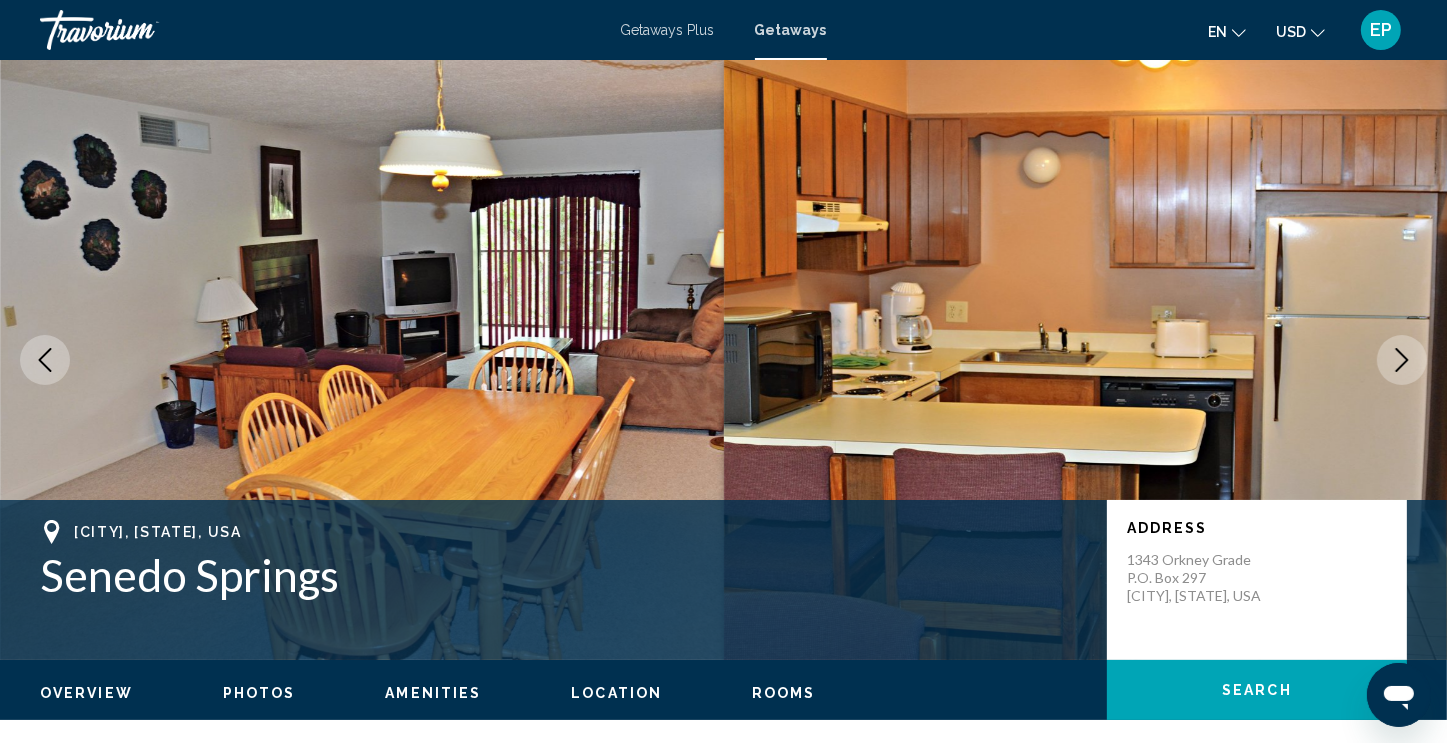 click 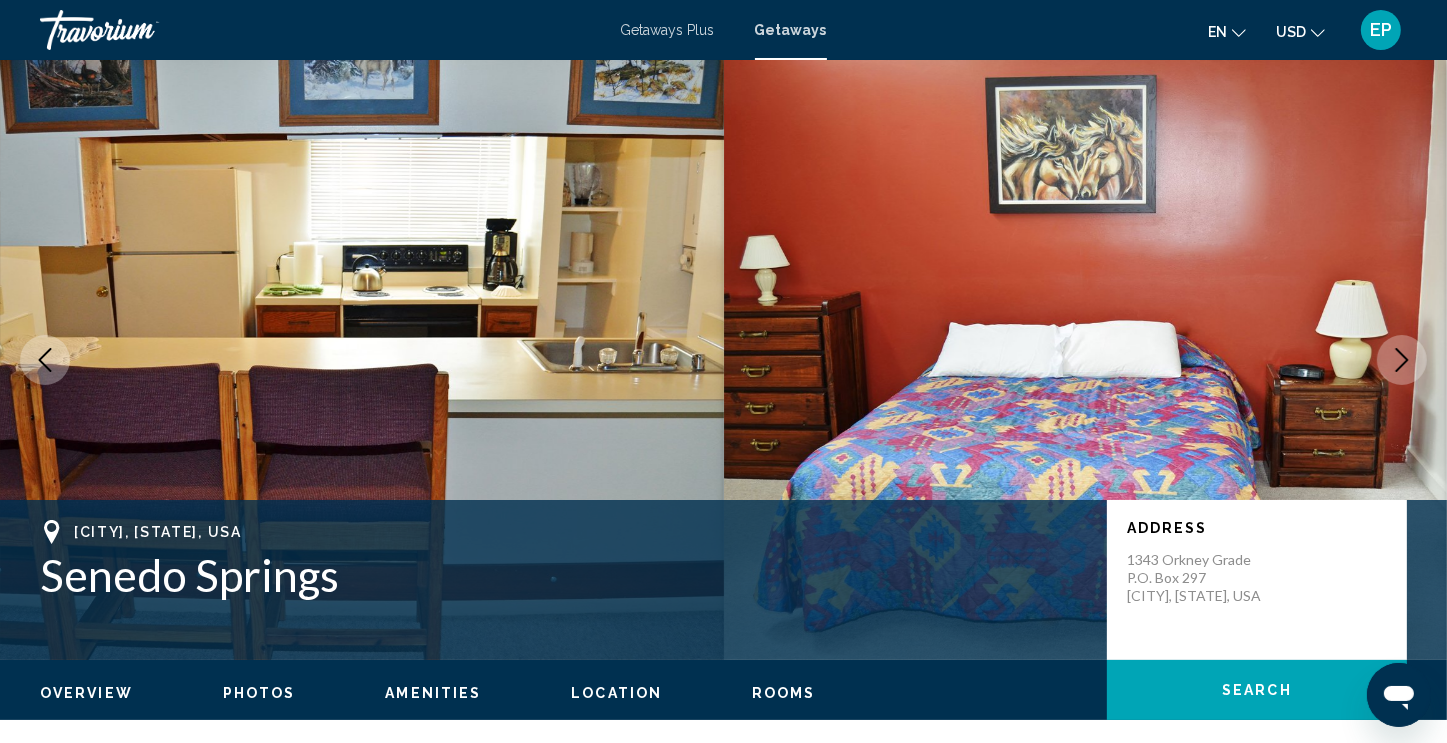 click 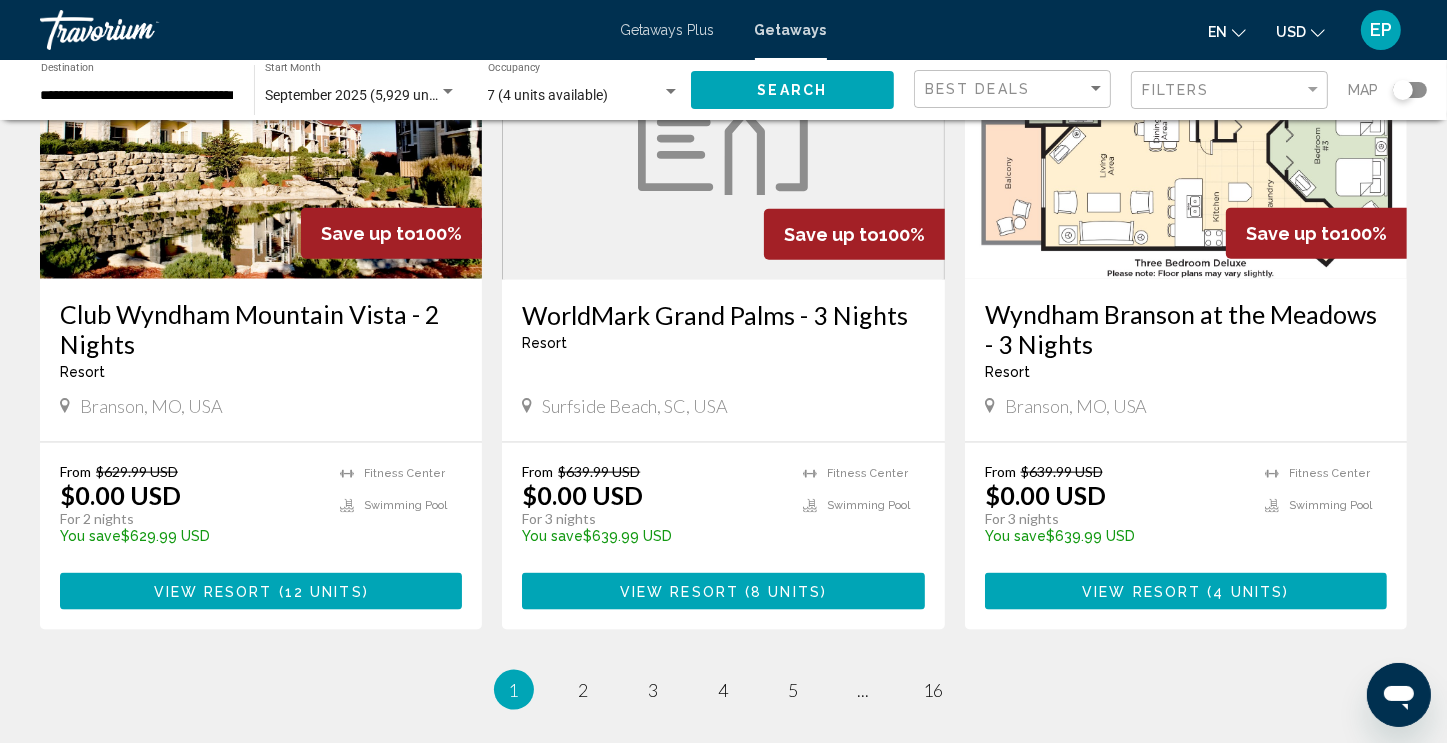 scroll, scrollTop: 2400, scrollLeft: 0, axis: vertical 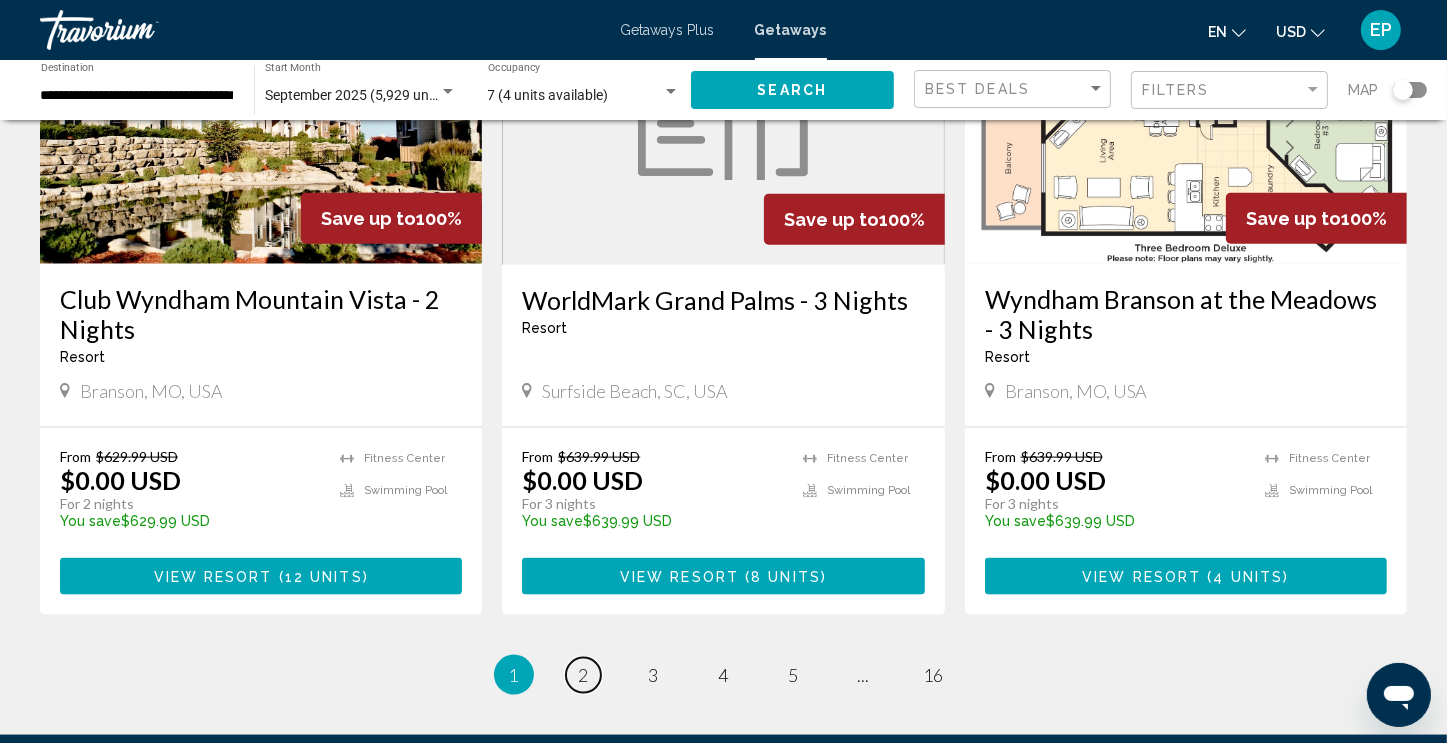click on "page  2" at bounding box center (583, 675) 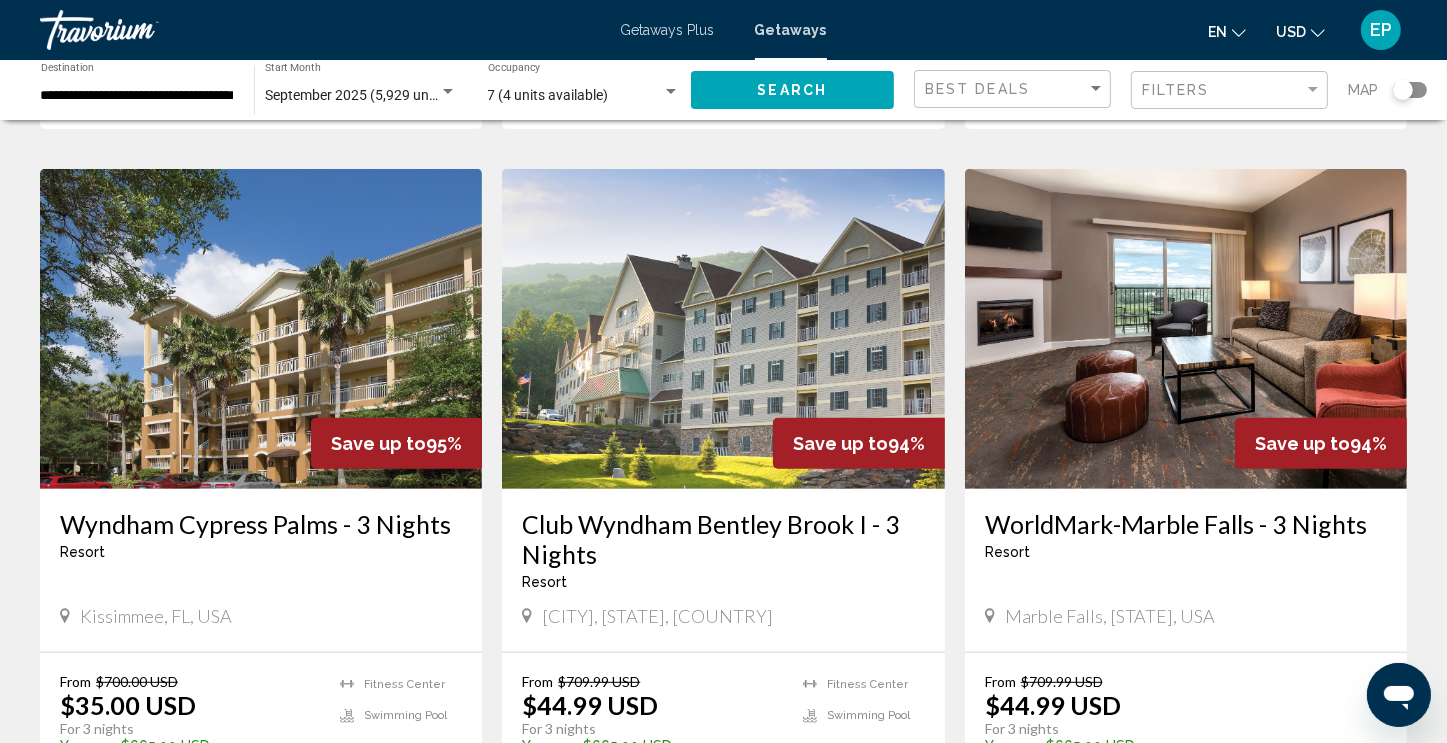 scroll, scrollTop: 700, scrollLeft: 0, axis: vertical 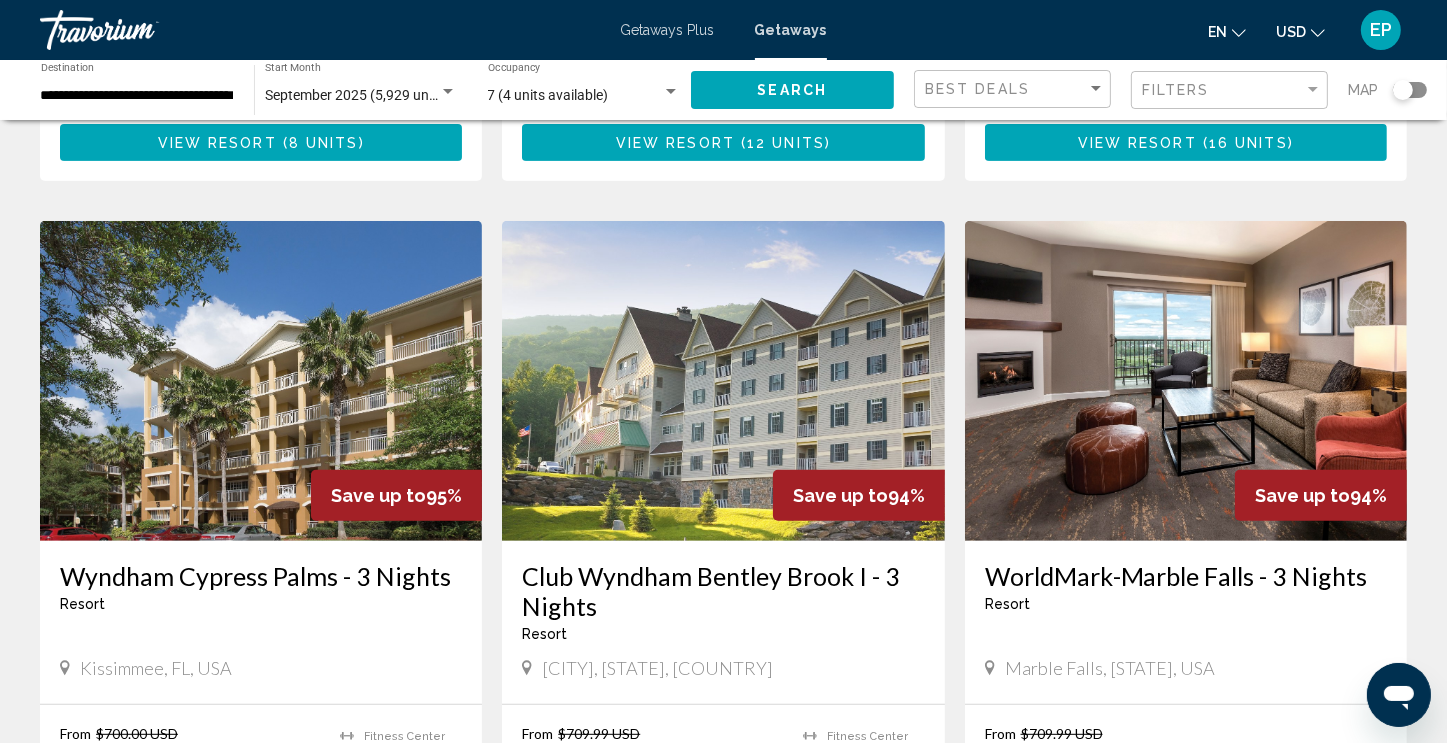 click on "Getaways" at bounding box center [791, 30] 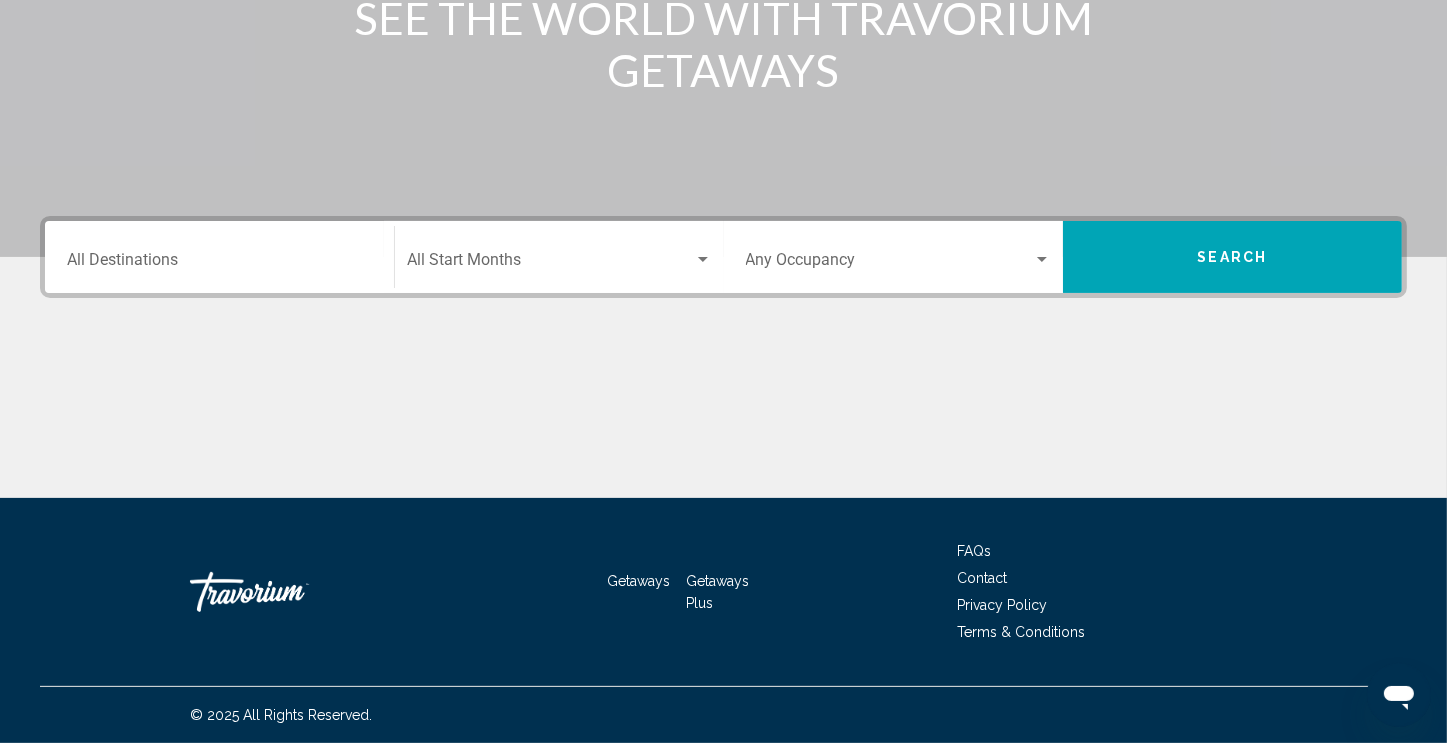 scroll, scrollTop: 0, scrollLeft: 0, axis: both 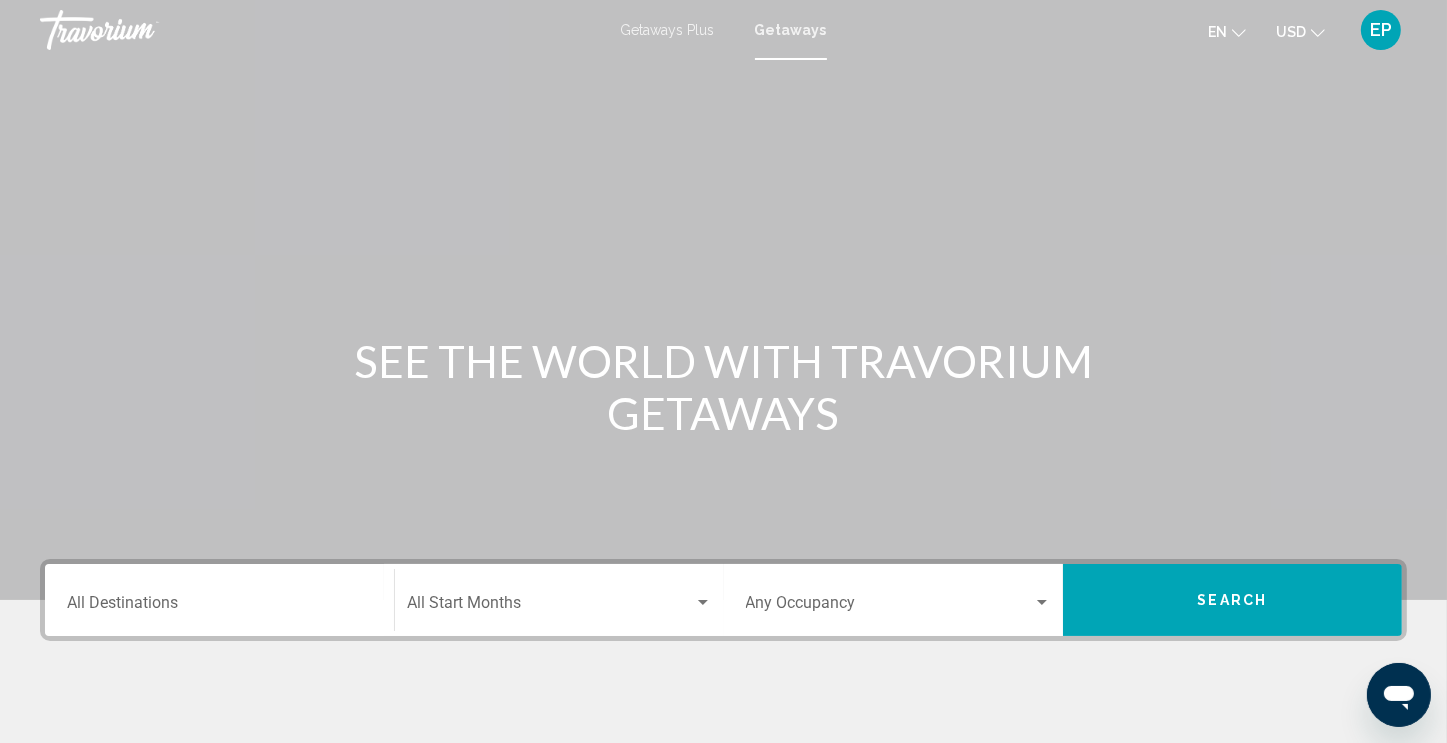click on "Destination All Destinations" at bounding box center [219, 607] 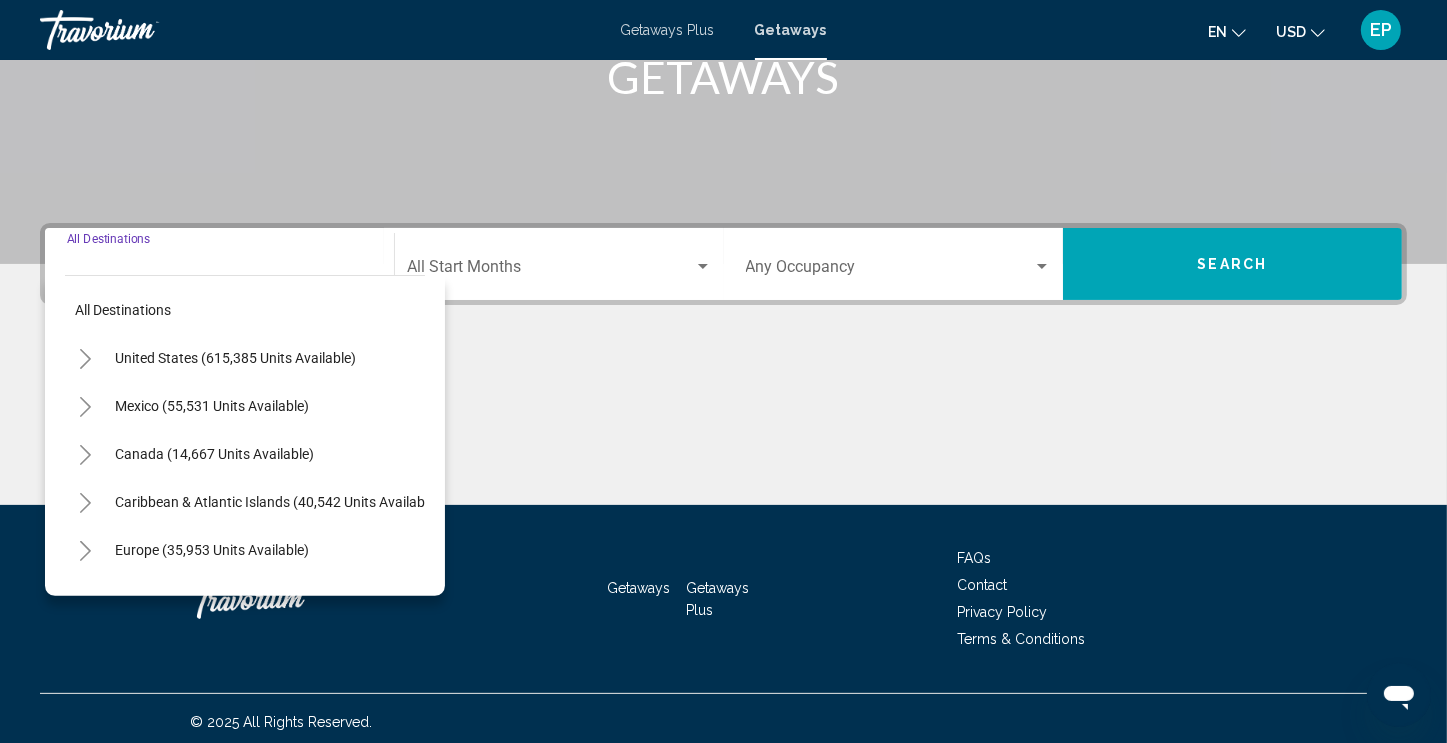 scroll, scrollTop: 342, scrollLeft: 0, axis: vertical 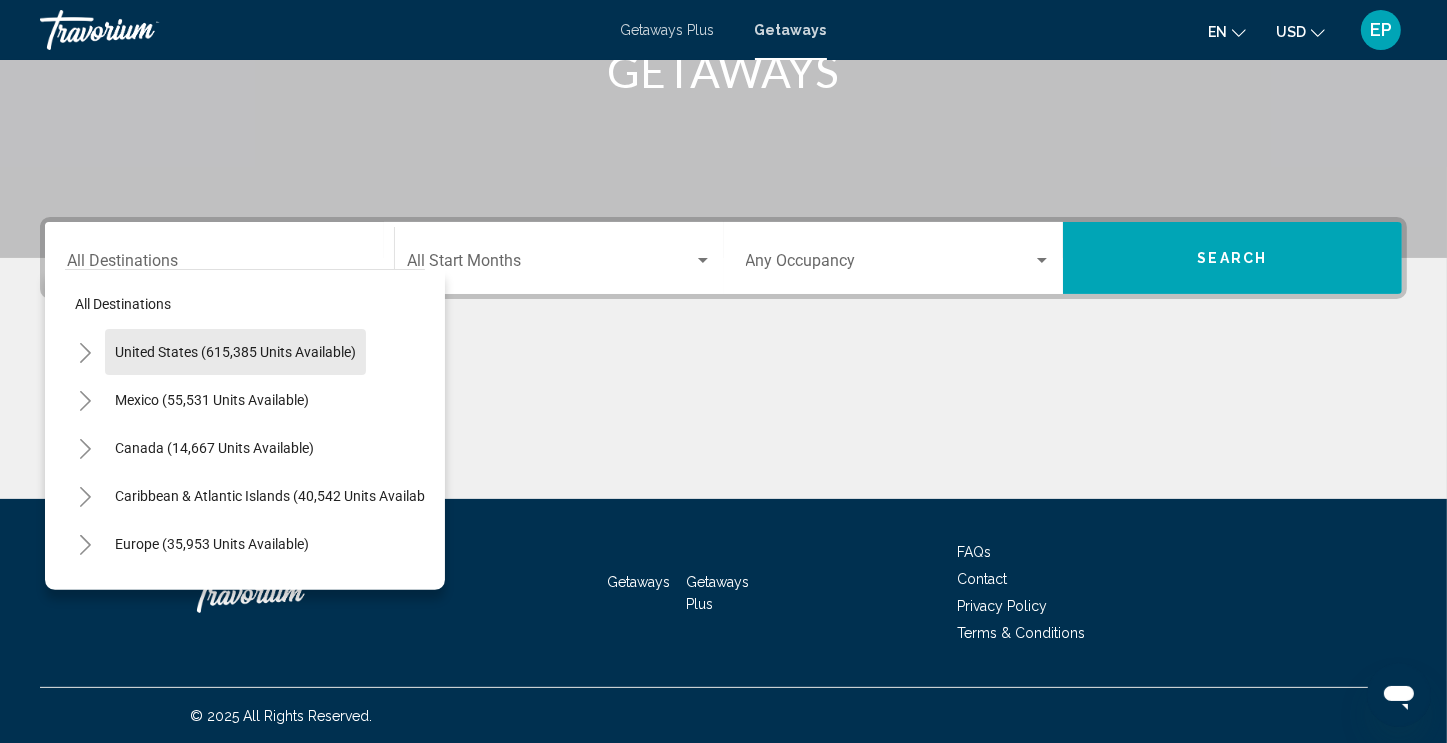 click on "United States (615,385 units available)" 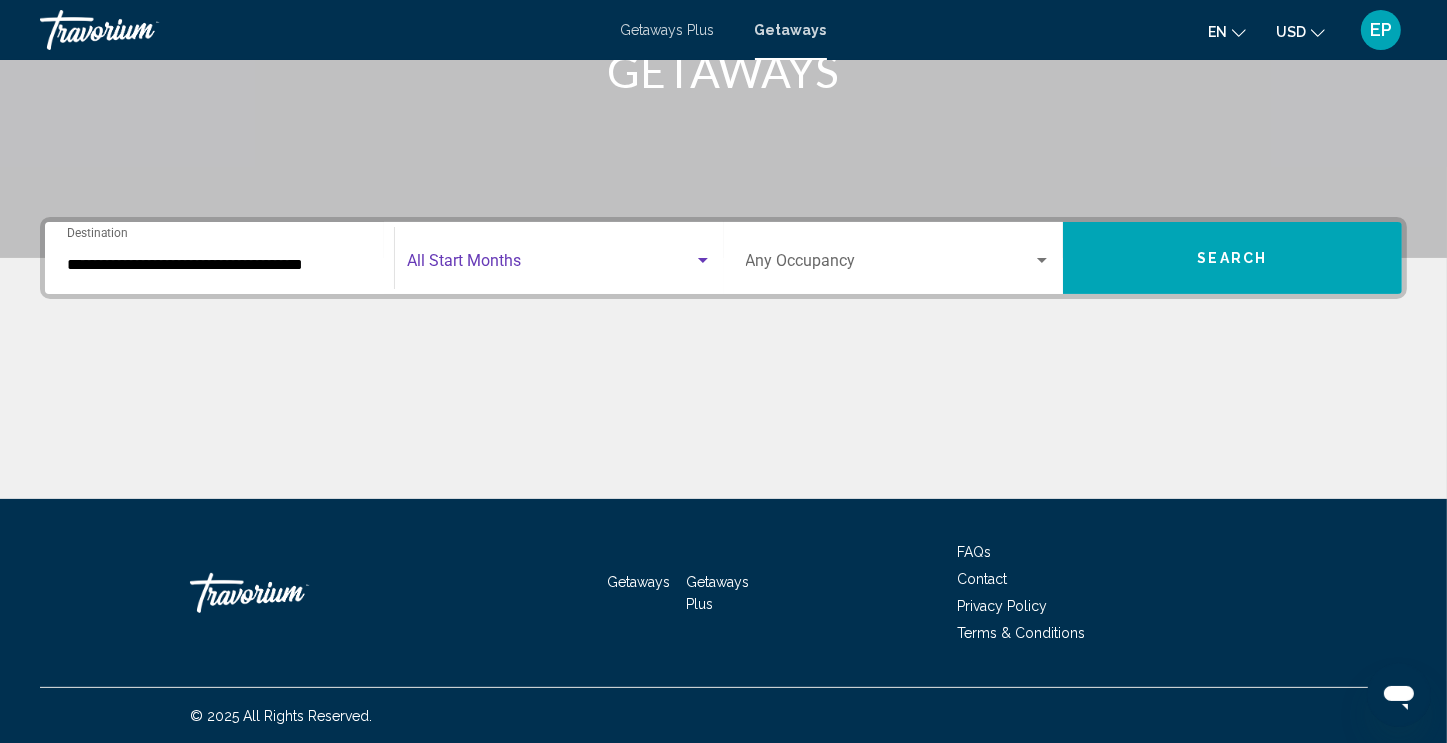 click at bounding box center [550, 265] 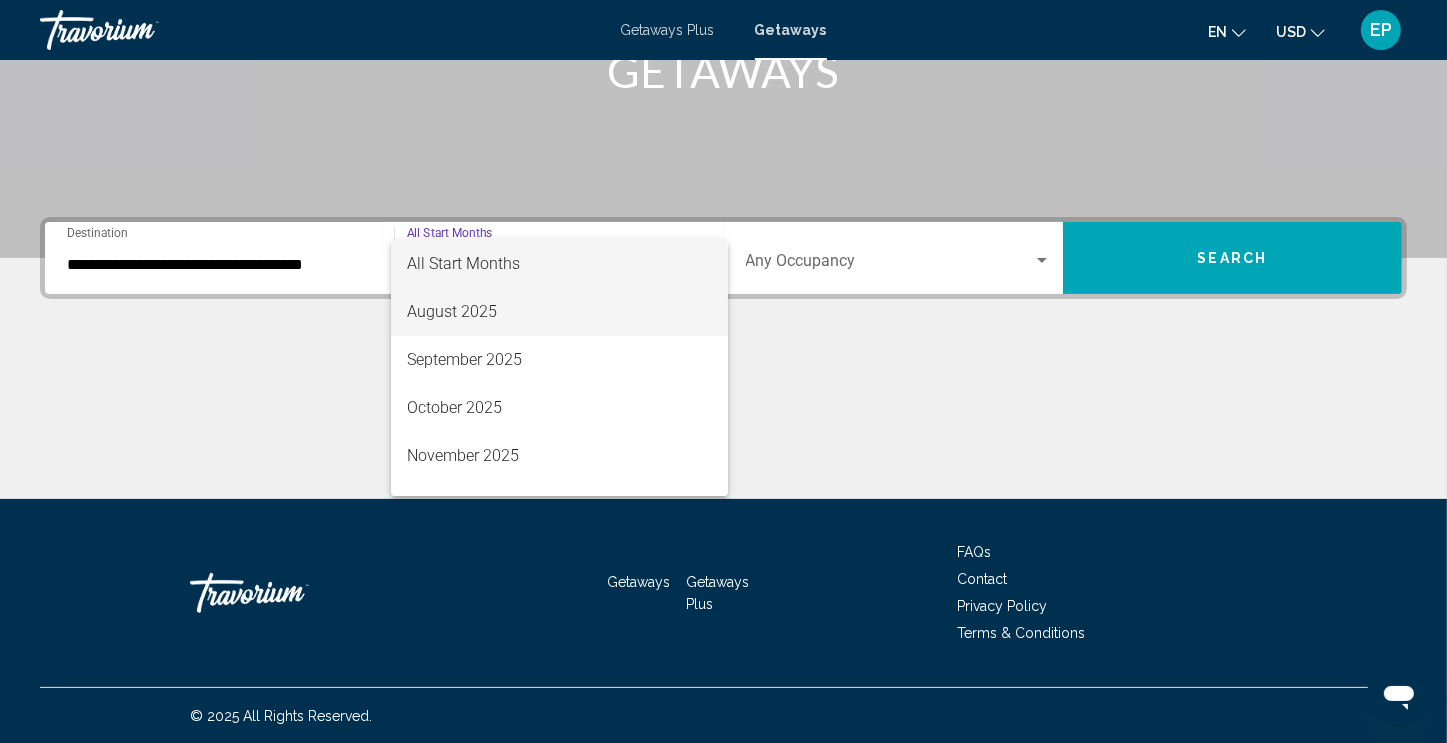 click on "August 2025" at bounding box center (559, 312) 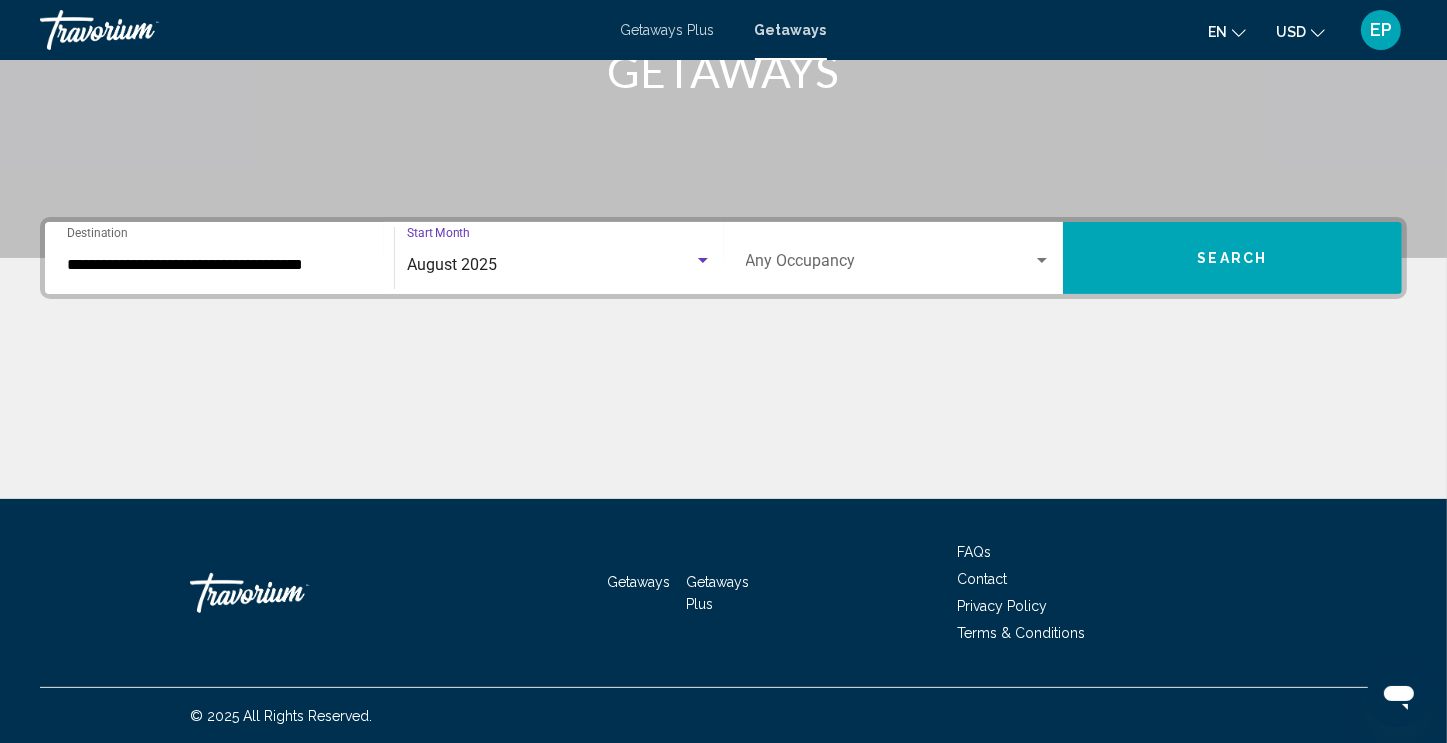 click at bounding box center (889, 265) 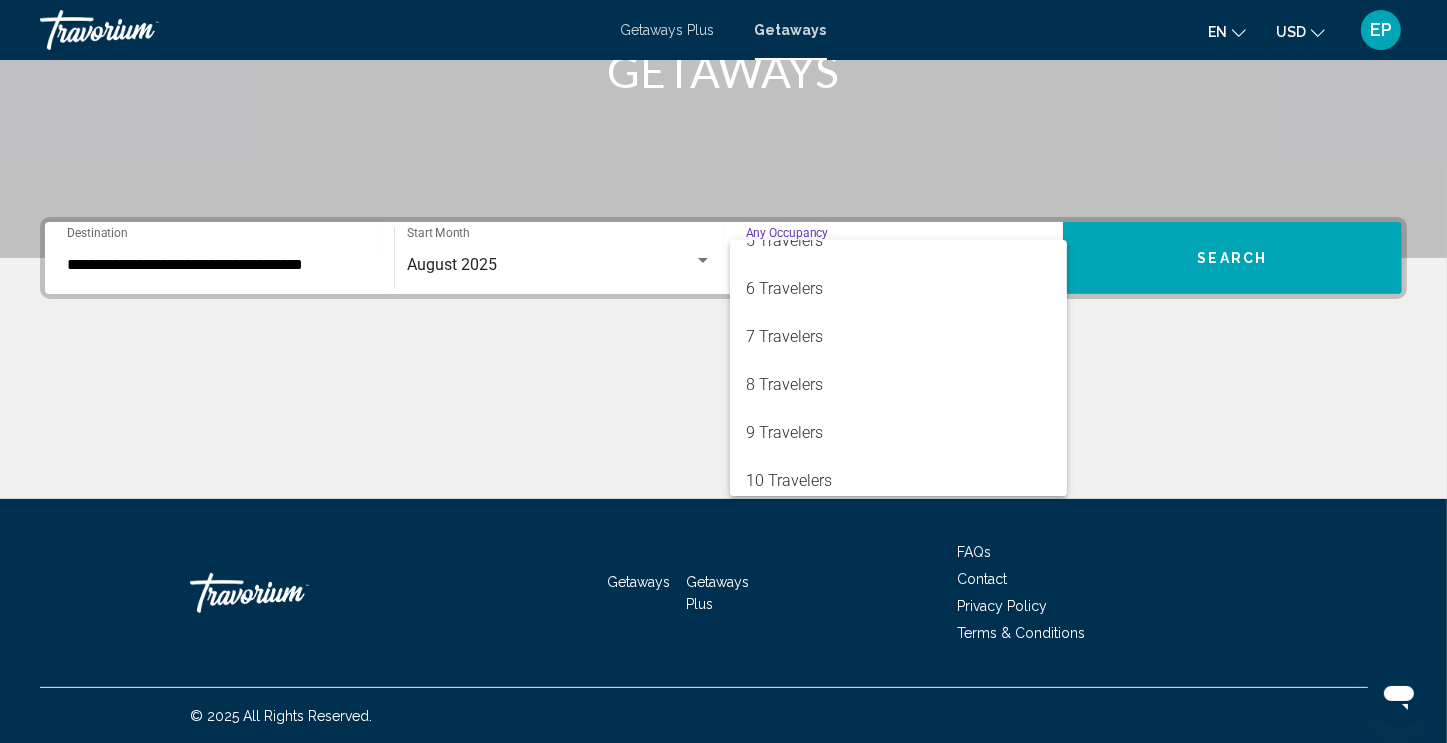 scroll, scrollTop: 224, scrollLeft: 0, axis: vertical 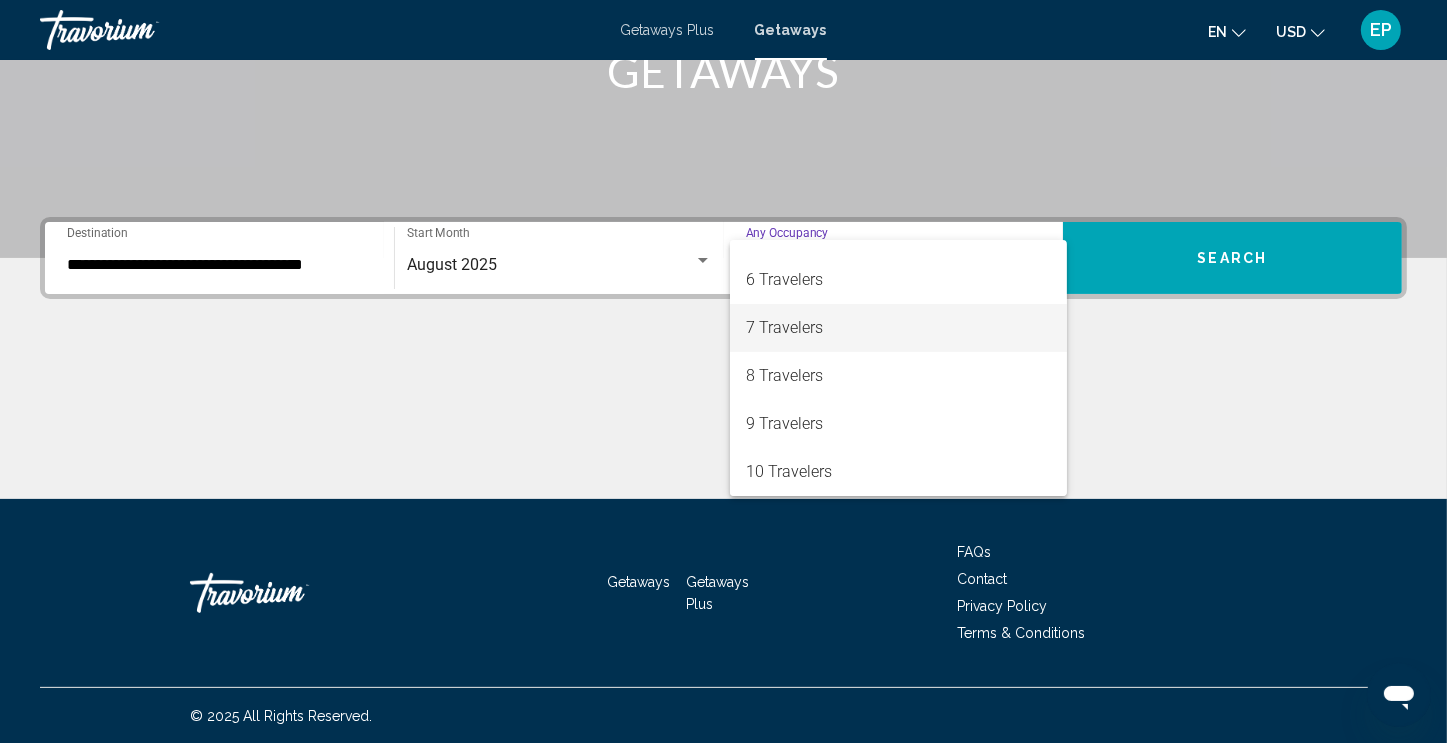 click on "7 Travelers" at bounding box center (898, 328) 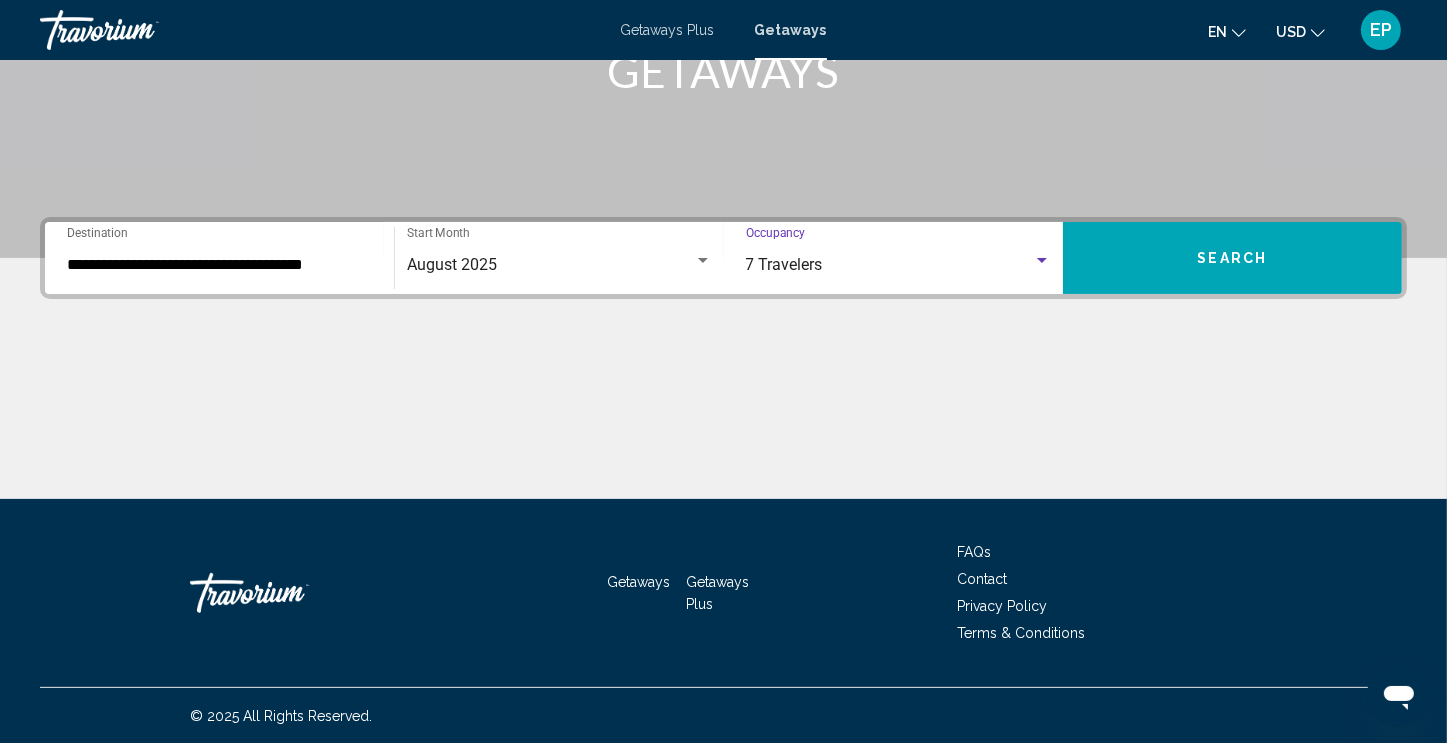 click on "Search" at bounding box center (1233, 259) 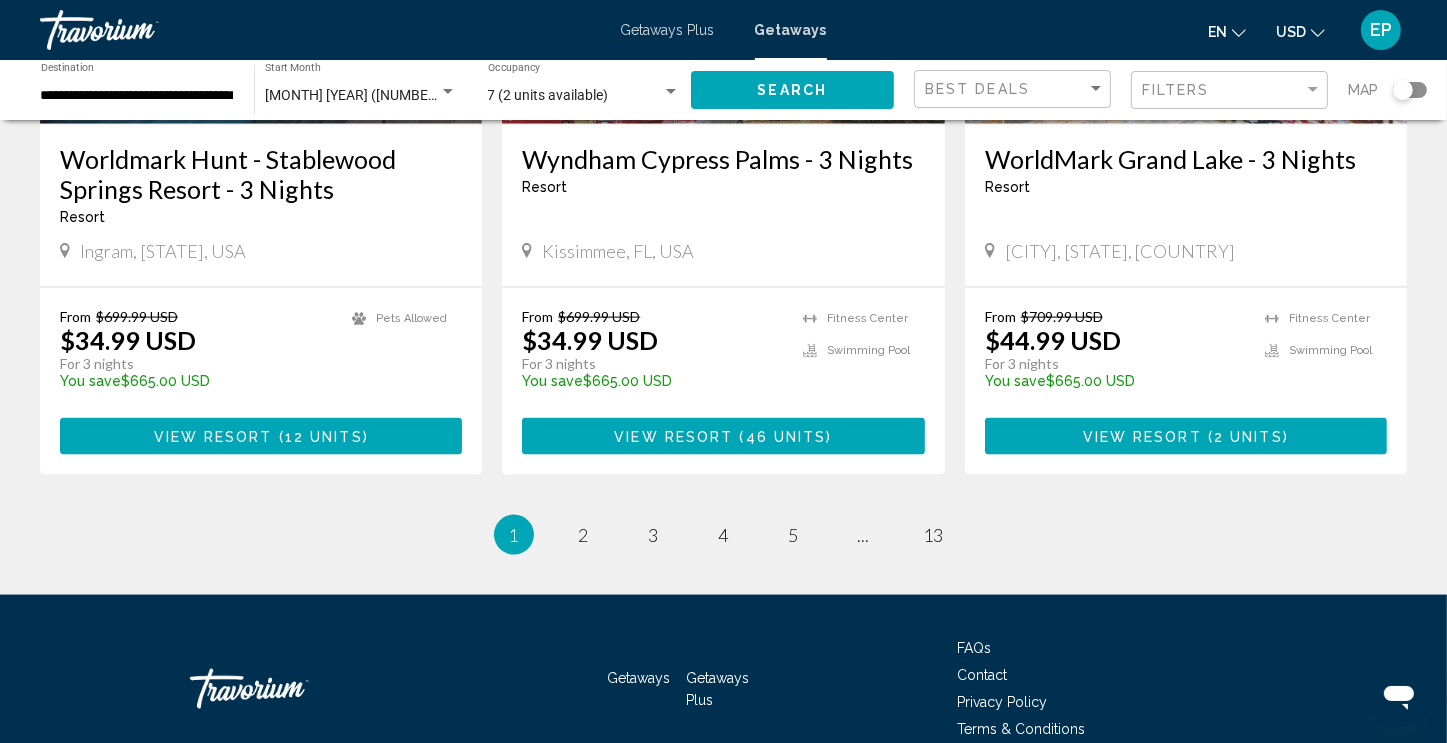 scroll, scrollTop: 2633, scrollLeft: 0, axis: vertical 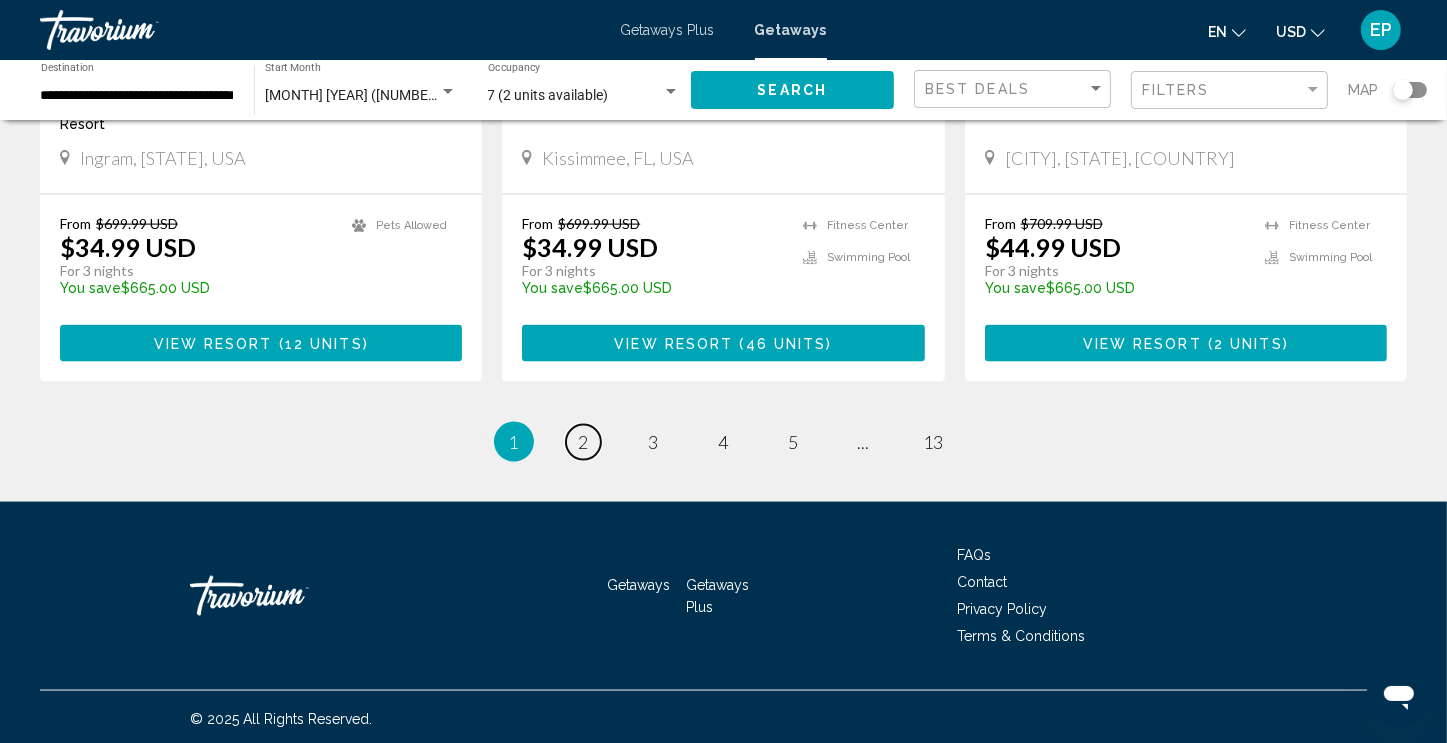 click on "2" at bounding box center (584, 442) 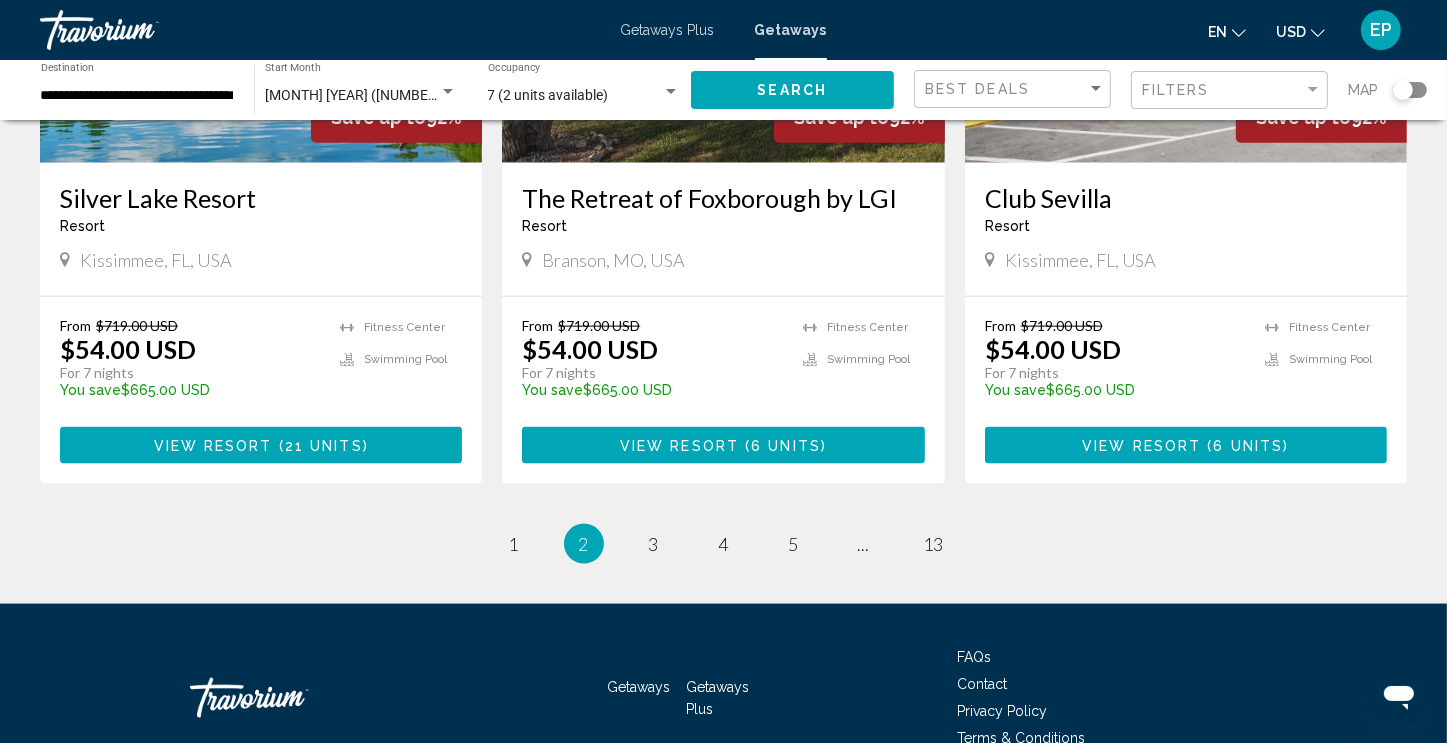 scroll, scrollTop: 2500, scrollLeft: 0, axis: vertical 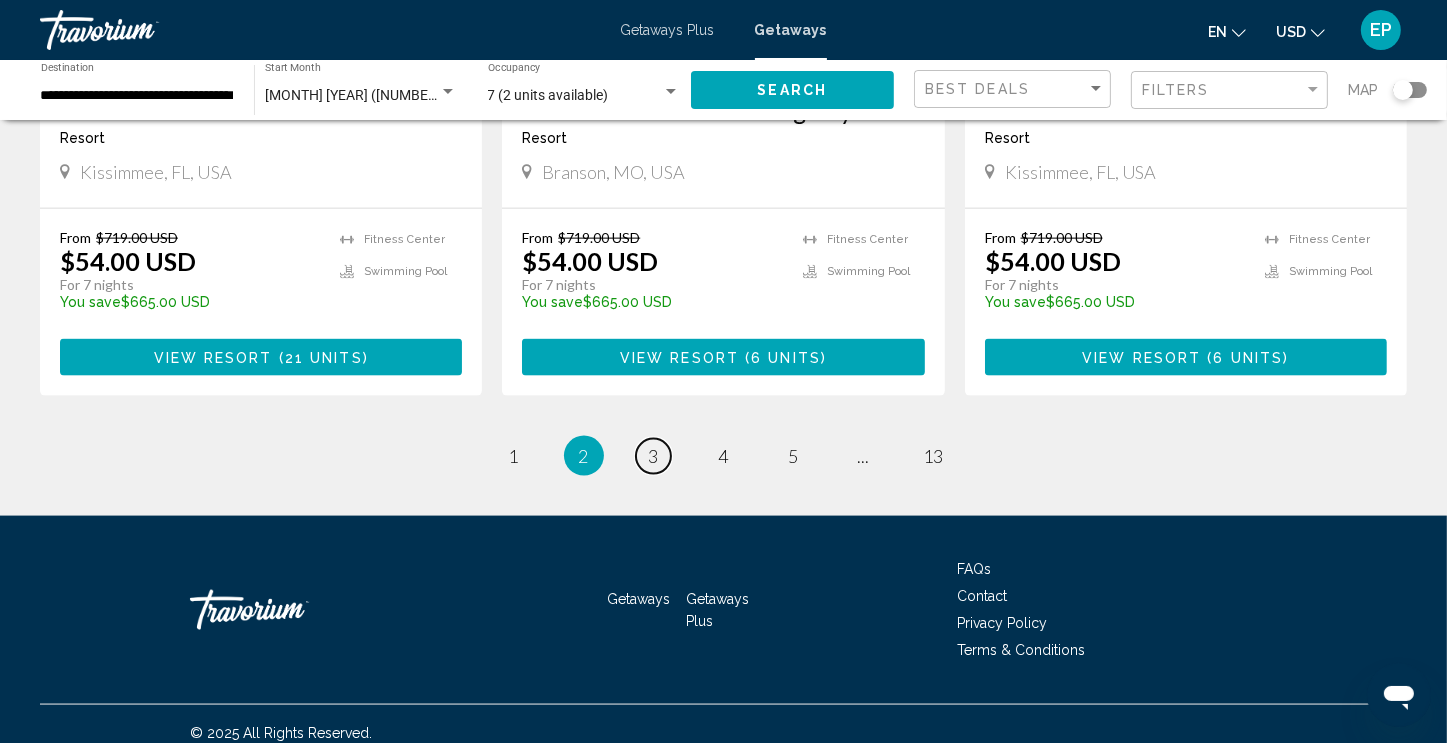 click on "page  3" at bounding box center [653, 456] 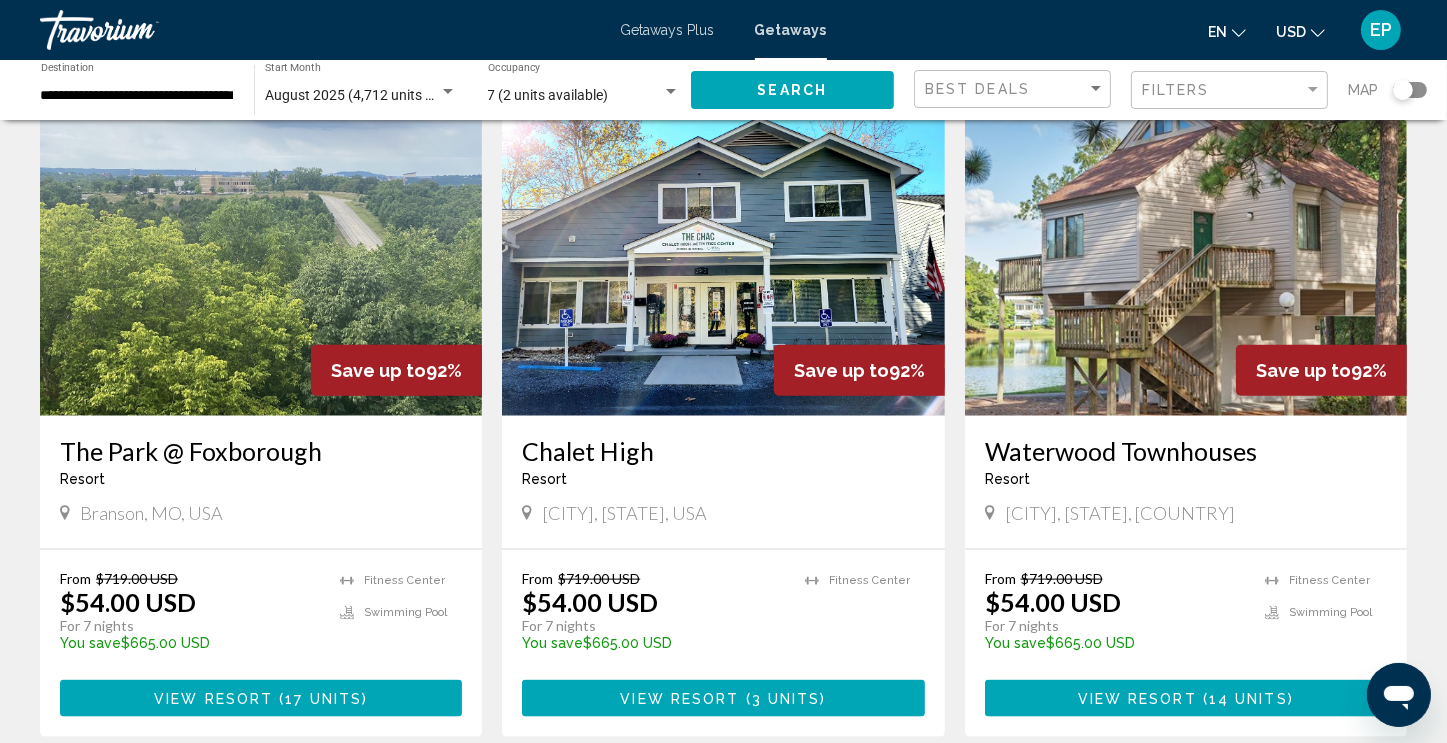 scroll, scrollTop: 2300, scrollLeft: 0, axis: vertical 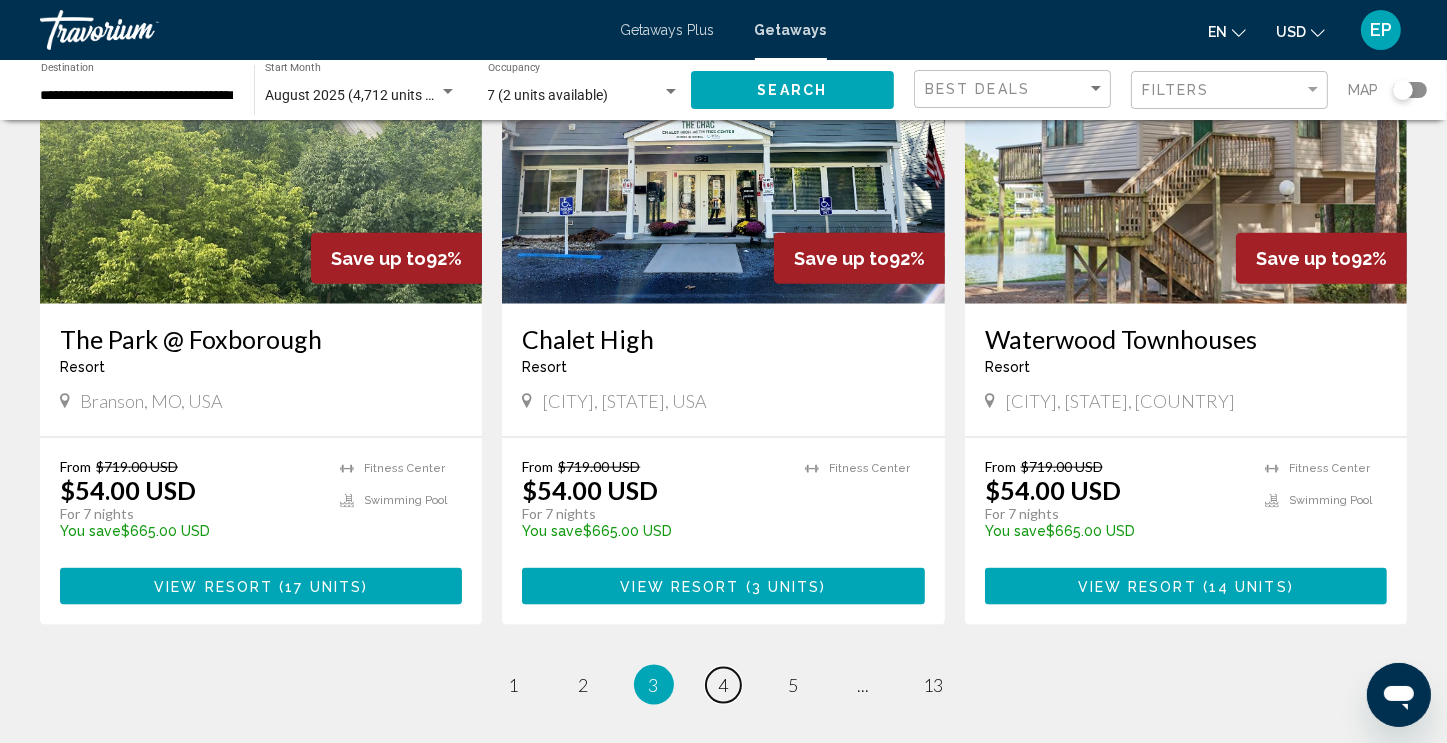 click on "4" at bounding box center [724, 685] 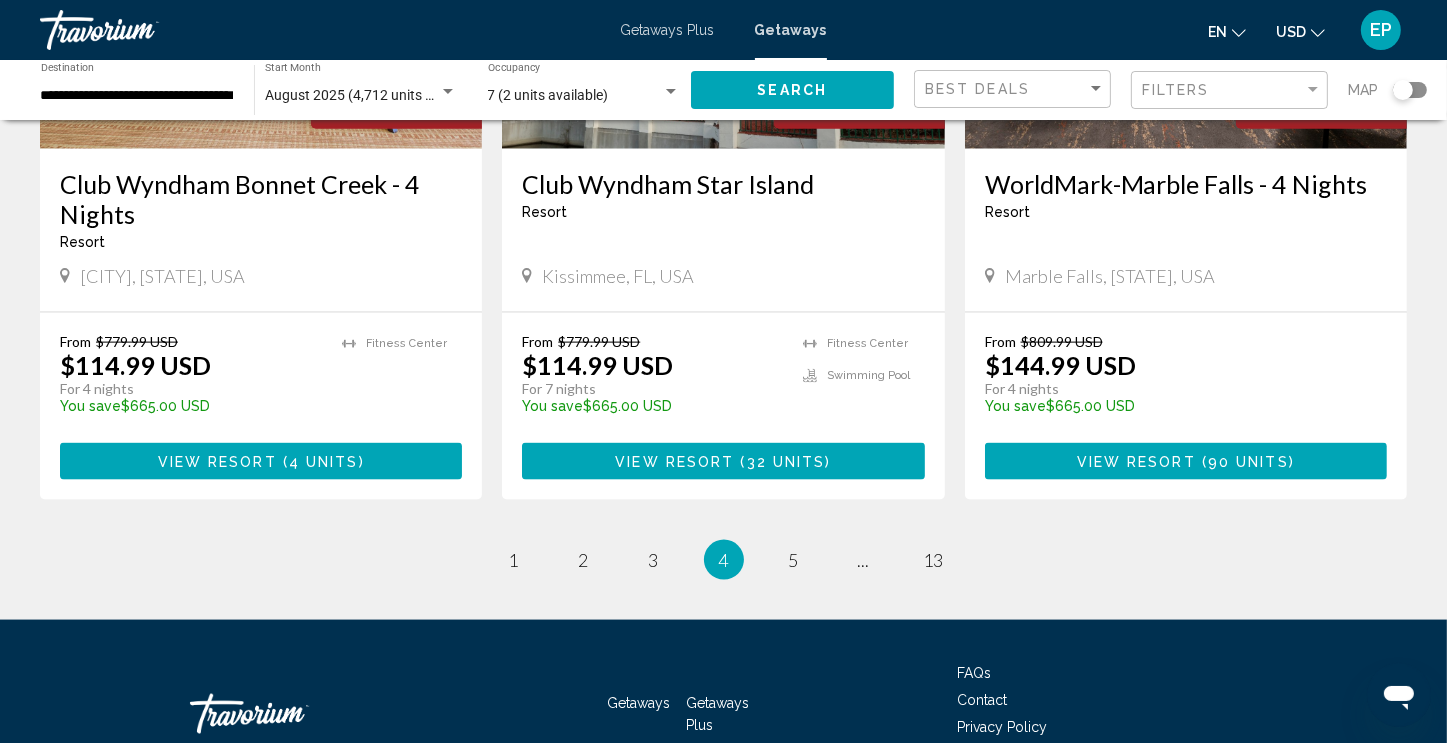 scroll, scrollTop: 2500, scrollLeft: 0, axis: vertical 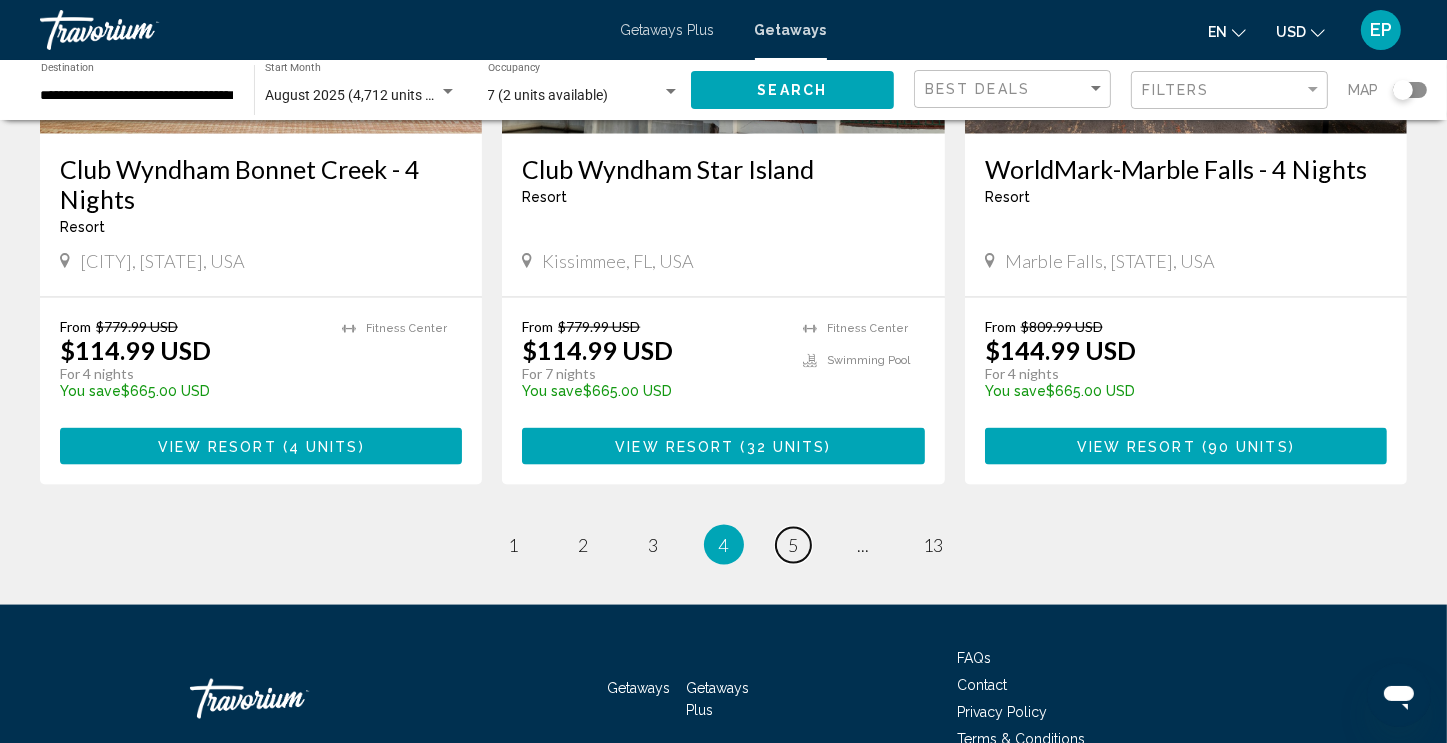 click on "5" at bounding box center (794, 545) 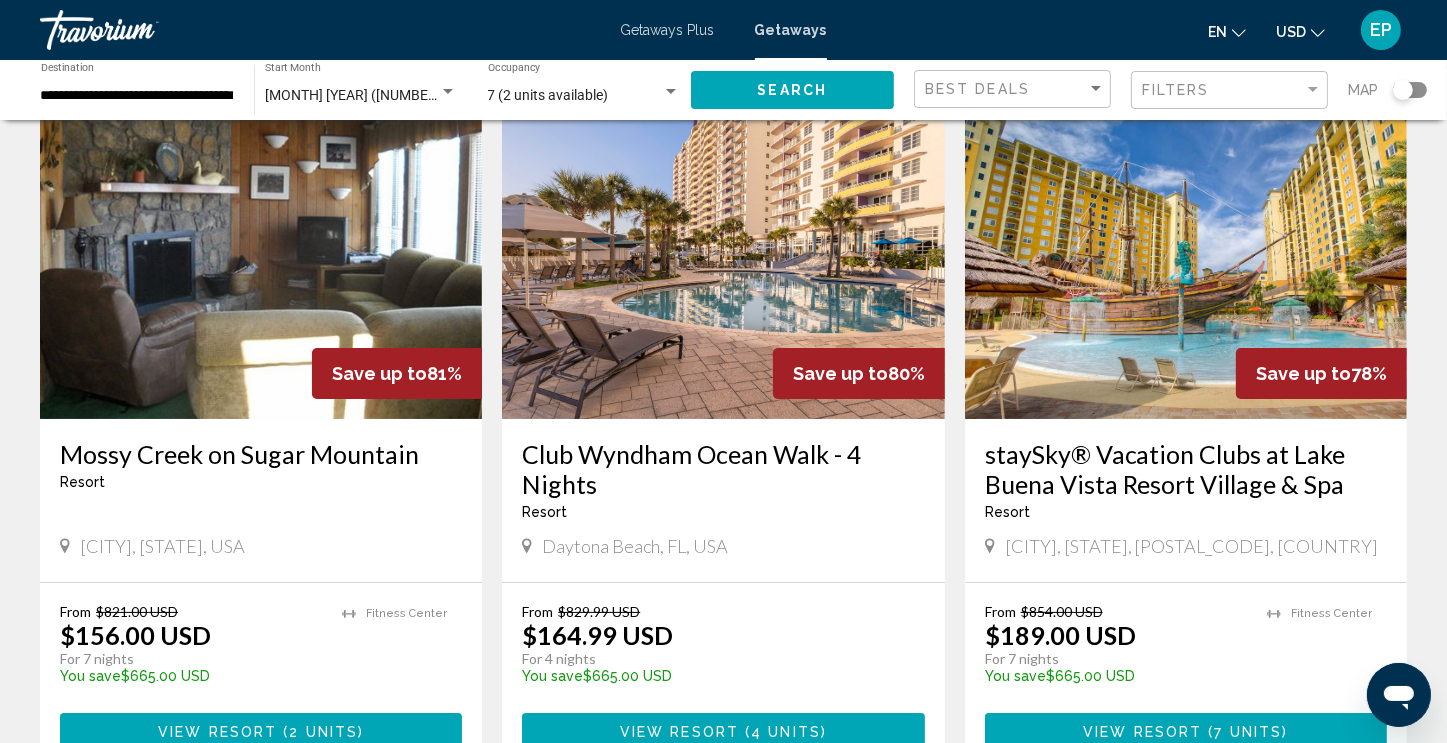 scroll, scrollTop: 200, scrollLeft: 0, axis: vertical 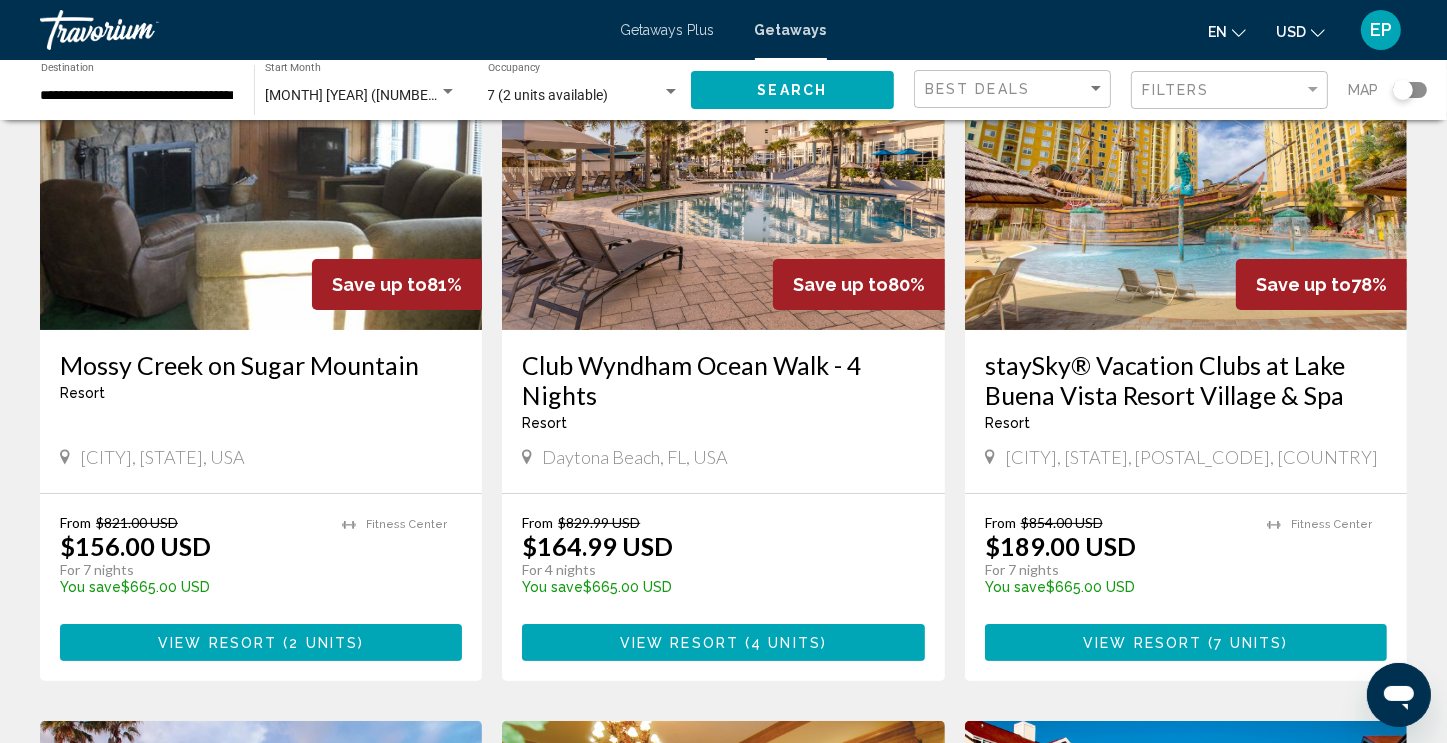 click on "View Resort    ( 7 units )" at bounding box center [1186, 642] 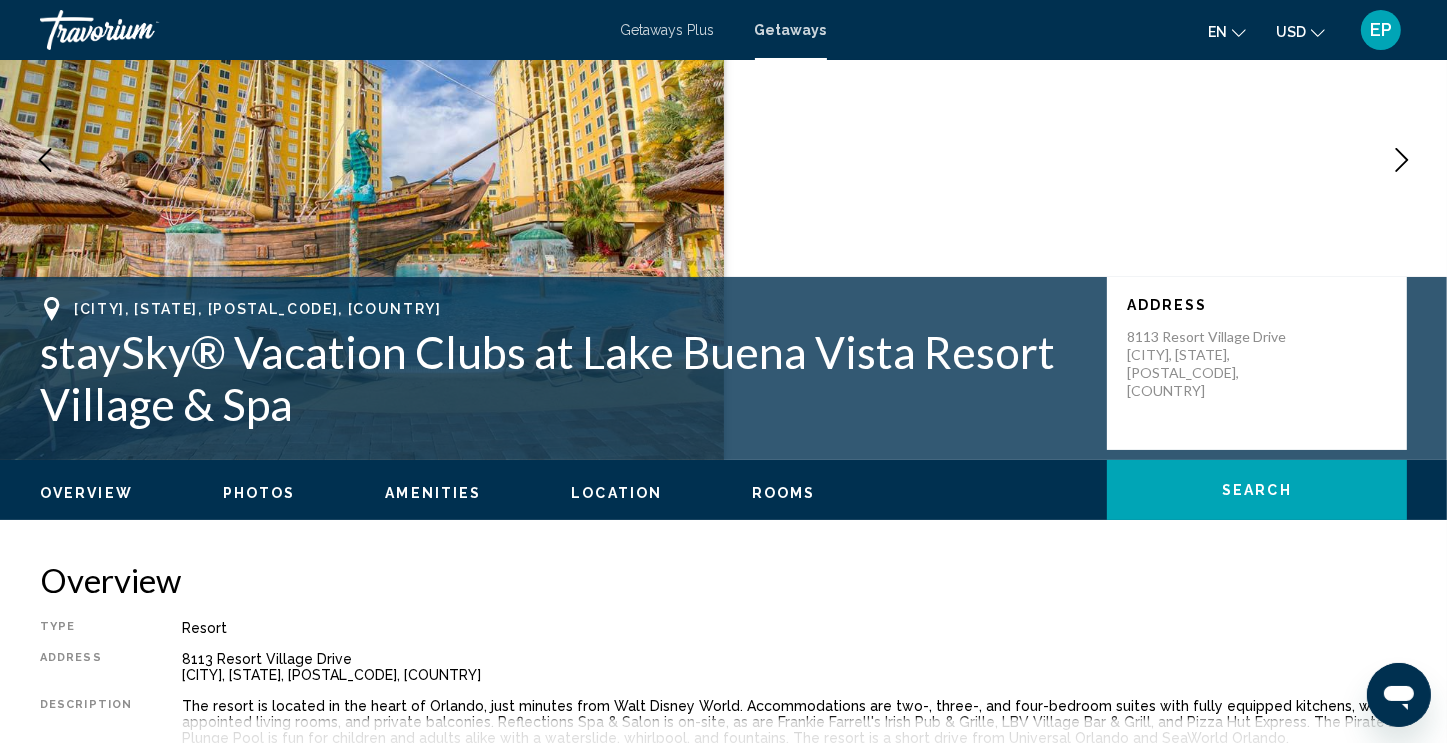 scroll, scrollTop: 0, scrollLeft: 0, axis: both 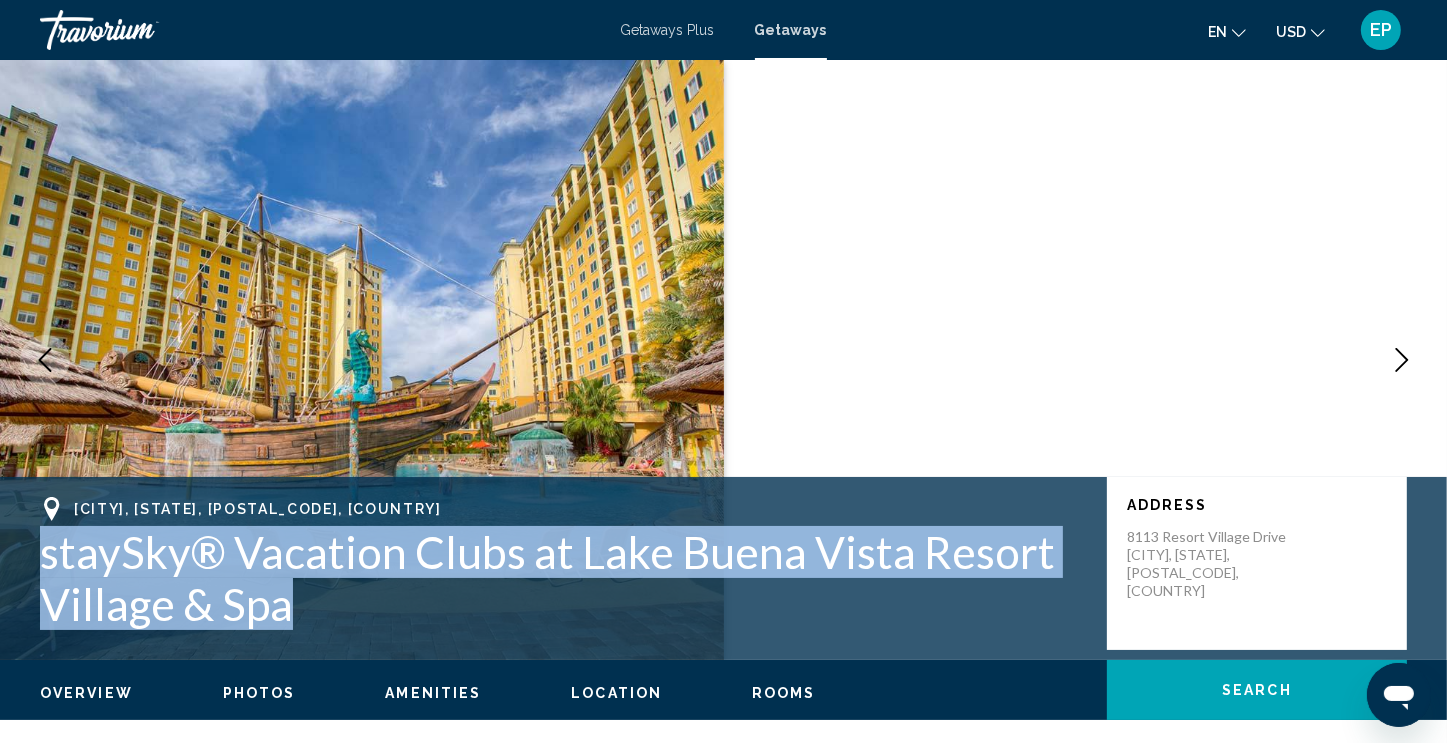 drag, startPoint x: 46, startPoint y: 555, endPoint x: 415, endPoint y: 592, distance: 370.85037 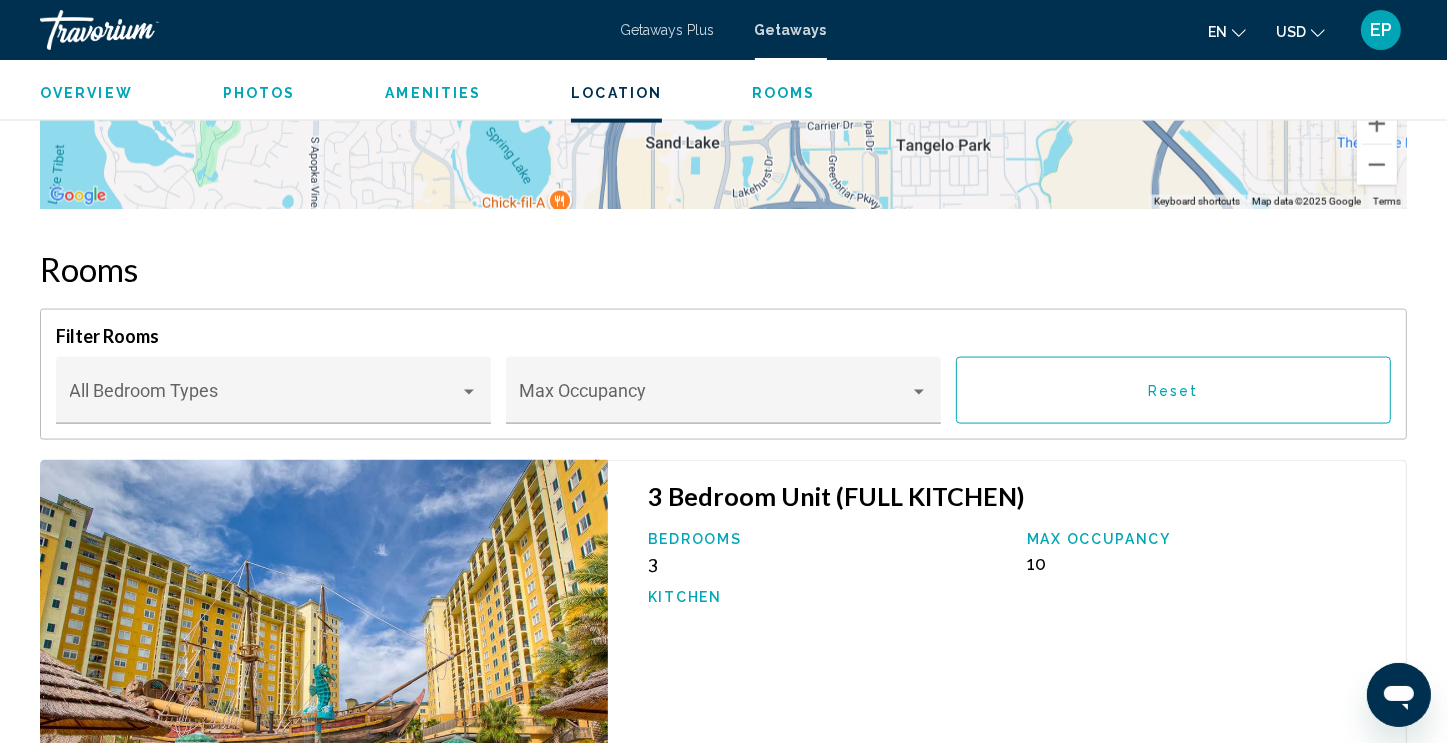 scroll, scrollTop: 2672, scrollLeft: 0, axis: vertical 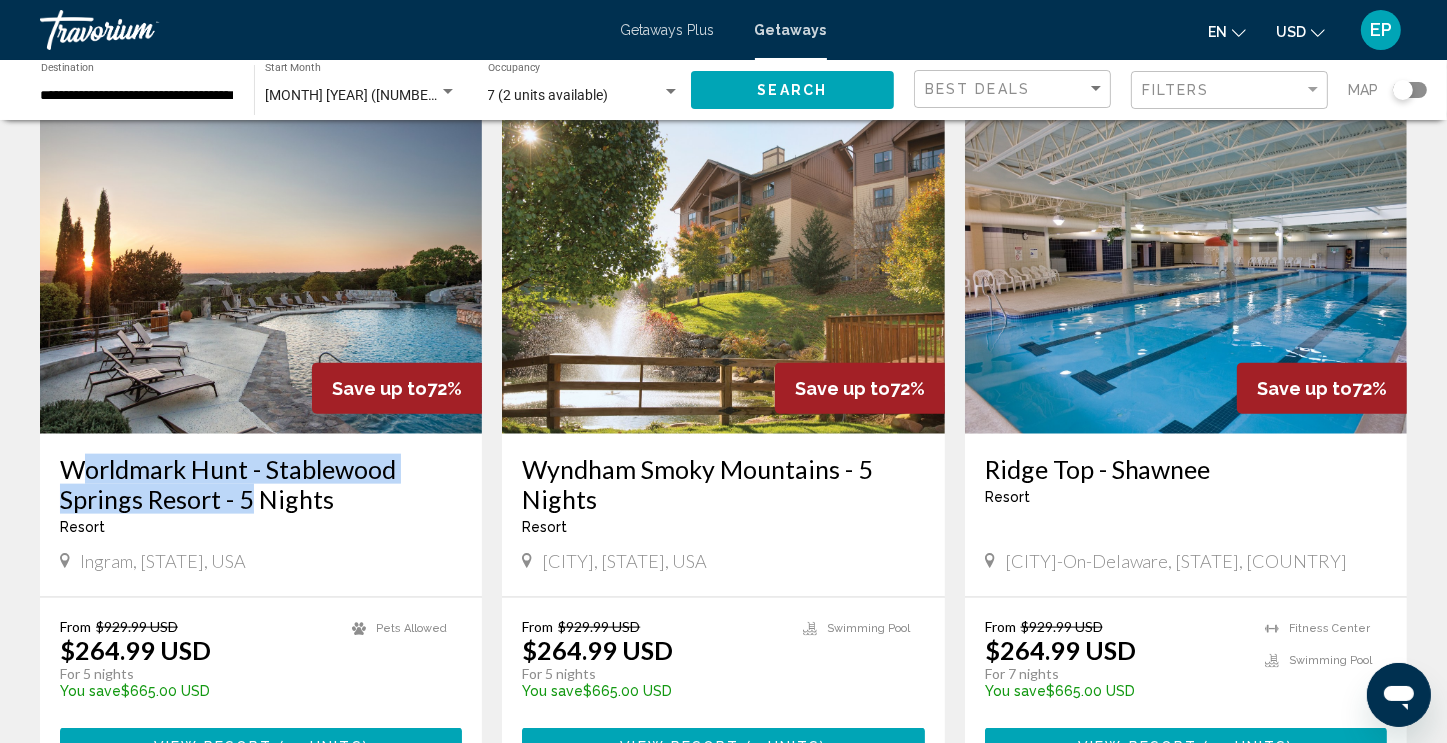 drag, startPoint x: 59, startPoint y: 470, endPoint x: 236, endPoint y: 510, distance: 181.4635 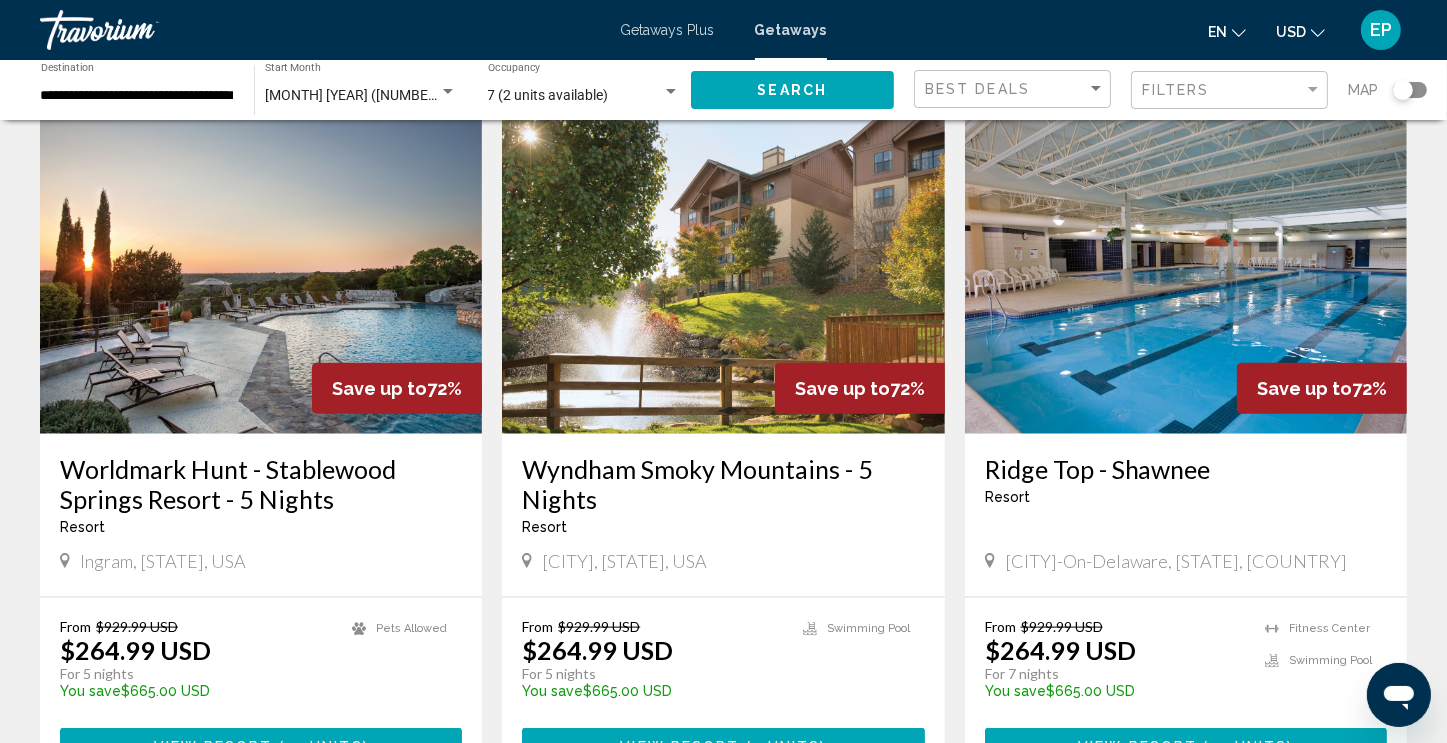 click on "4,710 Getaways units available across 152 Resorts Save up to  81%   Mossy Creek on Sugar Mountain  Resort  -  This is an adults only resort
[CITY], [STATE], USA From $821.00 USD $156.00 USD For 7 nights You save  $665.00 USD   temp  4
Fitness Center View Resort    ( 2 units )  Save up to  80%   Club Wyndham Ocean Walk - 4 Nights  Resort  -  This is an adults only resort
[CITY], [STATE], USA From $829.99 USD $164.99 USD For 4 nights You save  $665.00 USD   temp  View Resort    ( 4 units )  Save up to  78%   staySky® Vacation Clubs at Lake Buena Vista Resort Village & Spa  Resort  -  This is an adults only resort
[CITY], [STATE], [POSTAL_CODE], USA From $854.00 USD $189.00 USD For 7 nights You save  $665.00 USD   temp  2
Fitness Center View Resort    ( 7 units )  Save up to  77%  Resort" at bounding box center [723, -598] 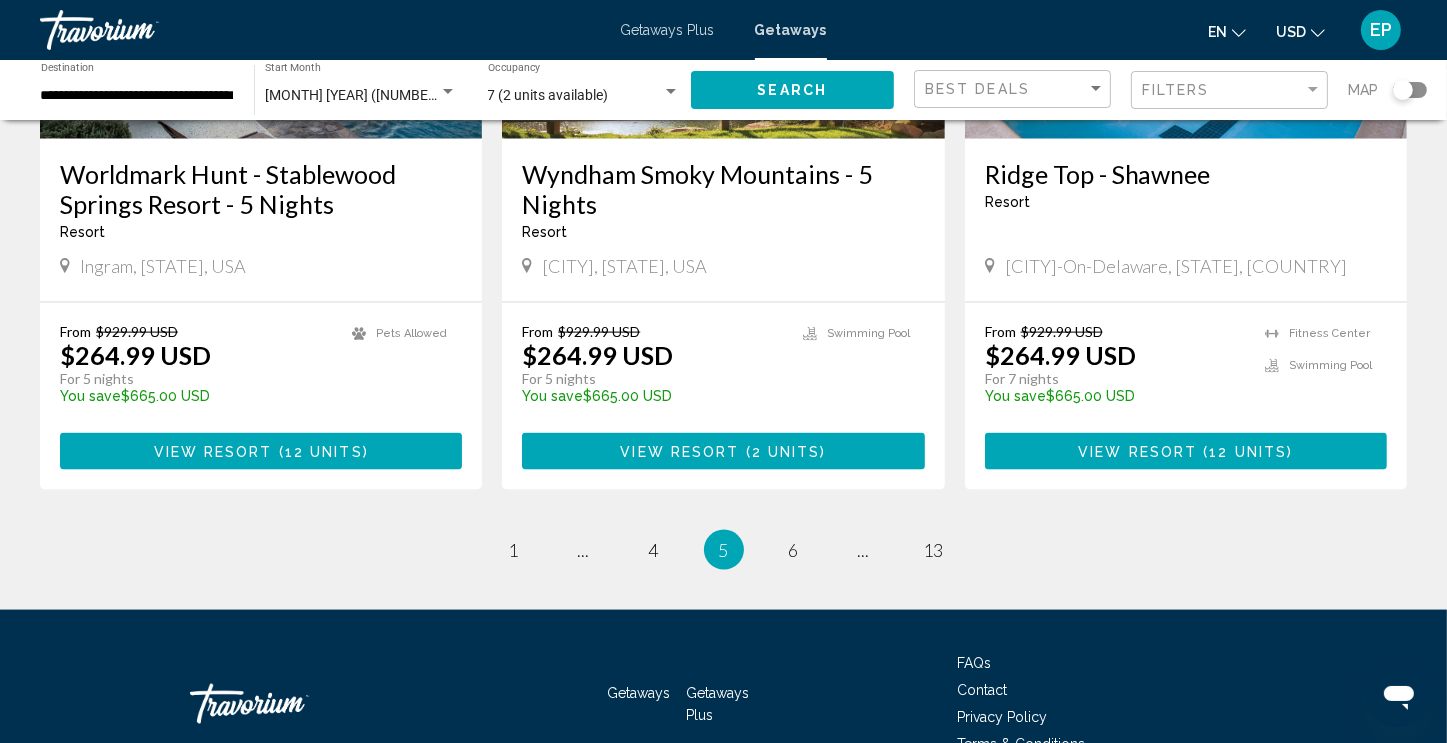 scroll, scrollTop: 2500, scrollLeft: 0, axis: vertical 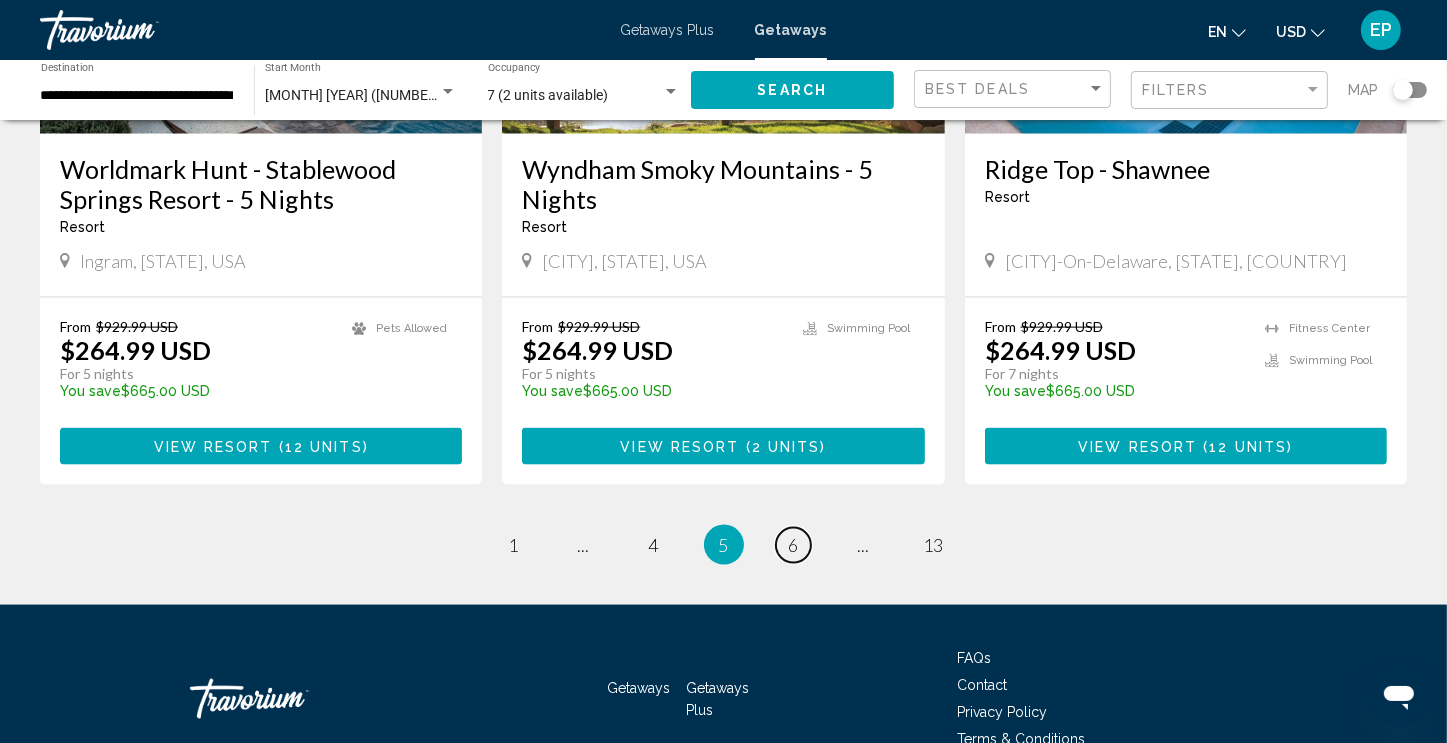click on "6" at bounding box center [794, 545] 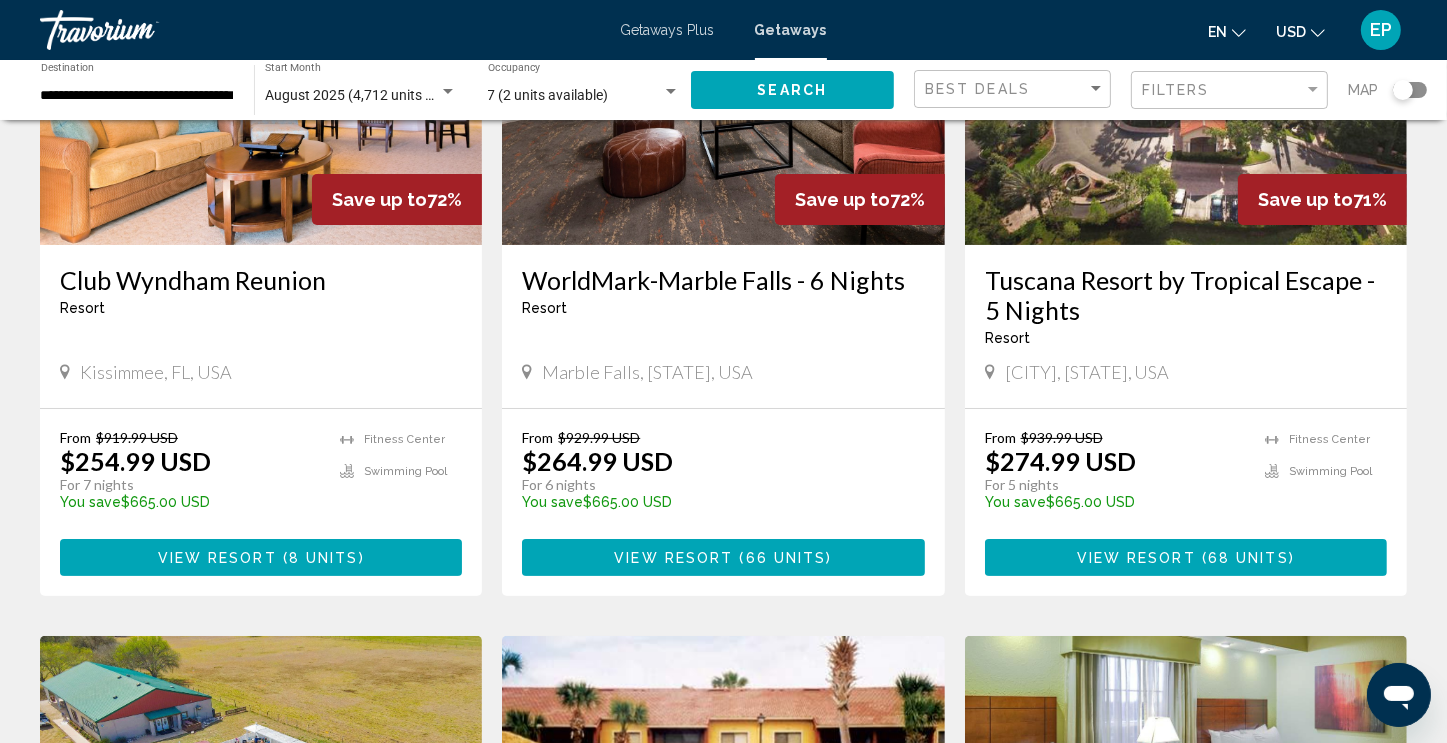 scroll, scrollTop: 300, scrollLeft: 0, axis: vertical 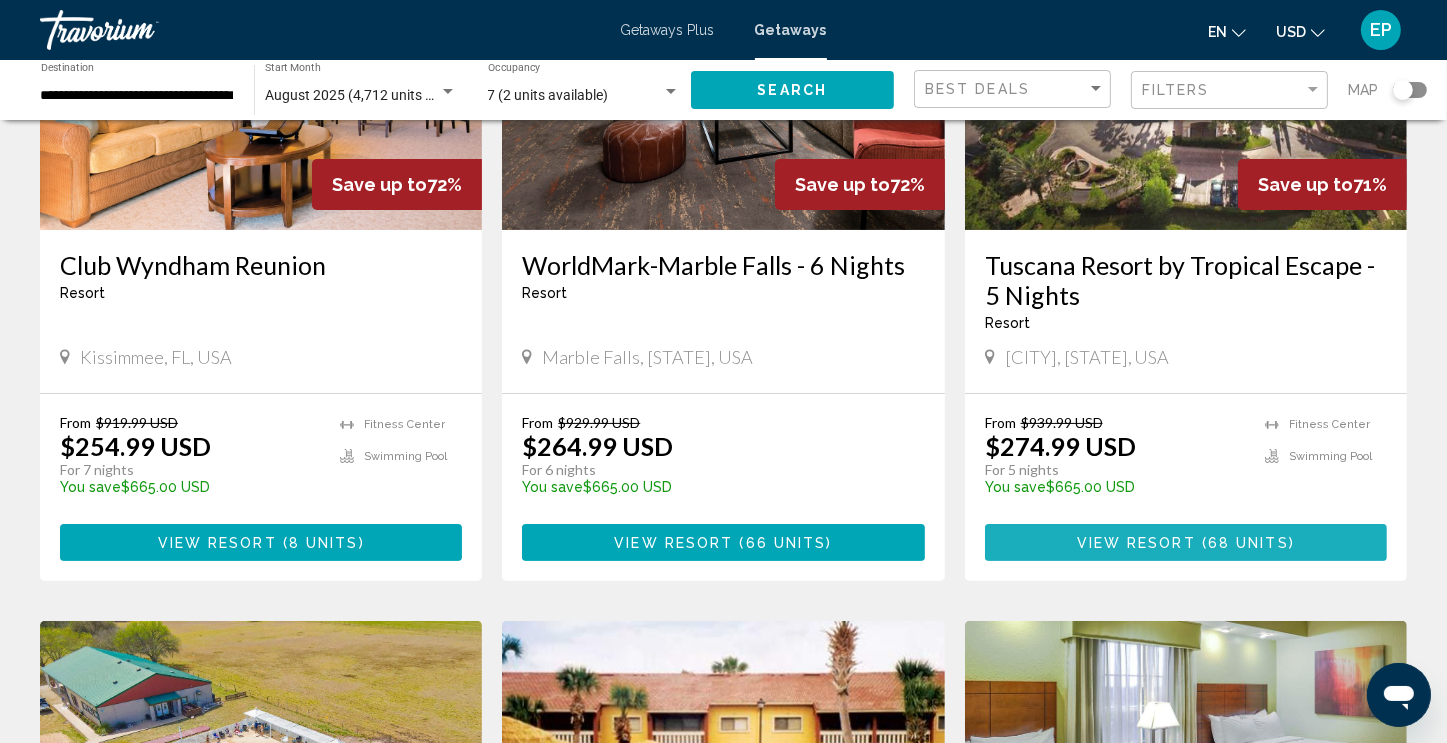 click on "View Resort" at bounding box center (1136, 543) 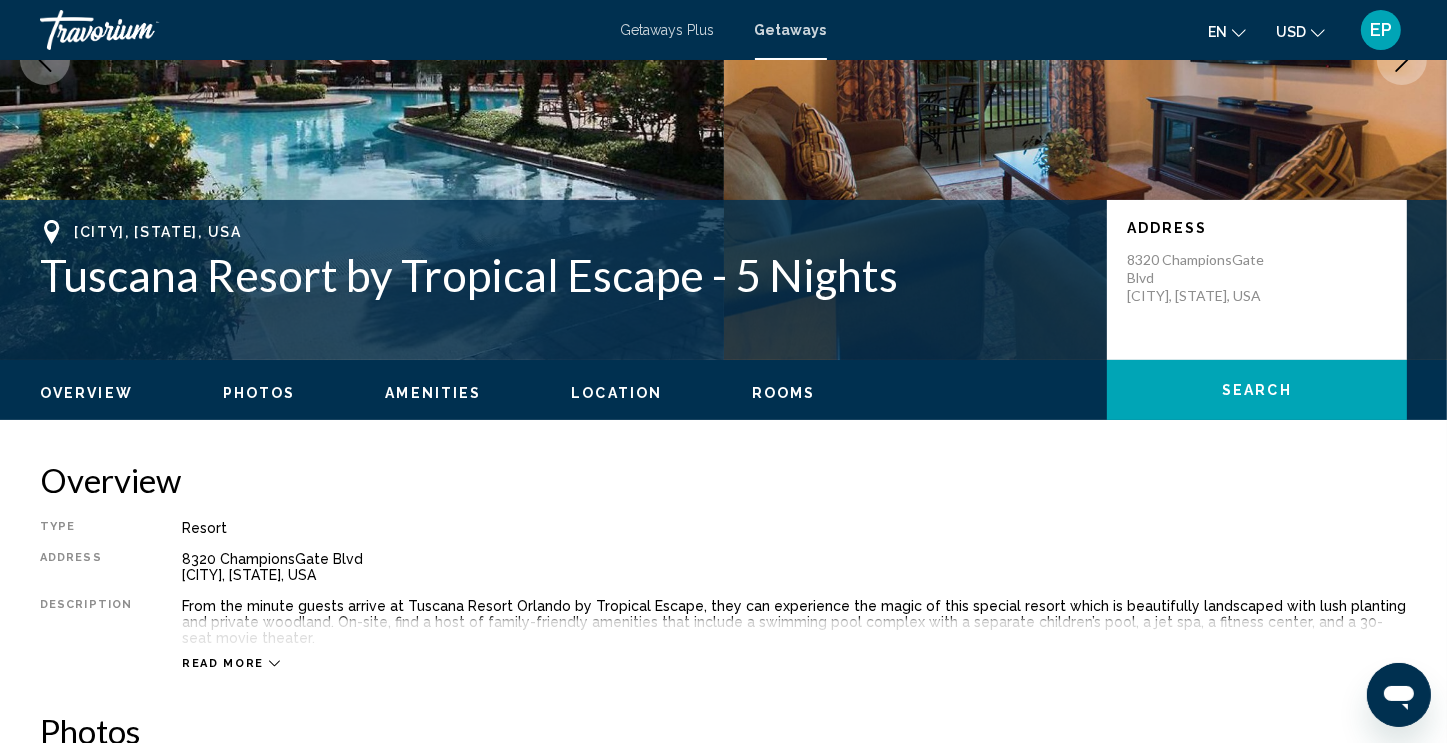 scroll, scrollTop: 0, scrollLeft: 0, axis: both 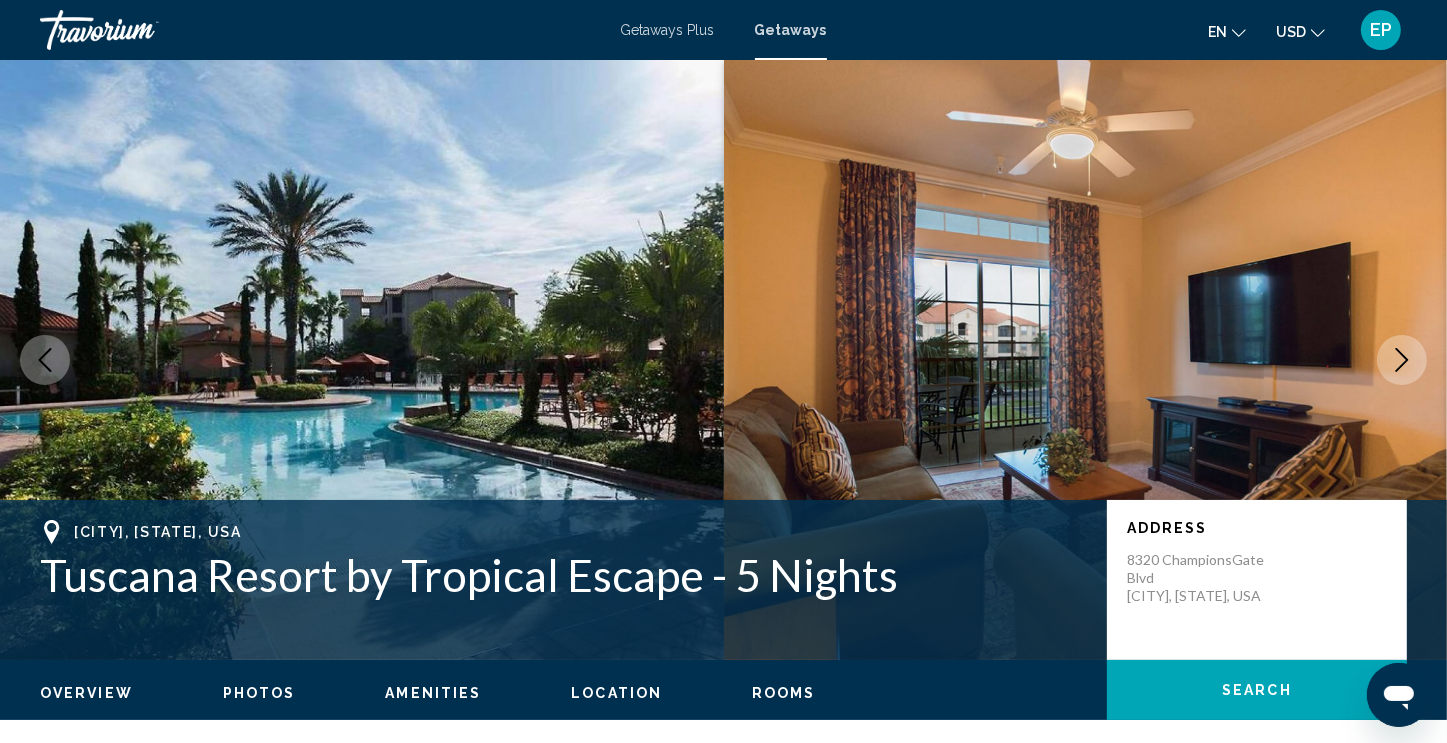click at bounding box center [1402, 360] 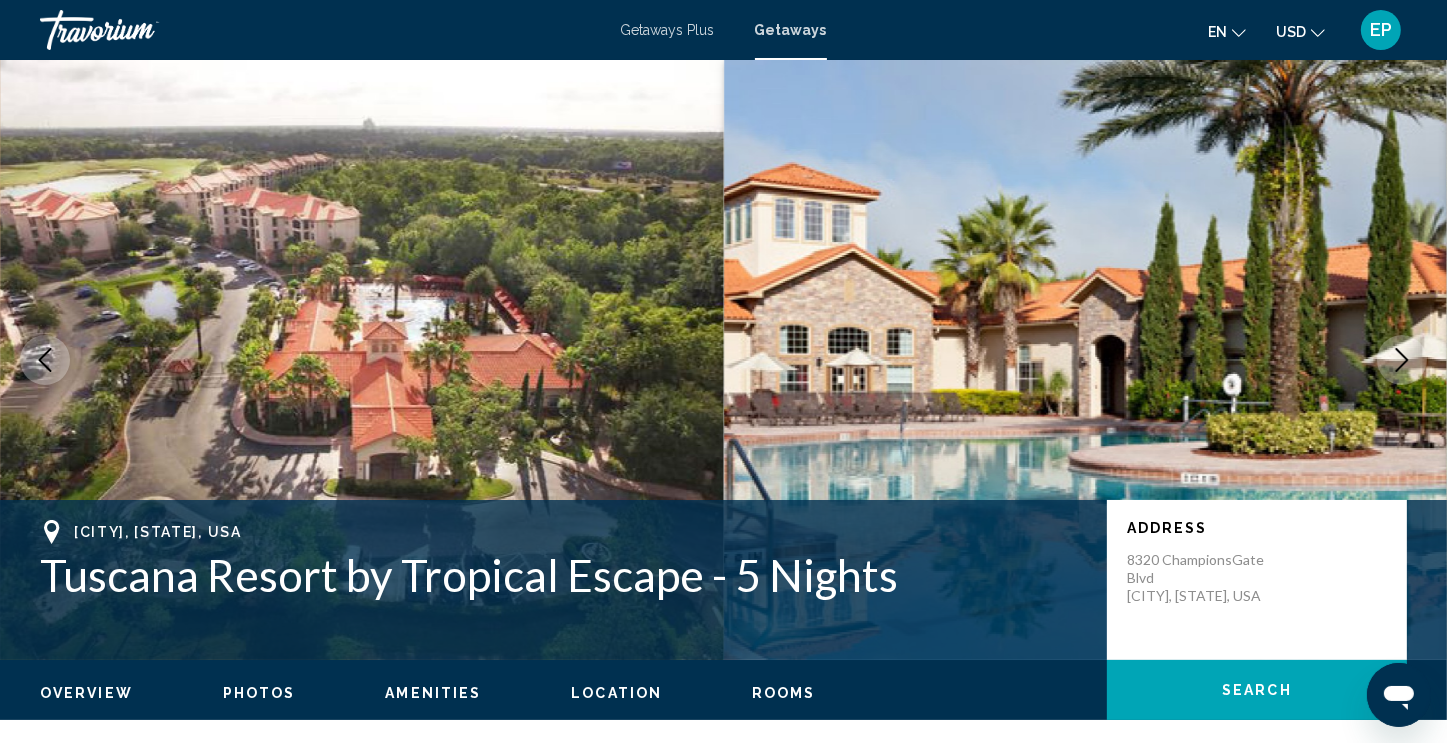 click at bounding box center (1402, 360) 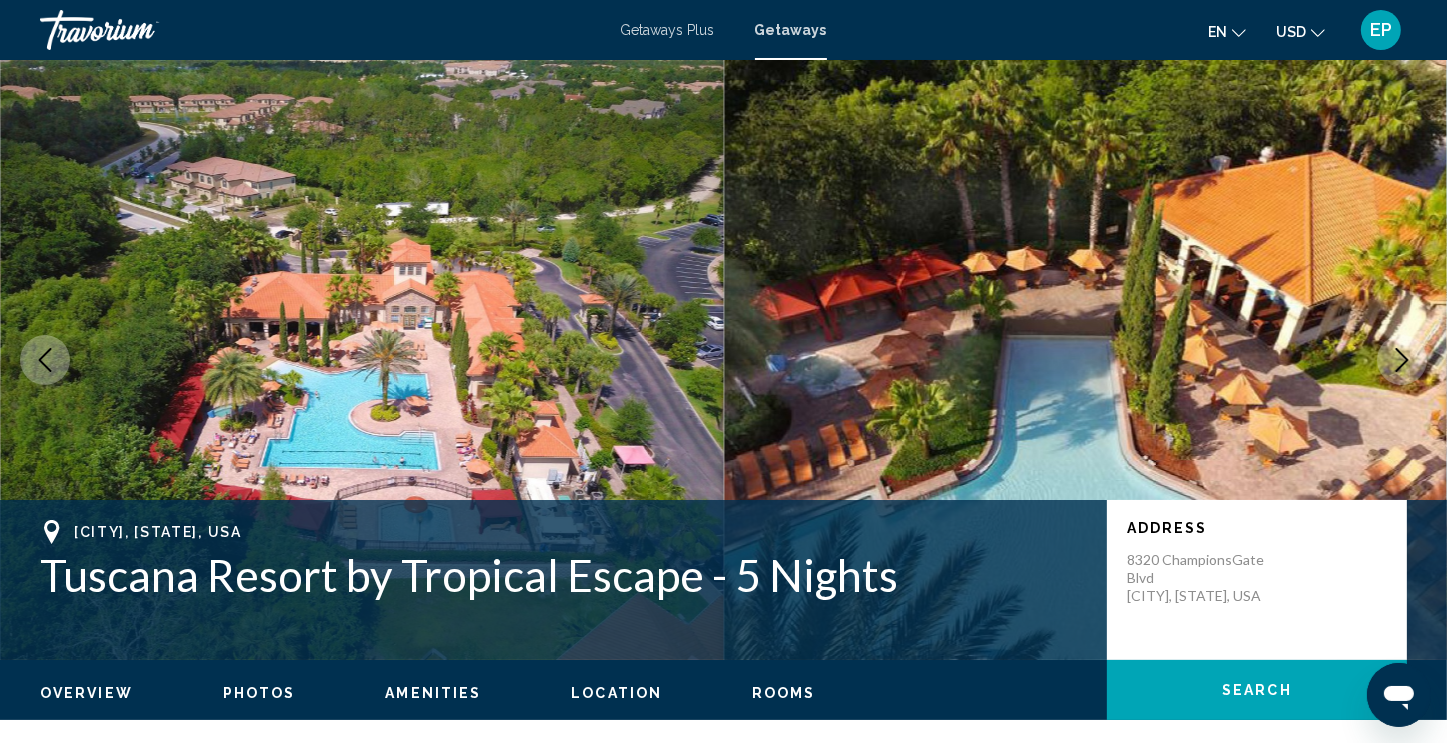 click at bounding box center (1402, 360) 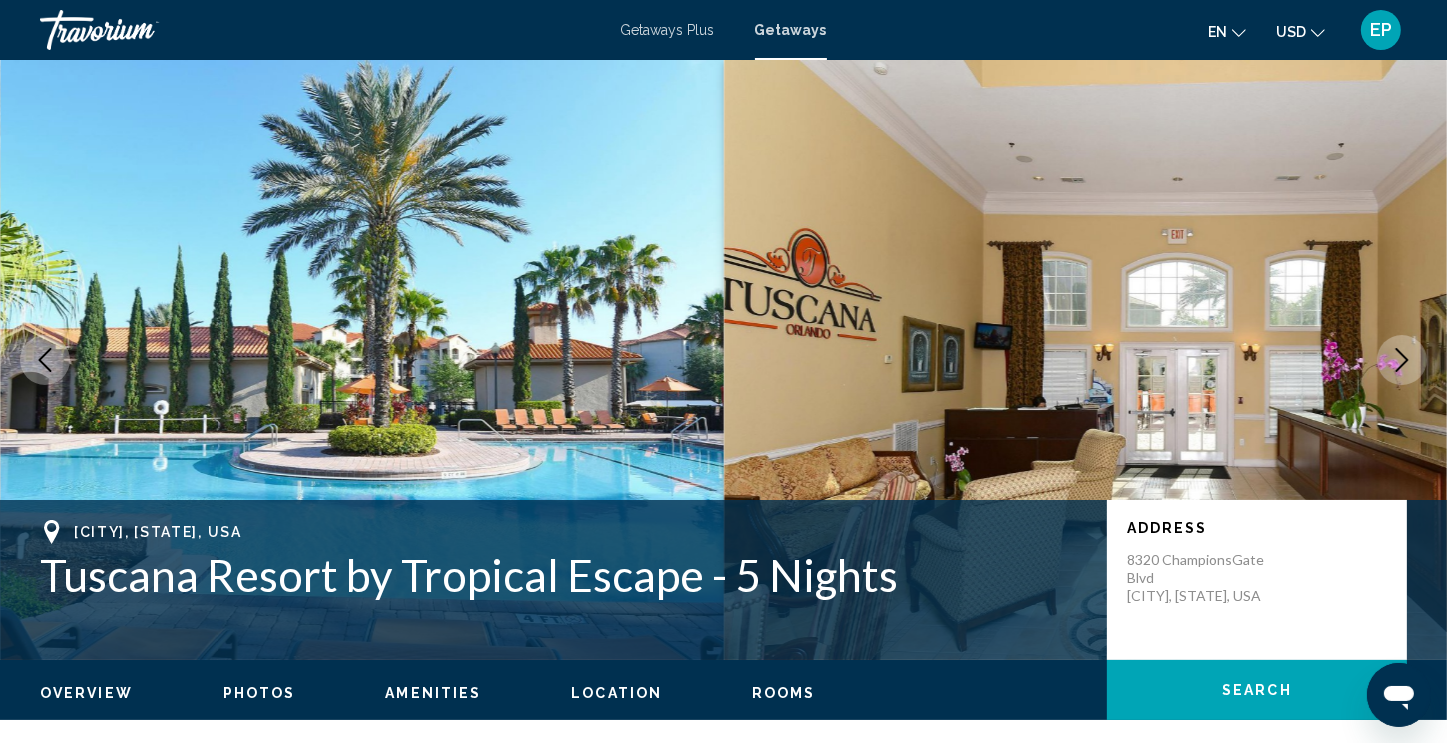 click at bounding box center [1402, 360] 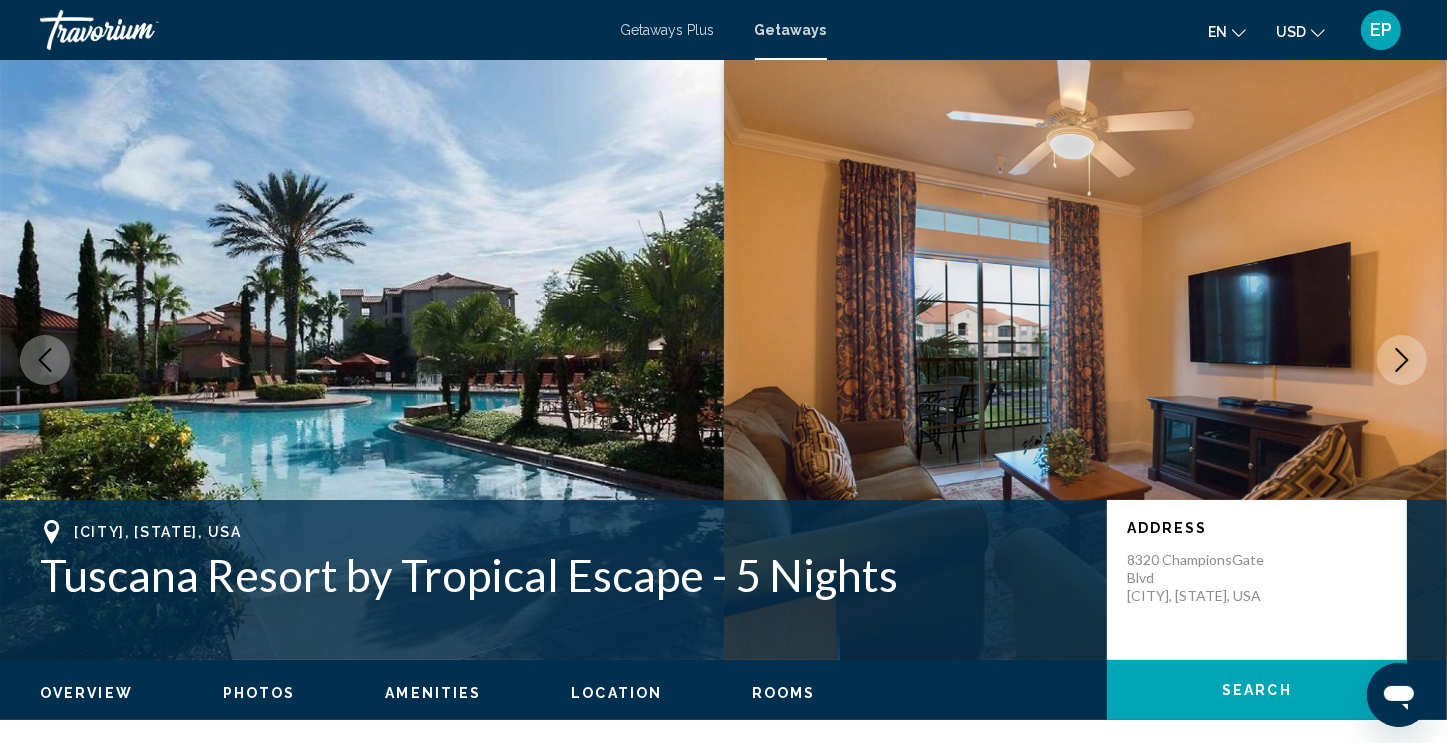 click at bounding box center [1402, 360] 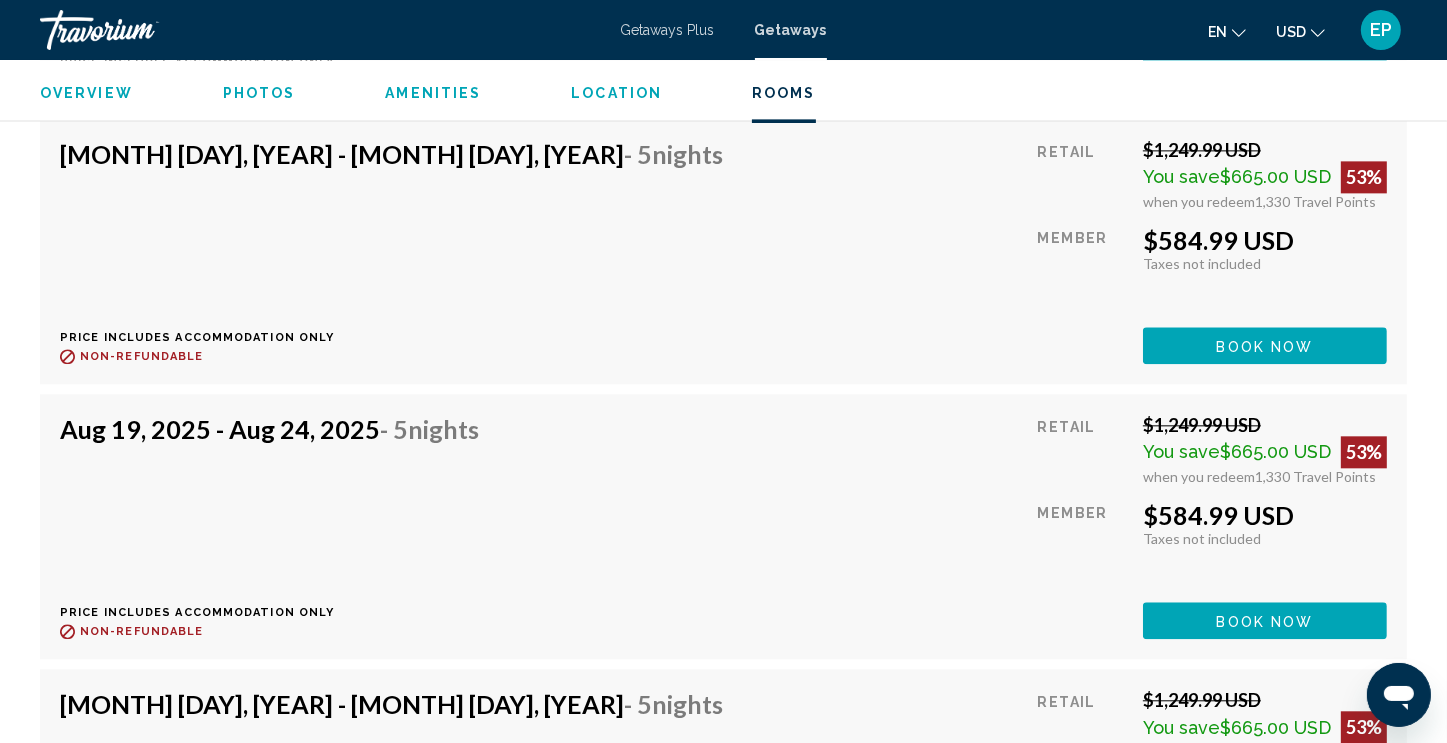 scroll, scrollTop: 4700, scrollLeft: 0, axis: vertical 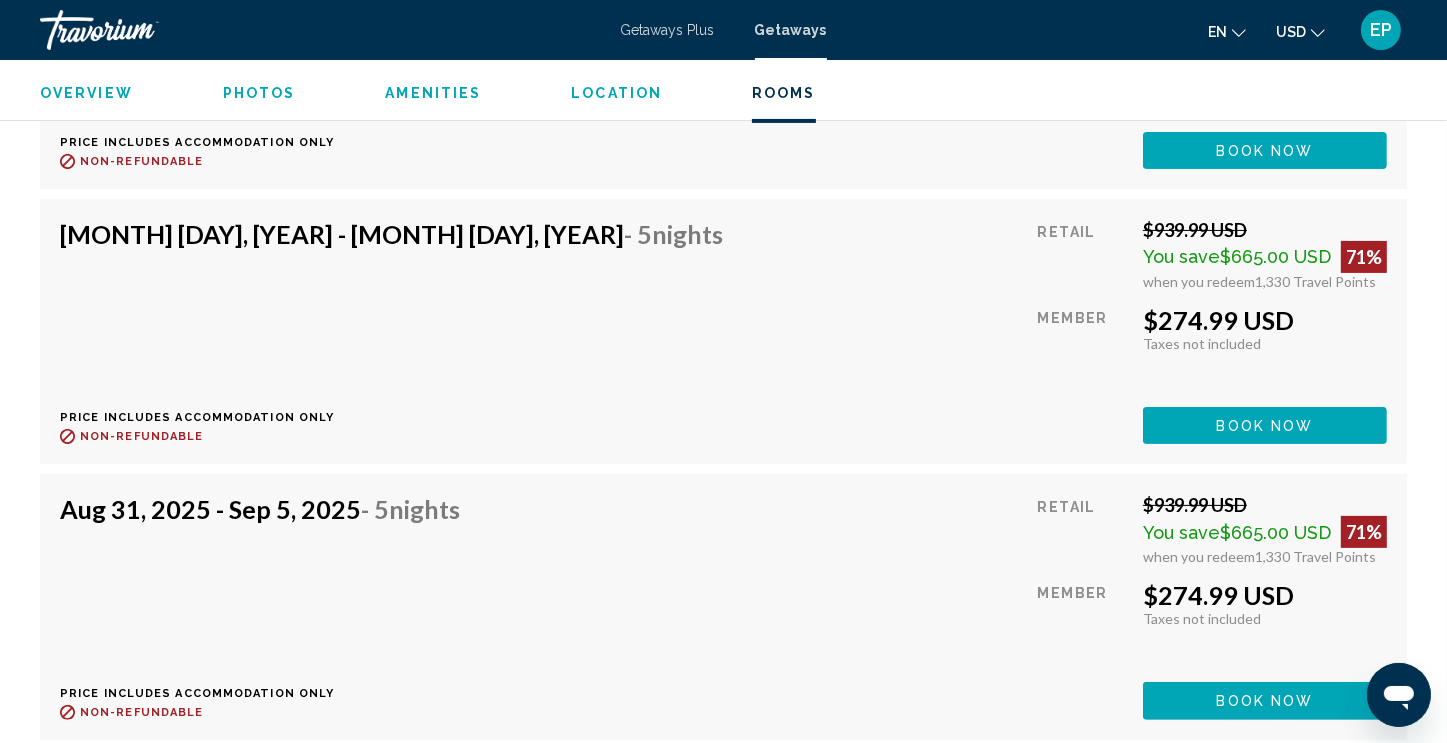 click on "[MONTH] [DAY], [YEAR] - [MONTH] [DAY], [YEAR] - [NUMBER] Nights Price includes accommodation only
Refundable until :
Non-refundable Retail $[PRICE] USD  You save $[PRICE] USD   [PERCENT]%  when you redeem  [NUMBER]  Travel Points  Member $[PRICE] USD  Taxes included Taxes not included You earn  [NUMBER]  Travel Points  Book now This room is no longer available. Price includes accommodation only
Refundable until
Non-refundable Book now This room is no longer available." at bounding box center (723, 331) 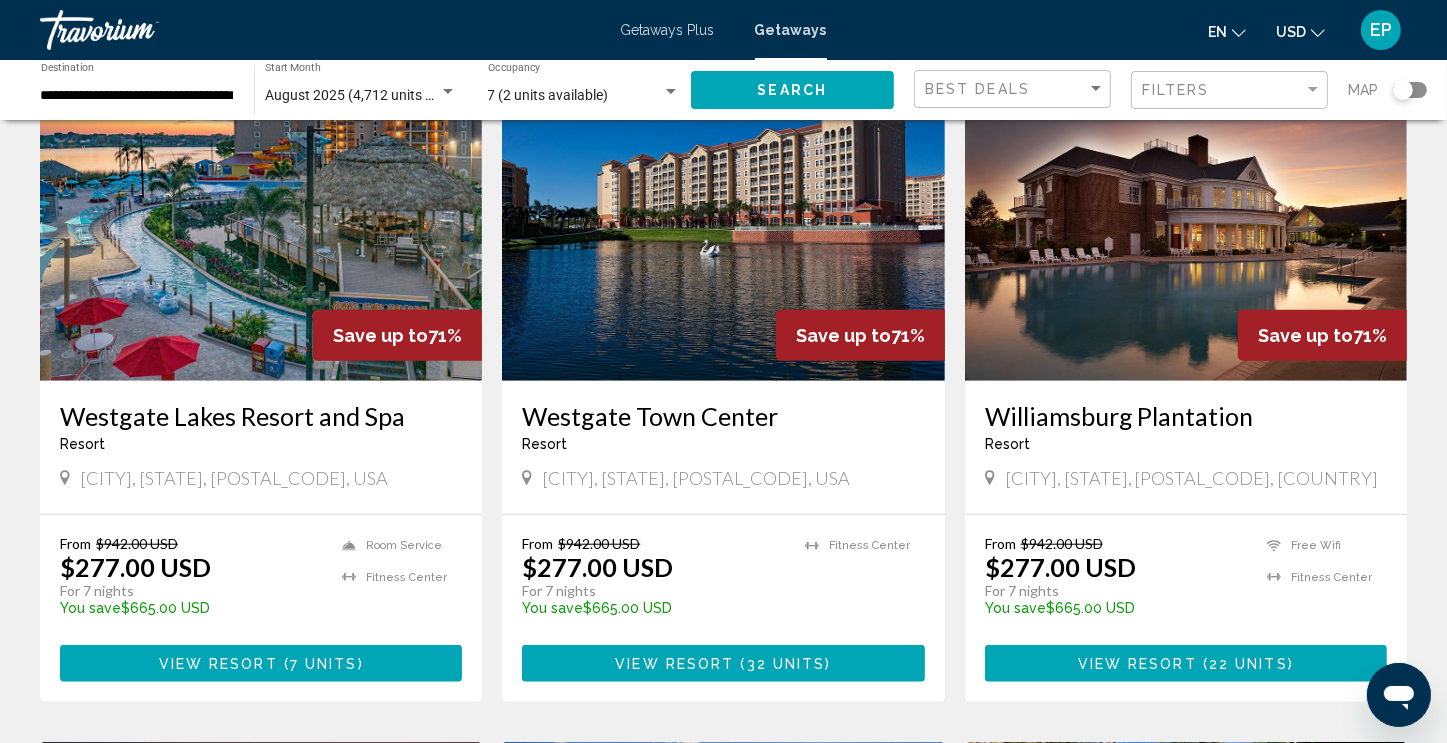 scroll, scrollTop: 1600, scrollLeft: 0, axis: vertical 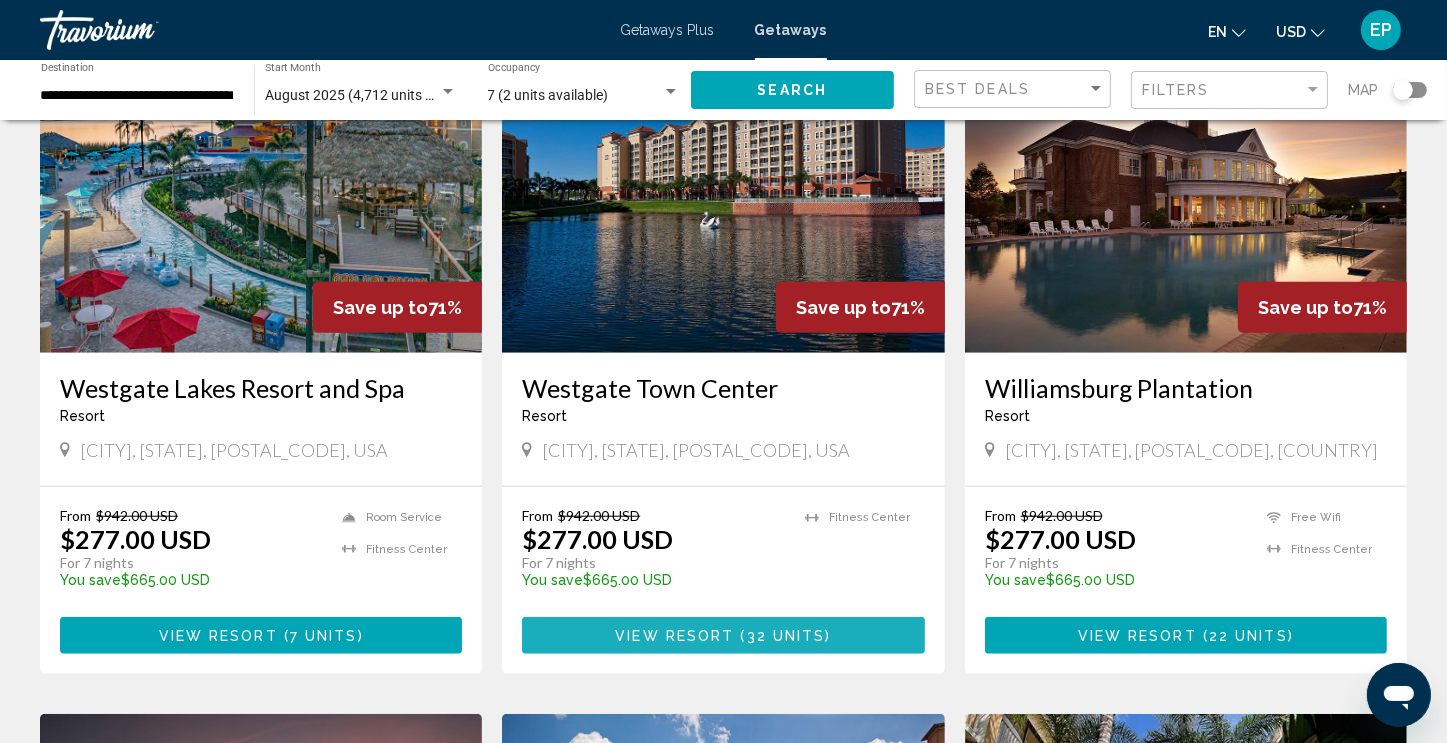 click on "32 units" at bounding box center (786, 636) 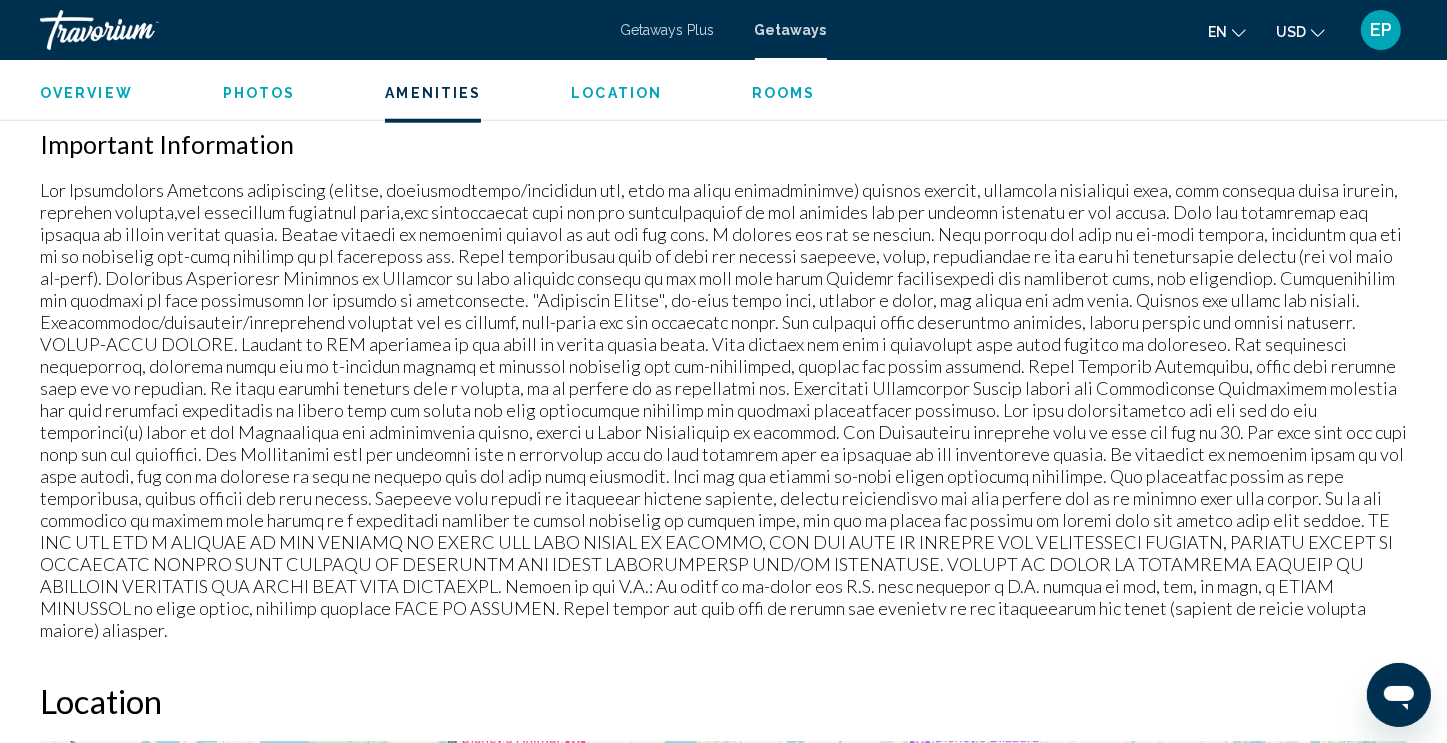 scroll, scrollTop: 2000, scrollLeft: 0, axis: vertical 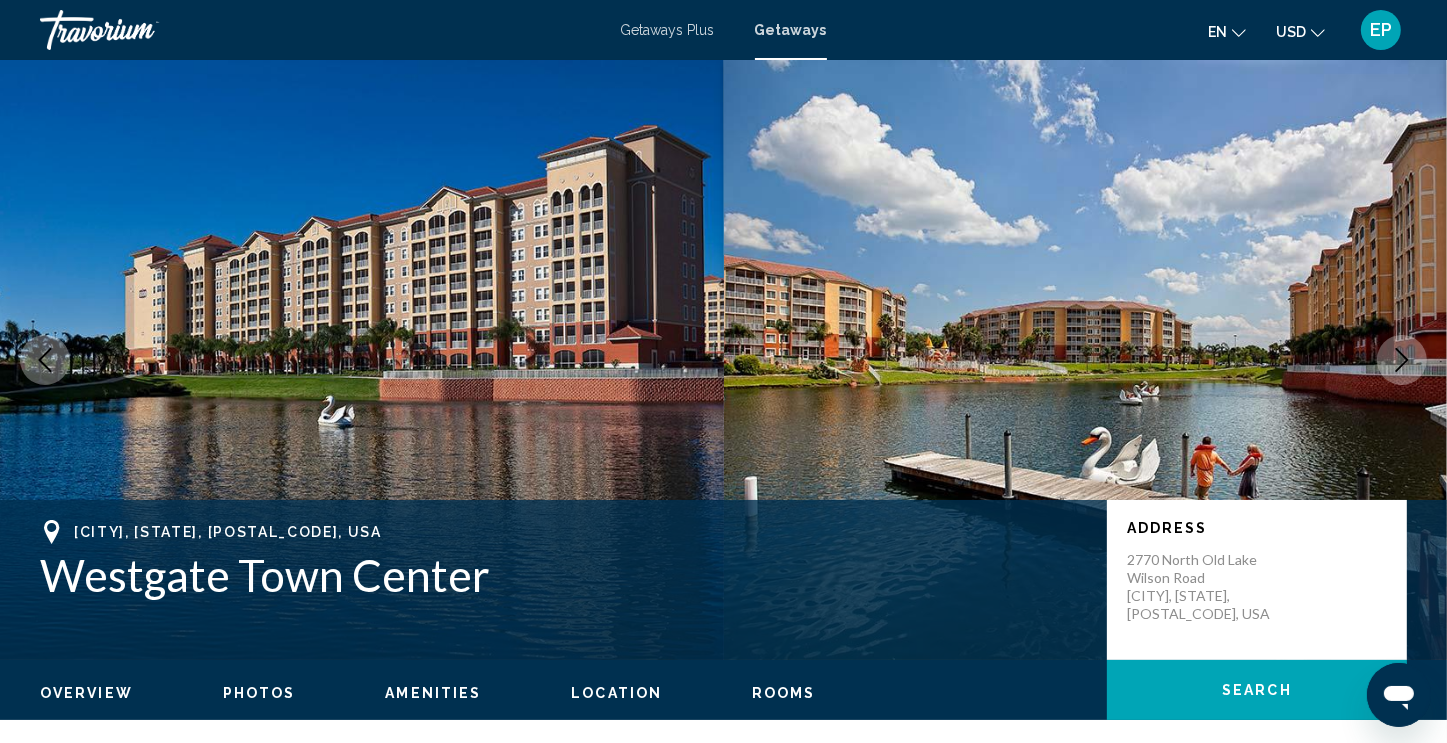 click at bounding box center (1402, 360) 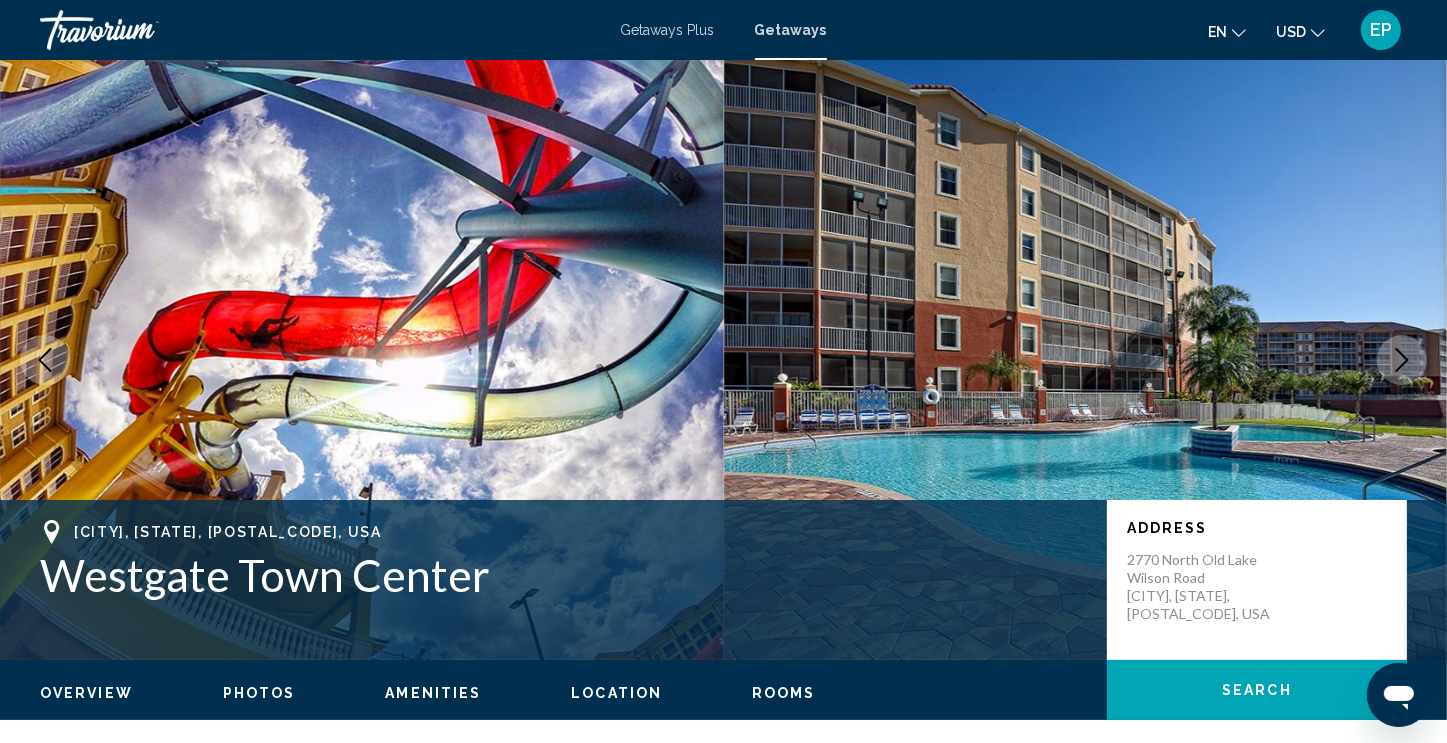 click at bounding box center [1402, 360] 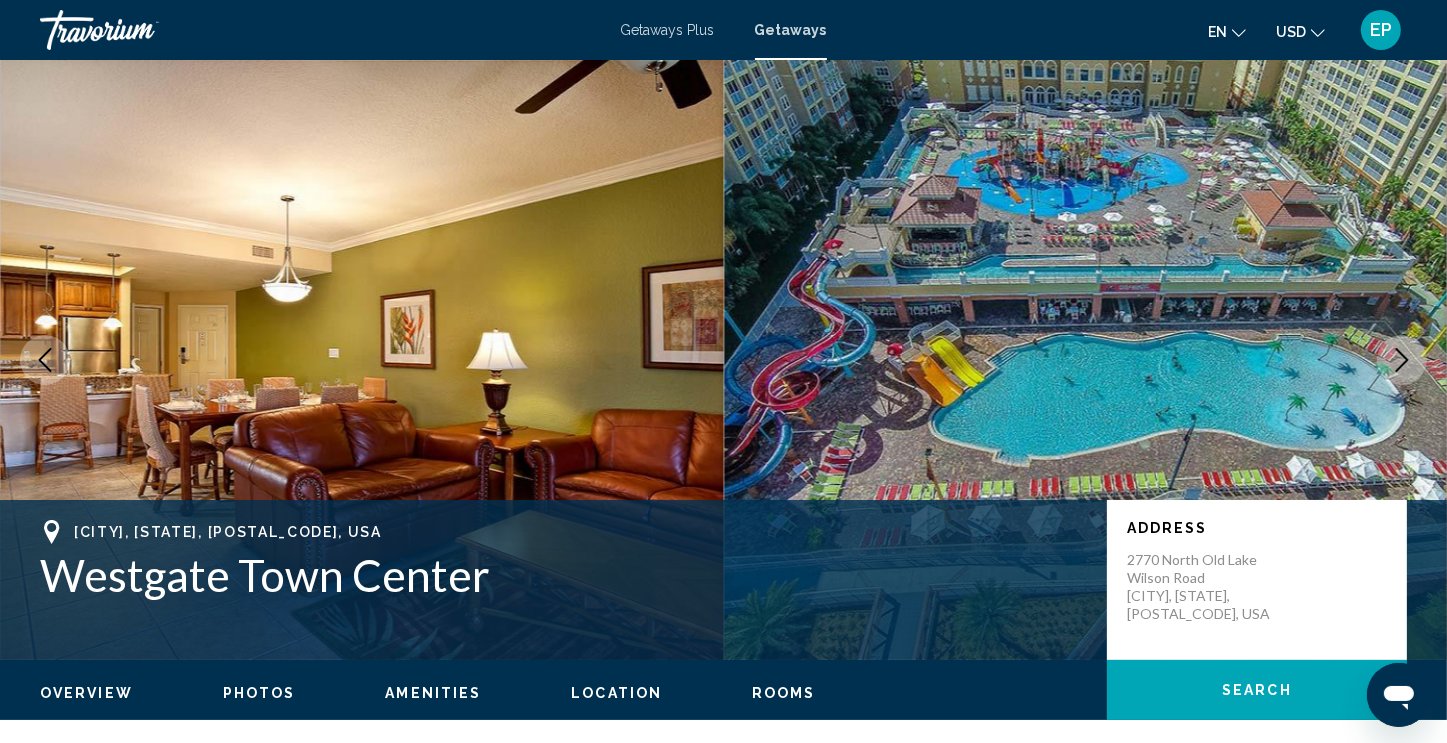 click at bounding box center (1402, 360) 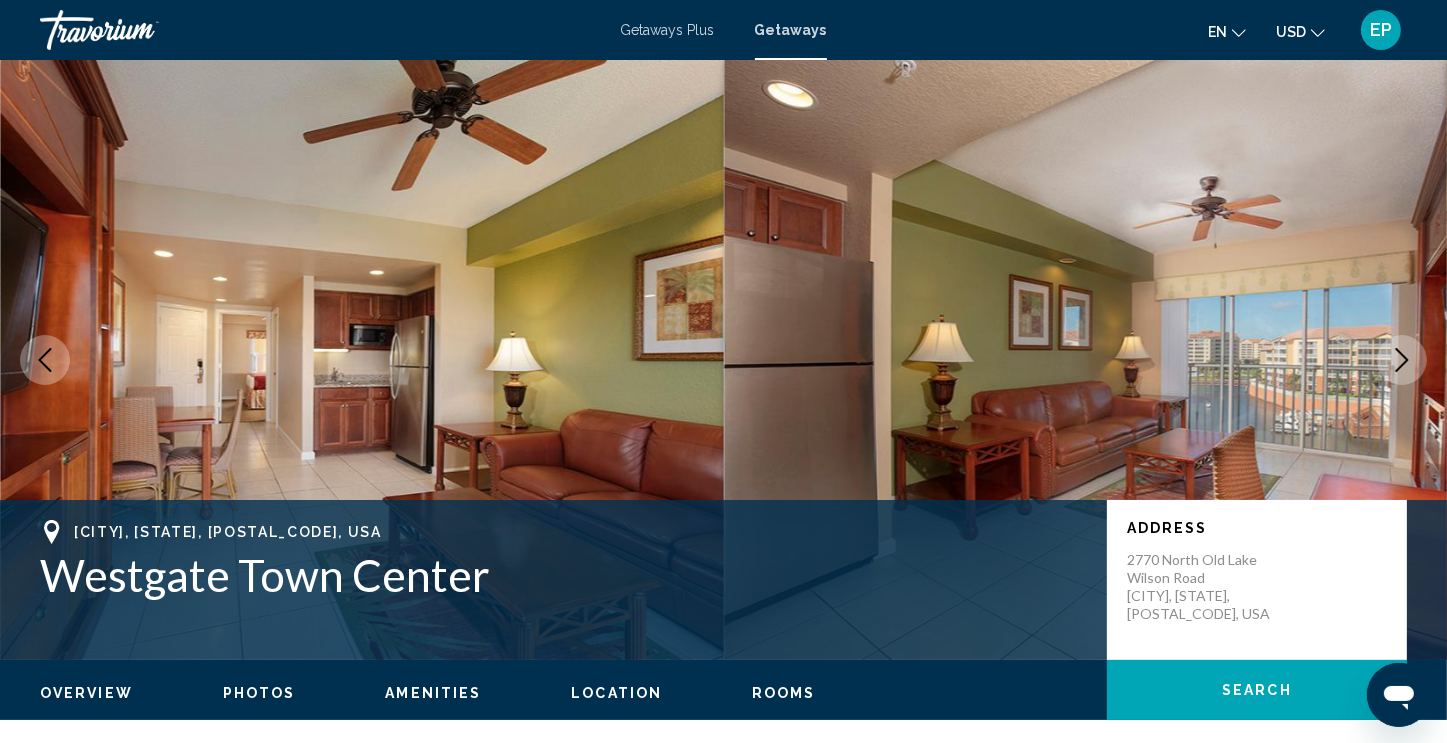 click at bounding box center [1402, 360] 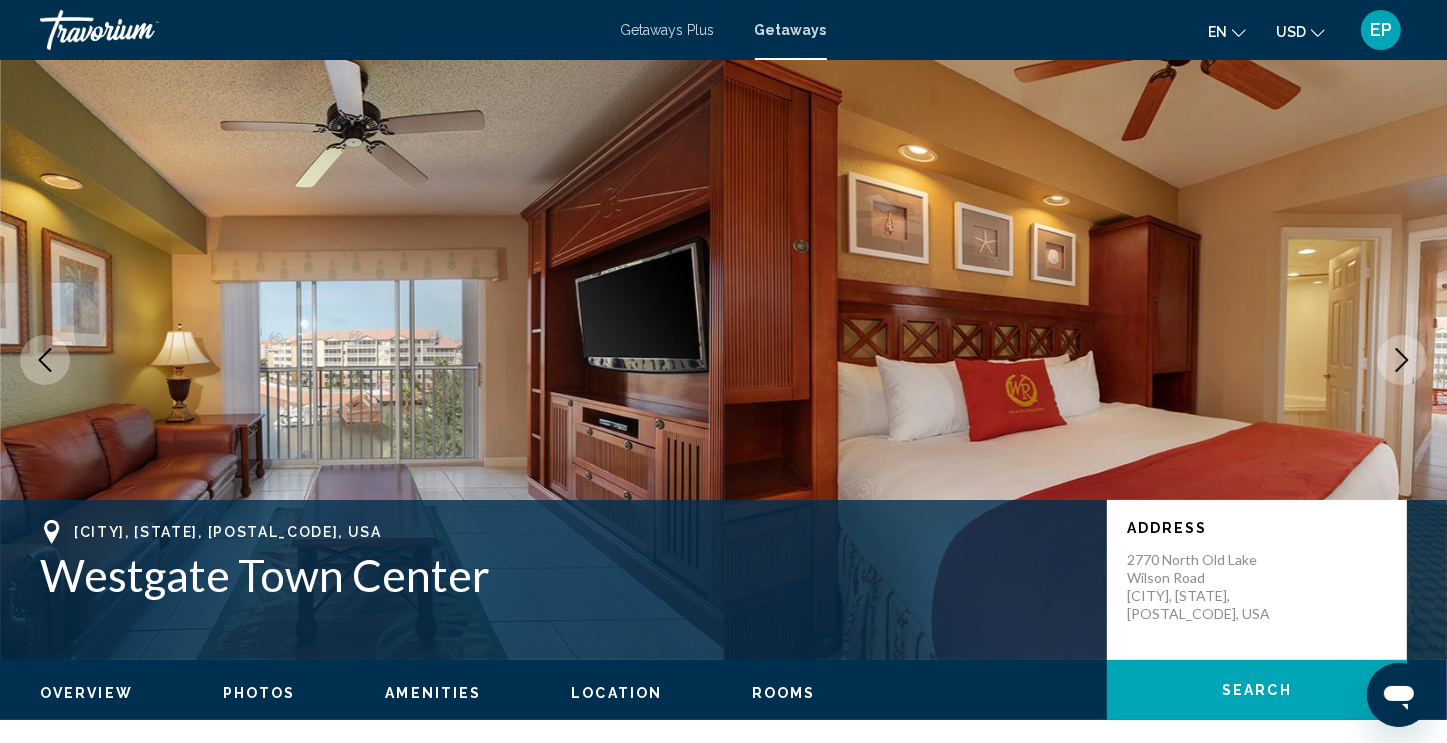 click at bounding box center [1402, 360] 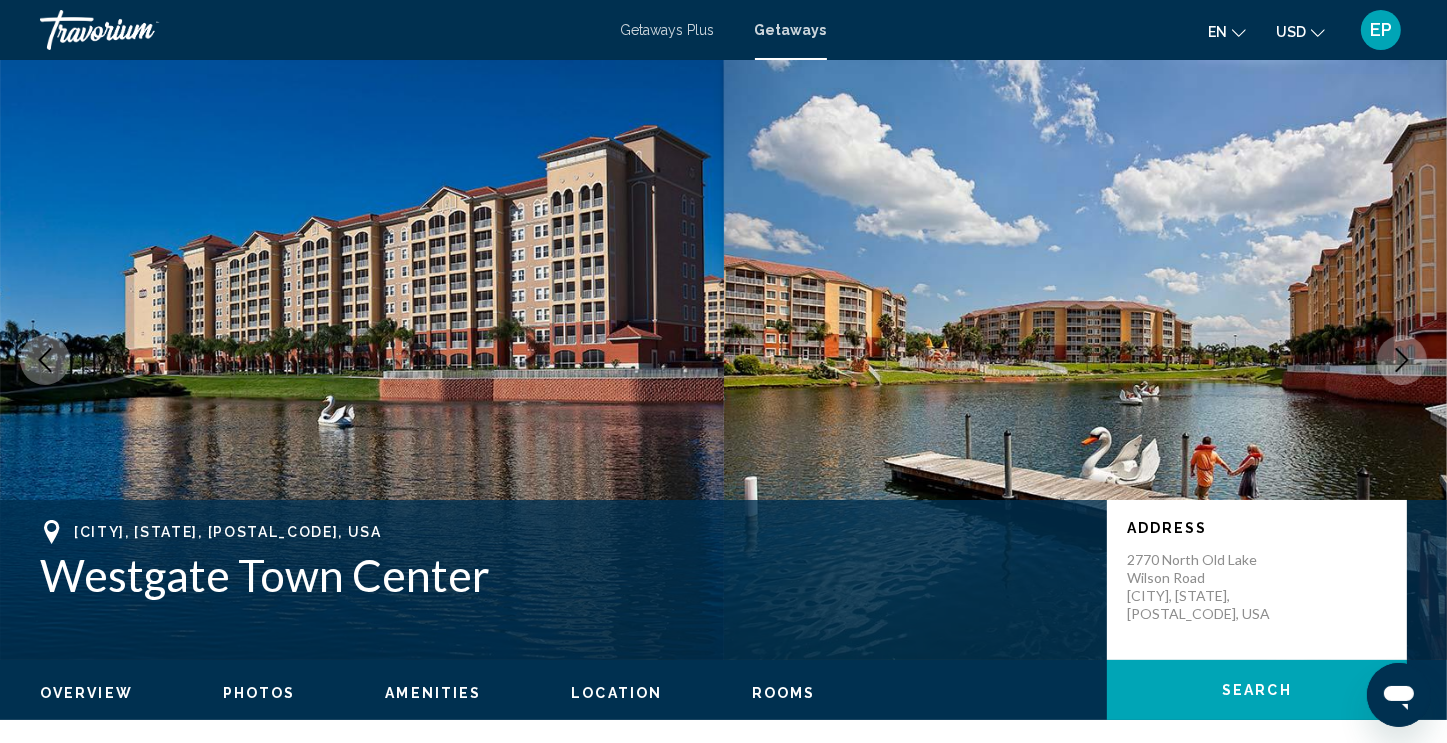 click at bounding box center [1402, 360] 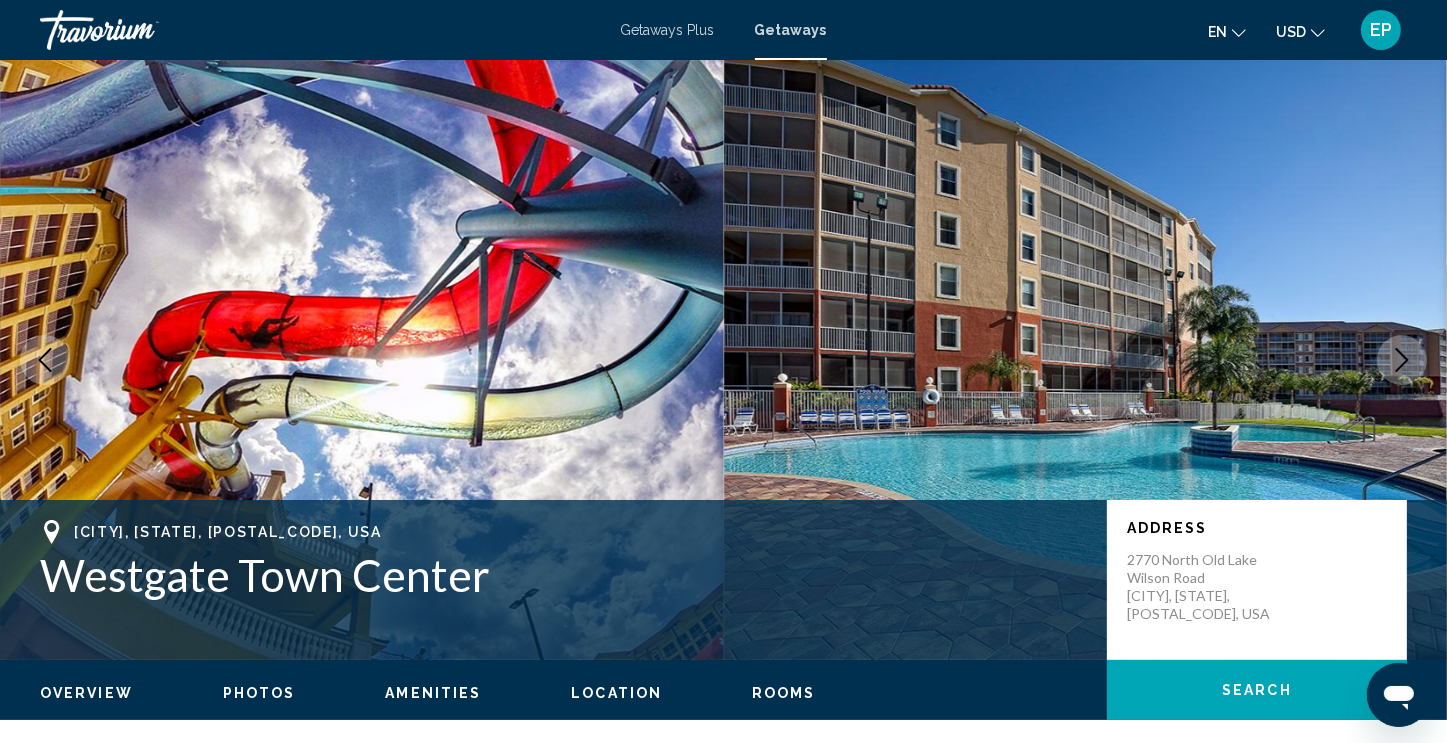 click at bounding box center (1402, 360) 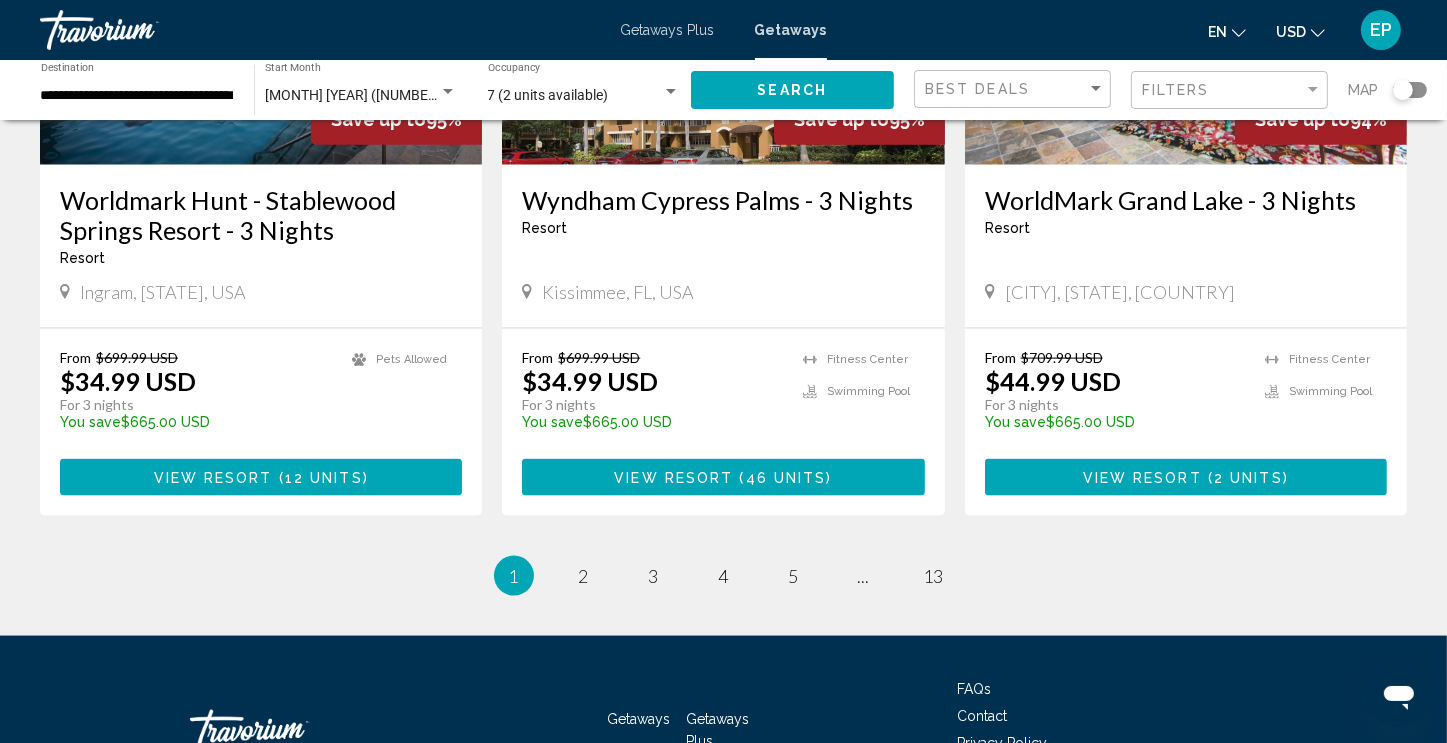 scroll, scrollTop: 2500, scrollLeft: 0, axis: vertical 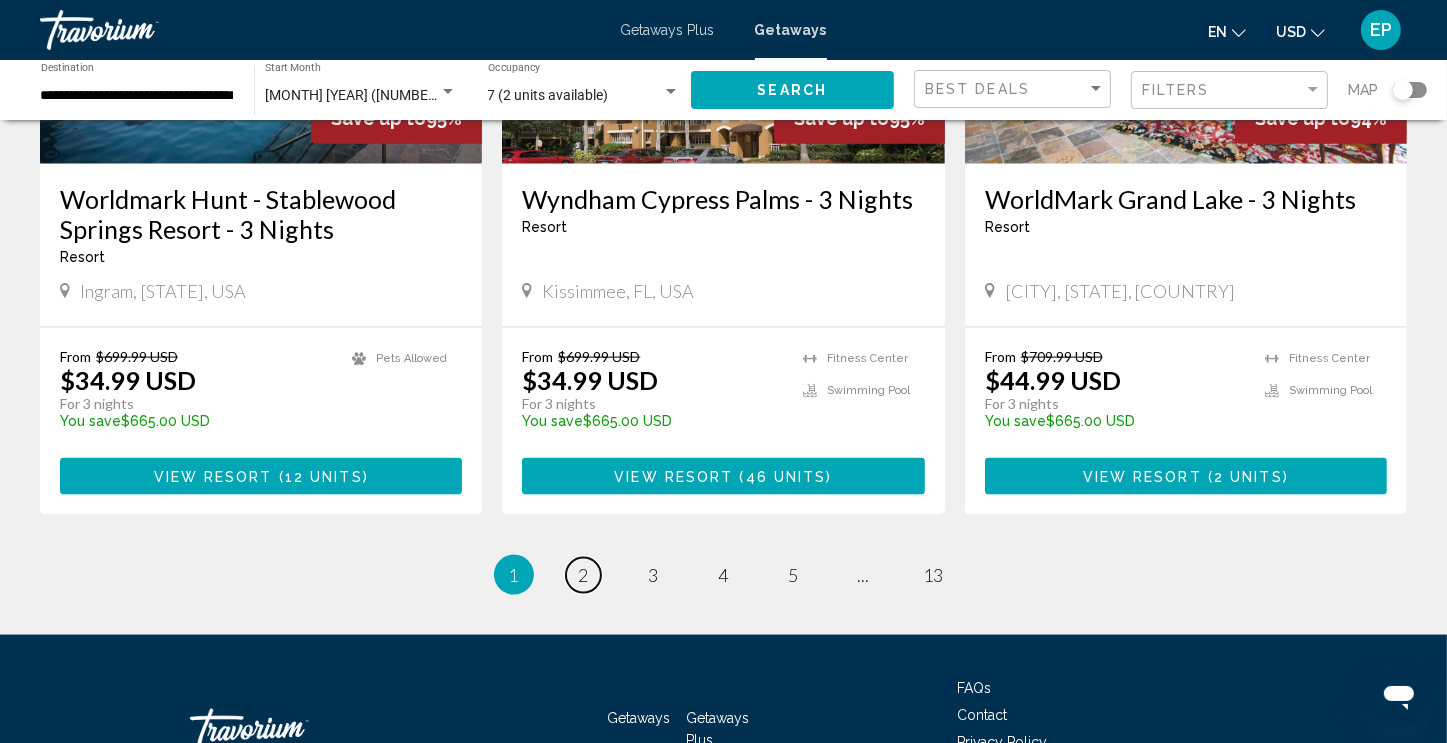 click on "page  2" at bounding box center [583, 575] 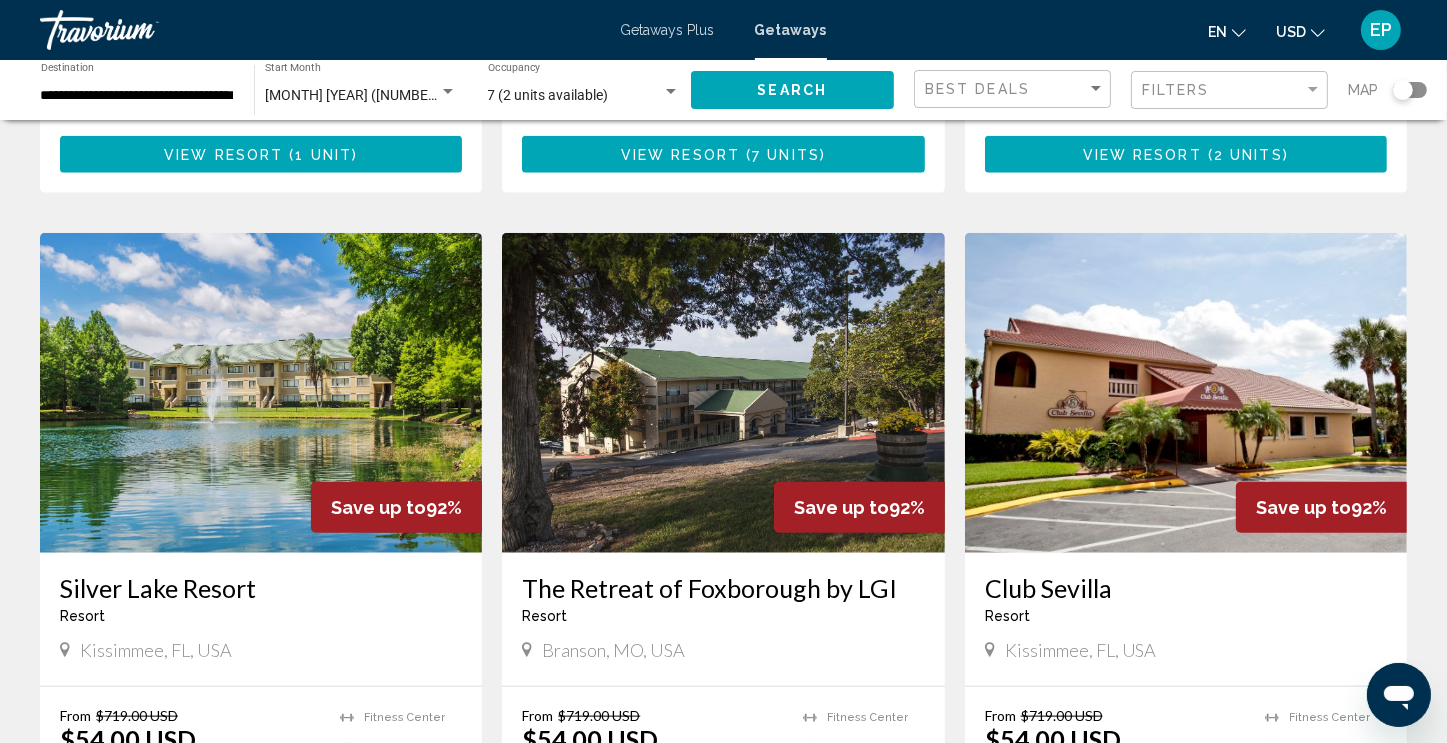 scroll, scrollTop: 2300, scrollLeft: 0, axis: vertical 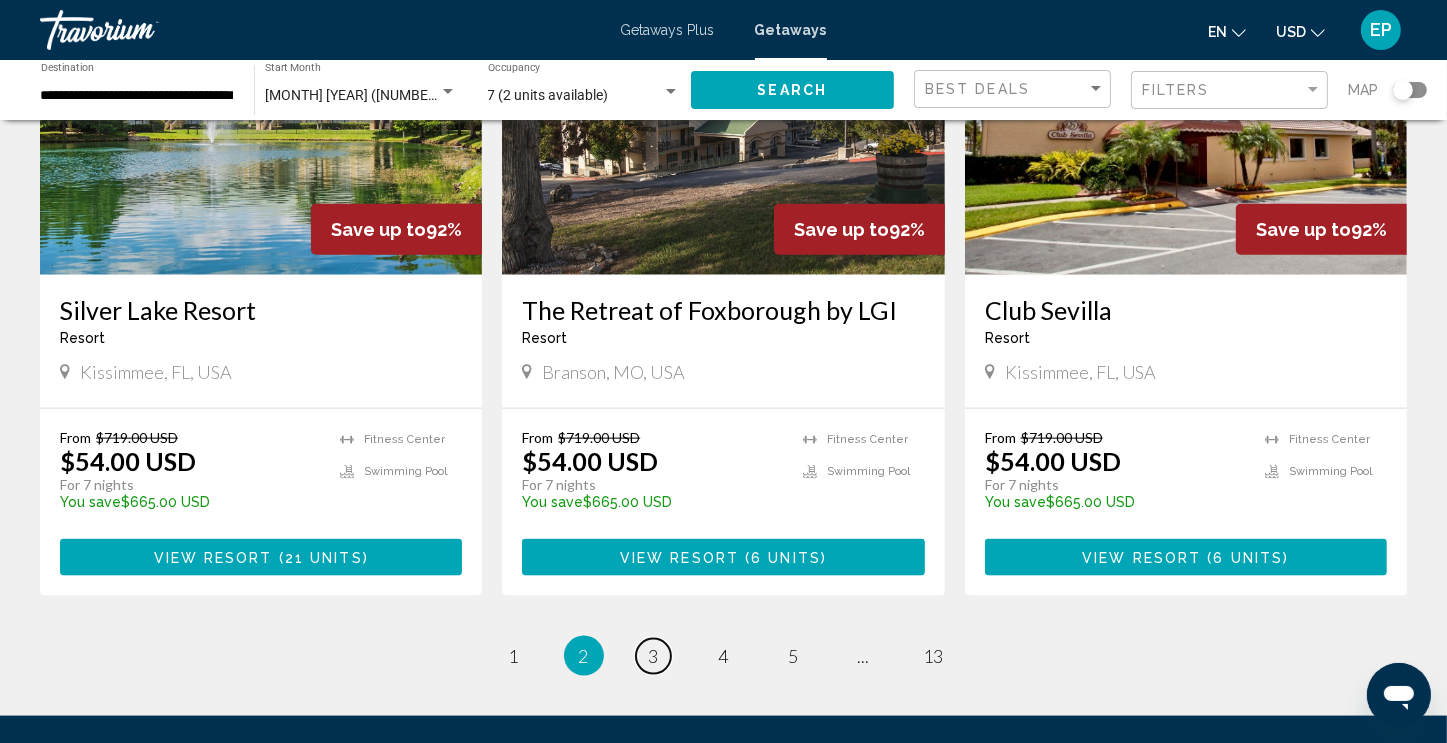 click on "3" at bounding box center [654, 656] 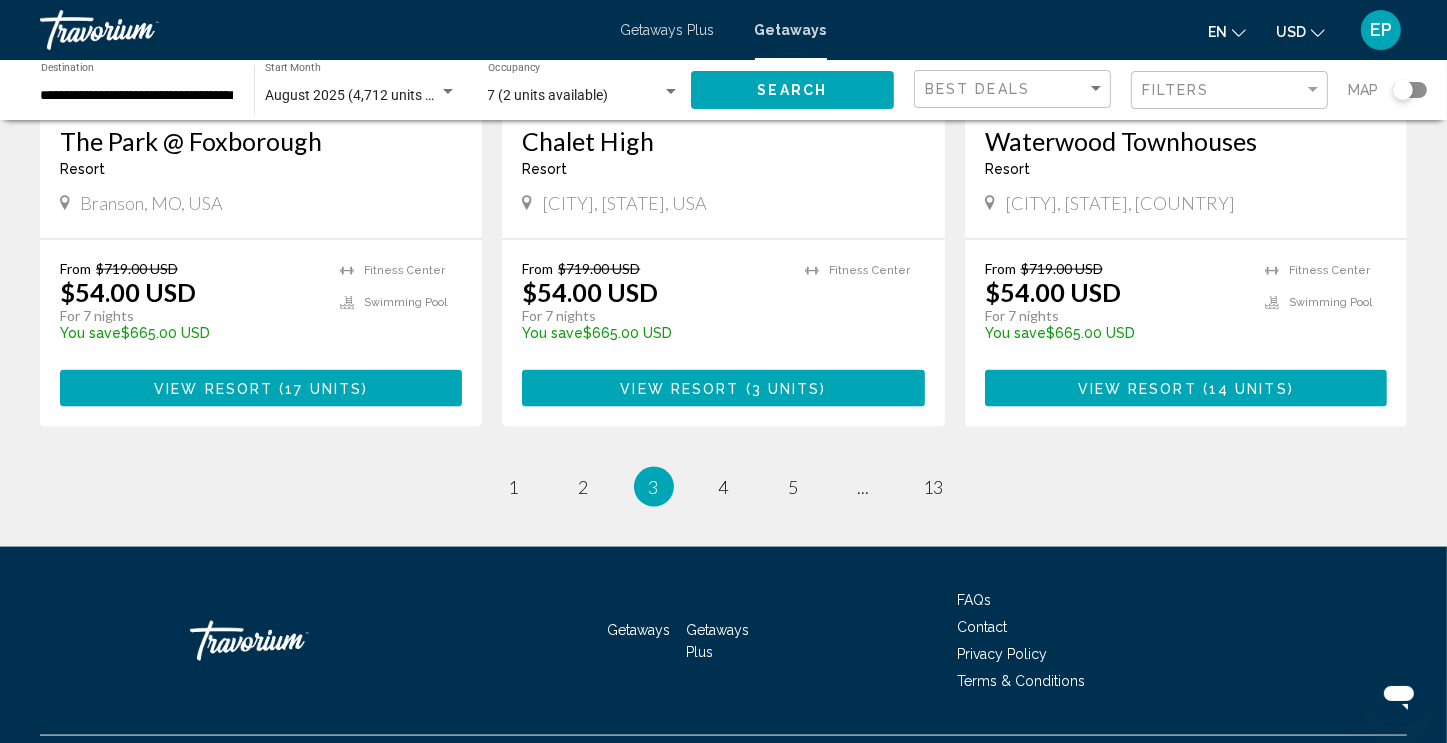 scroll, scrollTop: 2500, scrollLeft: 0, axis: vertical 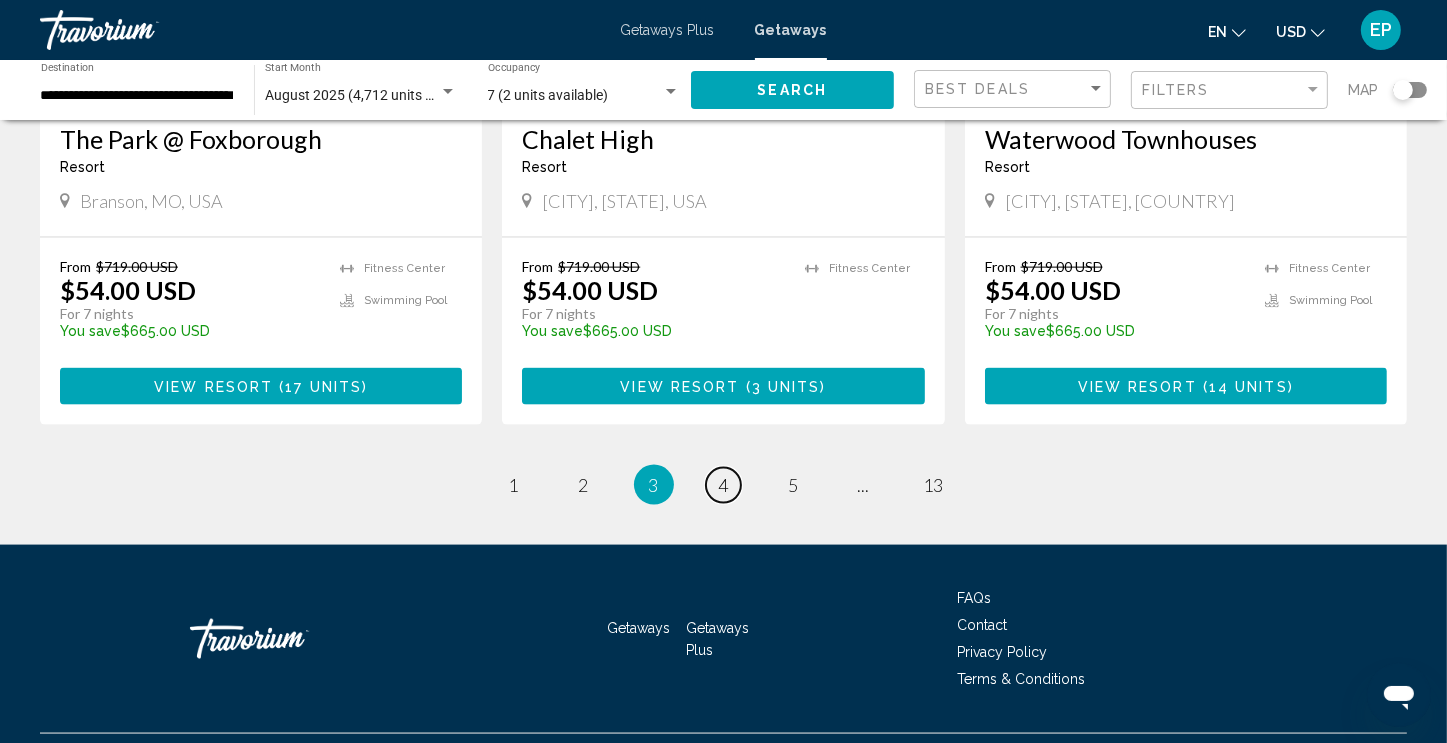 click on "page  4" at bounding box center [723, 485] 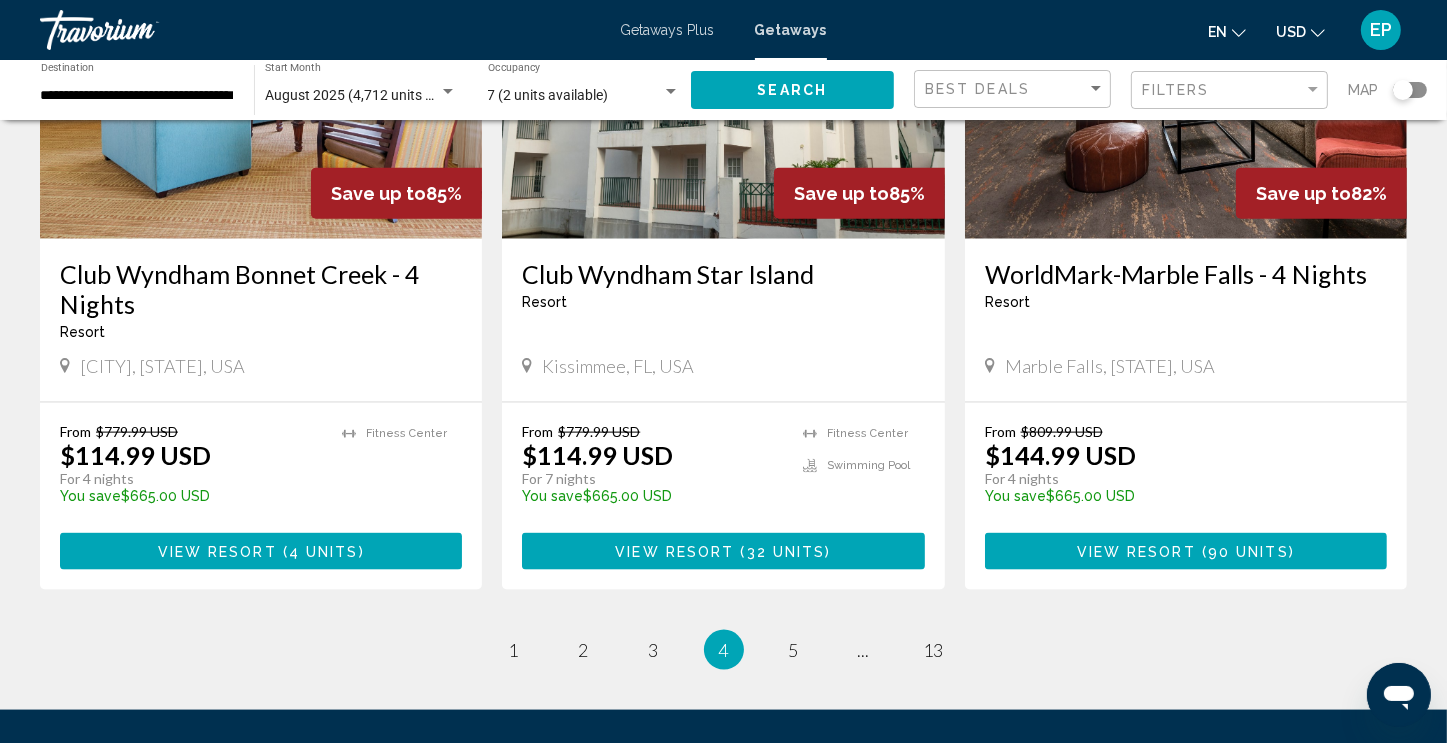scroll, scrollTop: 2400, scrollLeft: 0, axis: vertical 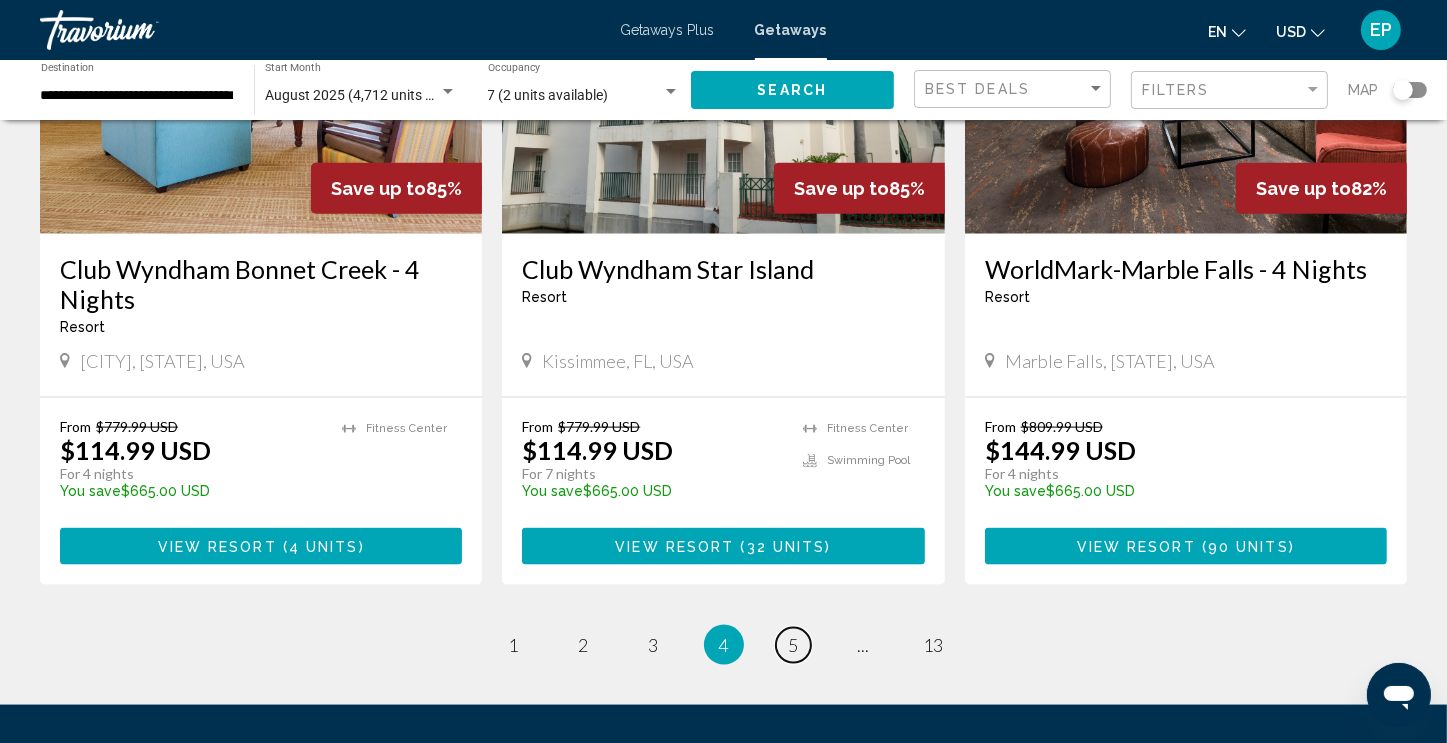 click on "5" at bounding box center (794, 645) 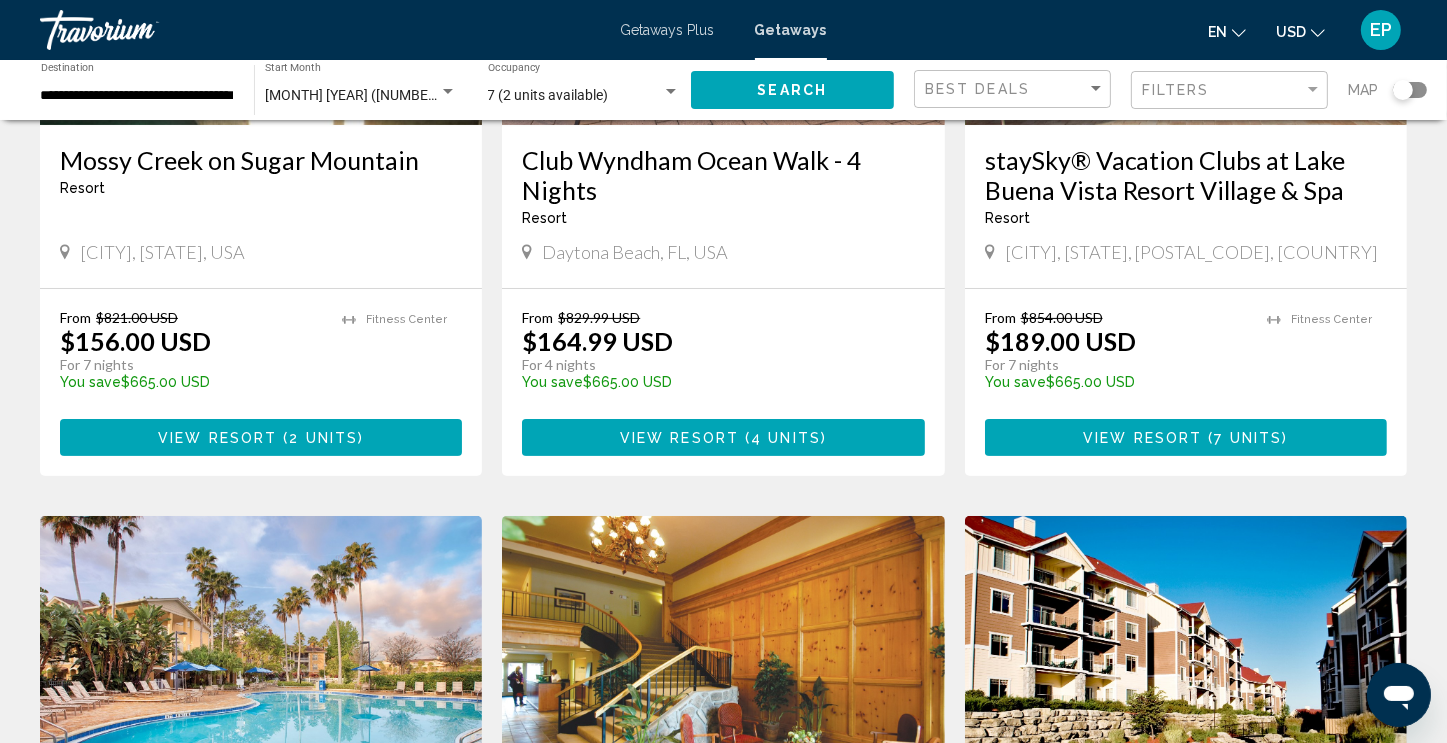 scroll, scrollTop: 300, scrollLeft: 0, axis: vertical 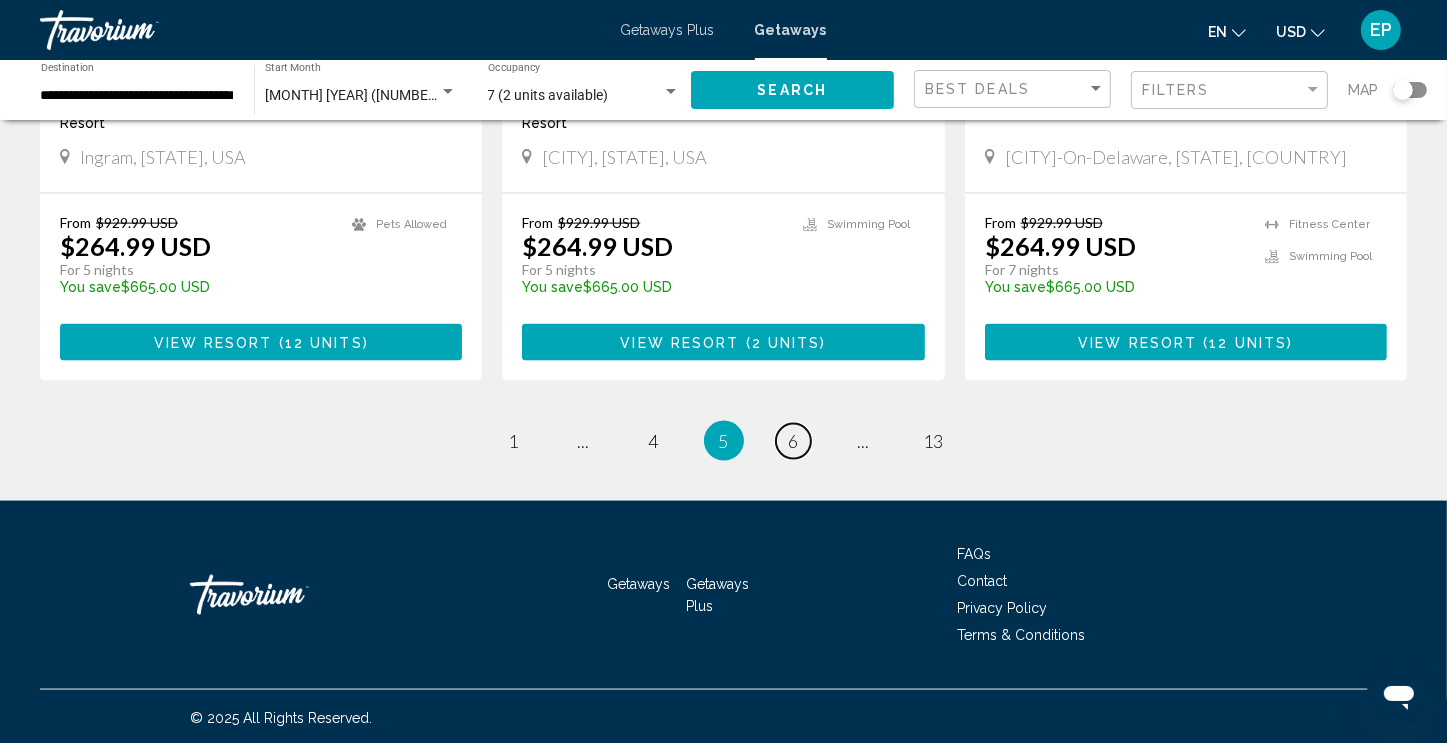 click on "6" at bounding box center [794, 441] 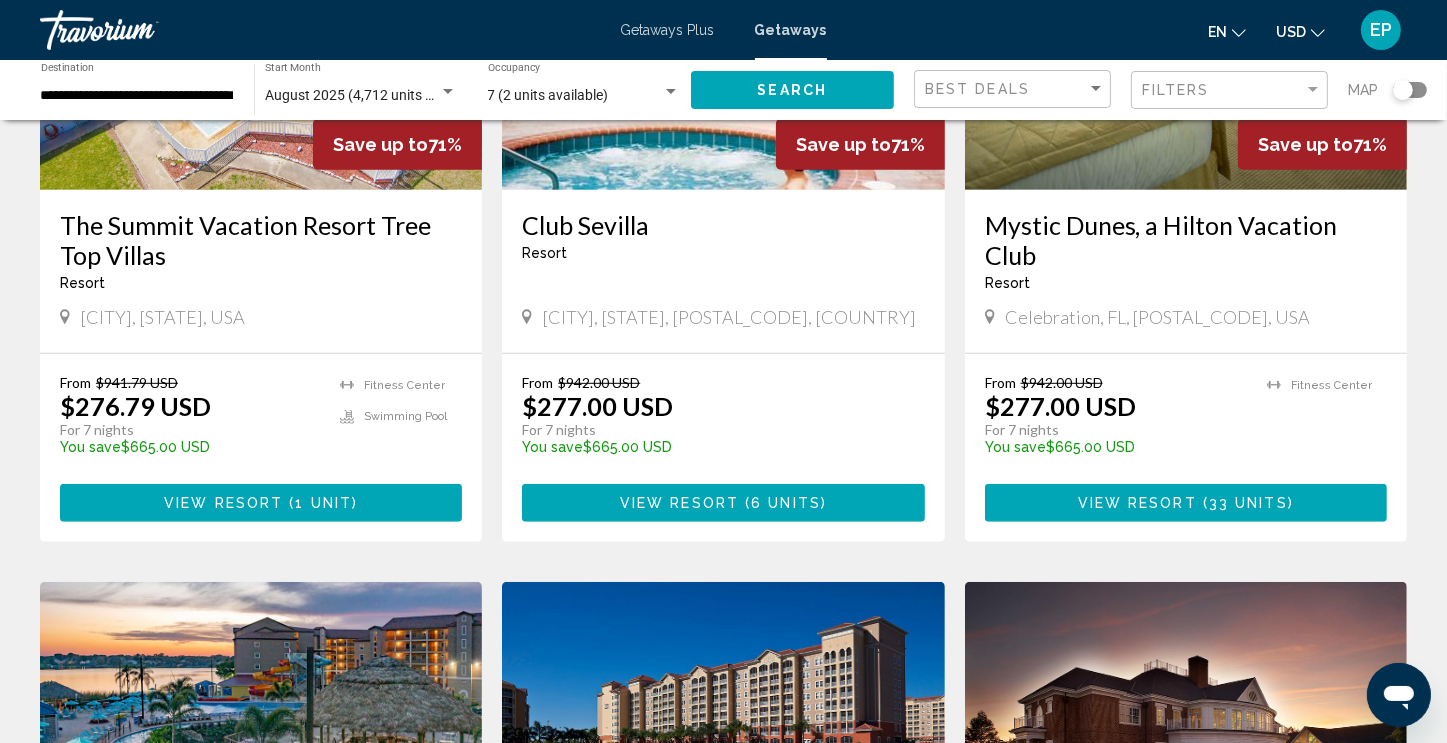 scroll, scrollTop: 1000, scrollLeft: 0, axis: vertical 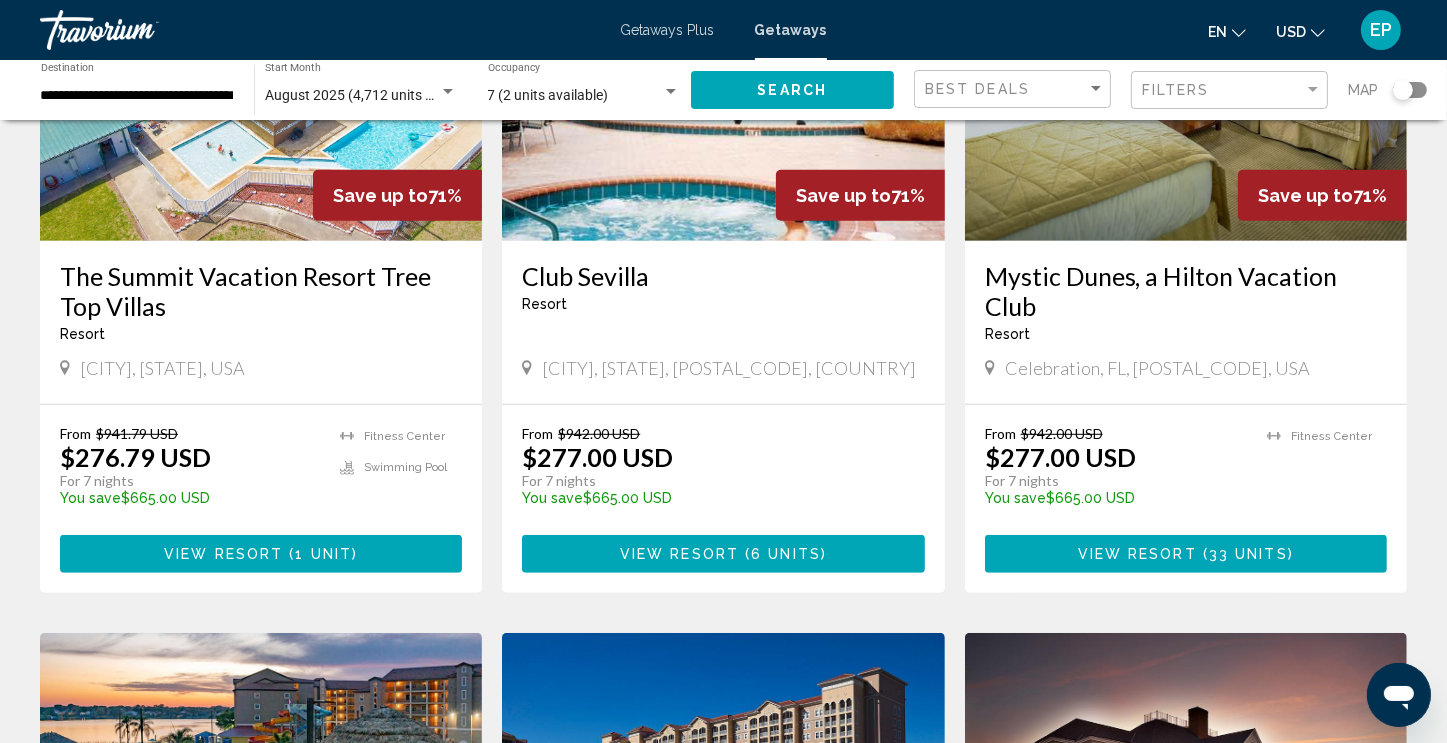 drag, startPoint x: 981, startPoint y: 269, endPoint x: 1282, endPoint y: 299, distance: 302.49133 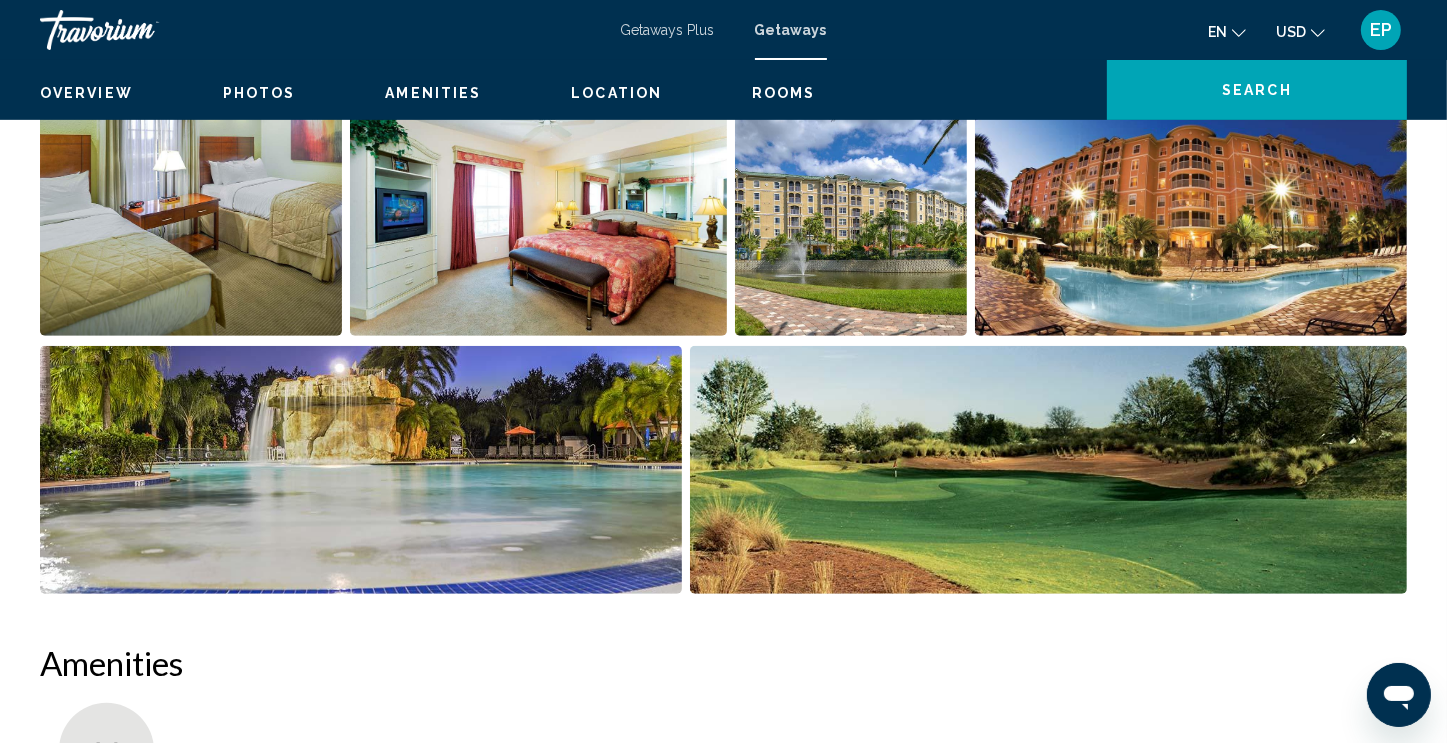 scroll, scrollTop: 0, scrollLeft: 0, axis: both 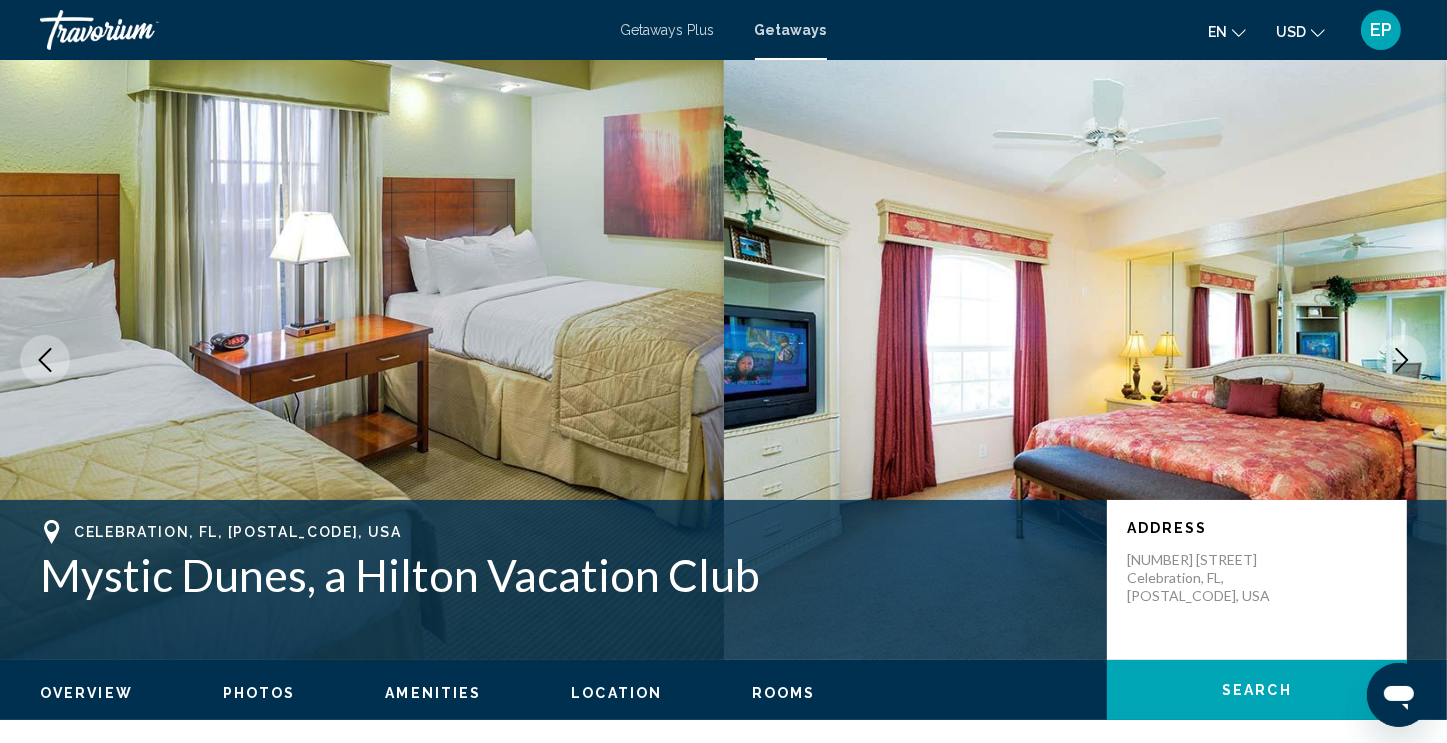 click 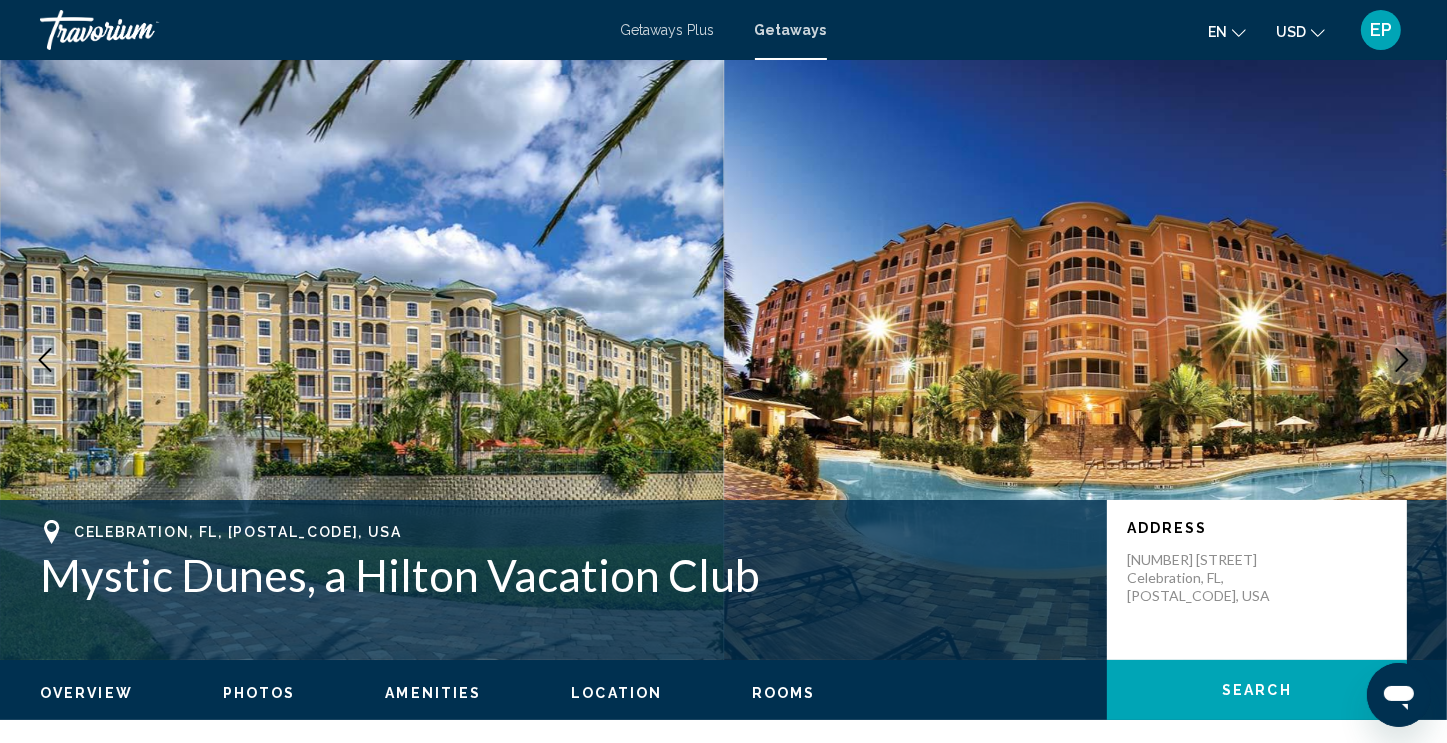 click 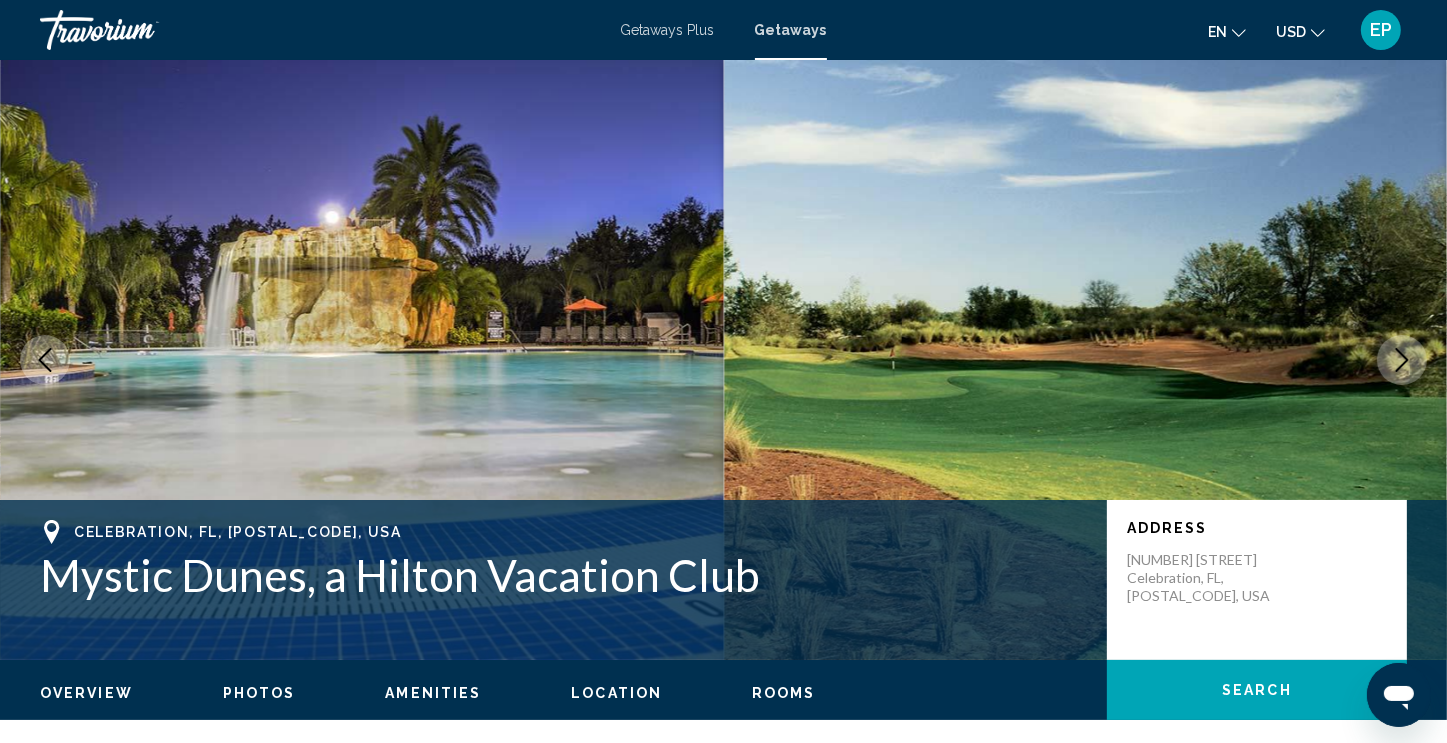 click 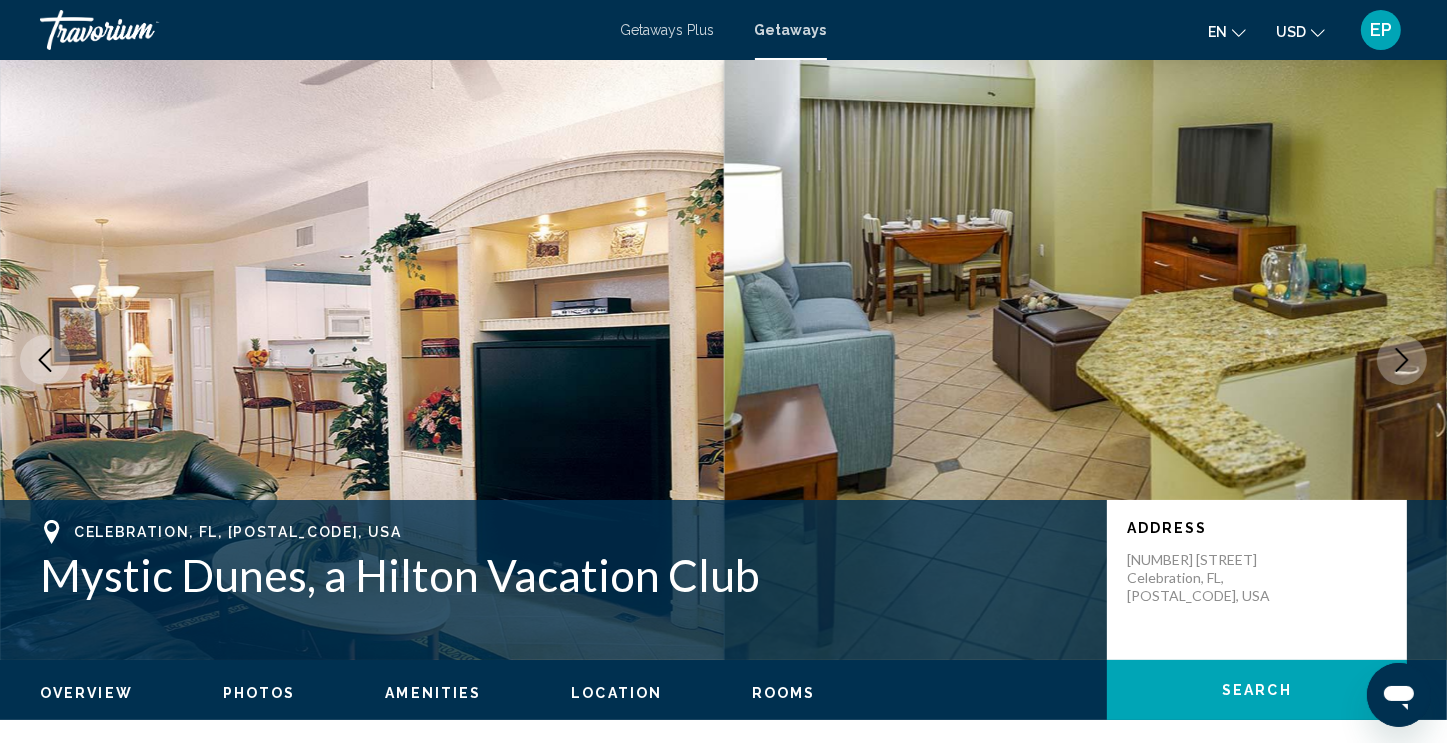 click 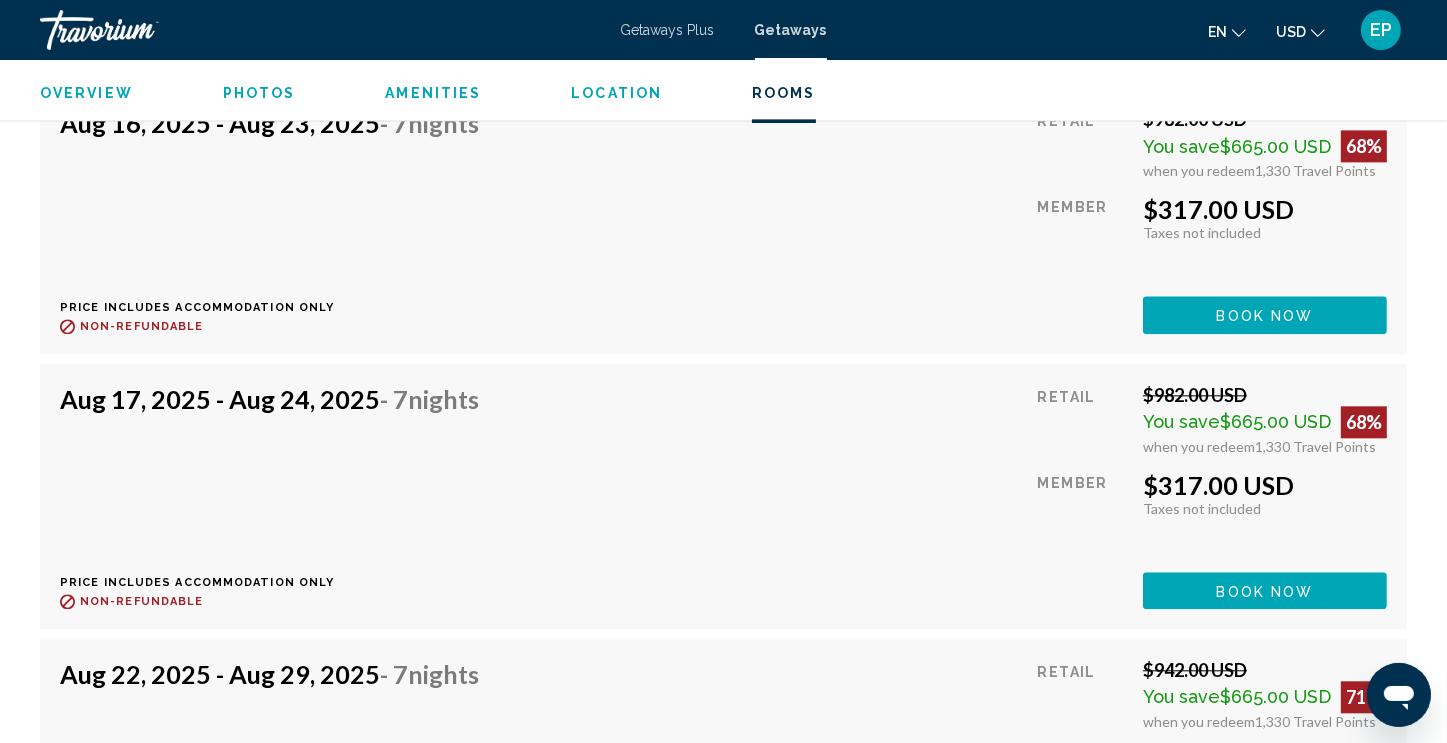 scroll, scrollTop: 4400, scrollLeft: 0, axis: vertical 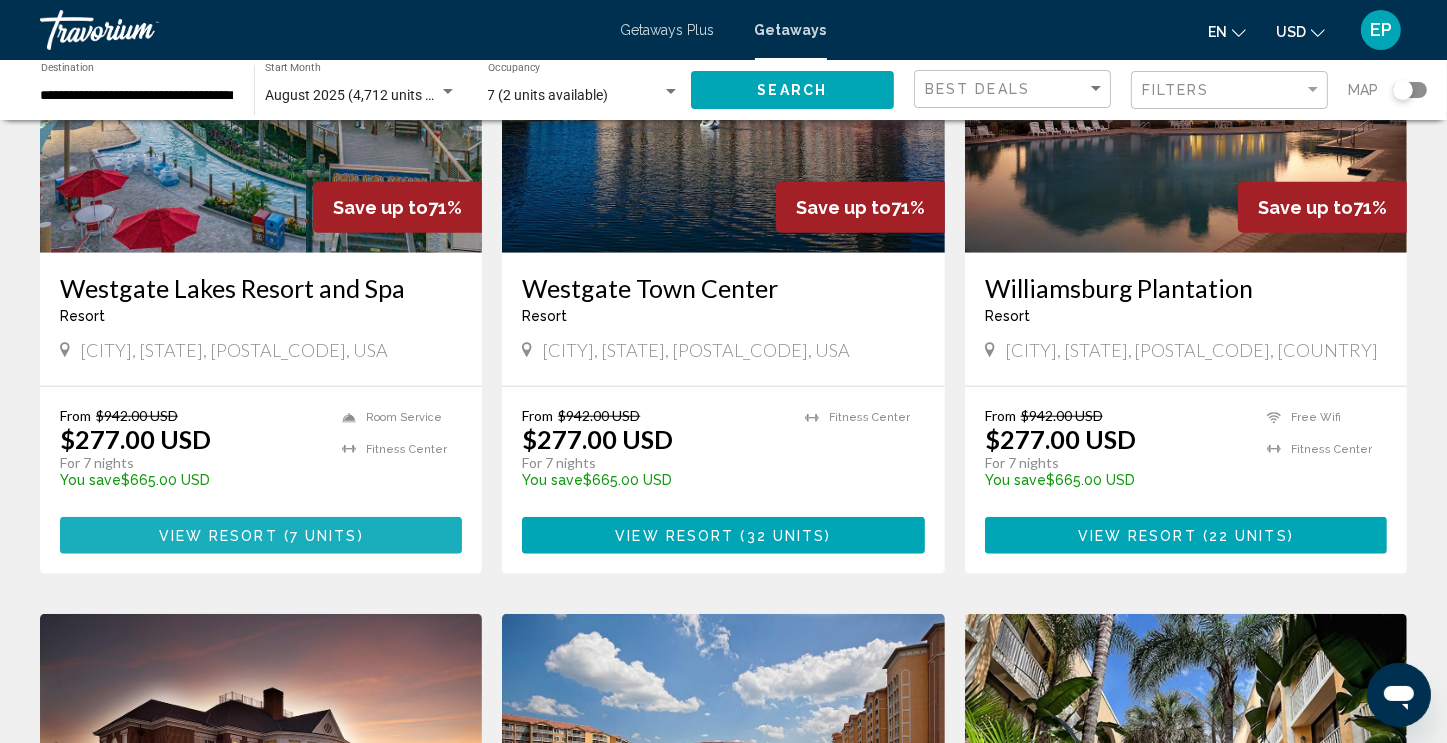 click on "View Resort" at bounding box center [218, 536] 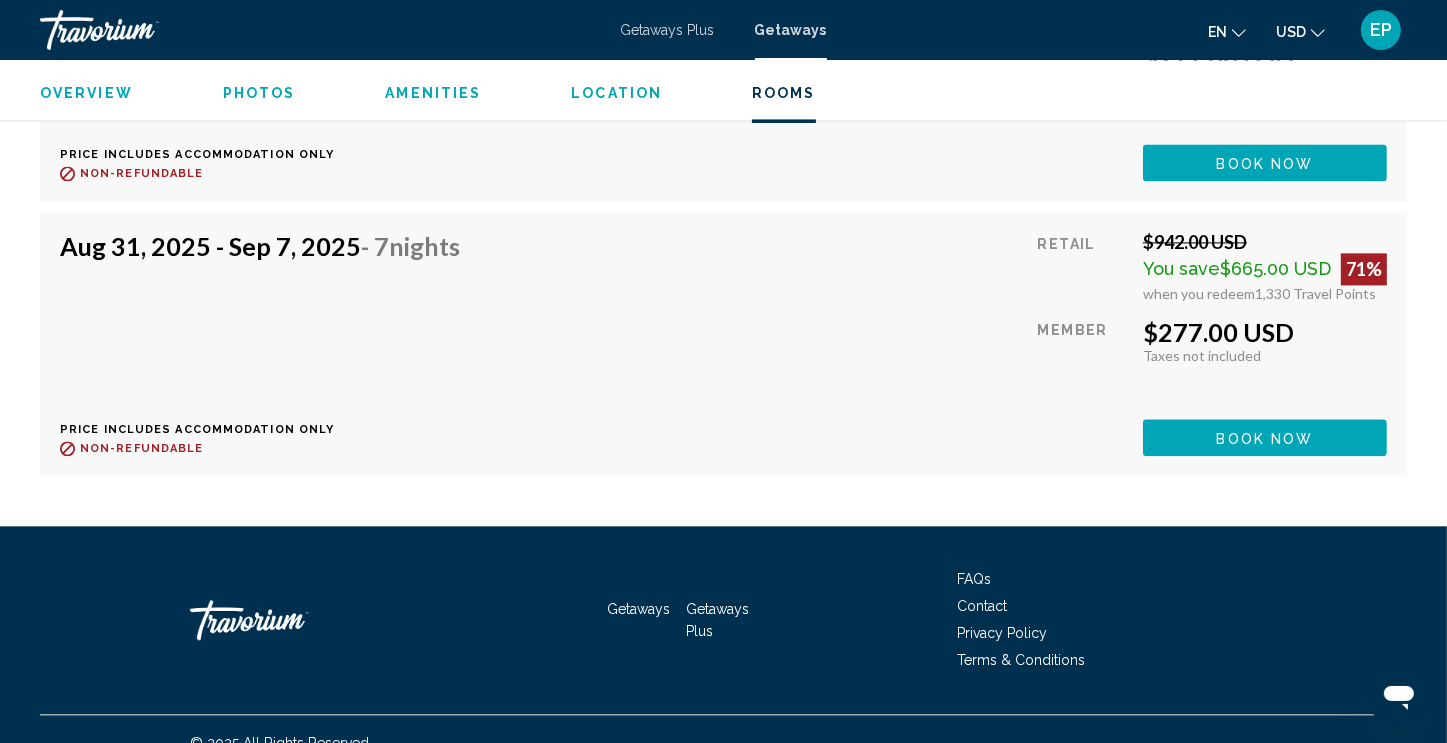 scroll, scrollTop: 4152, scrollLeft: 0, axis: vertical 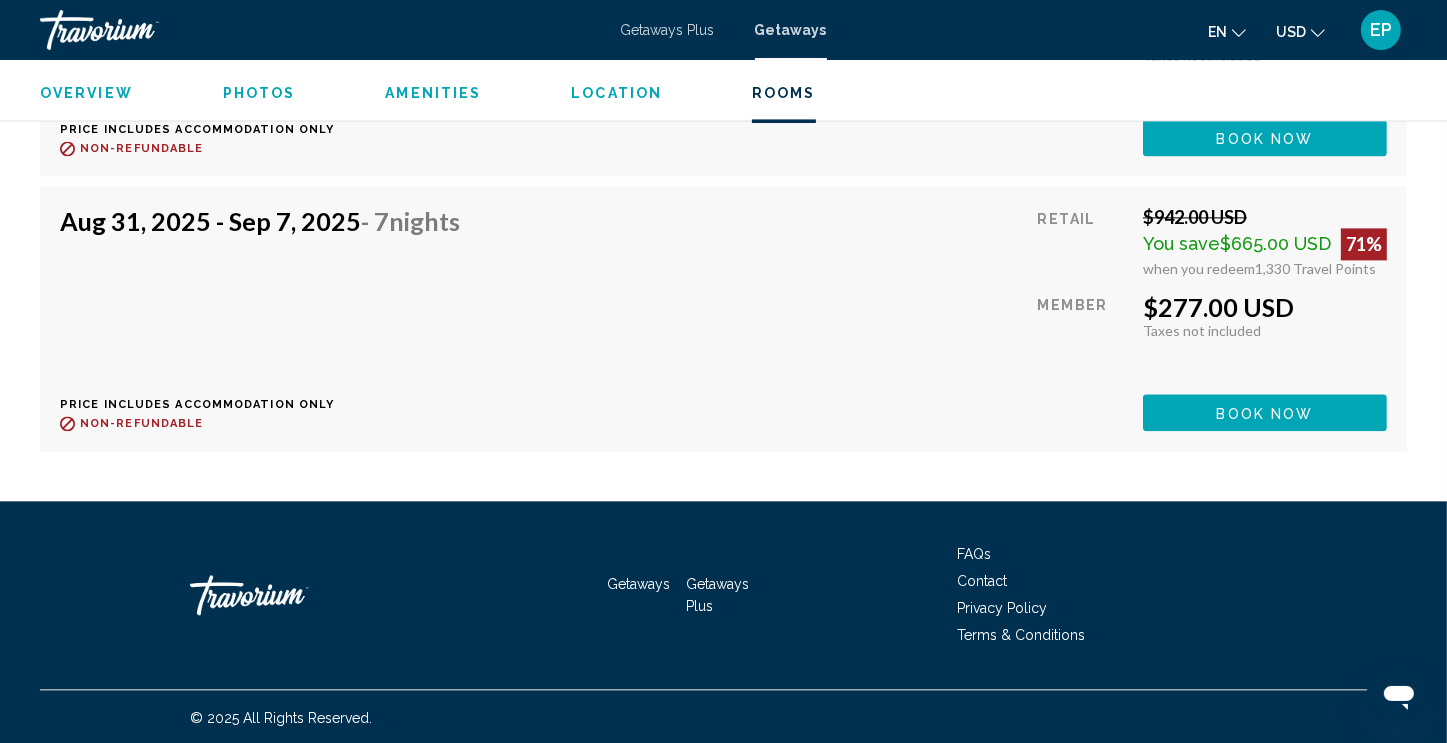 click on "Book now" at bounding box center (1265, -137) 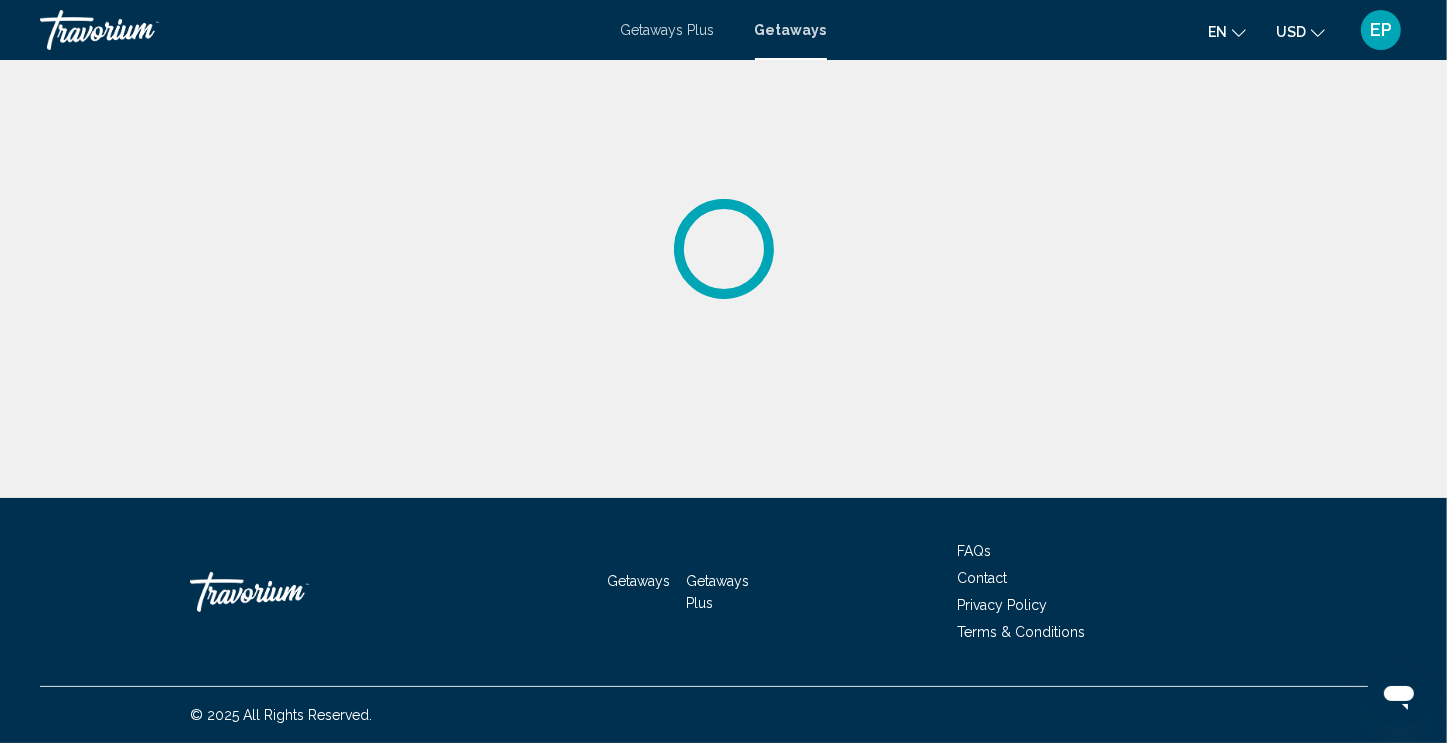 scroll, scrollTop: 0, scrollLeft: 0, axis: both 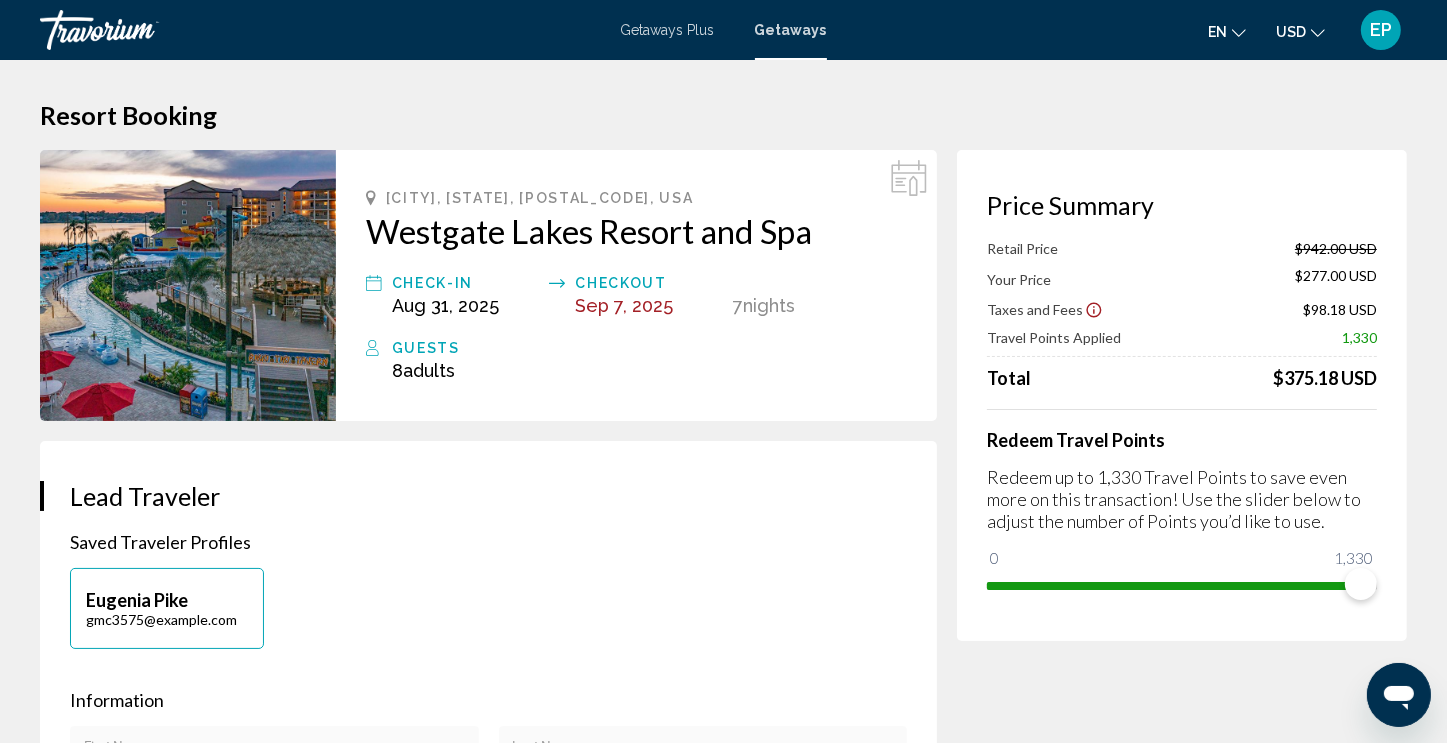 click 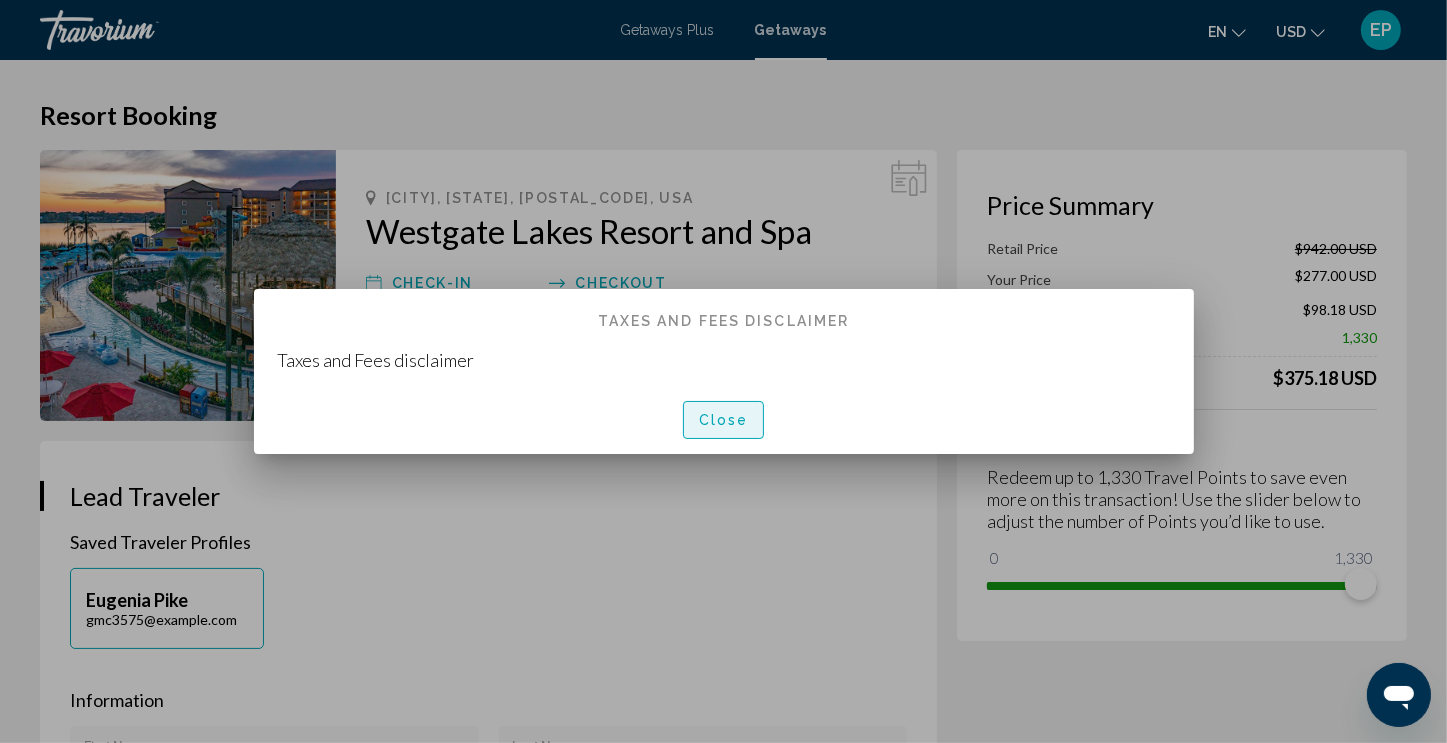 click on "Close" at bounding box center (724, 419) 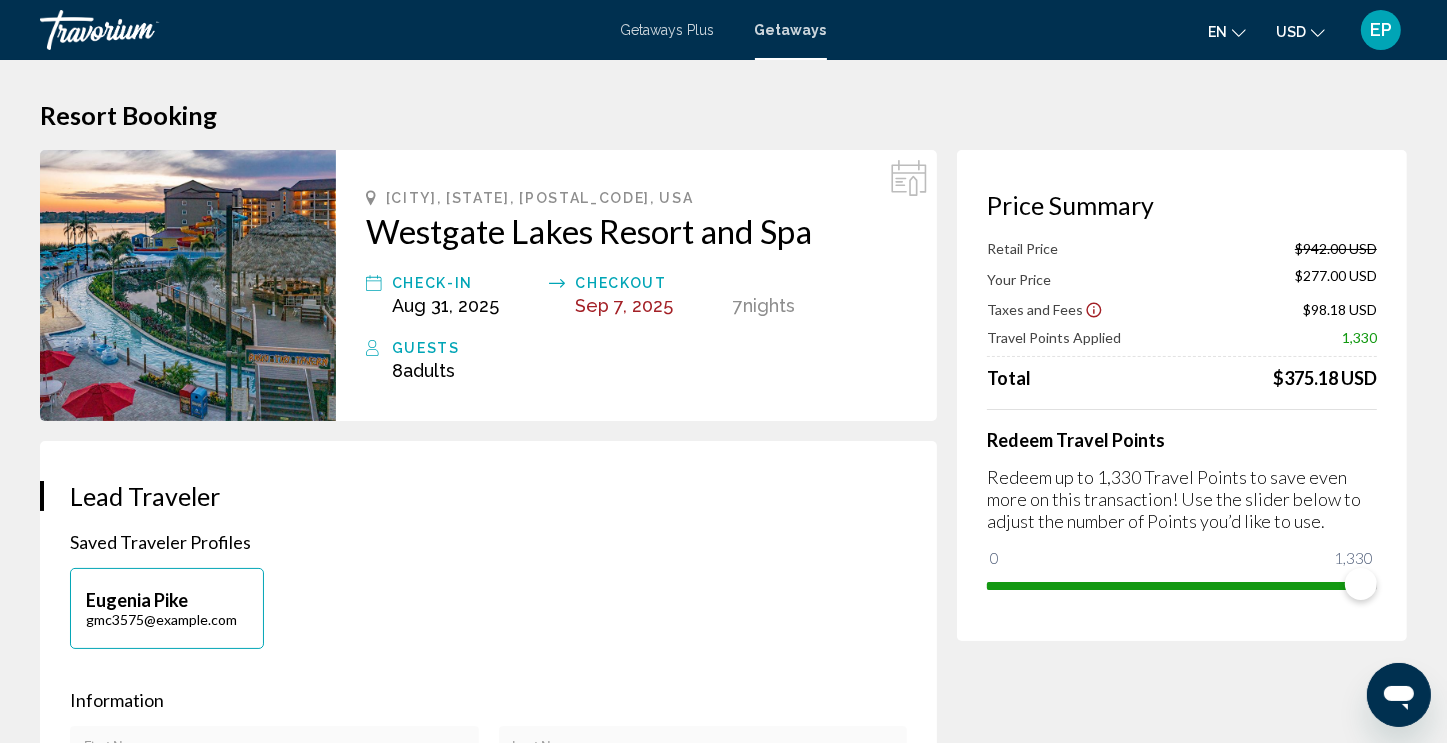 click on "**********" at bounding box center [488, 841] 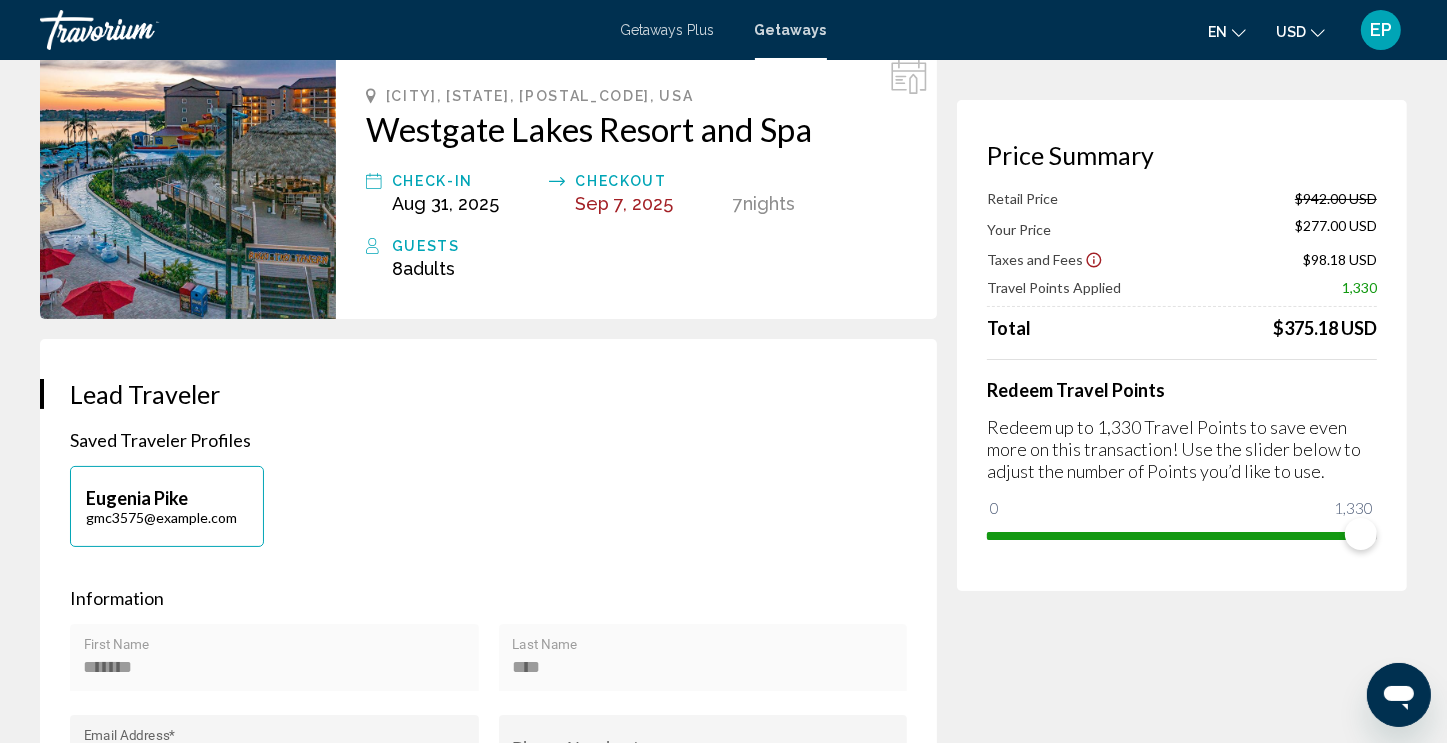 scroll, scrollTop: 200, scrollLeft: 0, axis: vertical 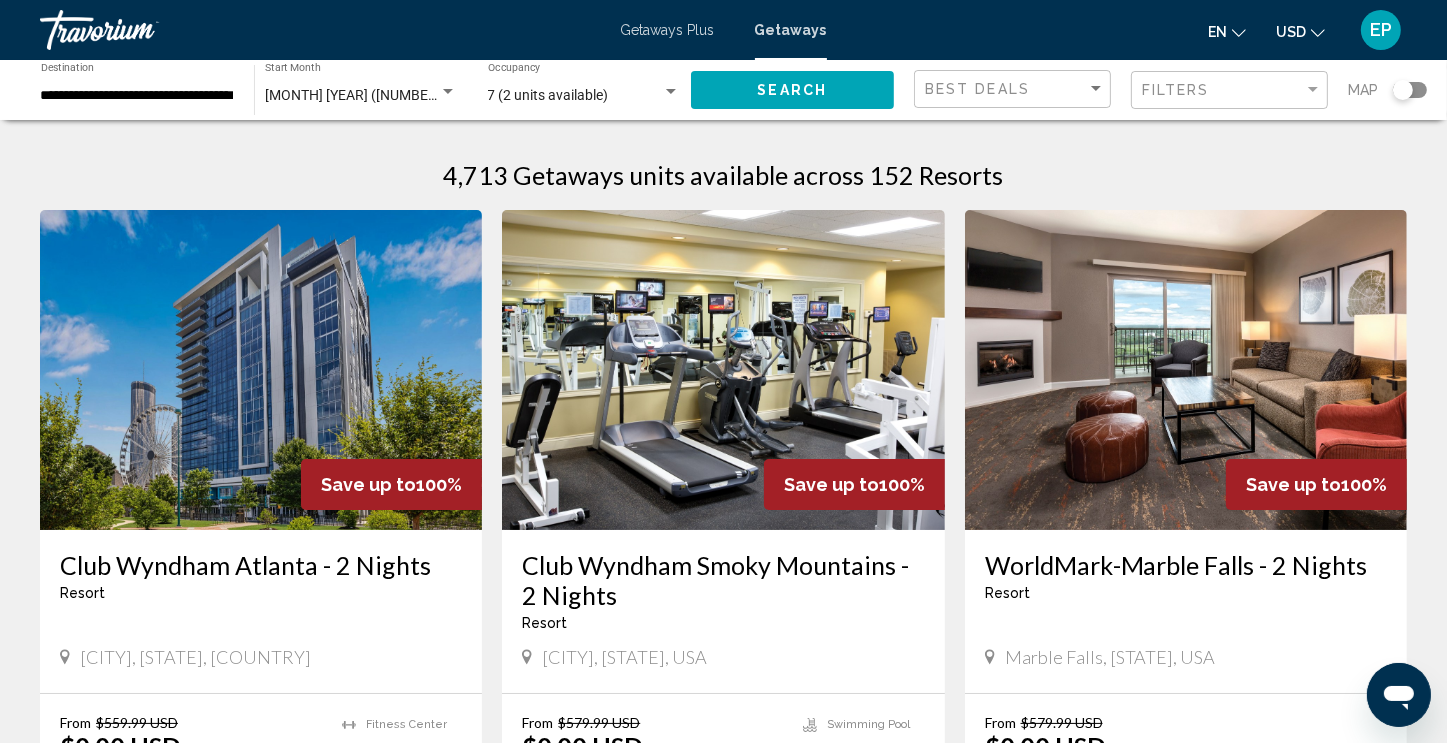 click on "**********" 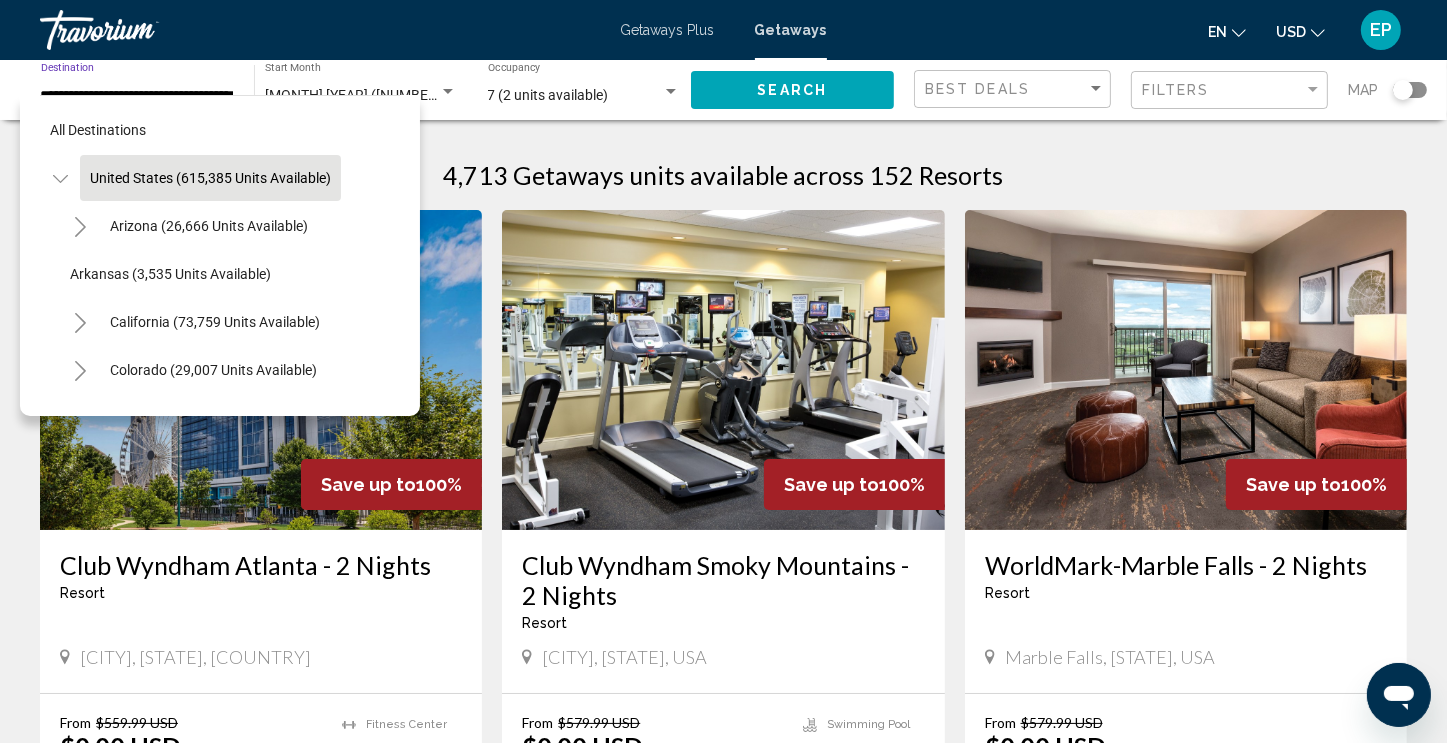 scroll, scrollTop: 0, scrollLeft: 46, axis: horizontal 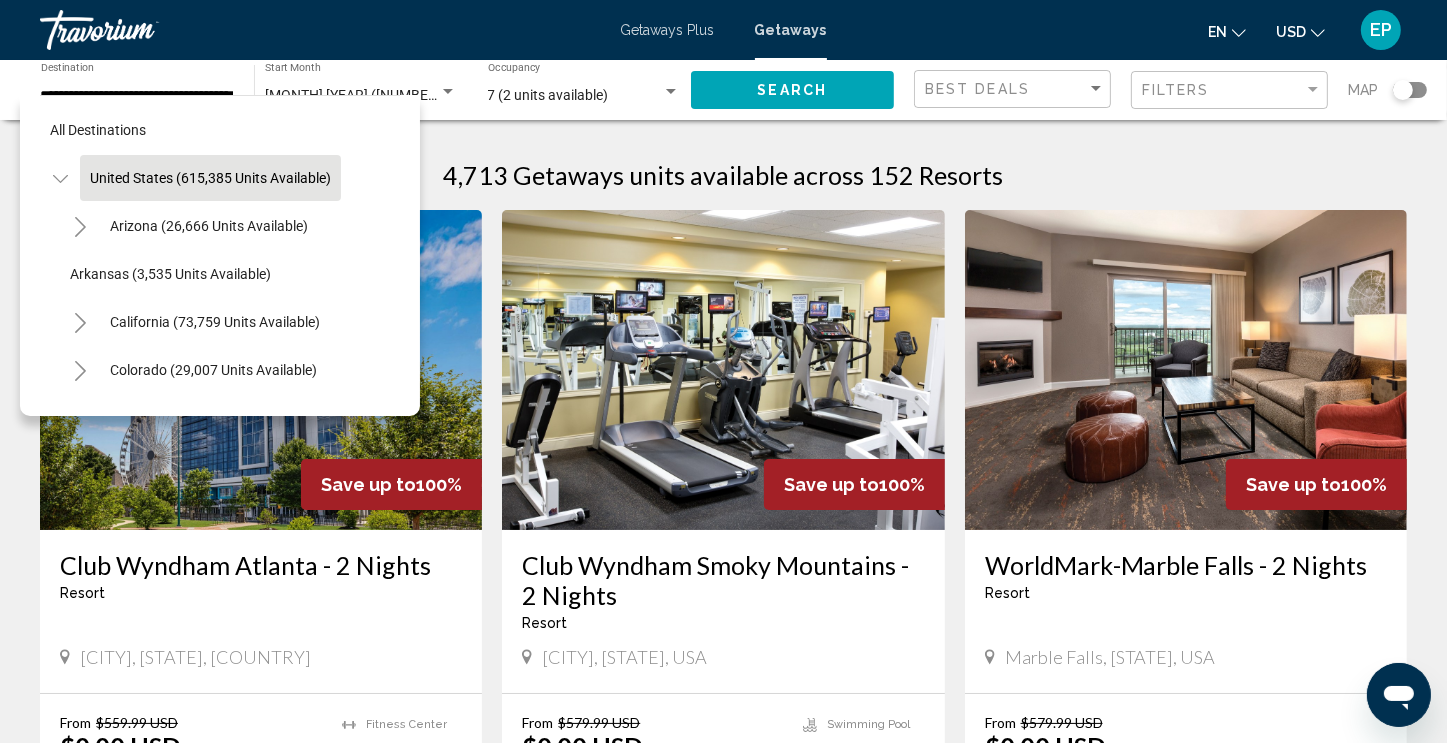 click on "Getaways" at bounding box center [791, 30] 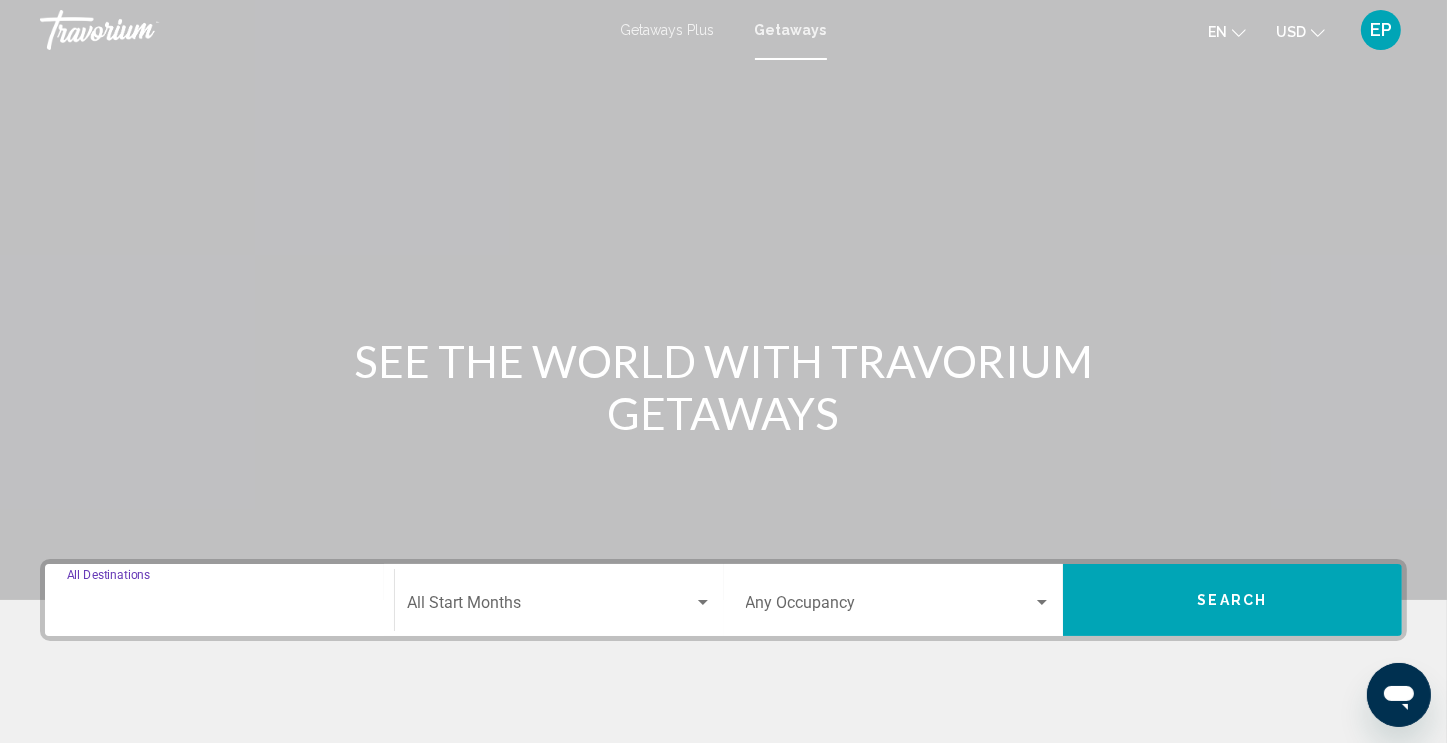 click on "Destination All Destinations" at bounding box center [219, 607] 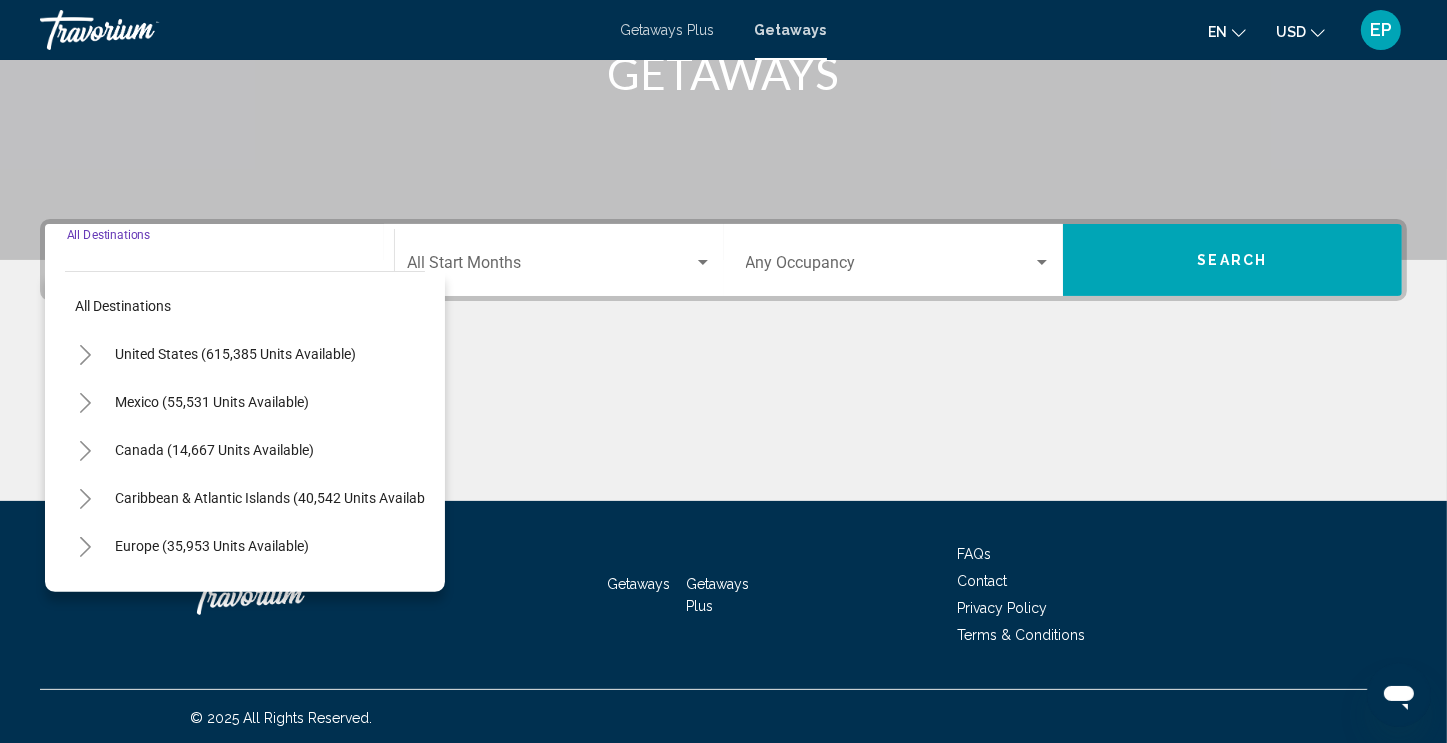 scroll, scrollTop: 342, scrollLeft: 0, axis: vertical 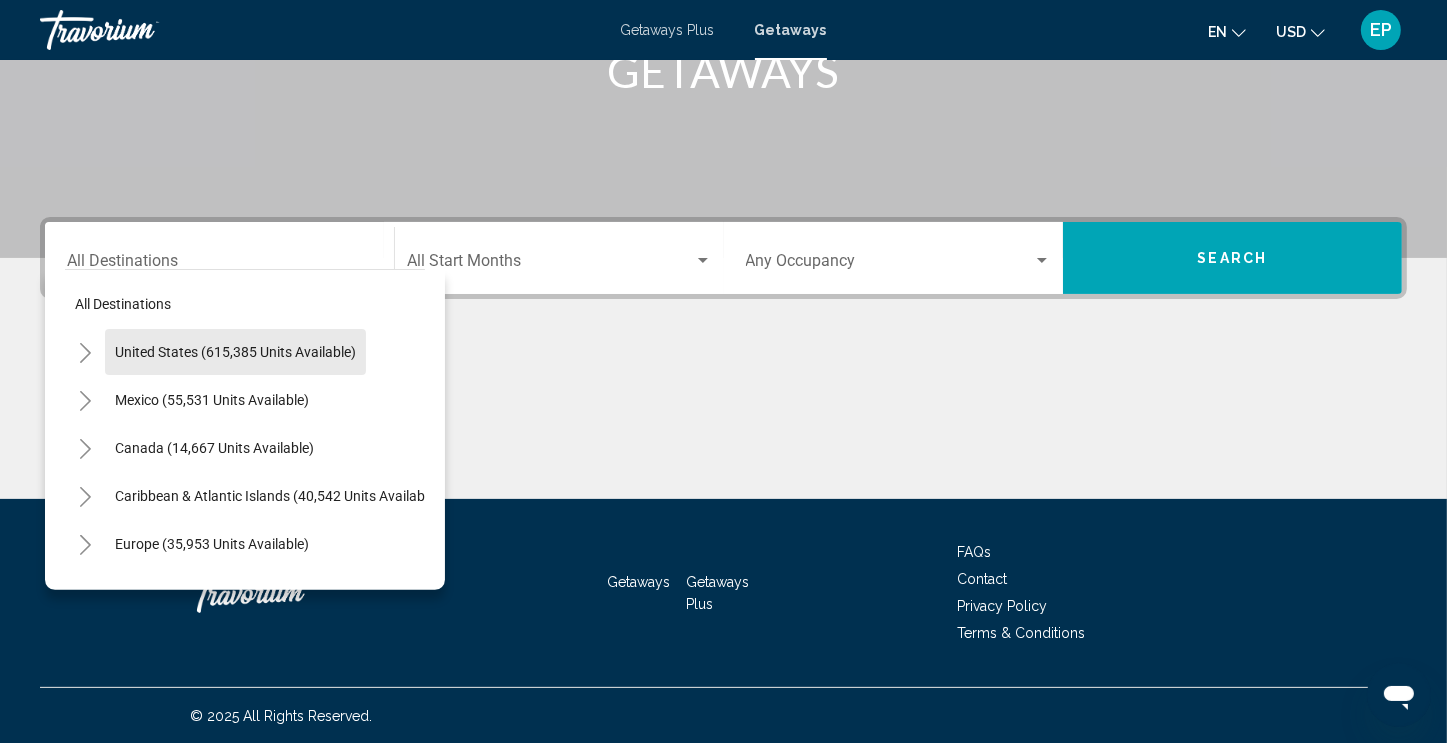 click on "United States (615,385 units available)" 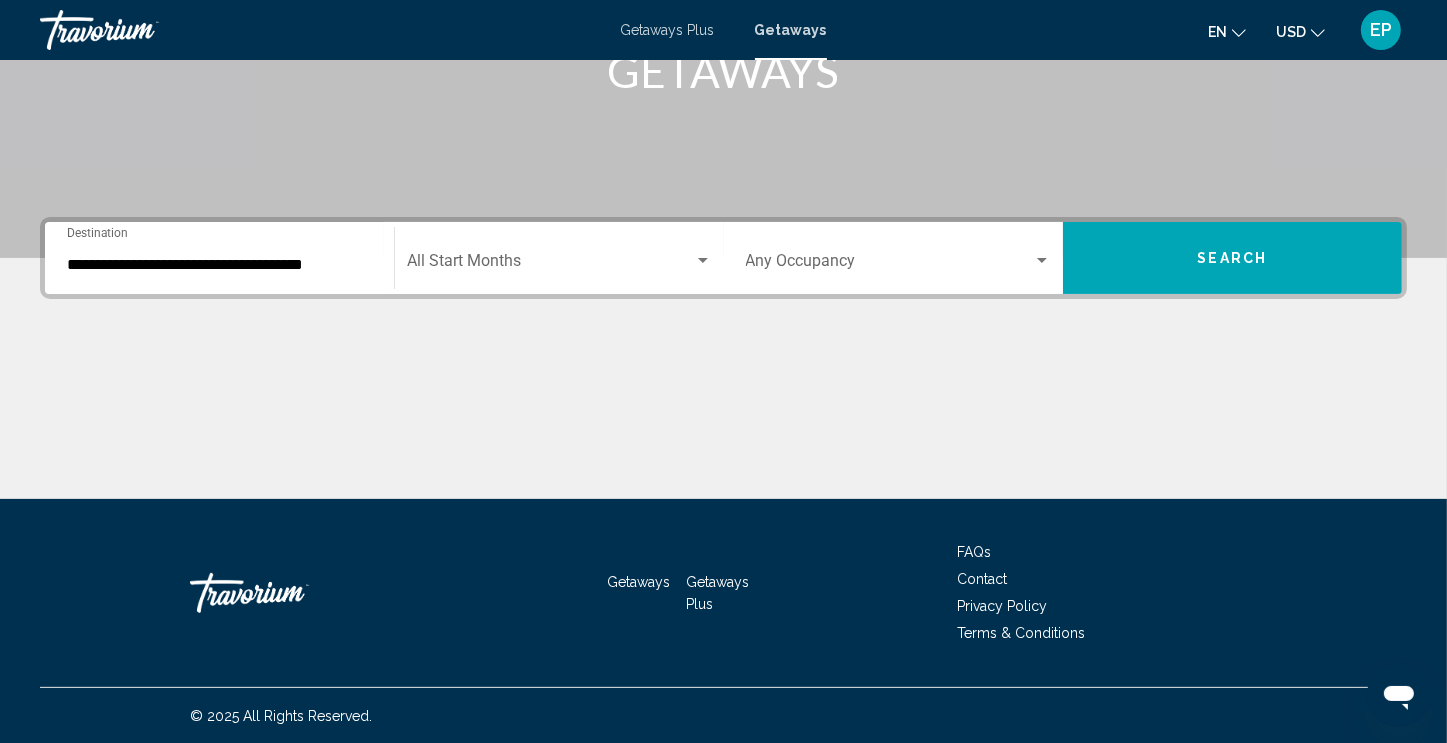click on "Start Month All Start Months" 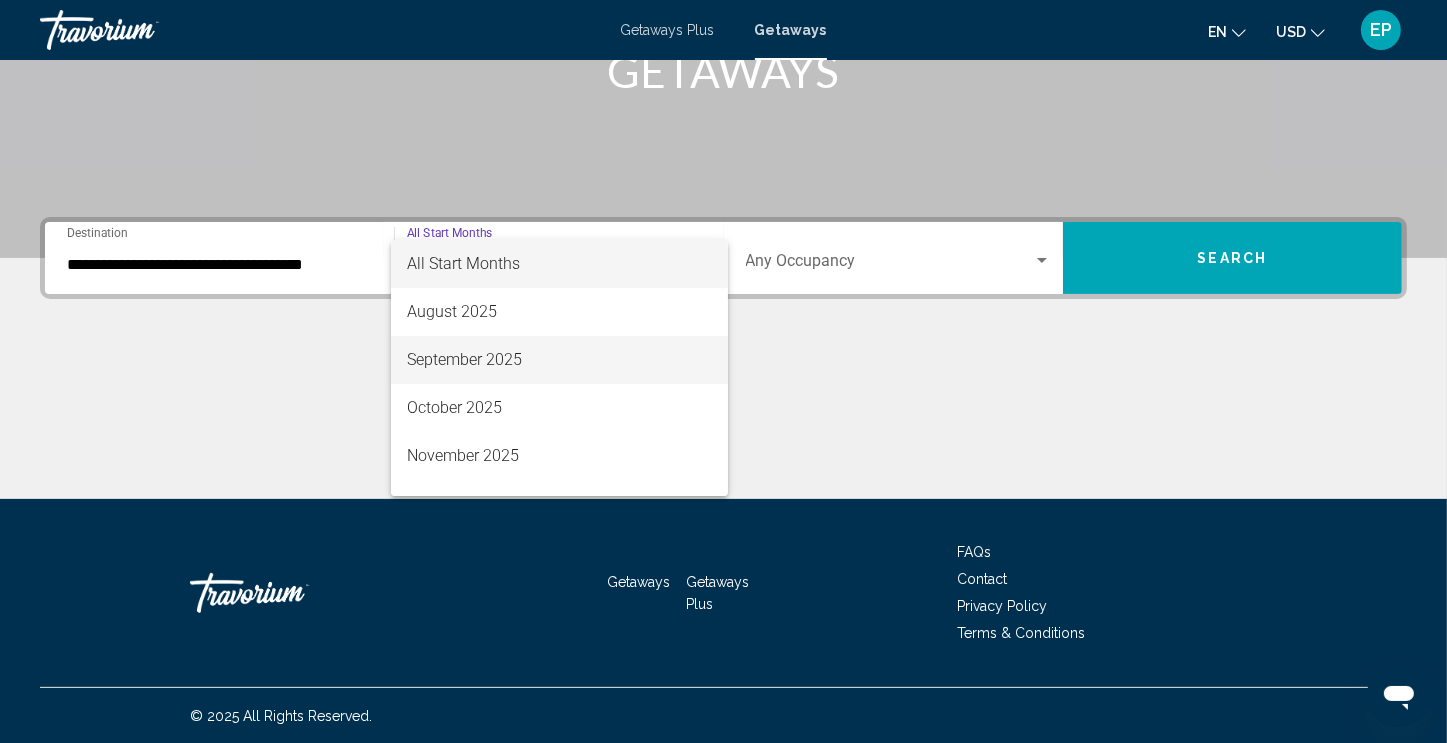 click on "September 2025" at bounding box center (559, 360) 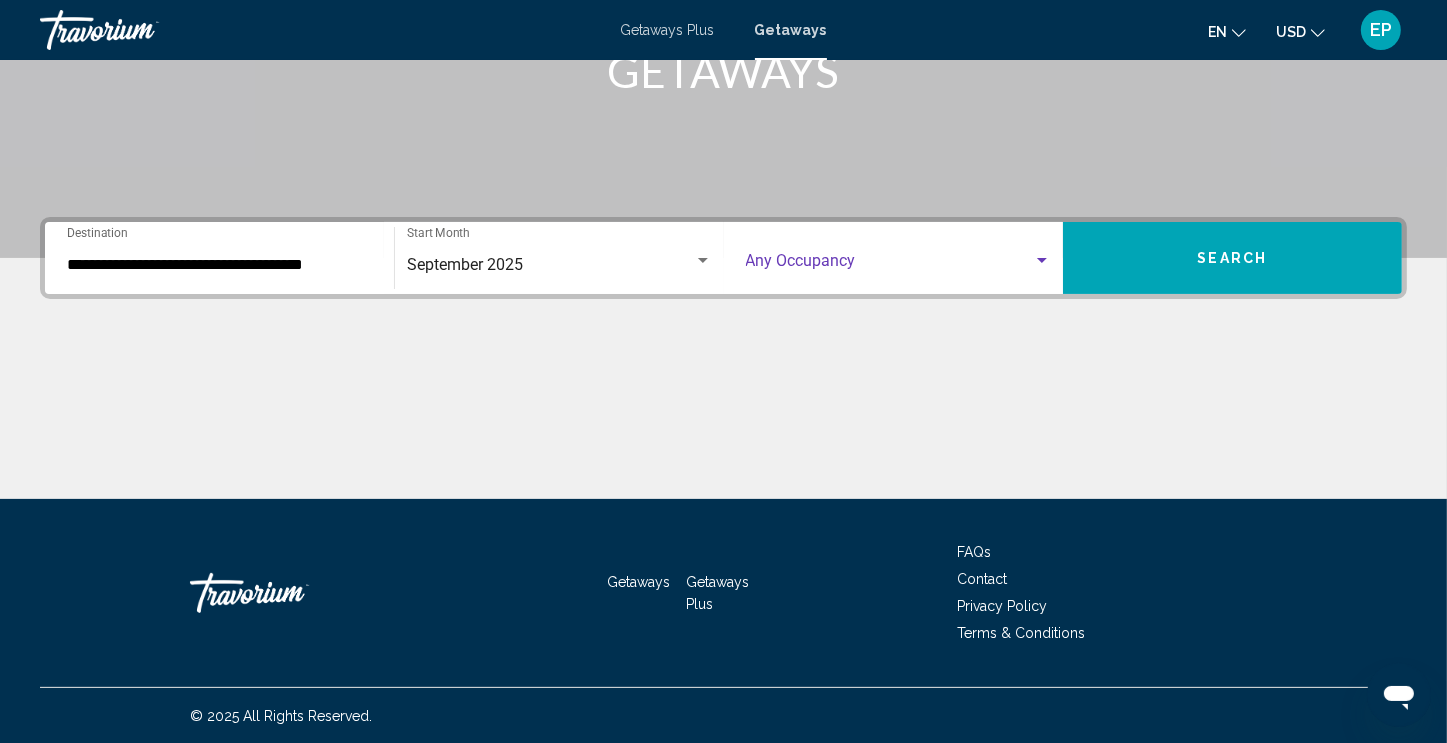 click at bounding box center [889, 265] 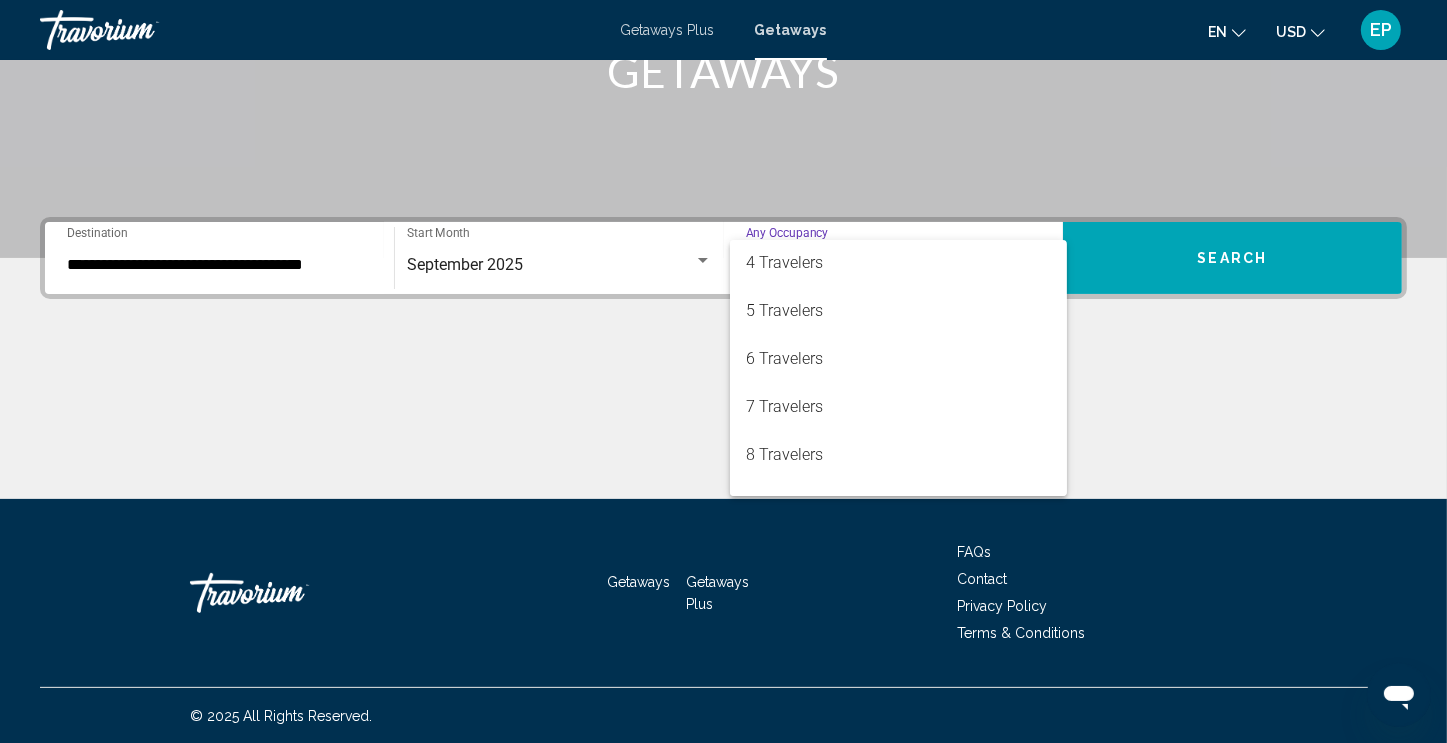 scroll, scrollTop: 200, scrollLeft: 0, axis: vertical 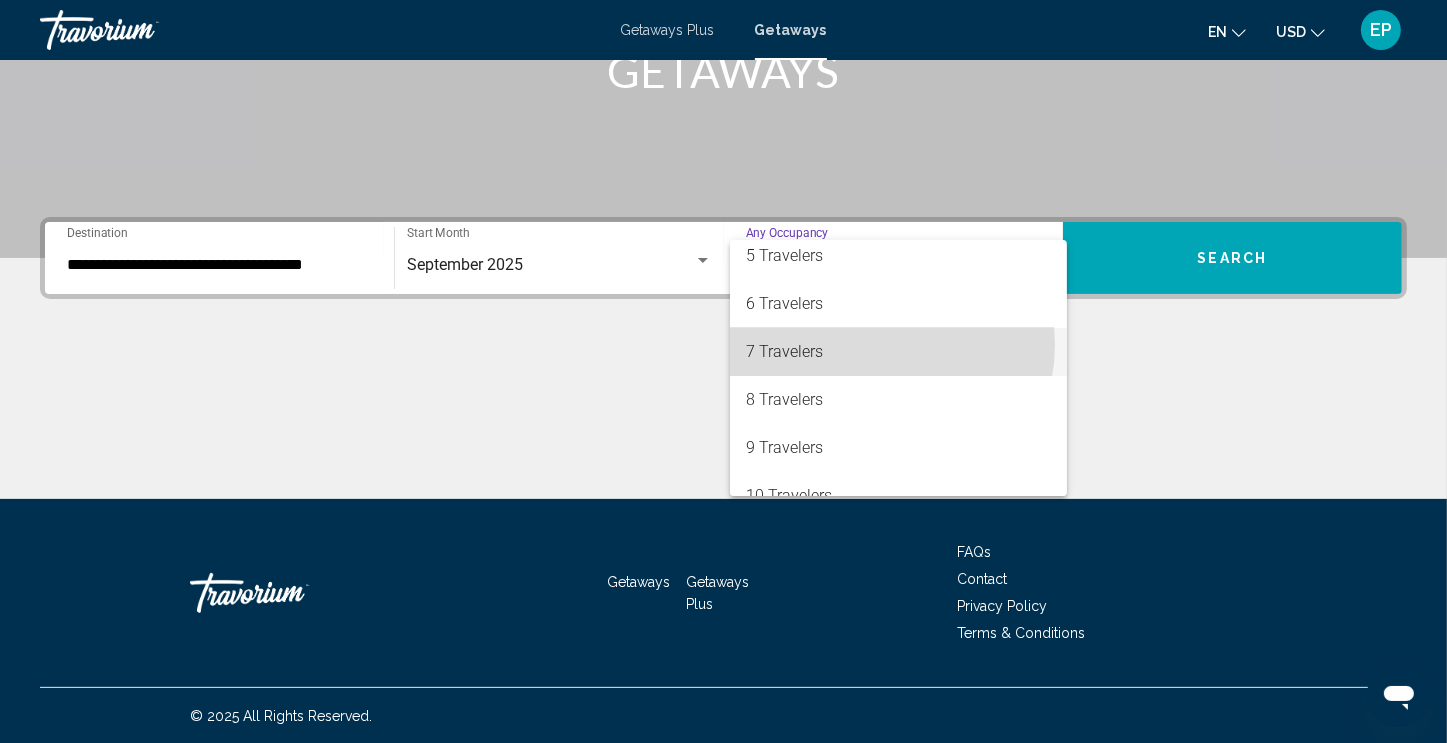 click on "7 Travelers" at bounding box center (898, 352) 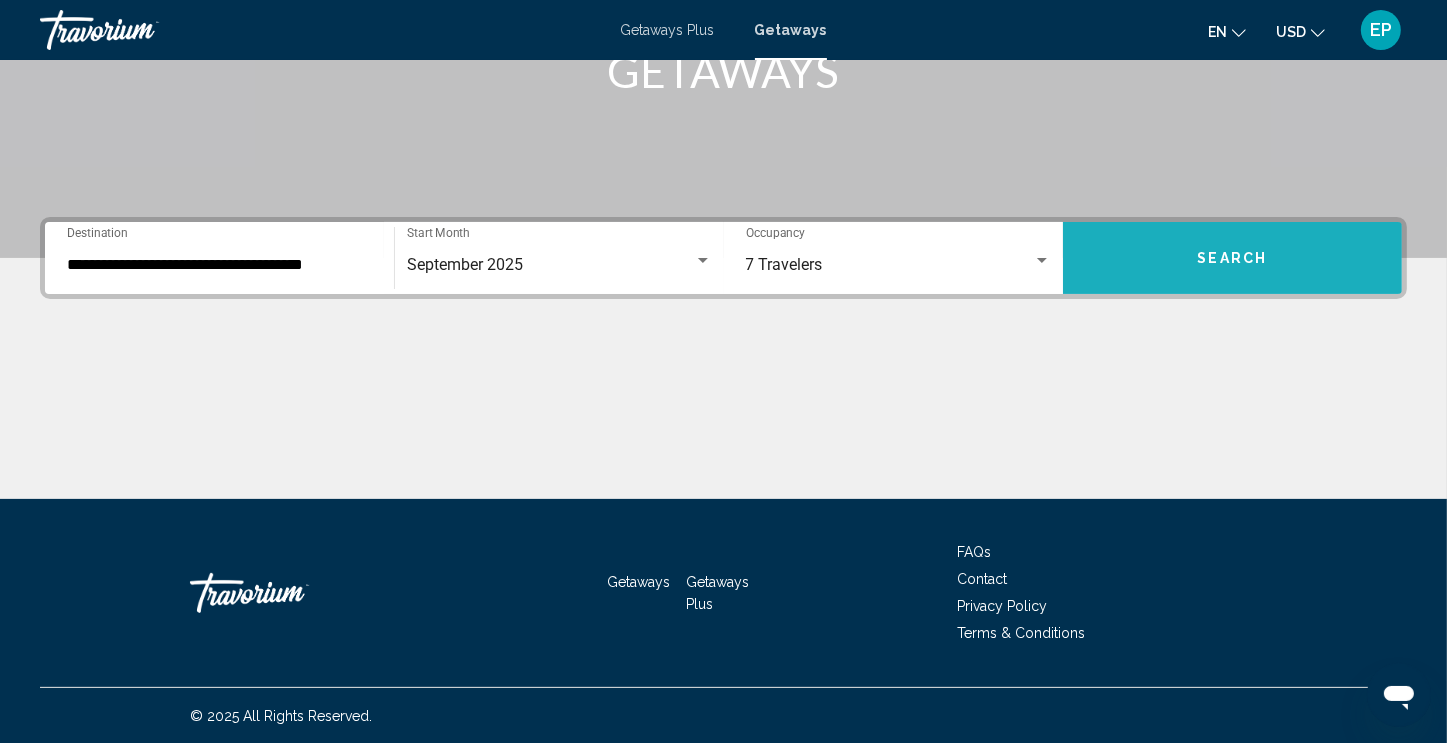 click on "Search" at bounding box center (1233, 259) 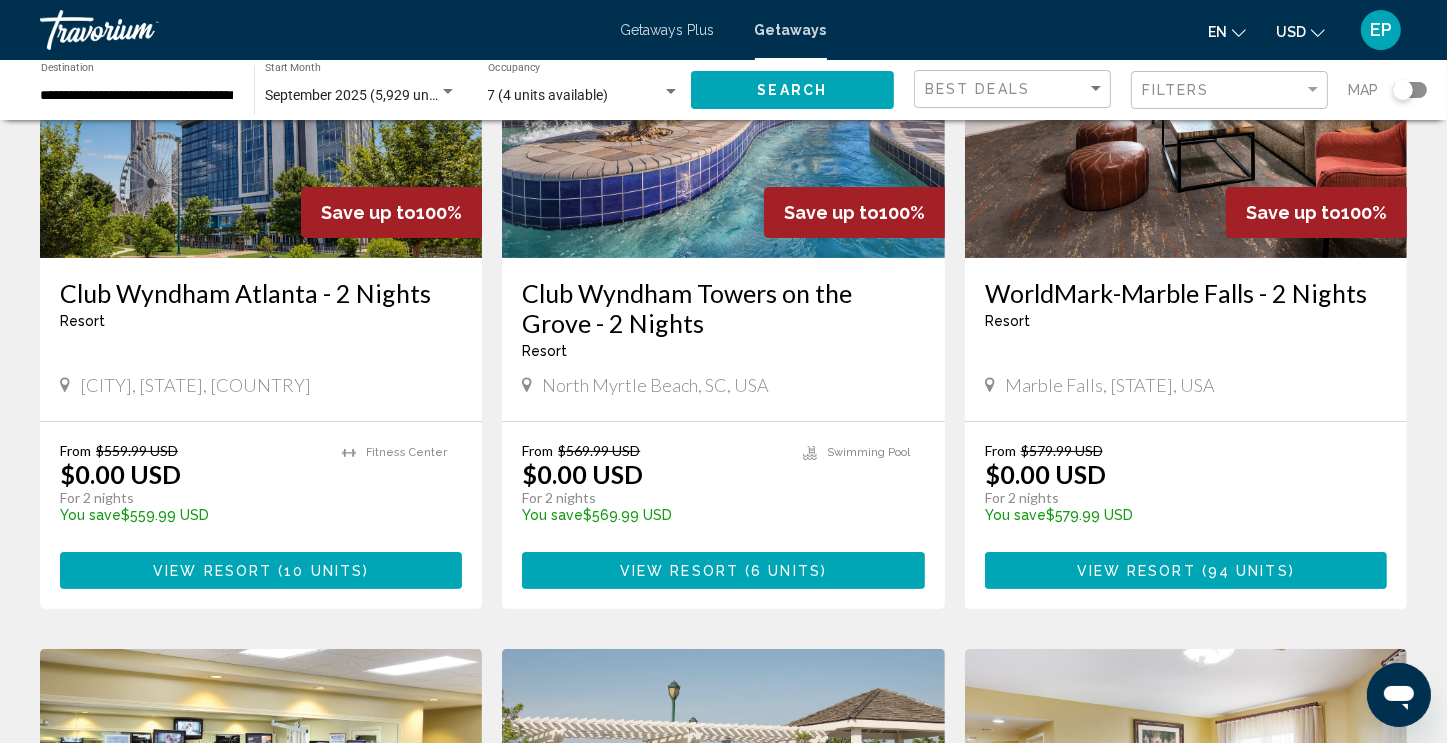 scroll, scrollTop: 300, scrollLeft: 0, axis: vertical 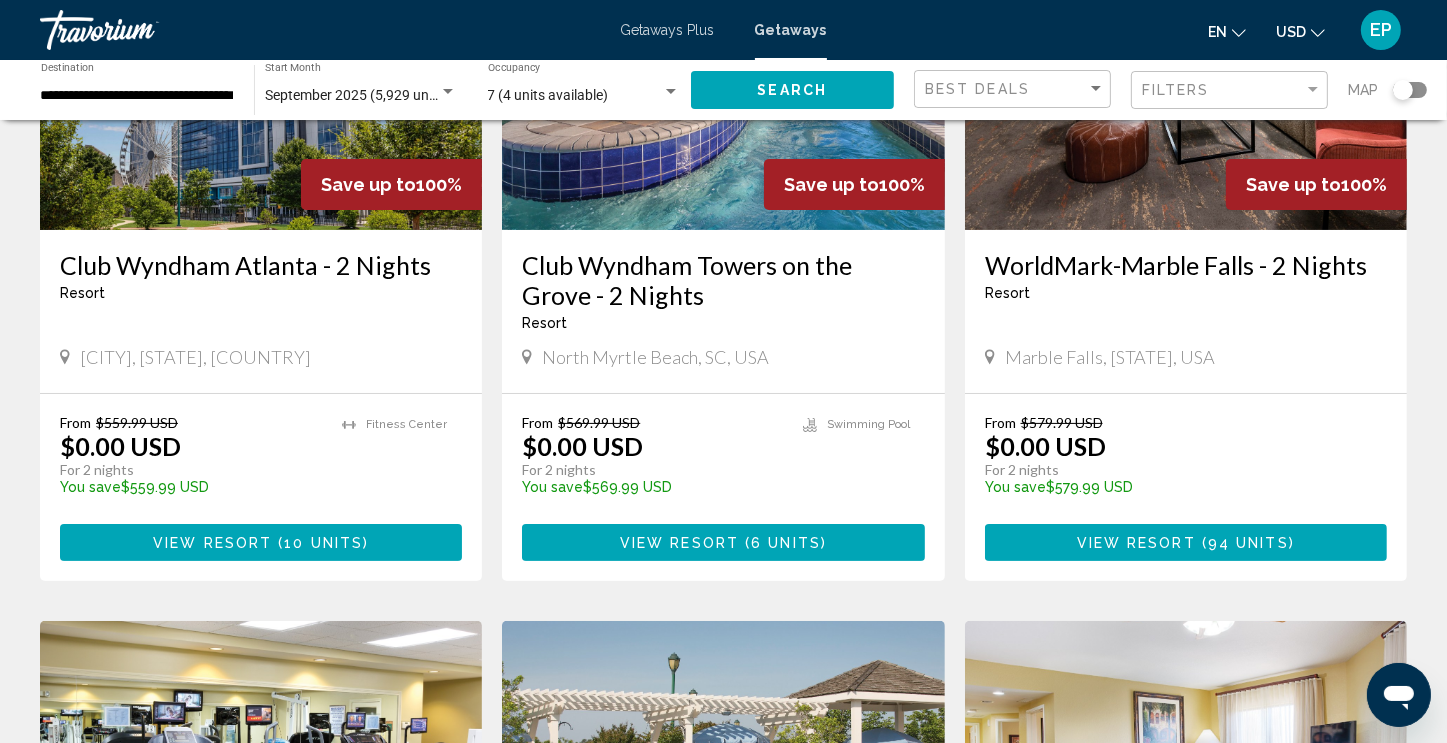click 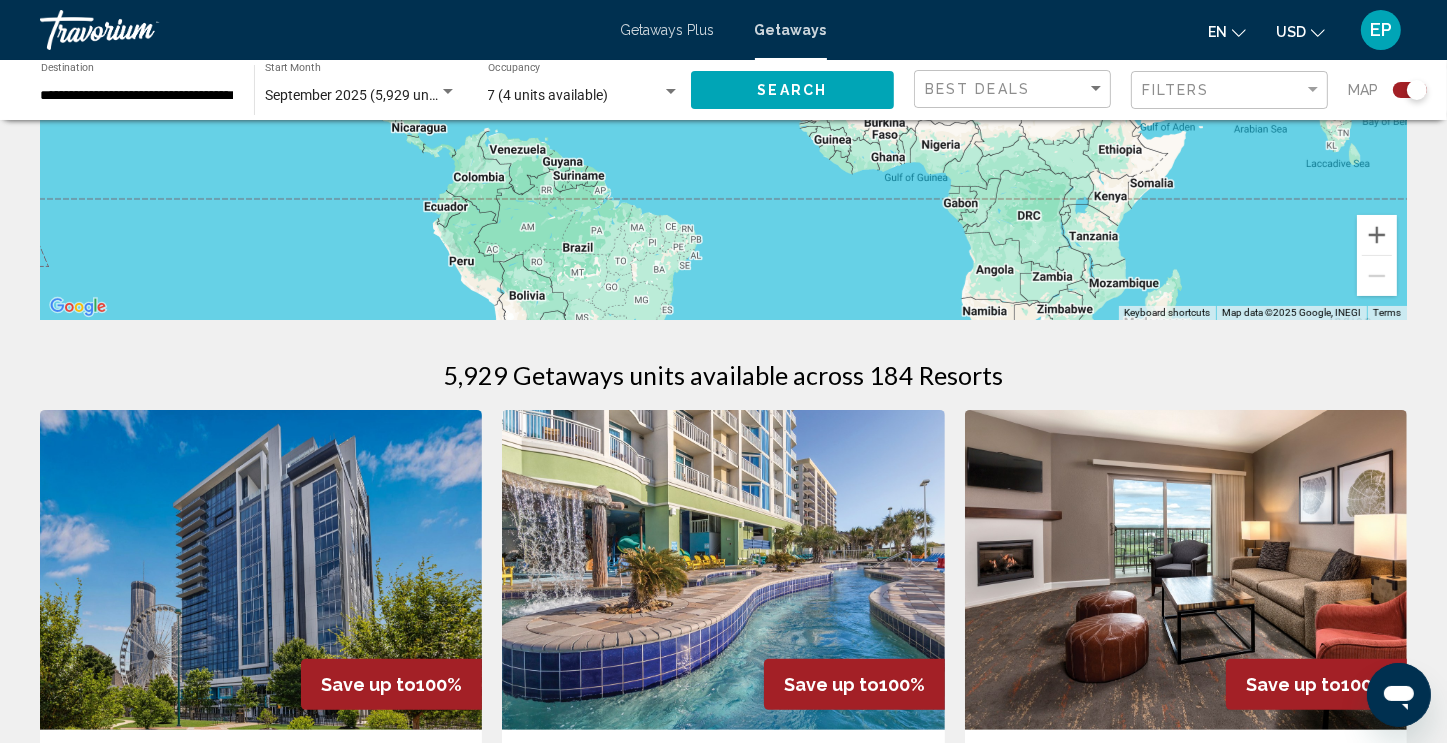scroll, scrollTop: 0, scrollLeft: 0, axis: both 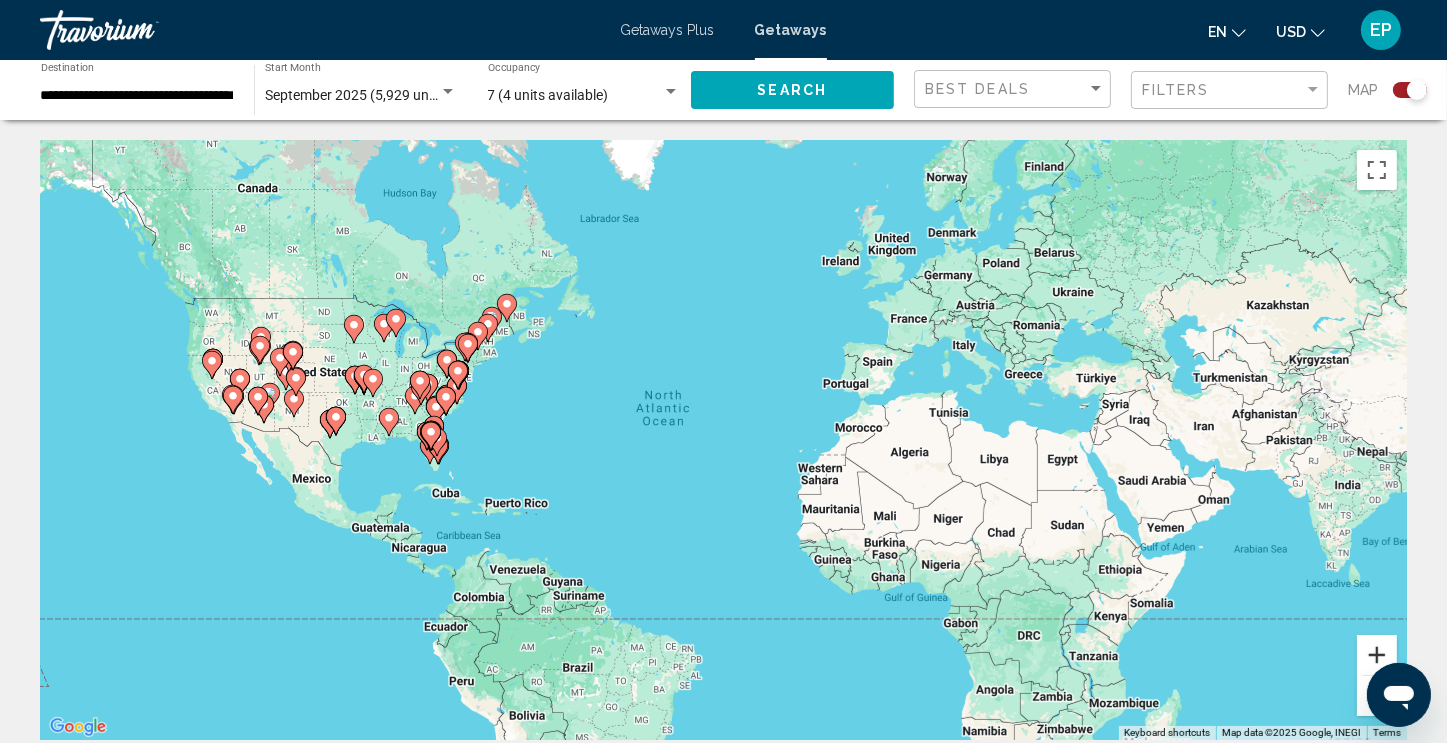 drag, startPoint x: 1374, startPoint y: 660, endPoint x: 1360, endPoint y: 639, distance: 25.23886 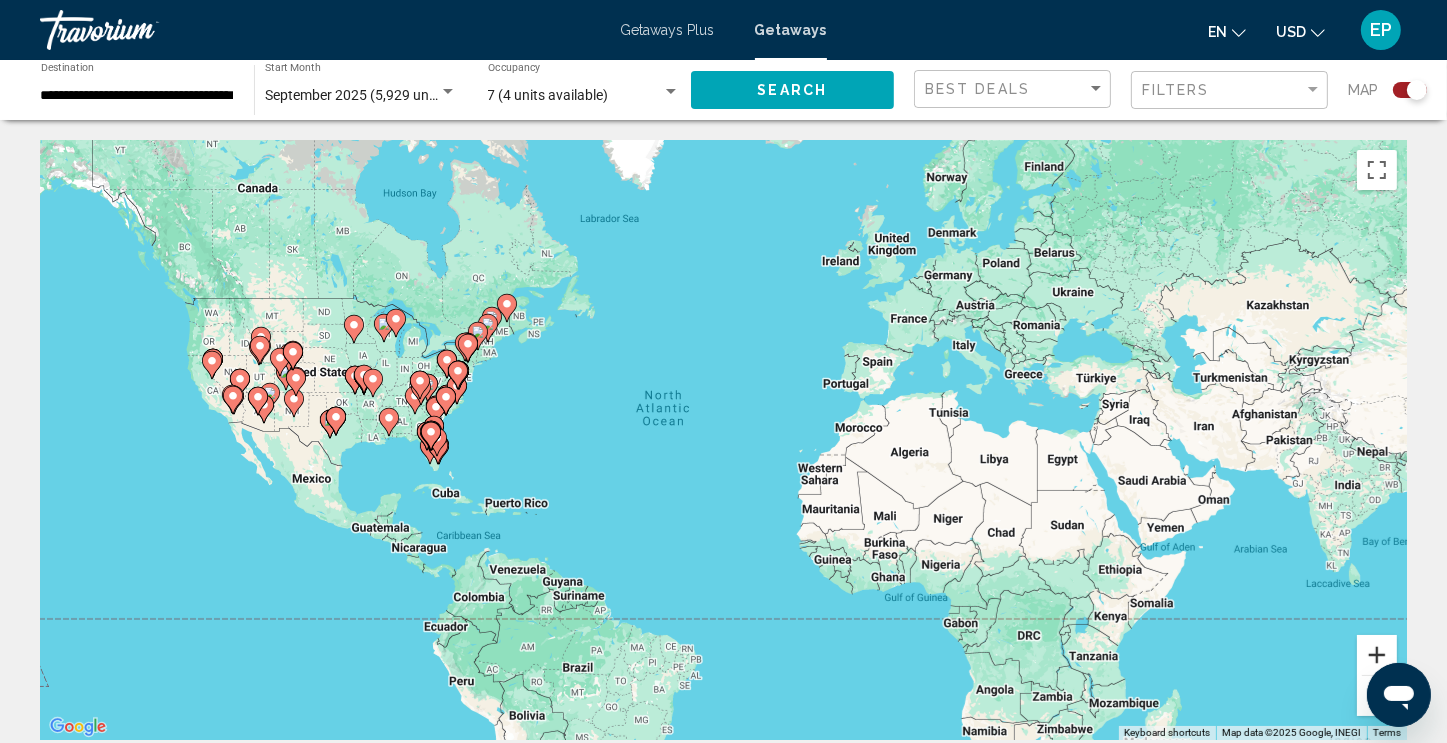click at bounding box center [1377, 655] 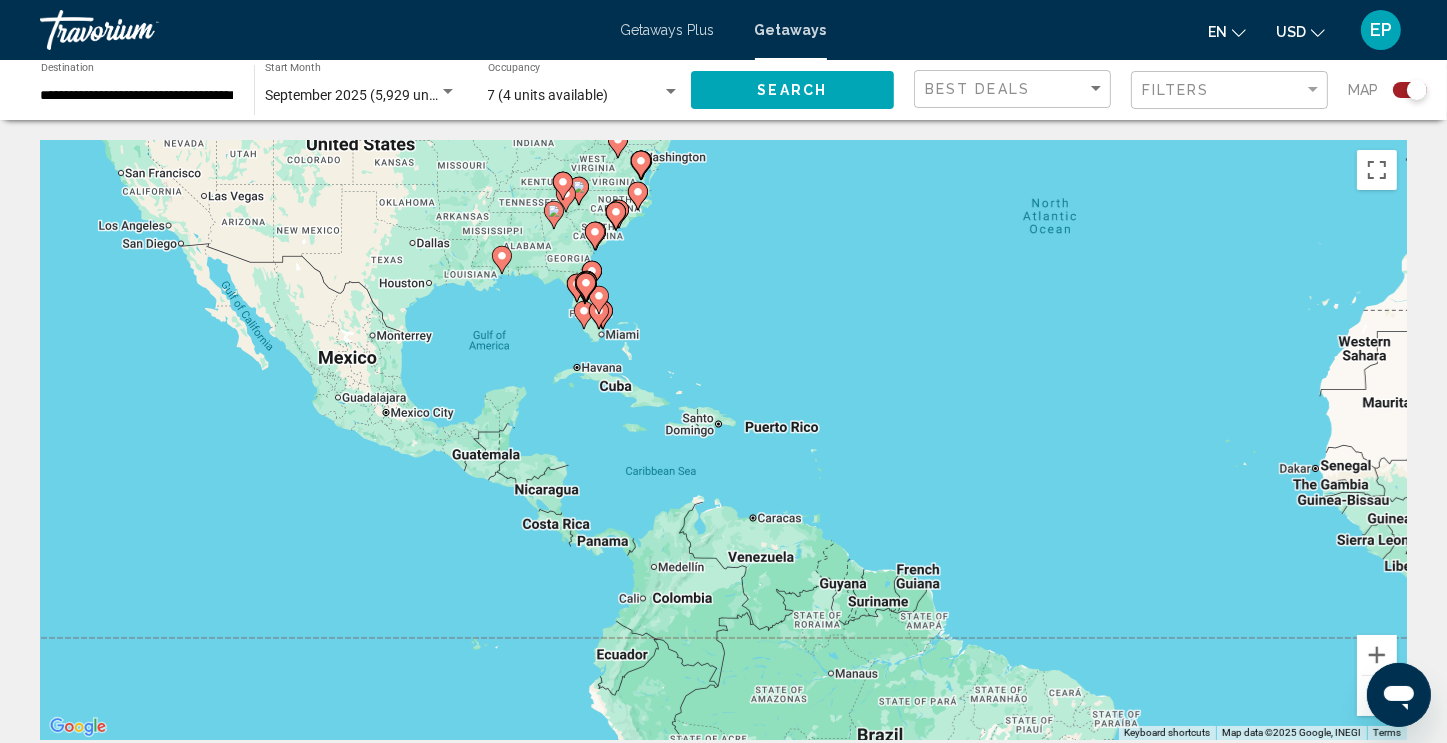 drag, startPoint x: 325, startPoint y: 387, endPoint x: 776, endPoint y: 226, distance: 478.87576 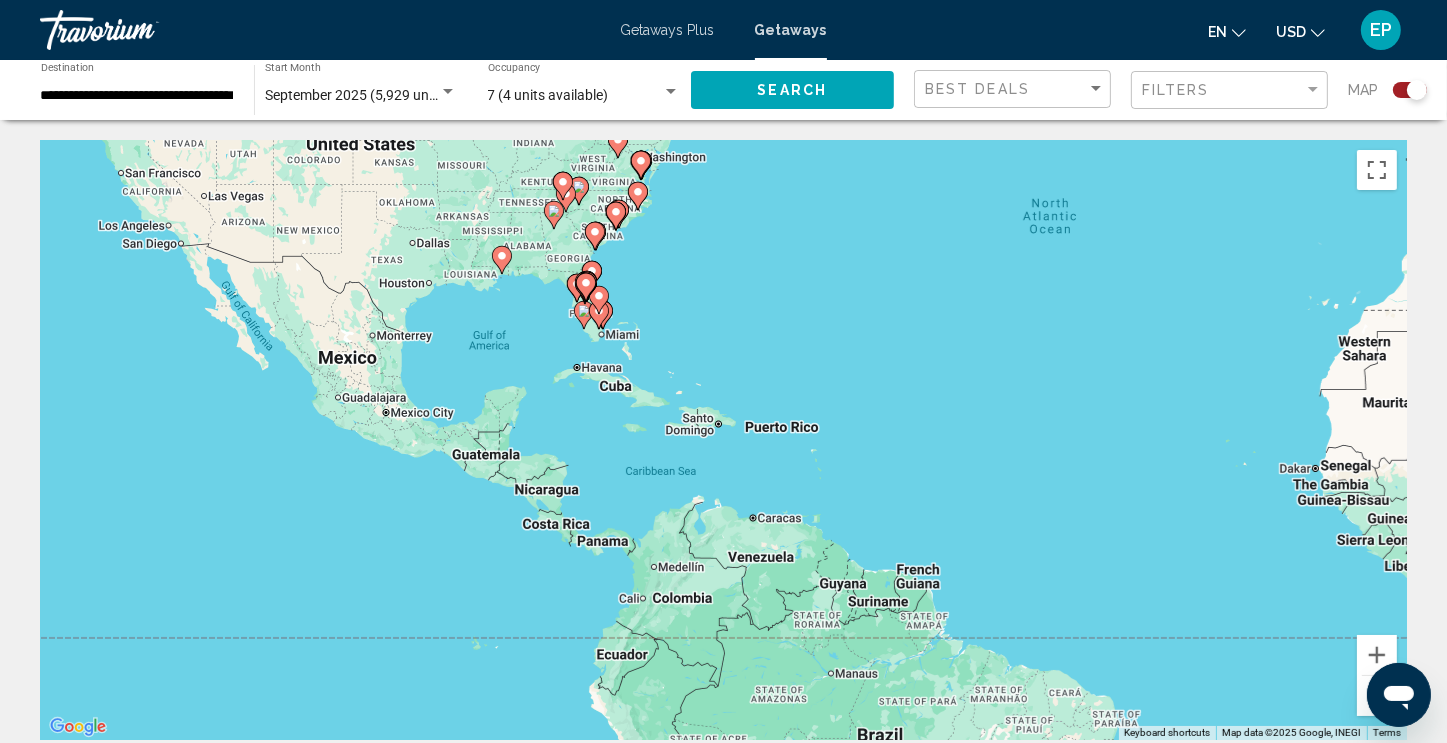 click on "To activate drag with keyboard, press Alt + Enter. Once in keyboard drag state, use the arrow keys to move the marker. To complete the drag, press the Enter key. To cancel, press Escape." at bounding box center [723, 440] 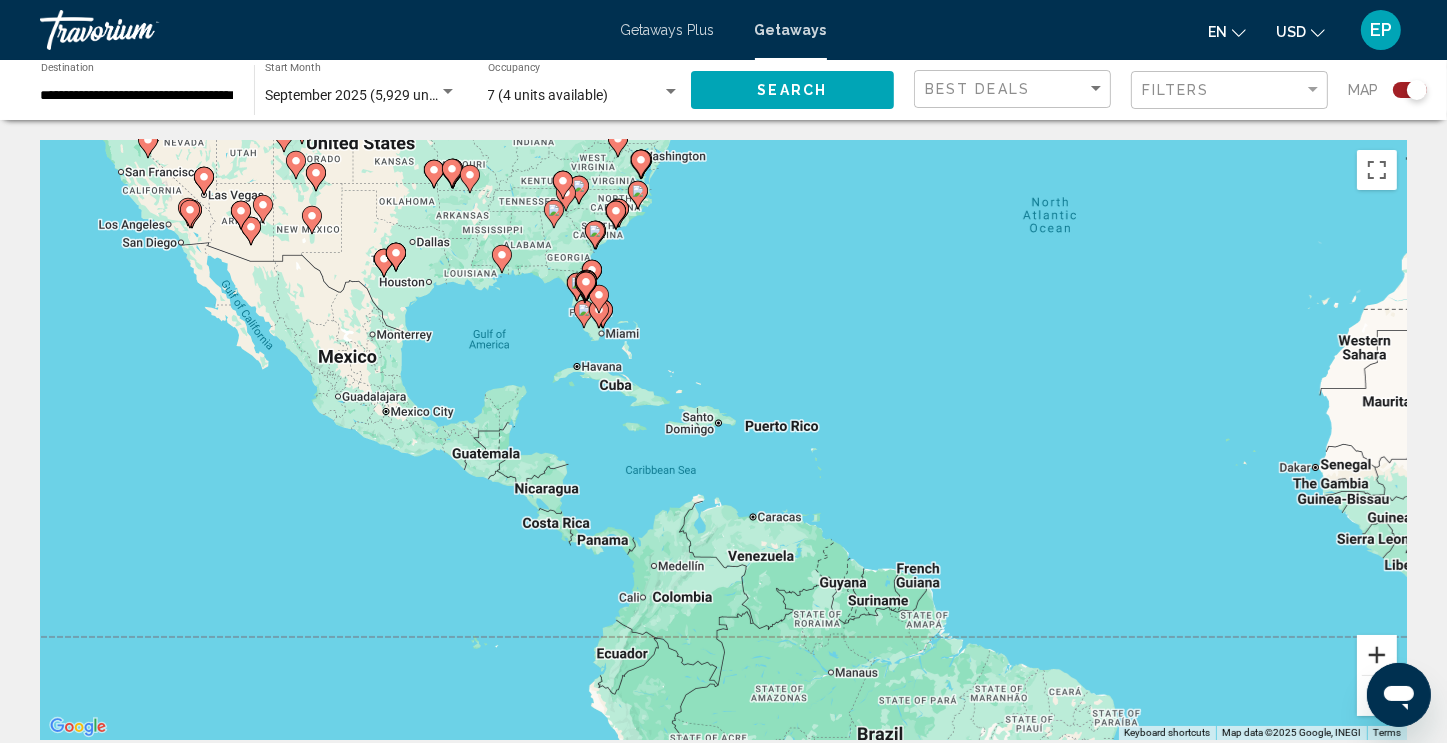 click at bounding box center [1377, 655] 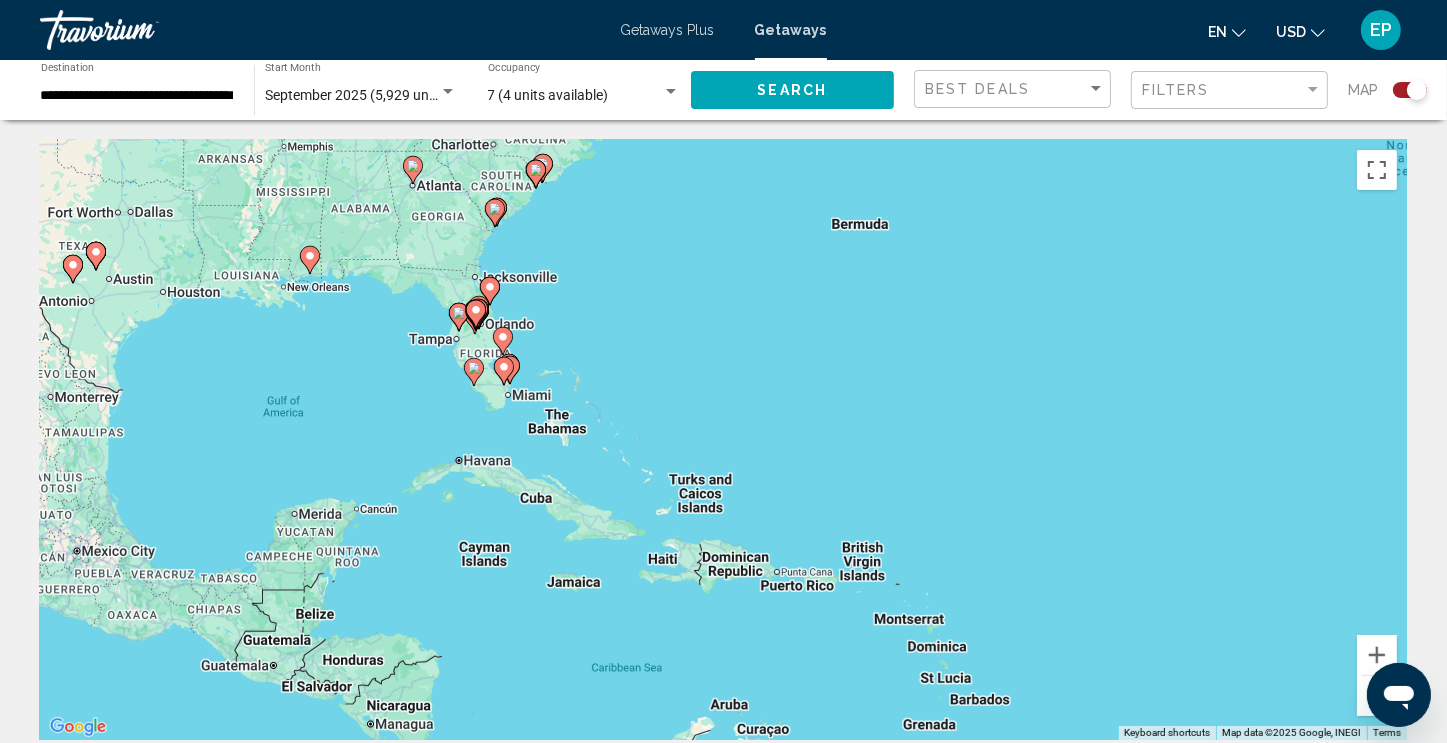 drag, startPoint x: 760, startPoint y: 245, endPoint x: 788, endPoint y: 426, distance: 183.15294 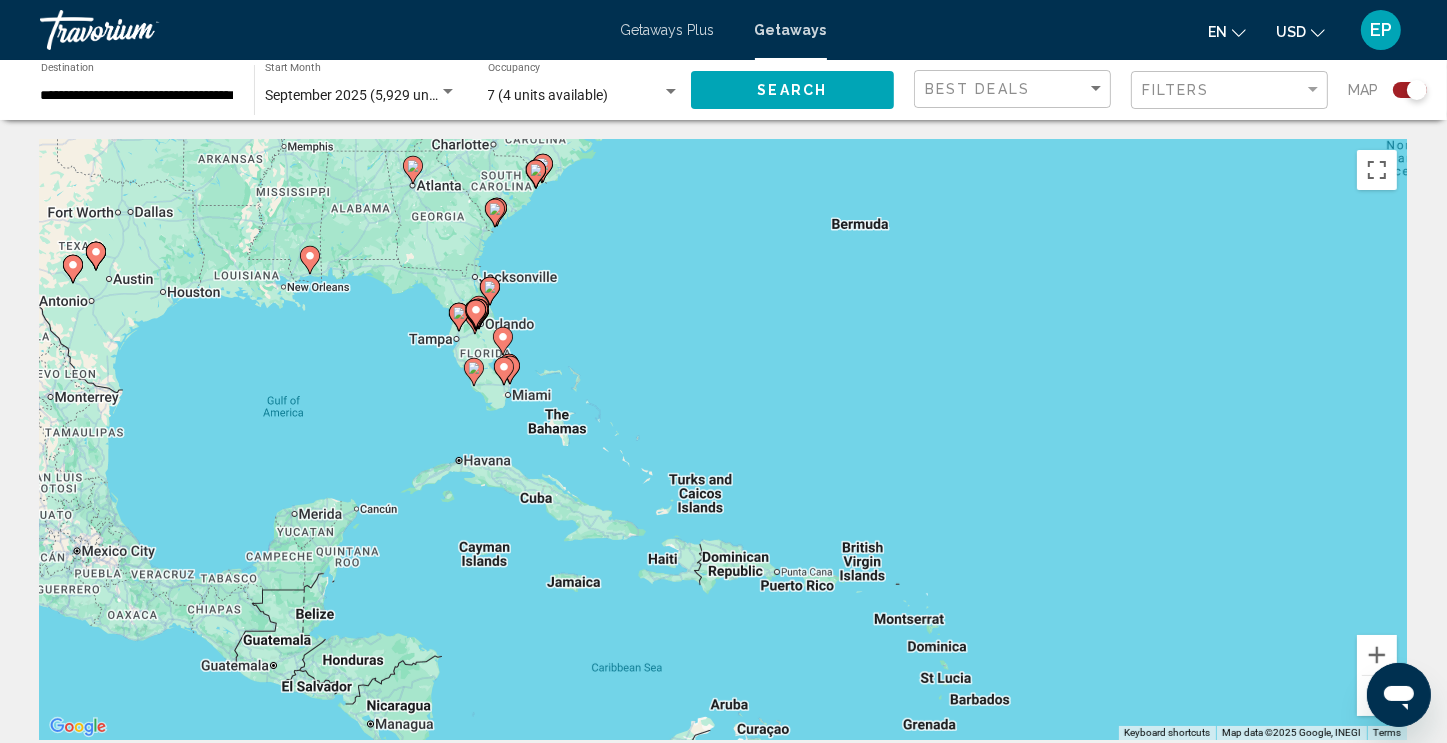 click on "To activate drag with keyboard, press Alt + Enter. Once in keyboard drag state, use the arrow keys to move the marker. To complete the drag, press the Enter key. To cancel, press Escape." at bounding box center [723, 440] 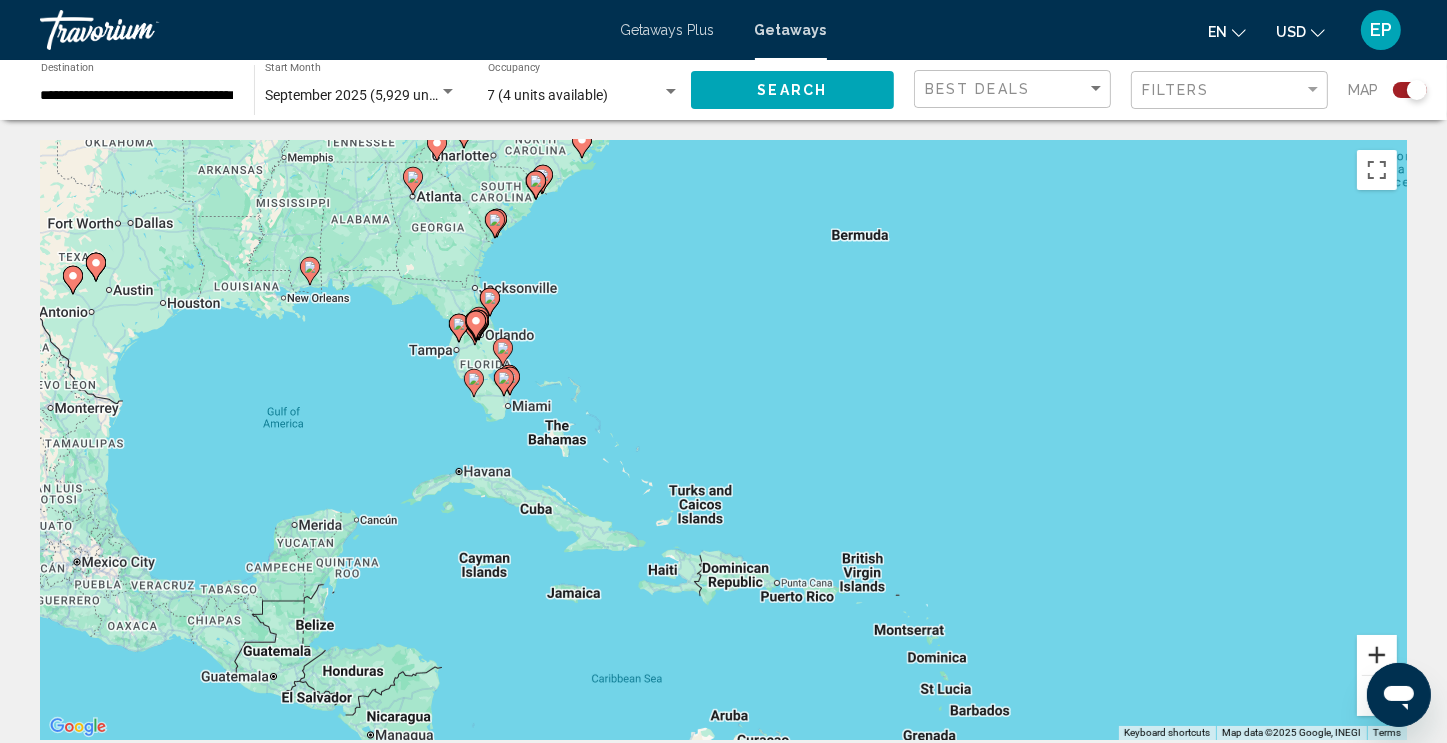 click at bounding box center (1377, 655) 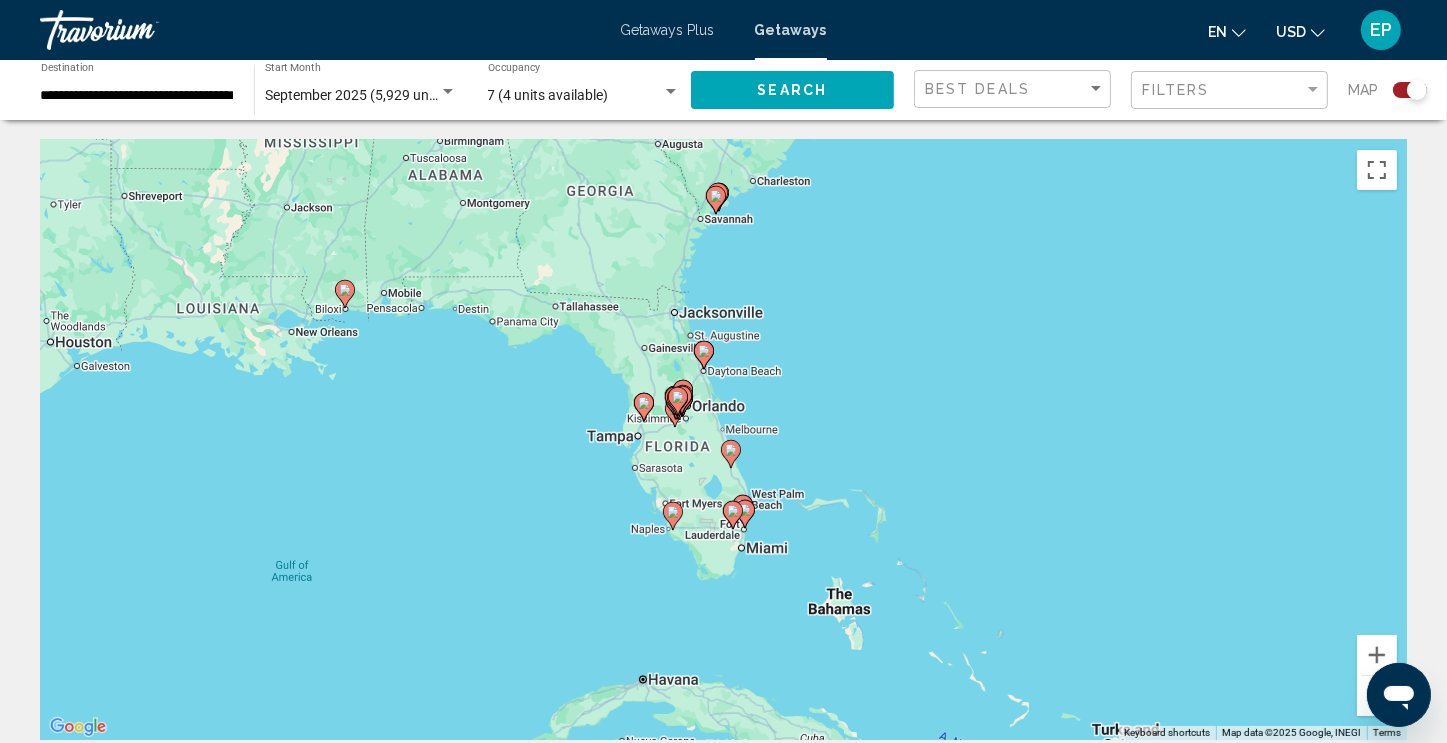 drag, startPoint x: 581, startPoint y: 331, endPoint x: 1034, endPoint y: 507, distance: 485.98868 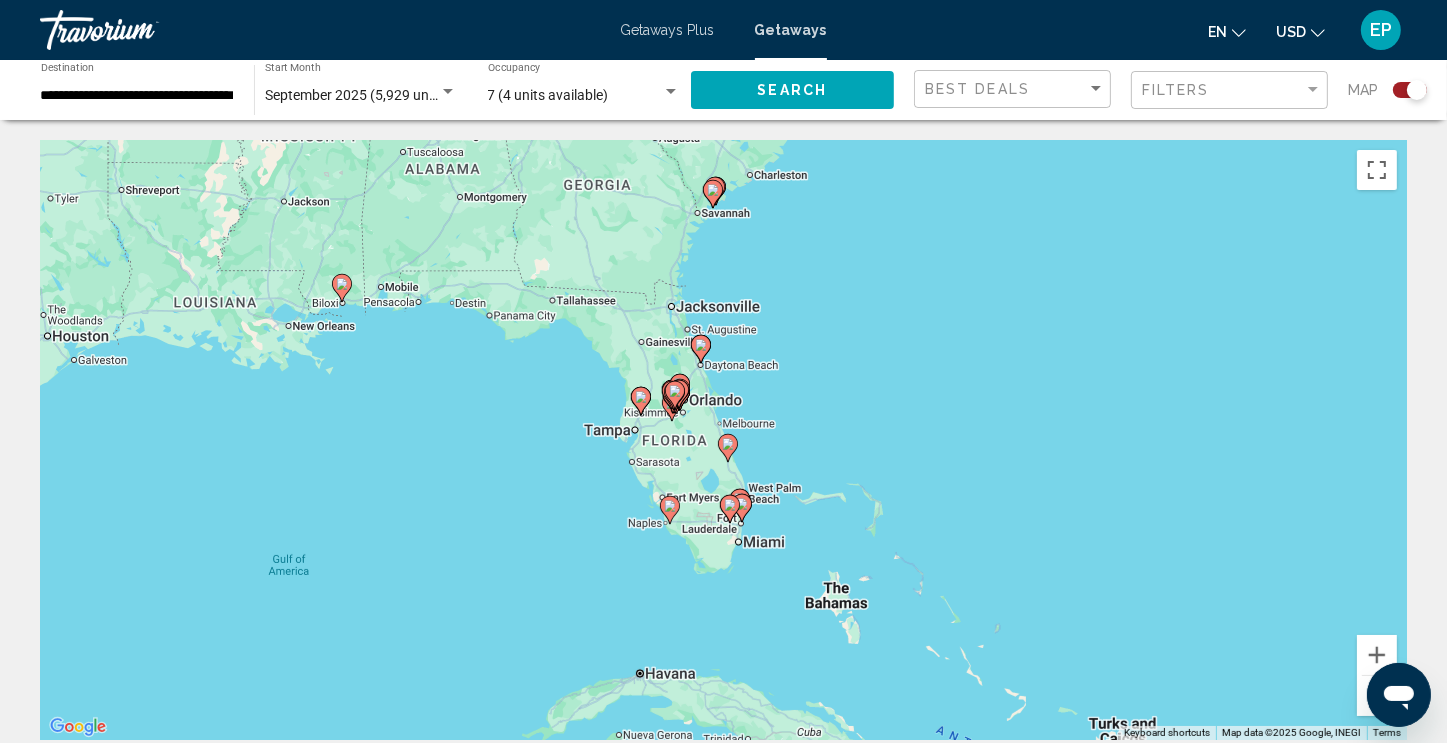 click 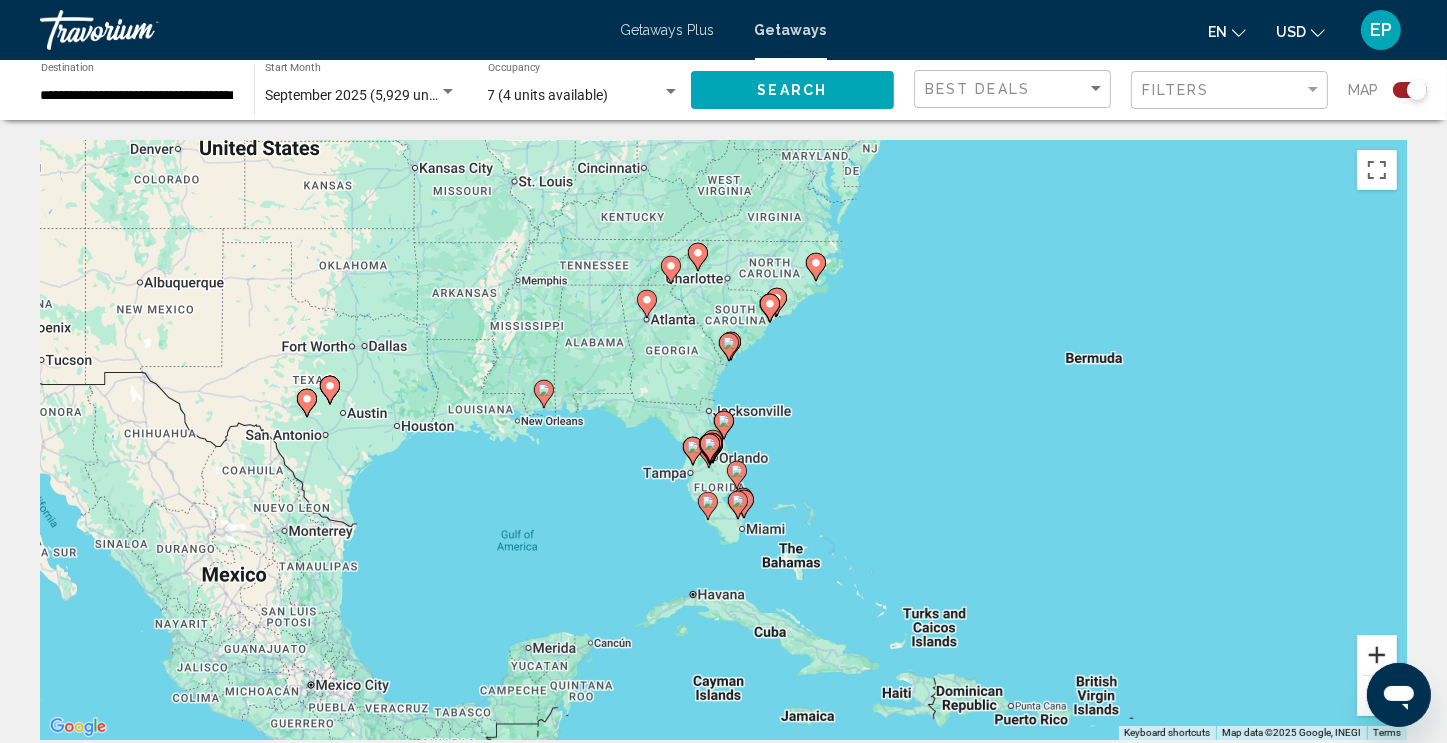 click at bounding box center (1377, 655) 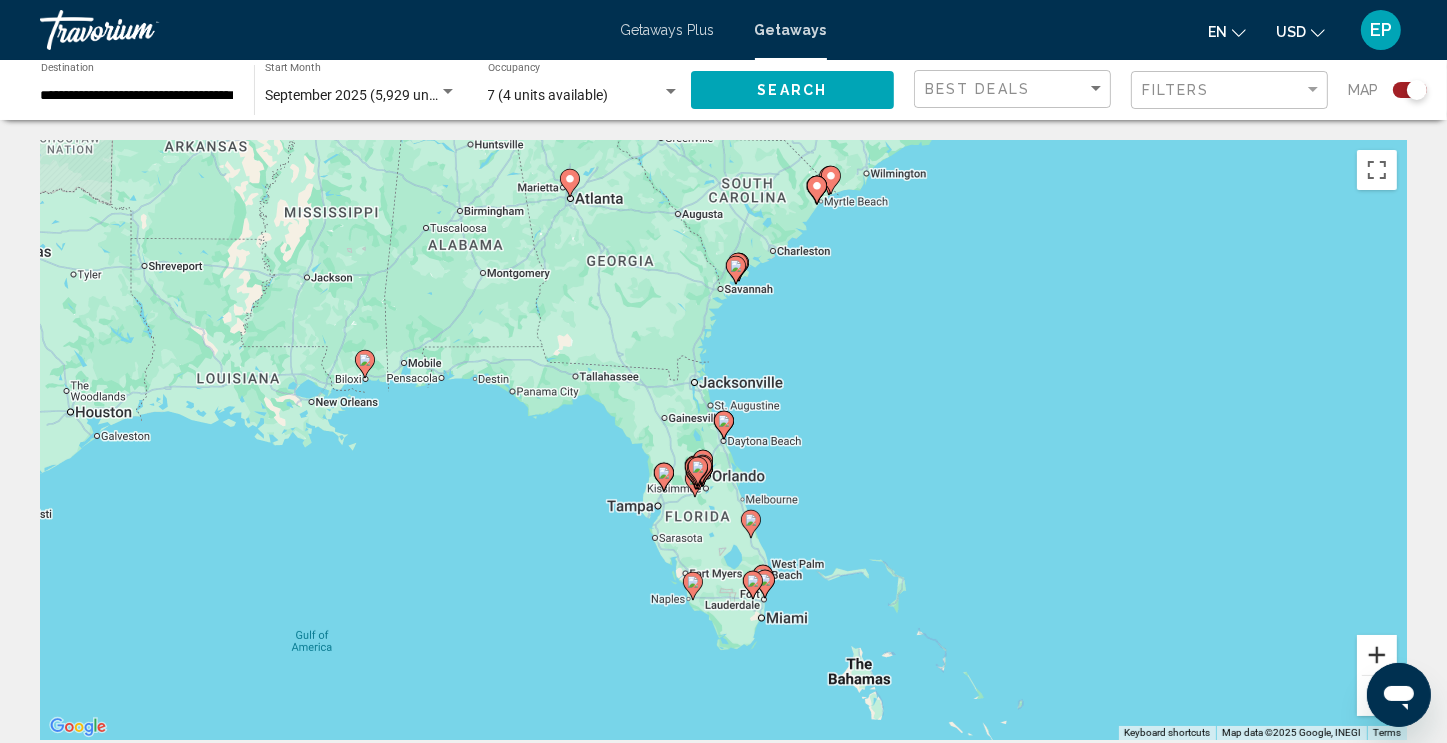 click at bounding box center (1377, 655) 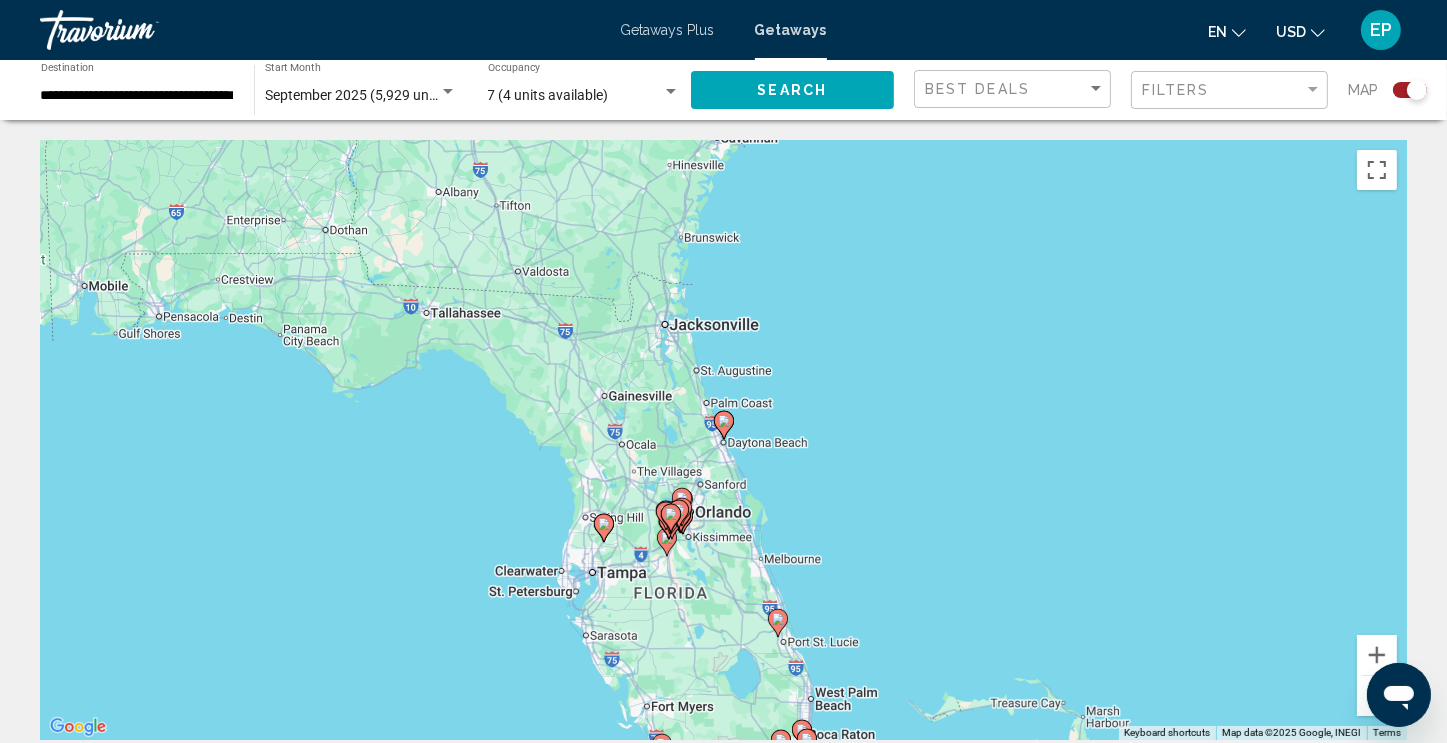 click 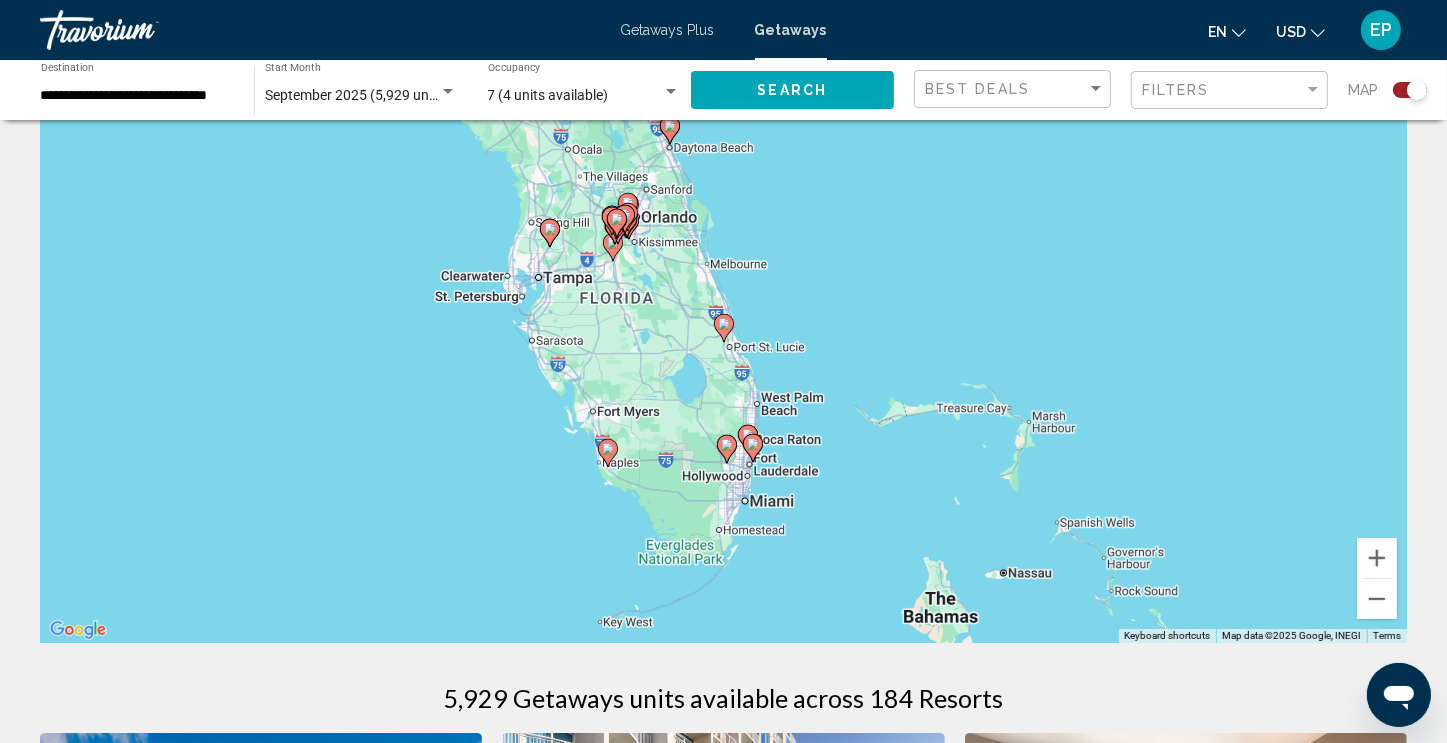 scroll, scrollTop: 0, scrollLeft: 0, axis: both 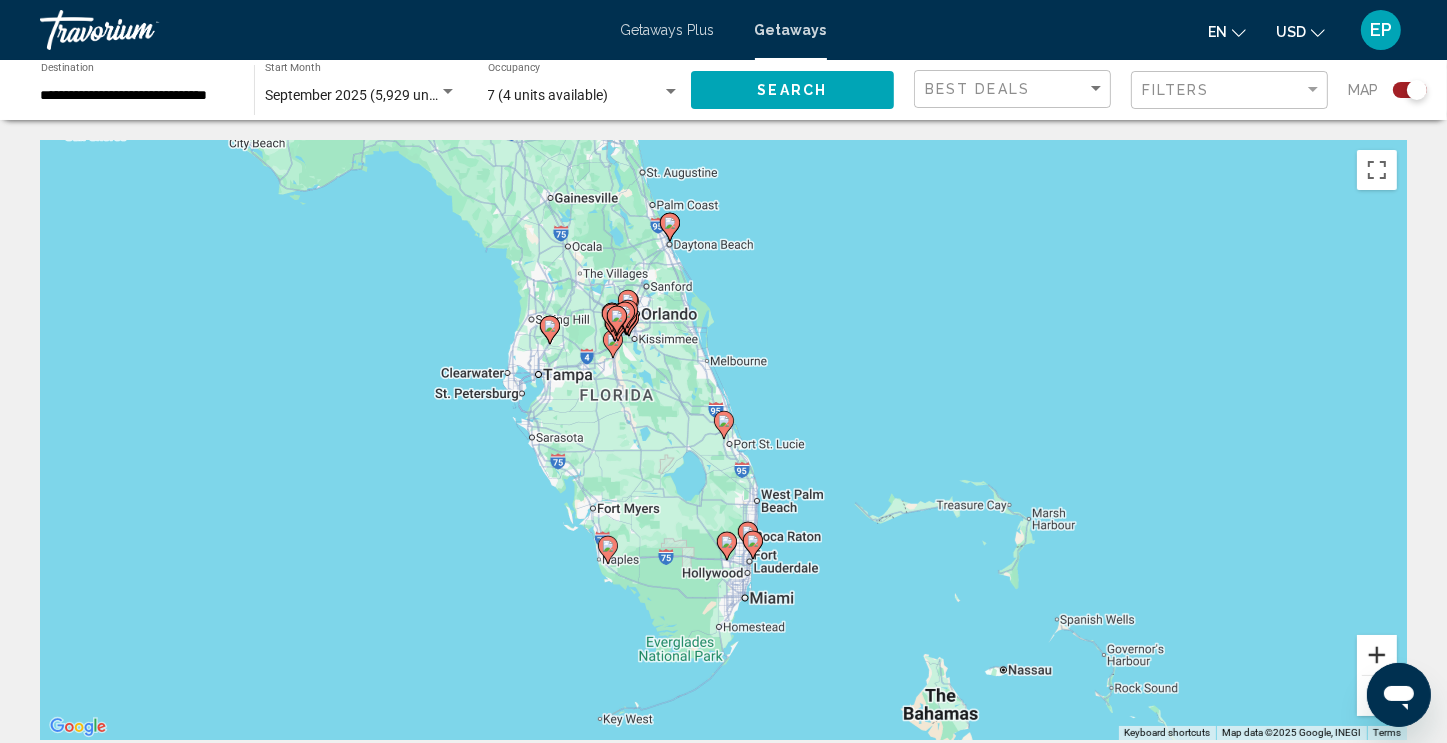 click at bounding box center (1377, 655) 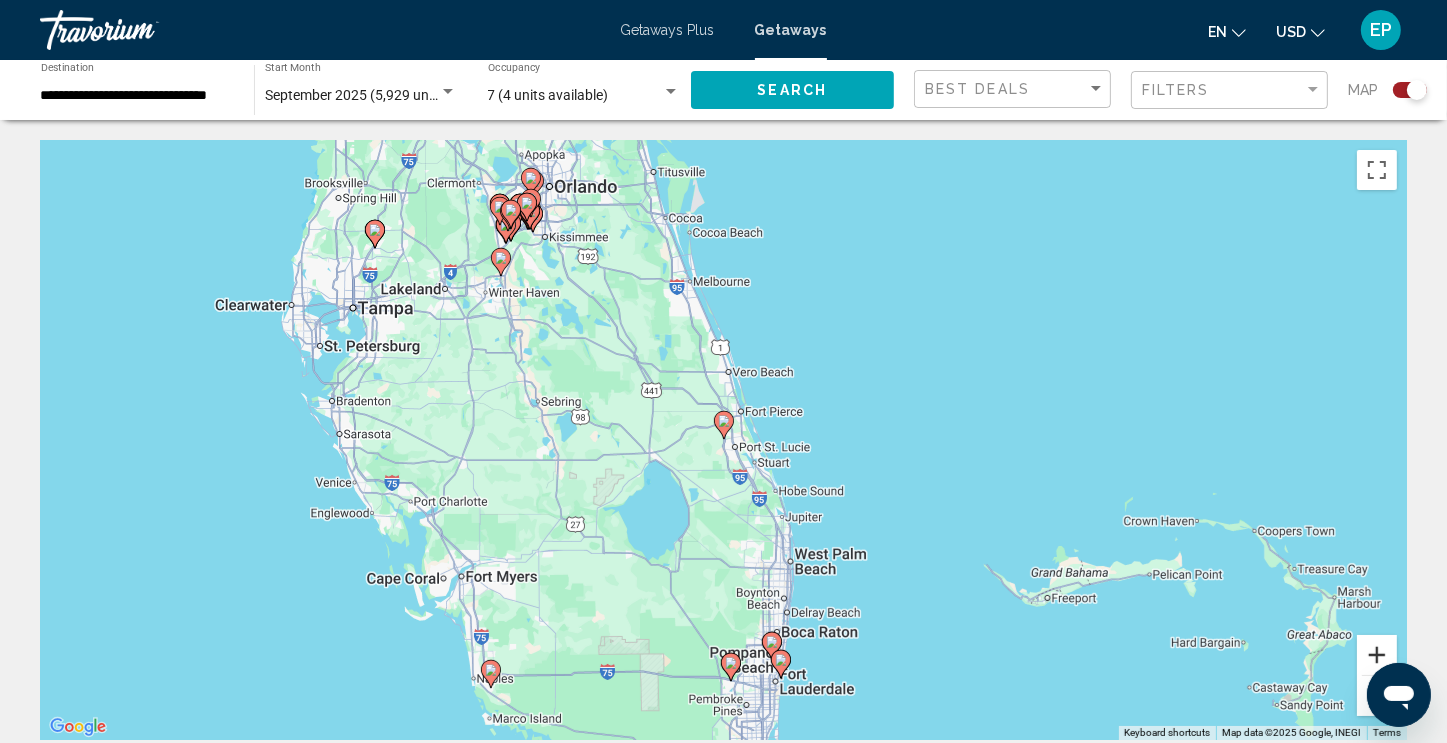 click at bounding box center (1377, 655) 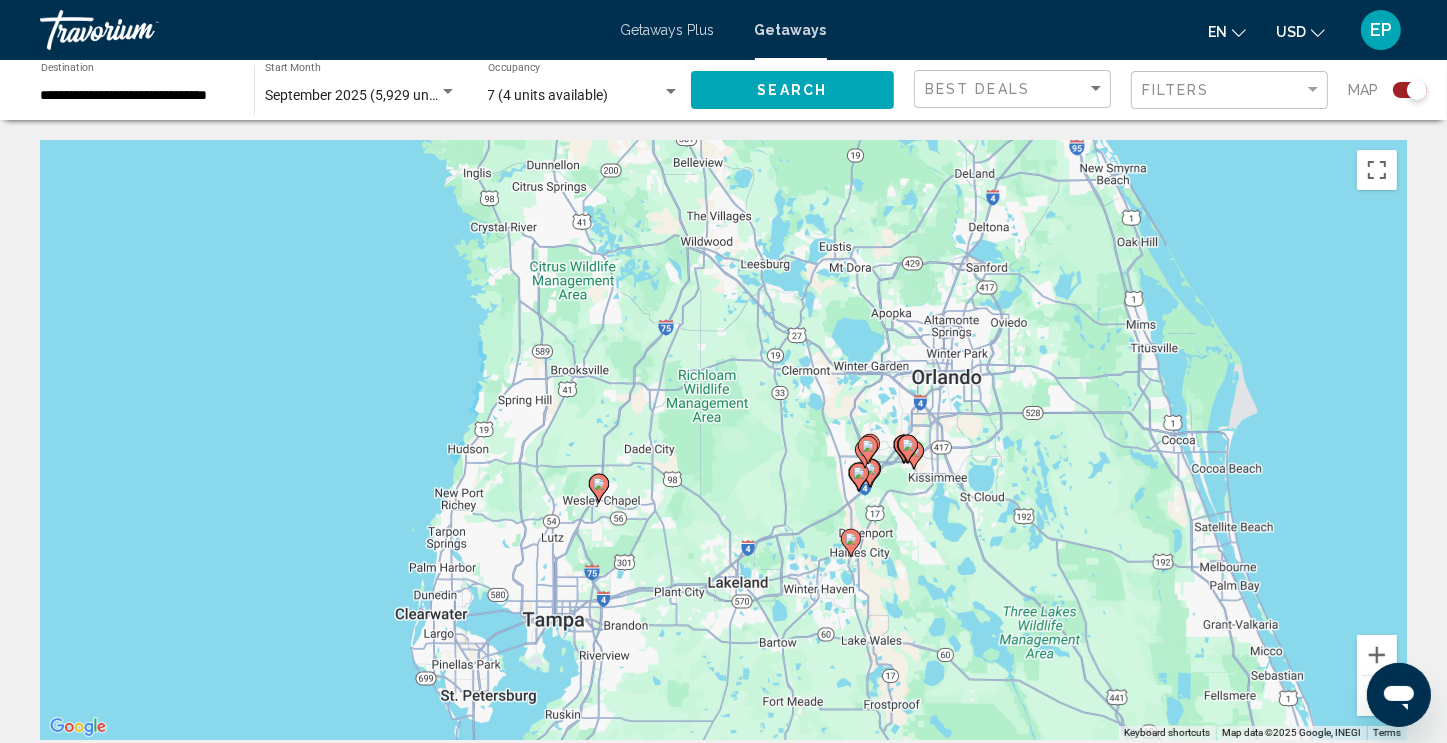 drag, startPoint x: 884, startPoint y: 294, endPoint x: 1460, endPoint y: 742, distance: 729.7123 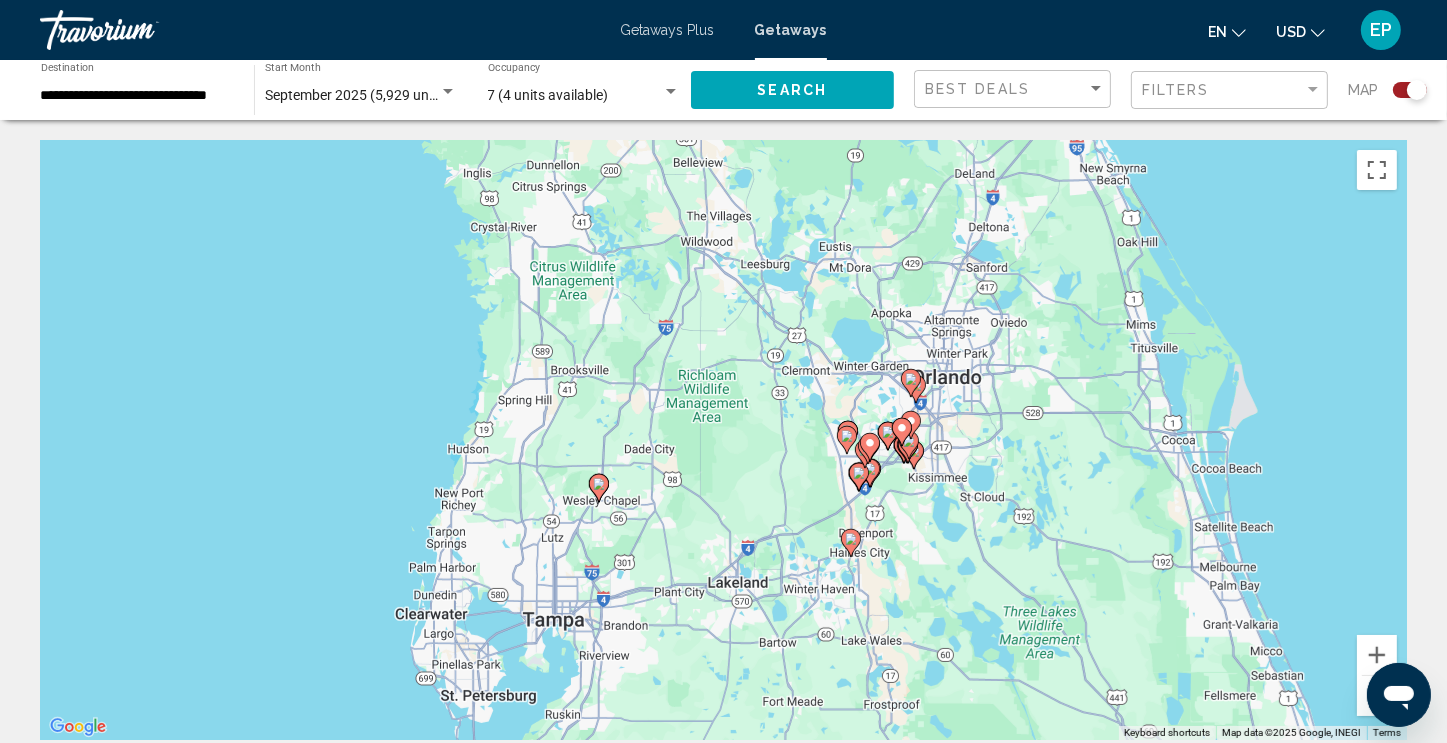 click 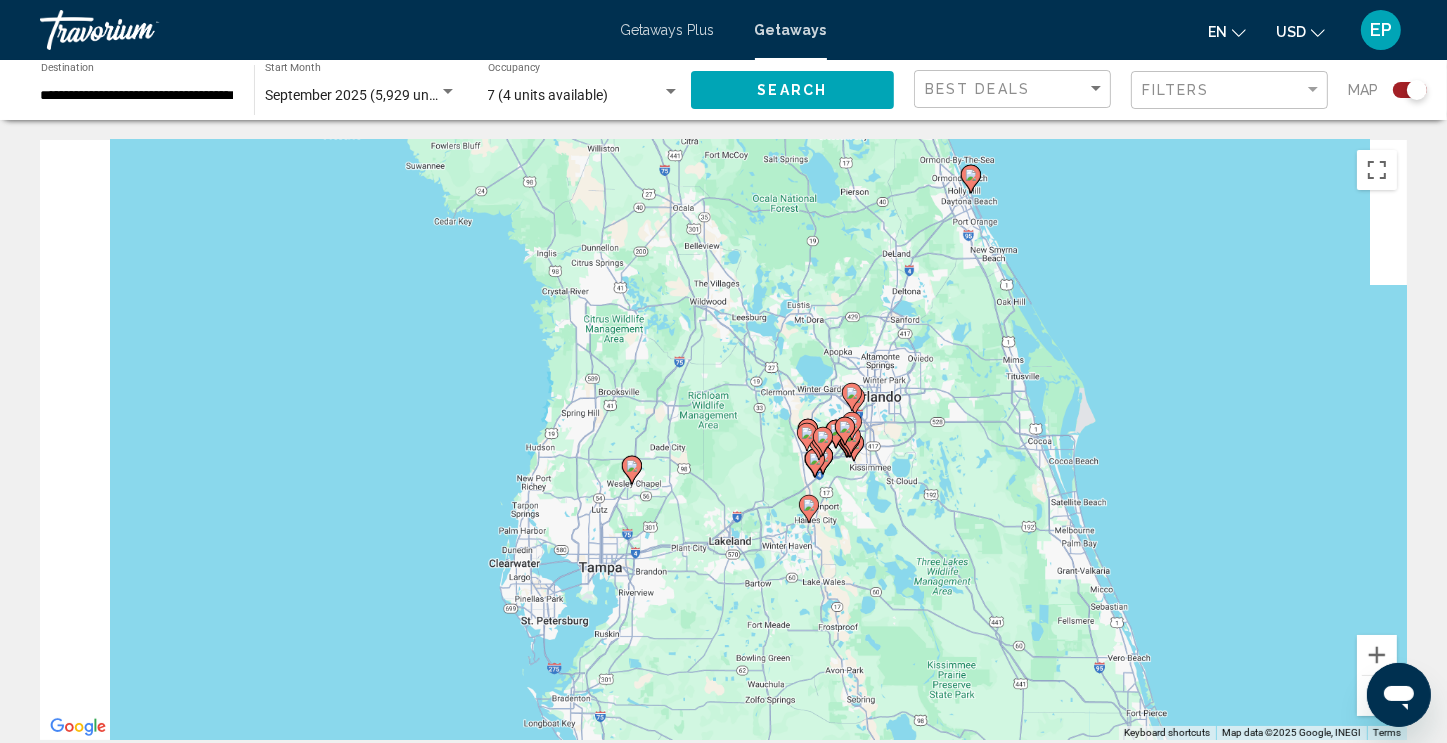 click on "To activate drag with keyboard, press Alt + Enter. Once in keyboard drag state, use the arrow keys to move the marker. To complete the drag, press the Enter key. To cancel, press Escape." at bounding box center (723, 440) 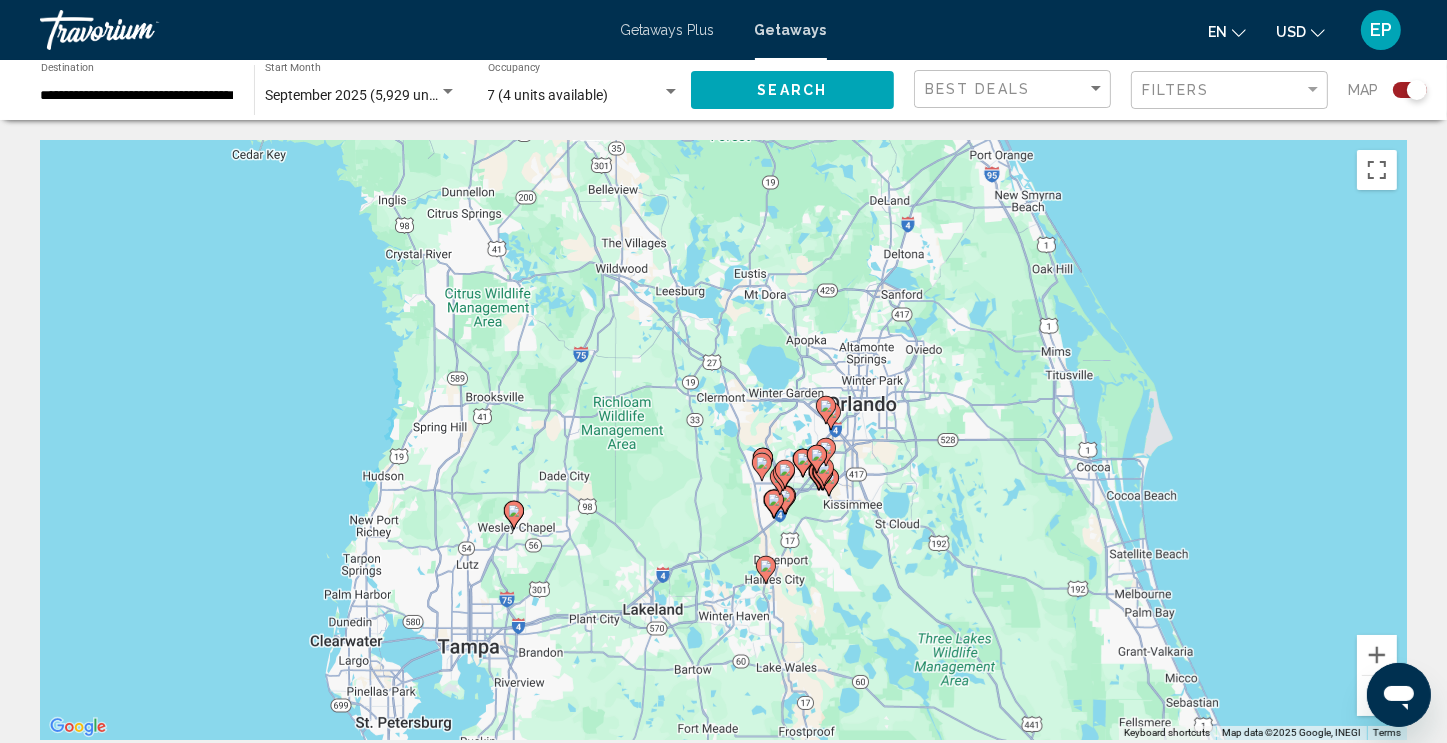 click 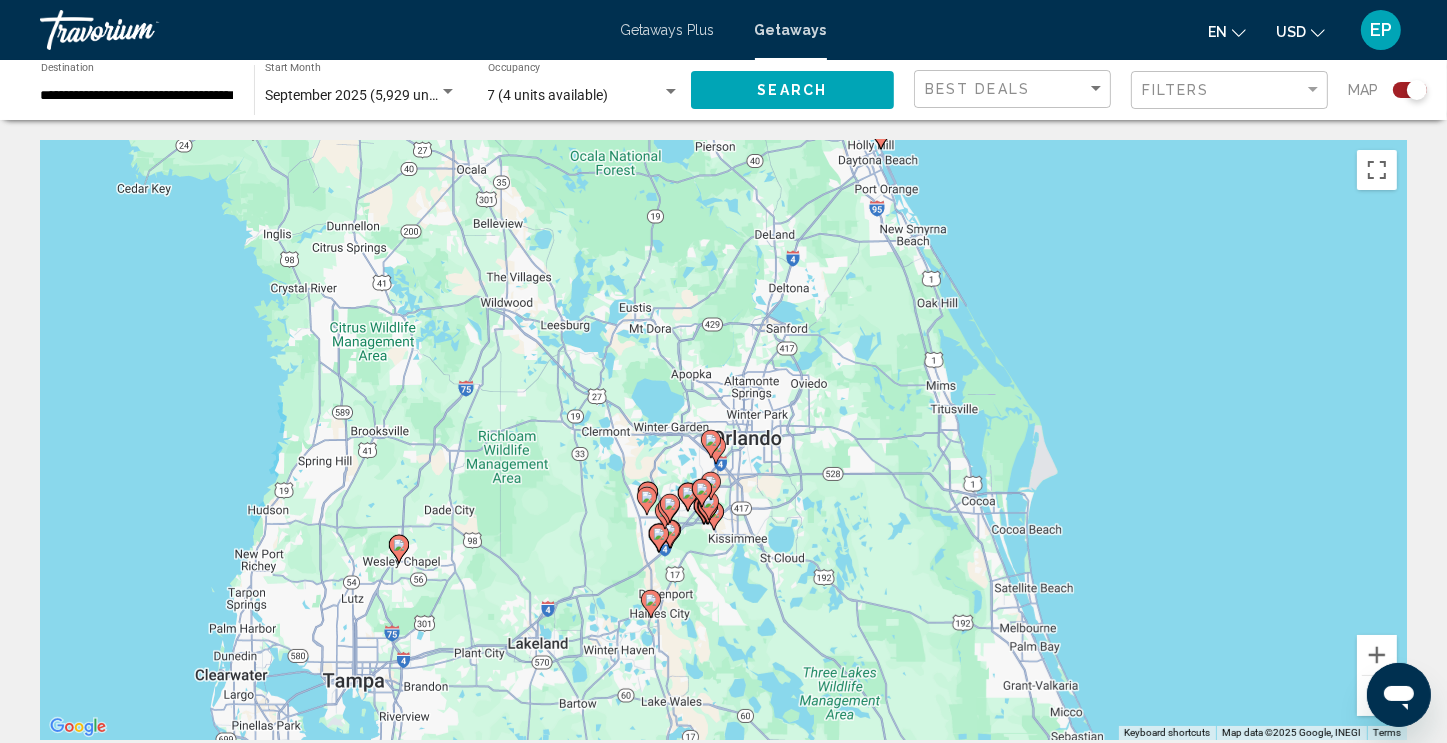 click at bounding box center (711, 444) 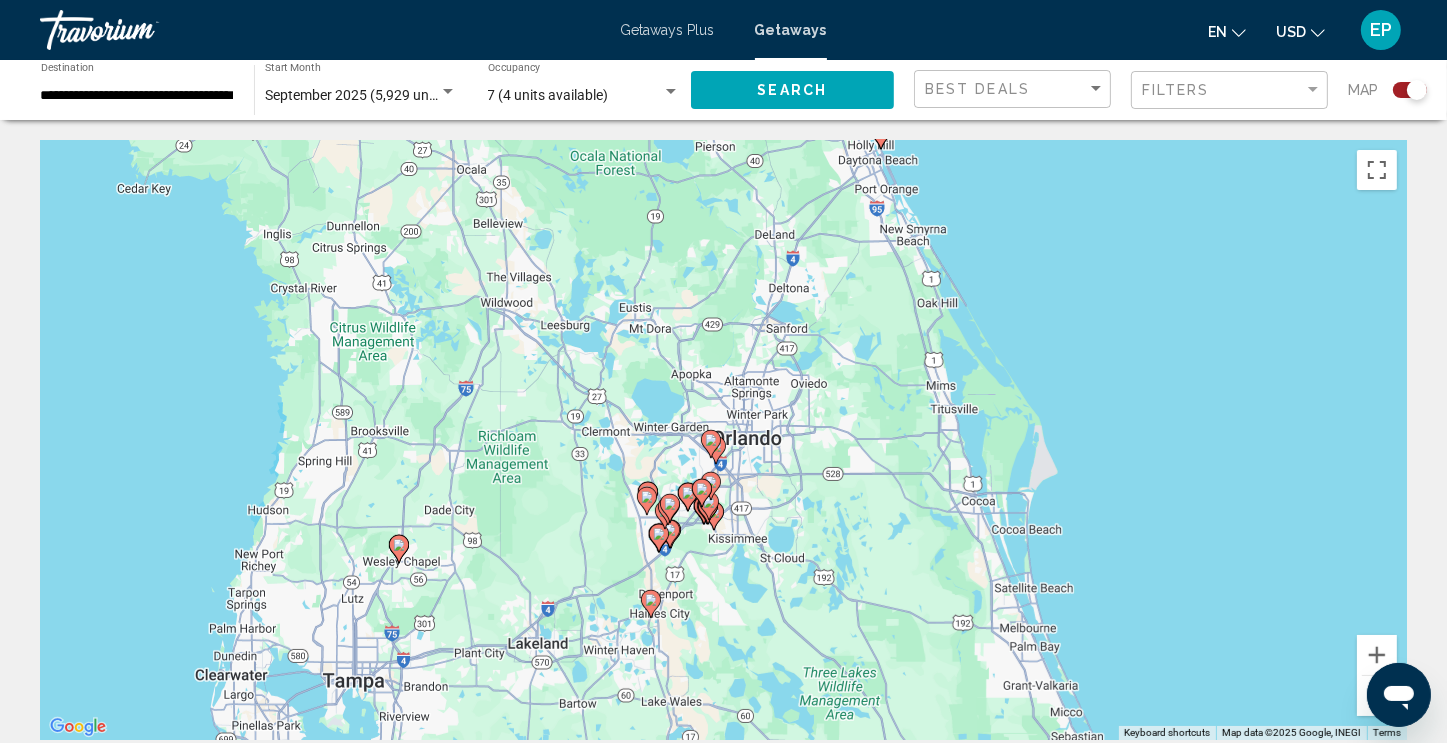 type on "**********" 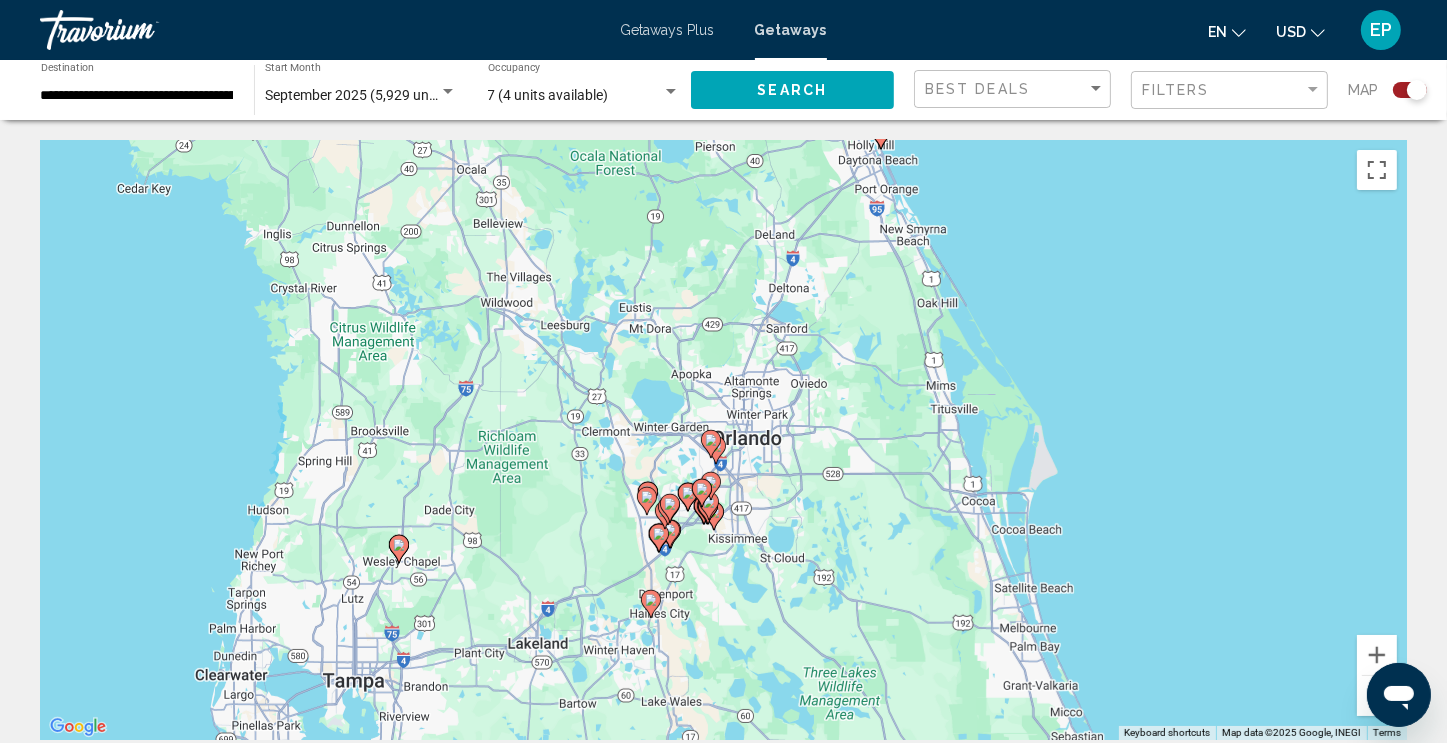 click at bounding box center (716, 450) 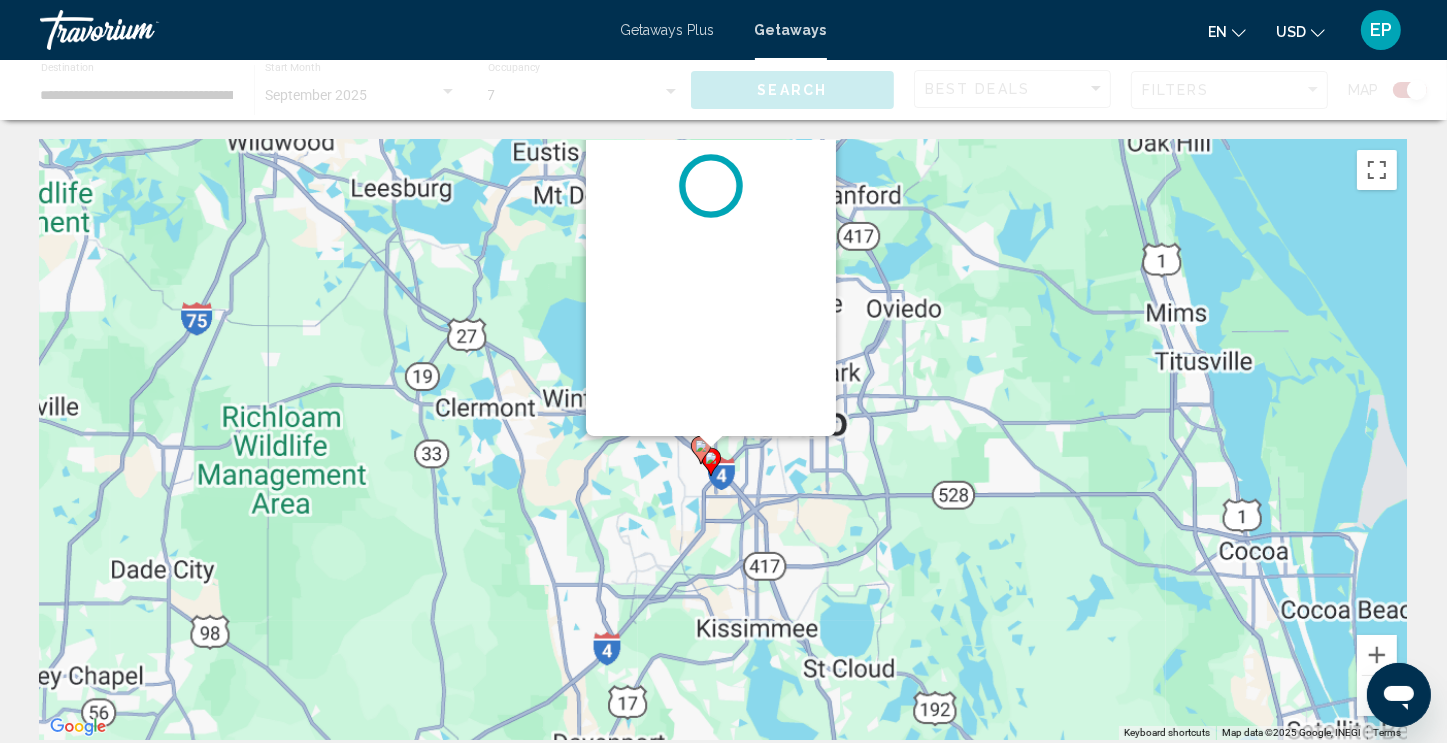click at bounding box center [711, 462] 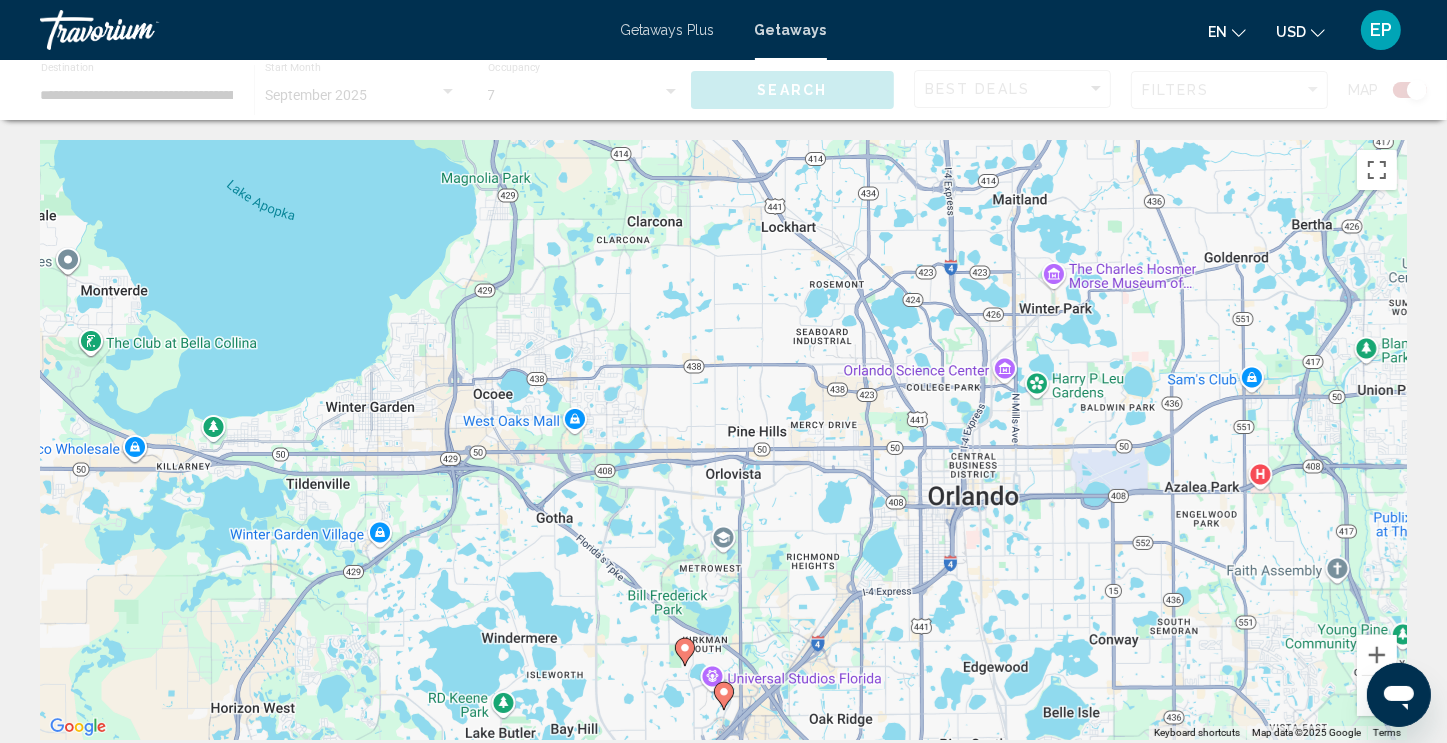 click at bounding box center [1377, 696] 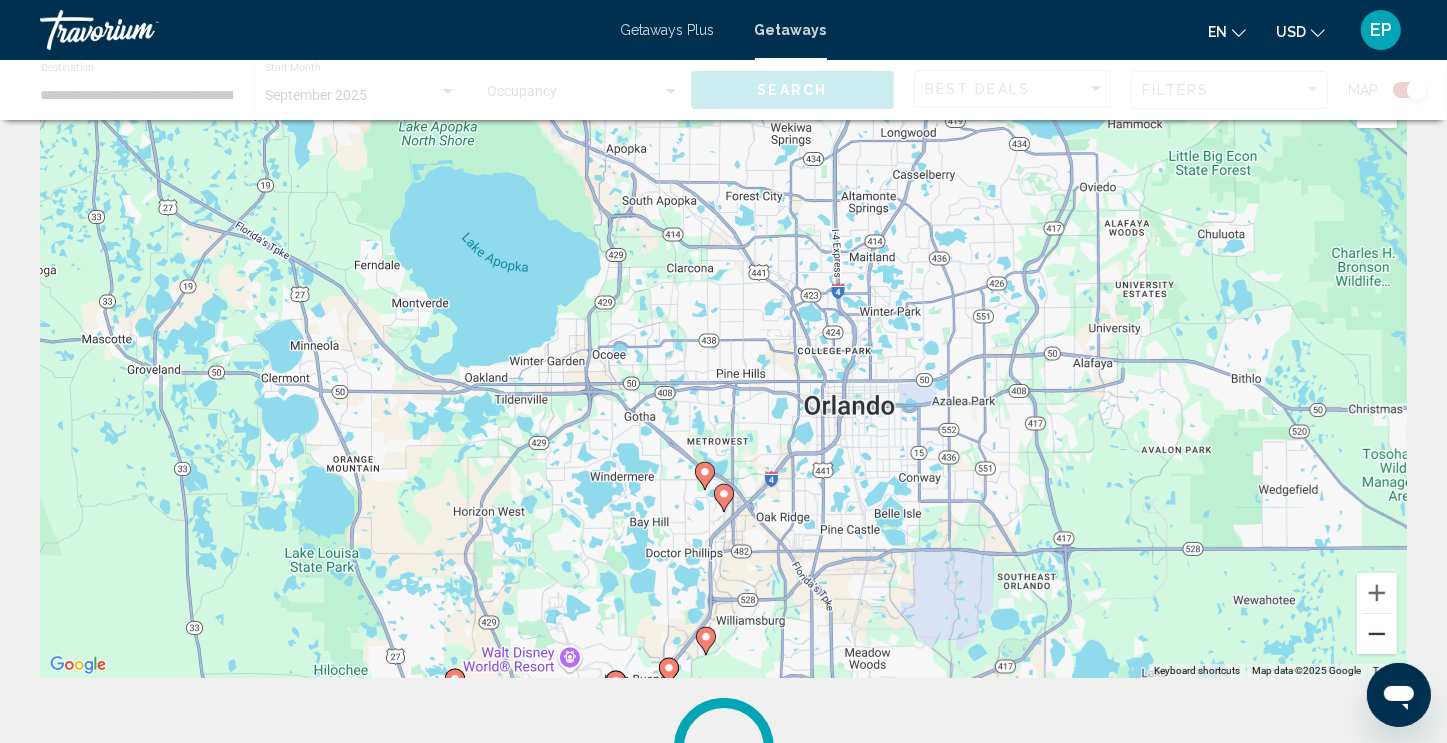 scroll, scrollTop: 100, scrollLeft: 0, axis: vertical 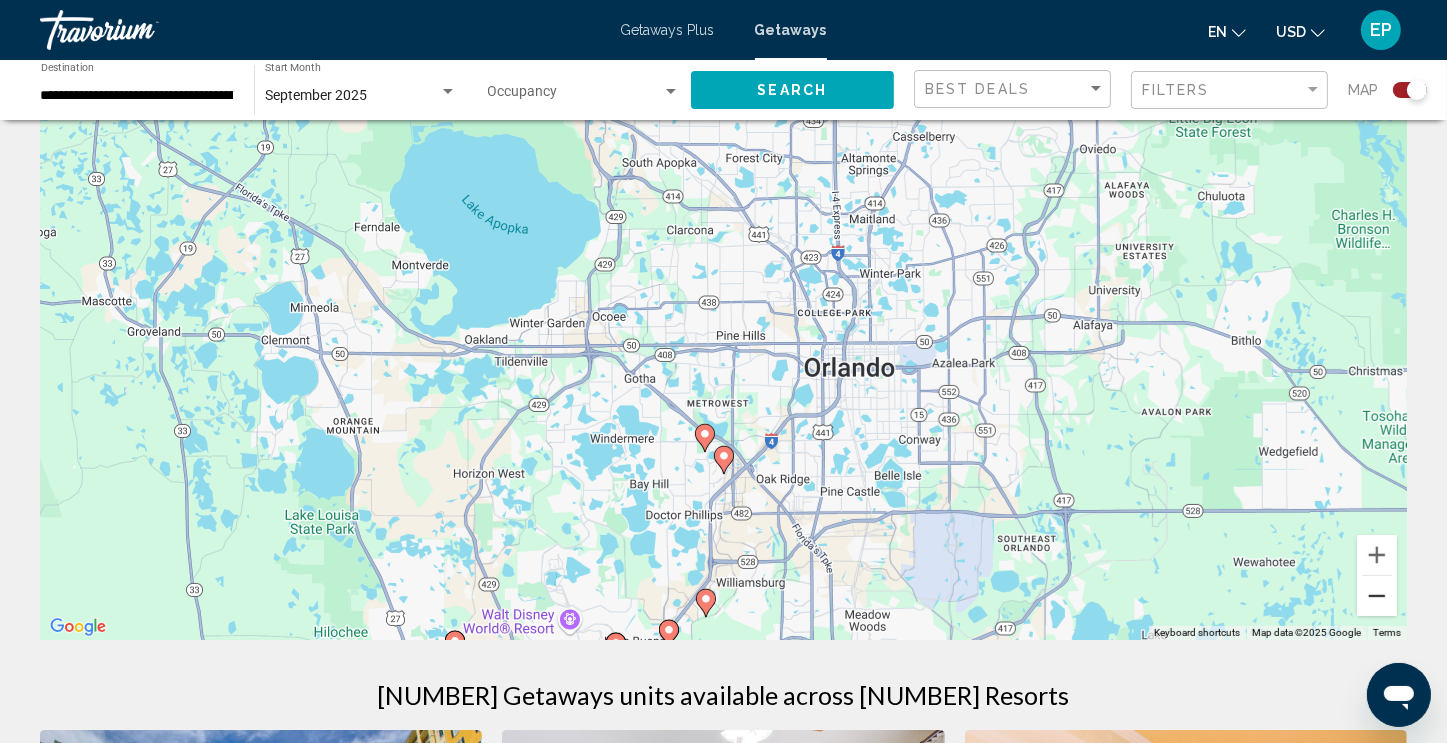 click at bounding box center [1377, 596] 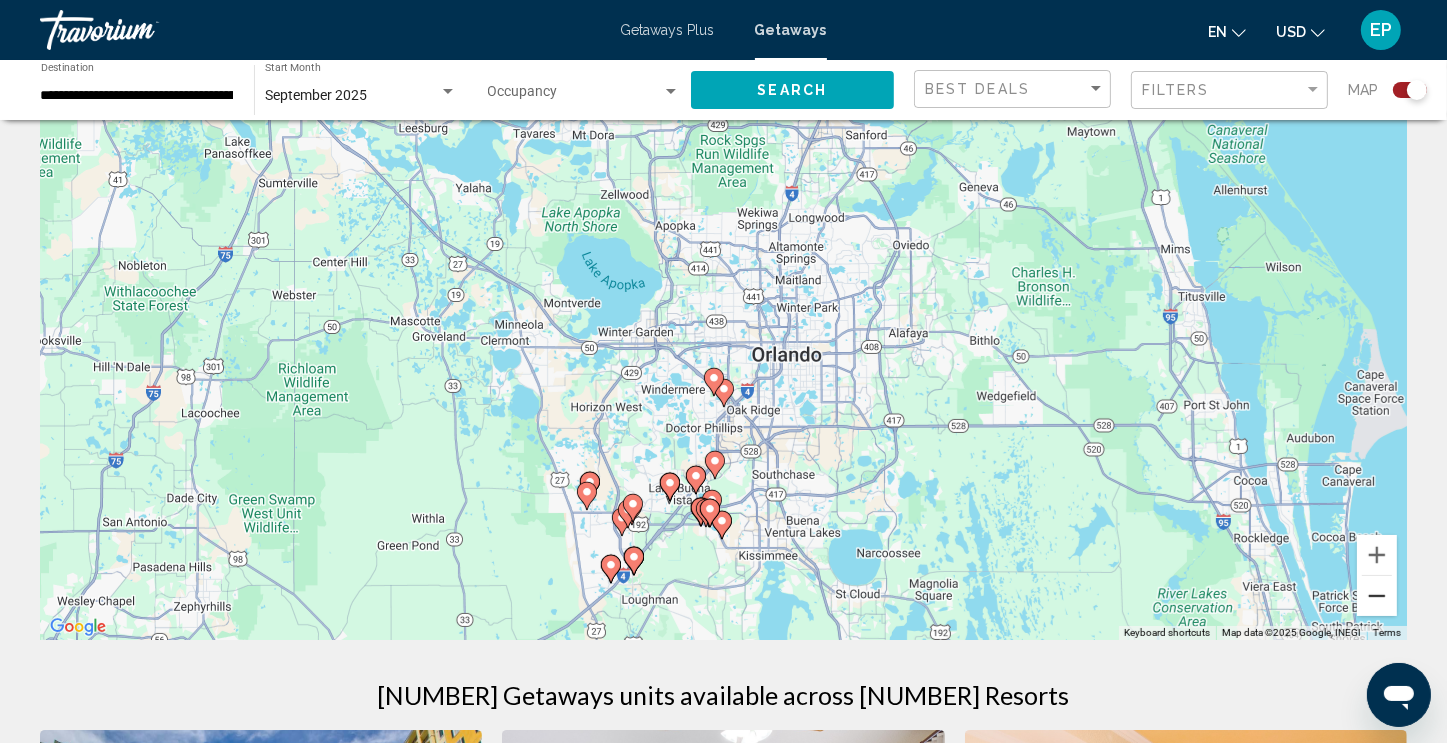click at bounding box center [1377, 596] 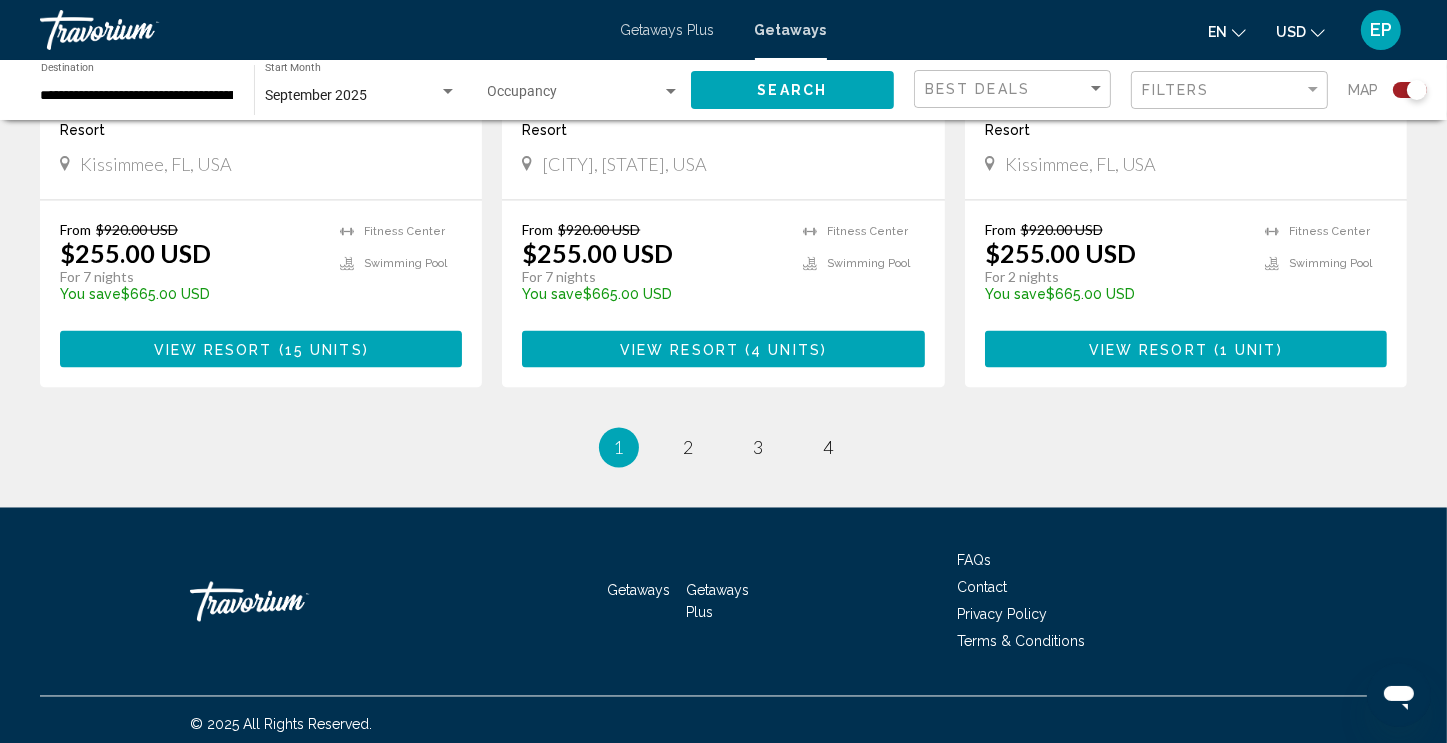 scroll, scrollTop: 3224, scrollLeft: 0, axis: vertical 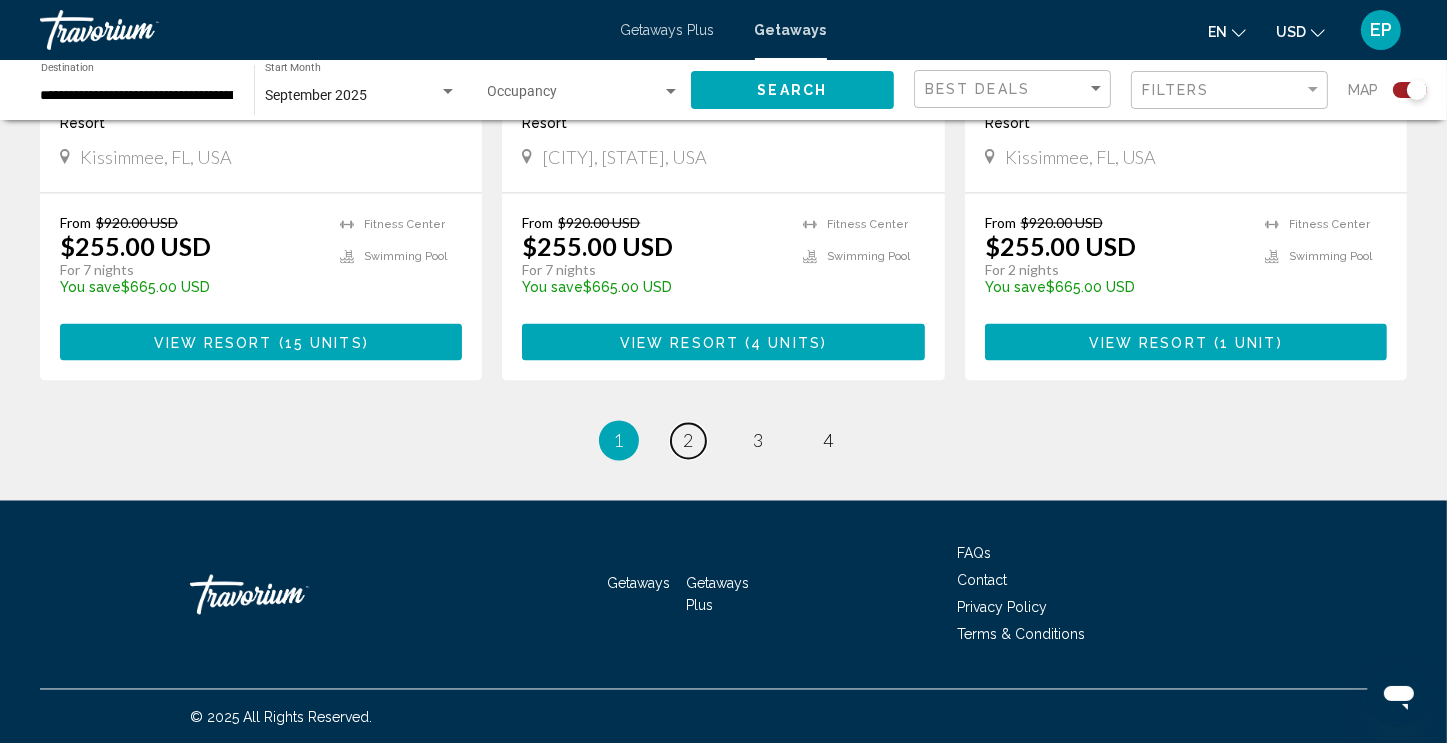 click on "2" at bounding box center (689, 441) 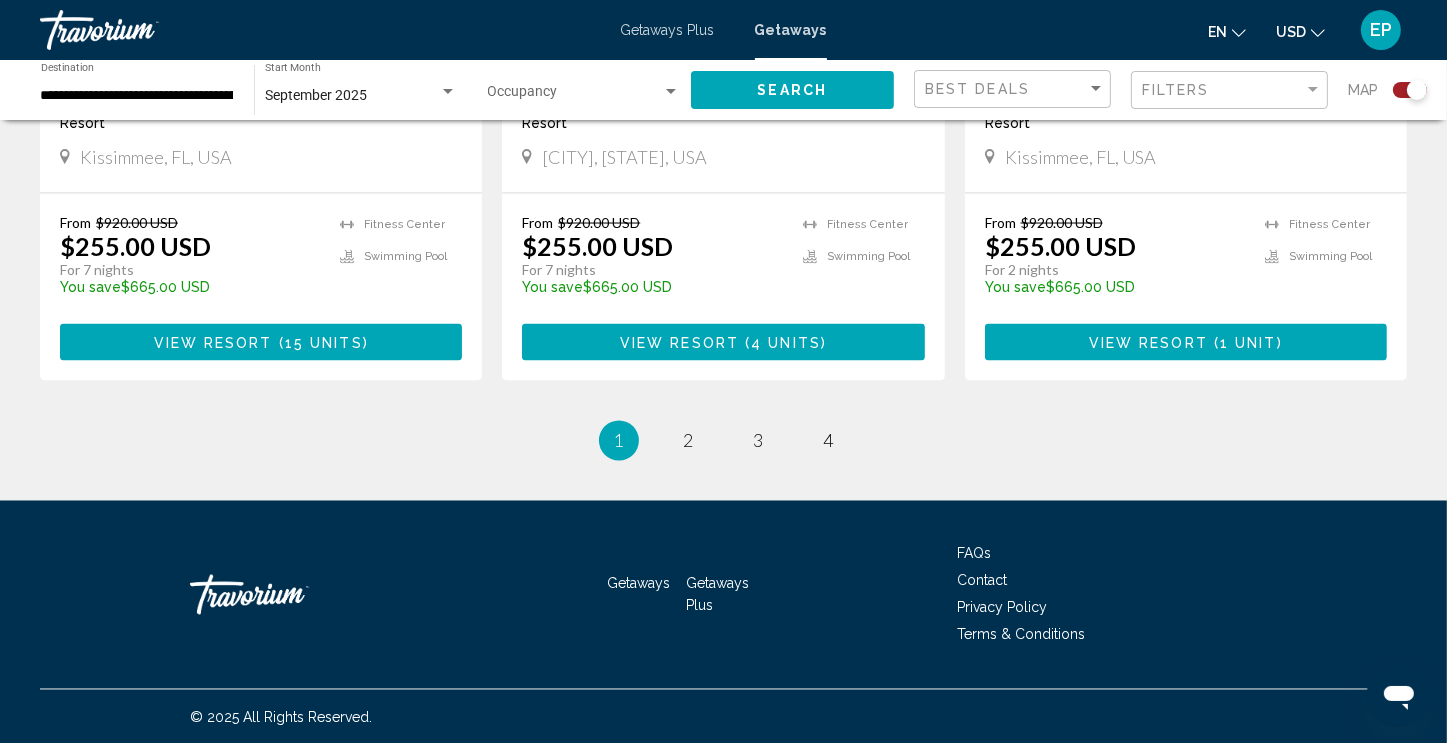 scroll, scrollTop: 0, scrollLeft: 0, axis: both 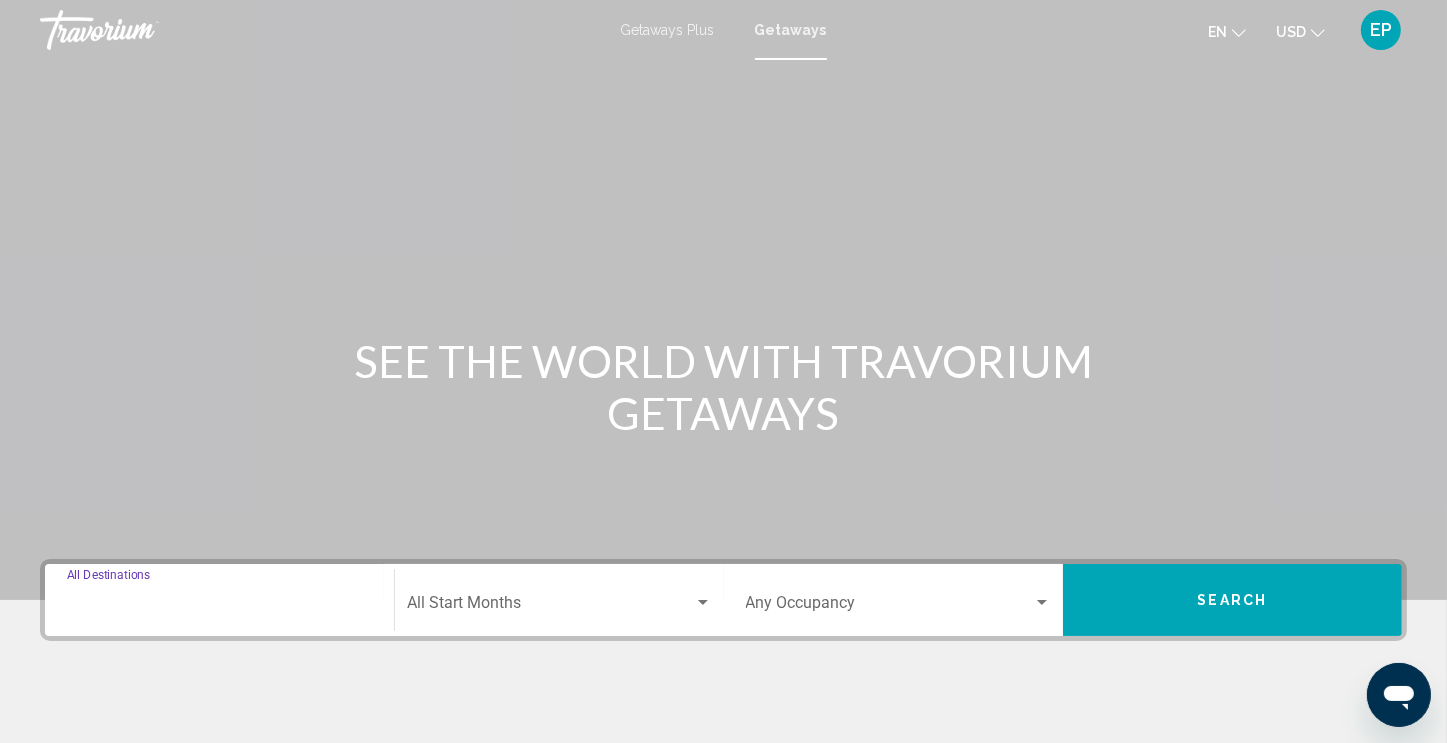 click on "Destination All Destinations" at bounding box center (219, 607) 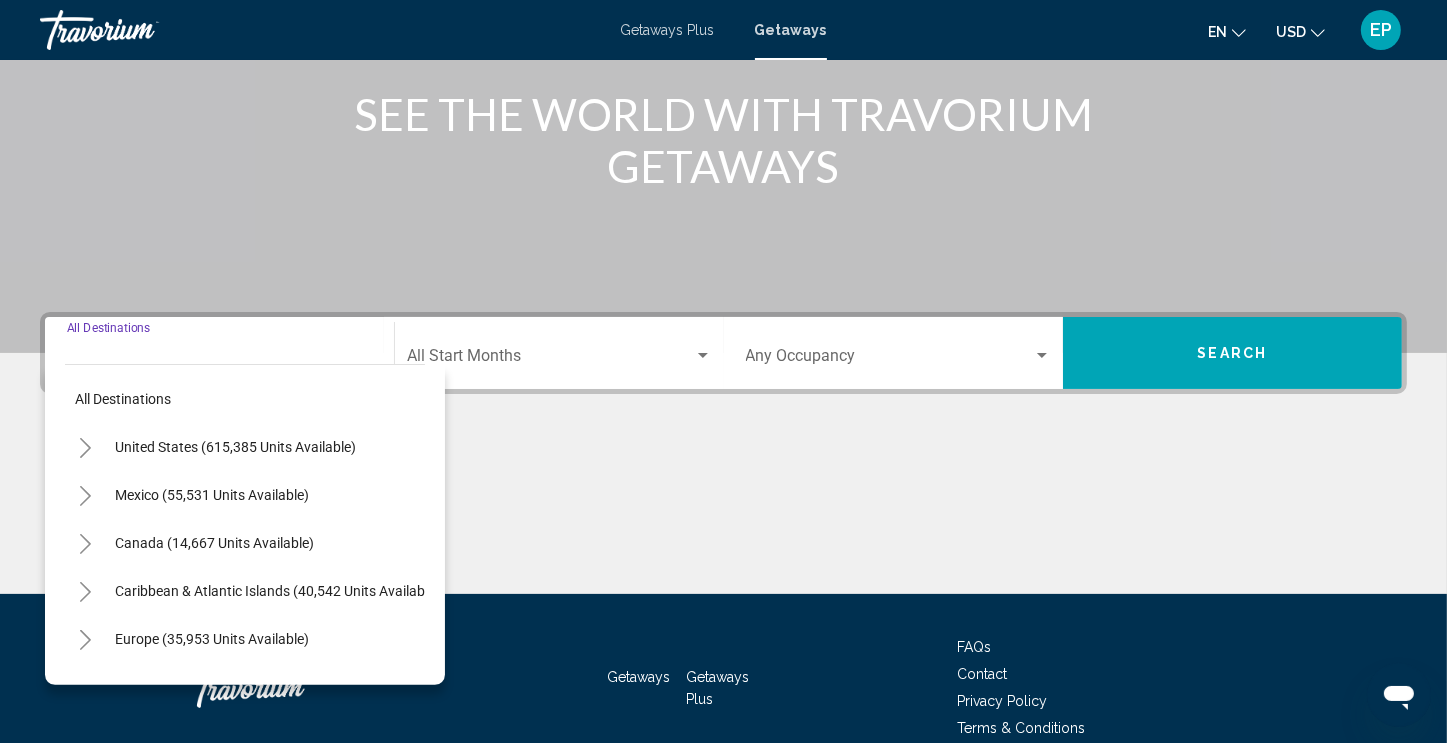 scroll, scrollTop: 342, scrollLeft: 0, axis: vertical 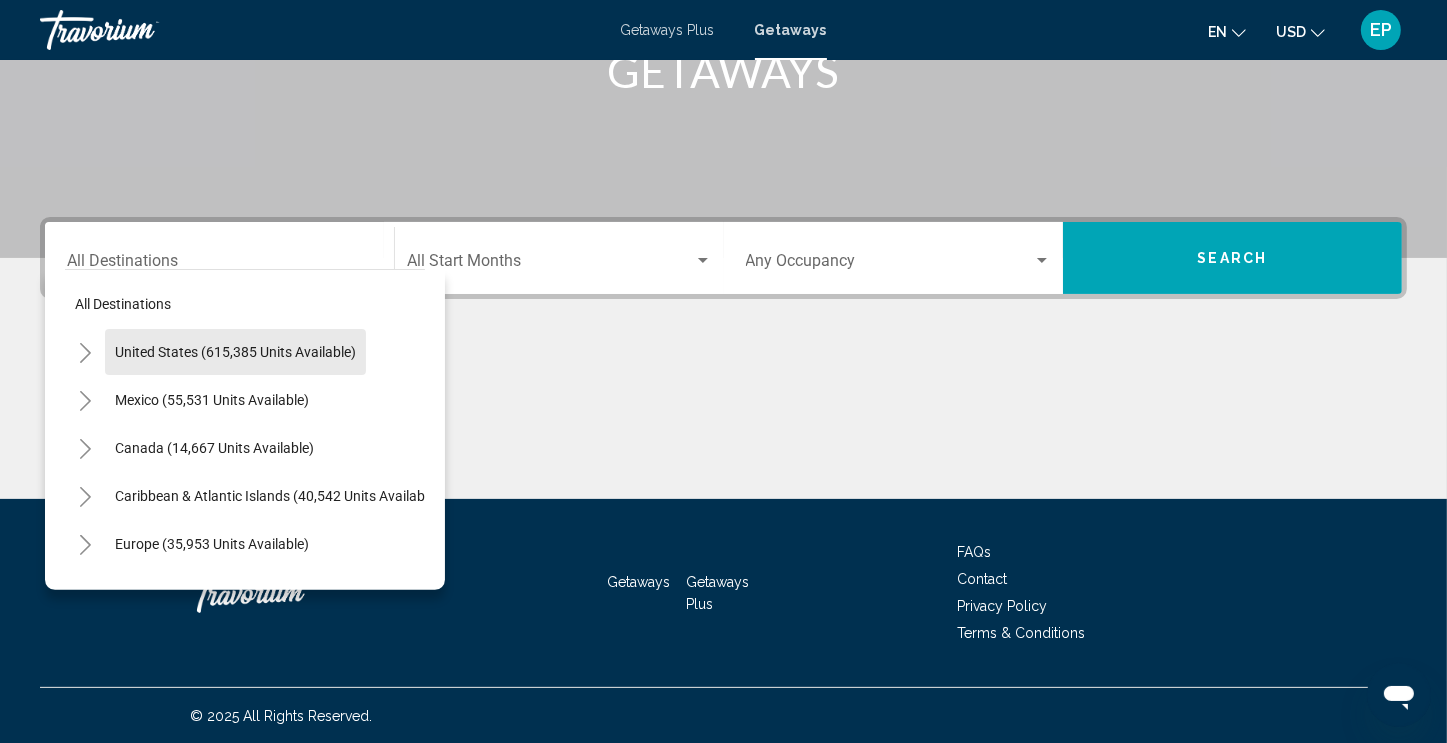 click on "United States (615,385 units available)" 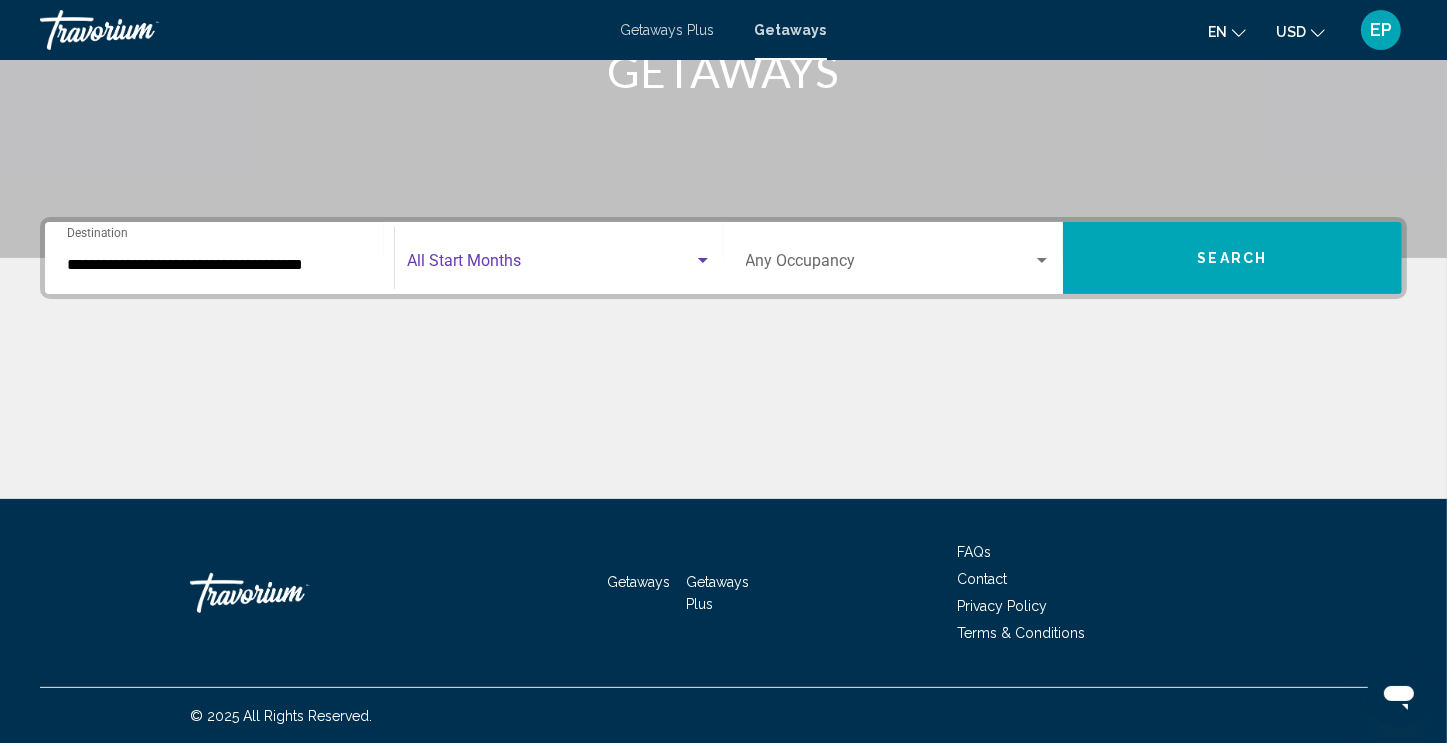 click at bounding box center (703, 260) 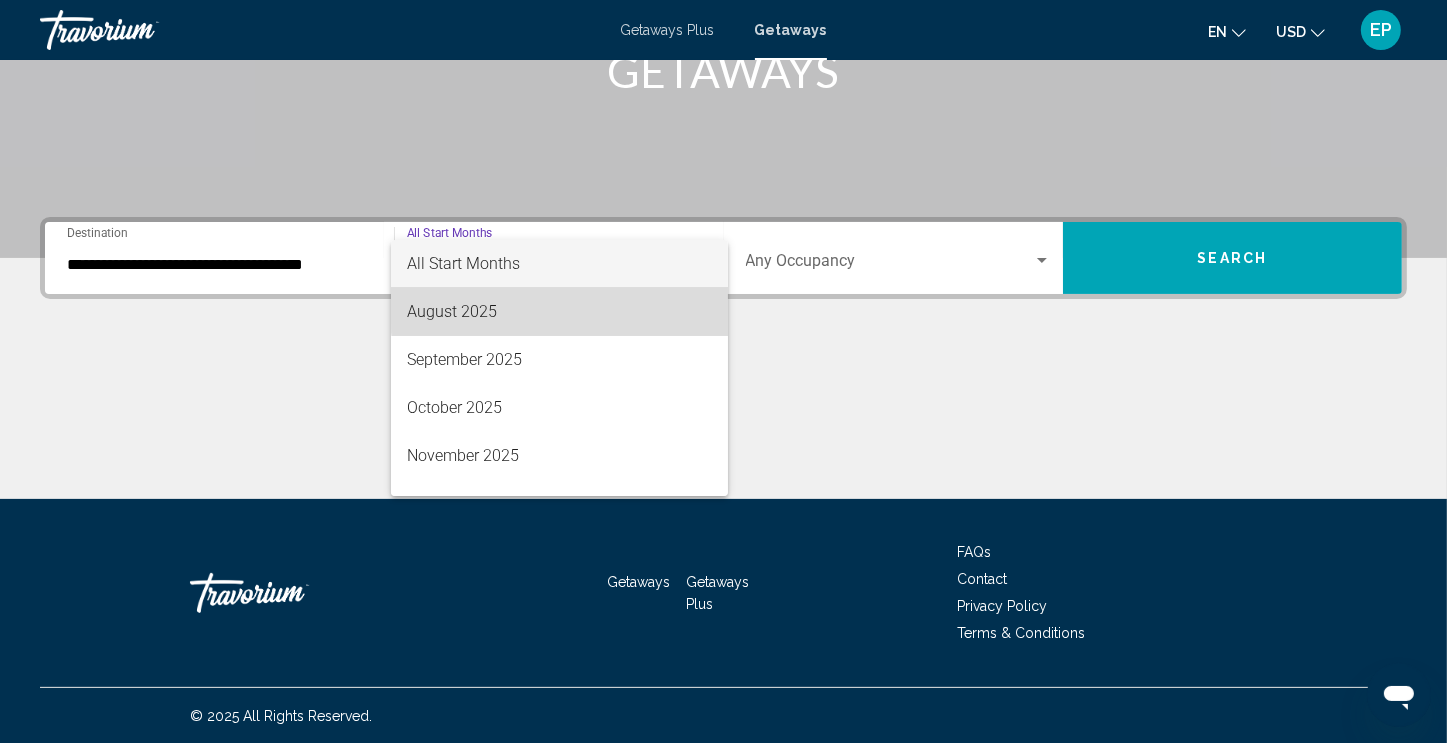 click on "August 2025" at bounding box center (559, 312) 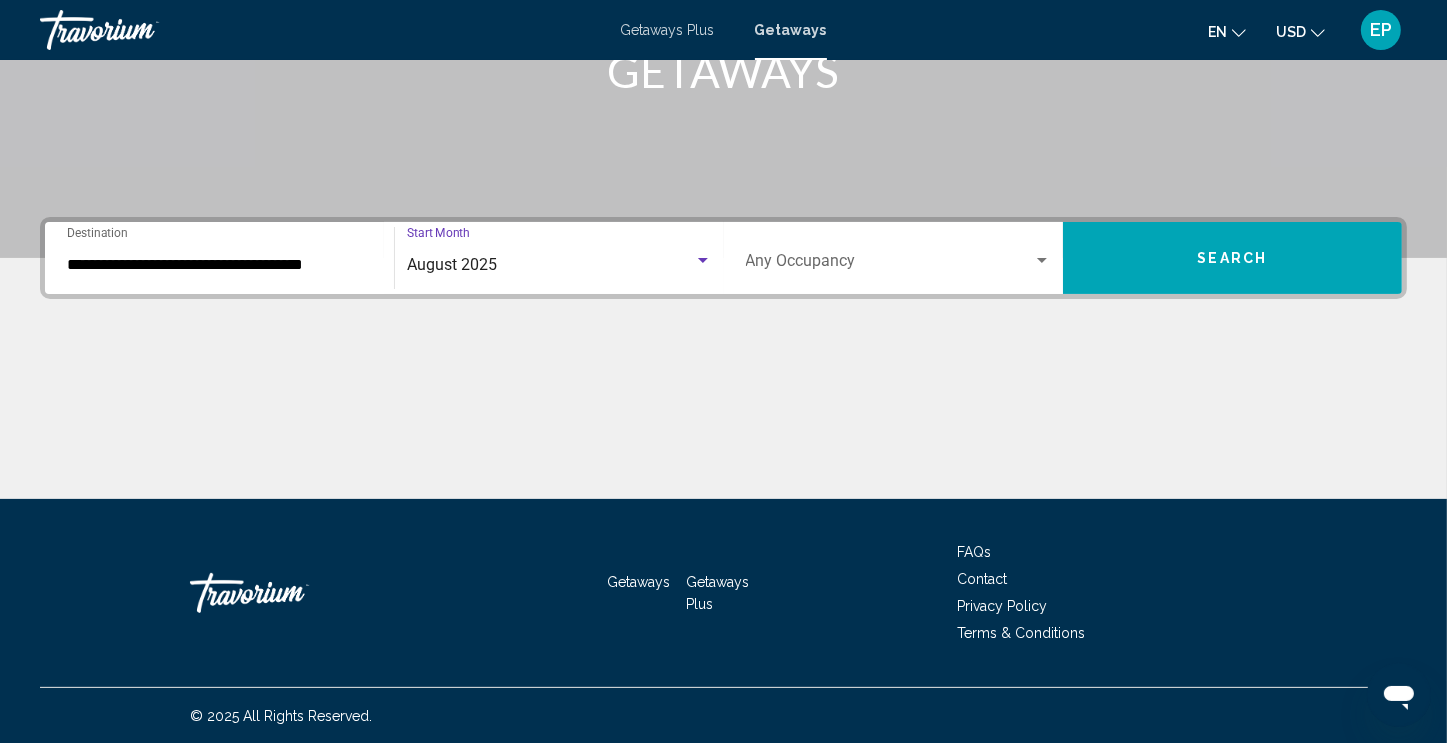 click at bounding box center [889, 265] 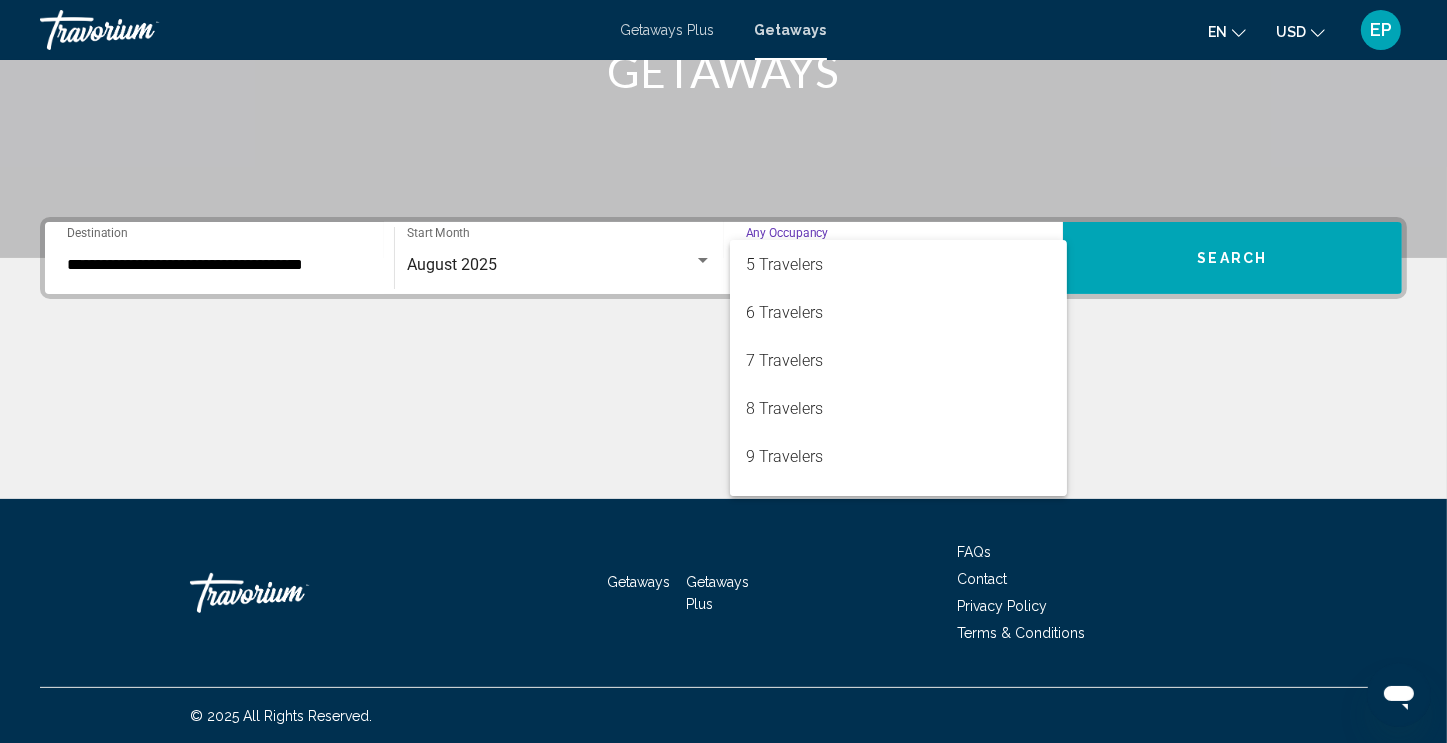 scroll, scrollTop: 200, scrollLeft: 0, axis: vertical 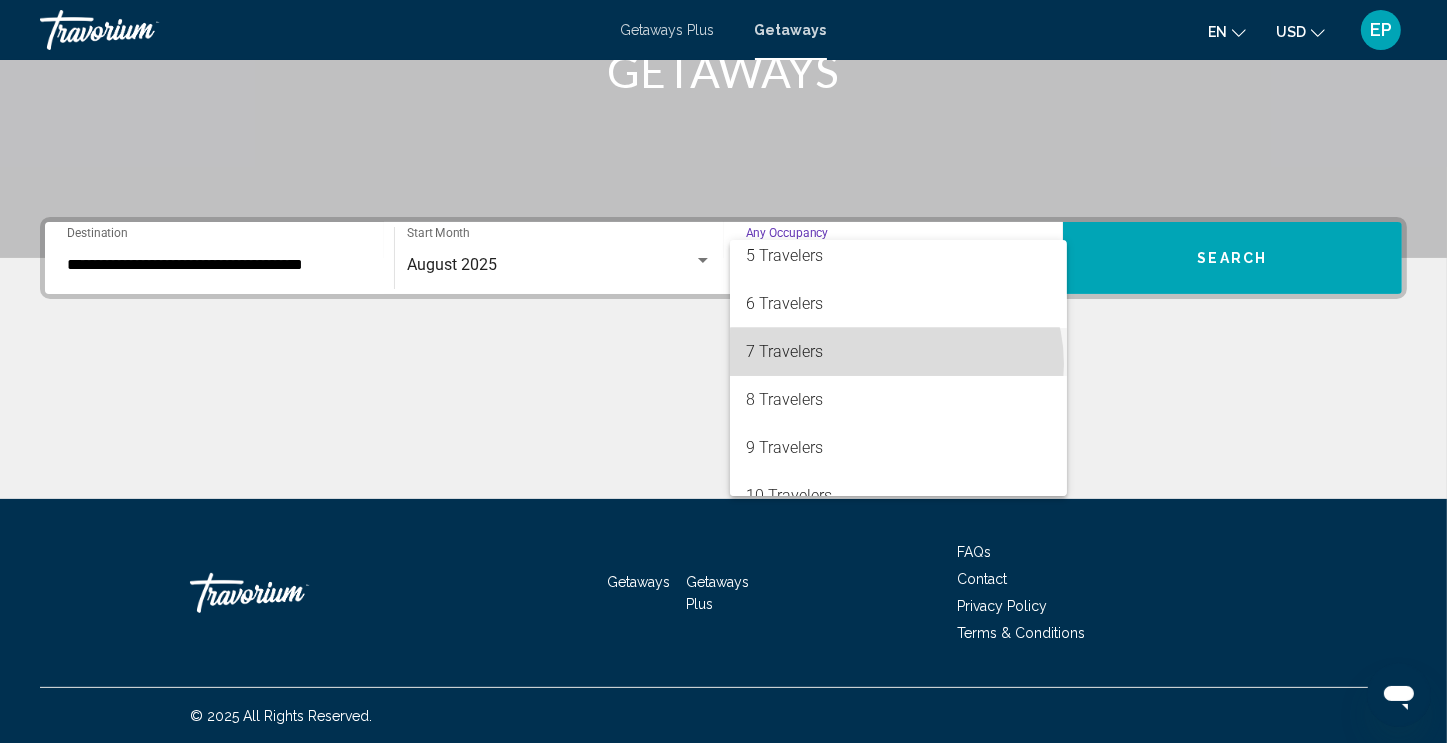click on "7 Travelers" at bounding box center (898, 352) 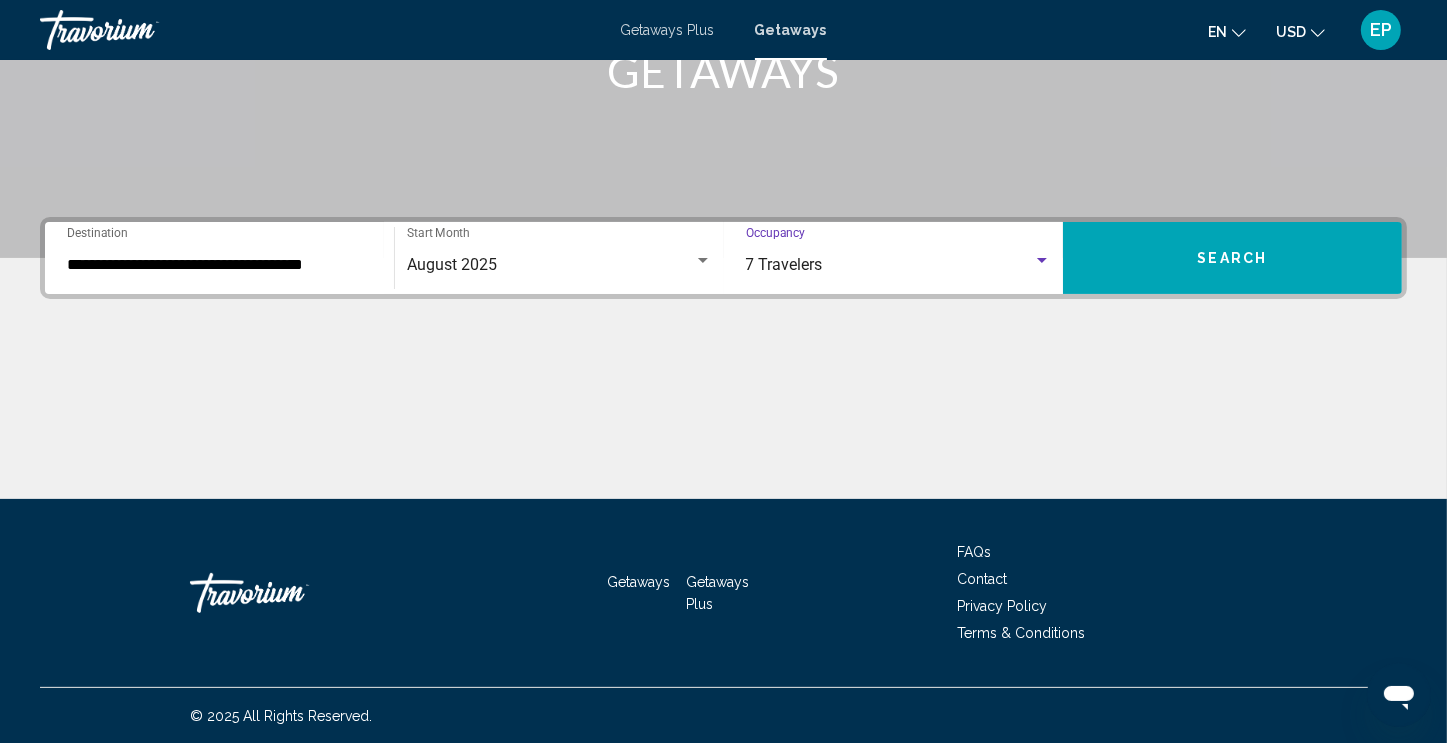 click on "Search" at bounding box center (1232, 258) 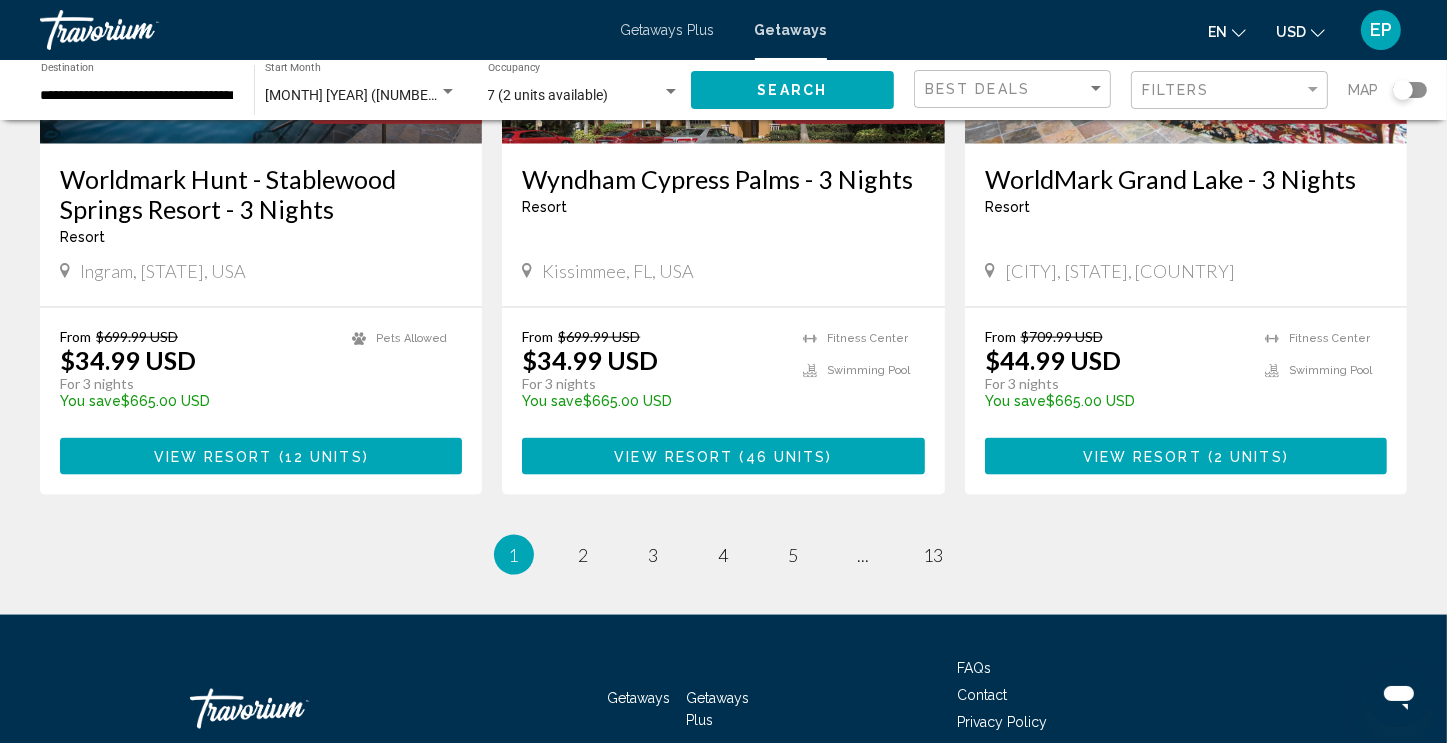 scroll, scrollTop: 2600, scrollLeft: 0, axis: vertical 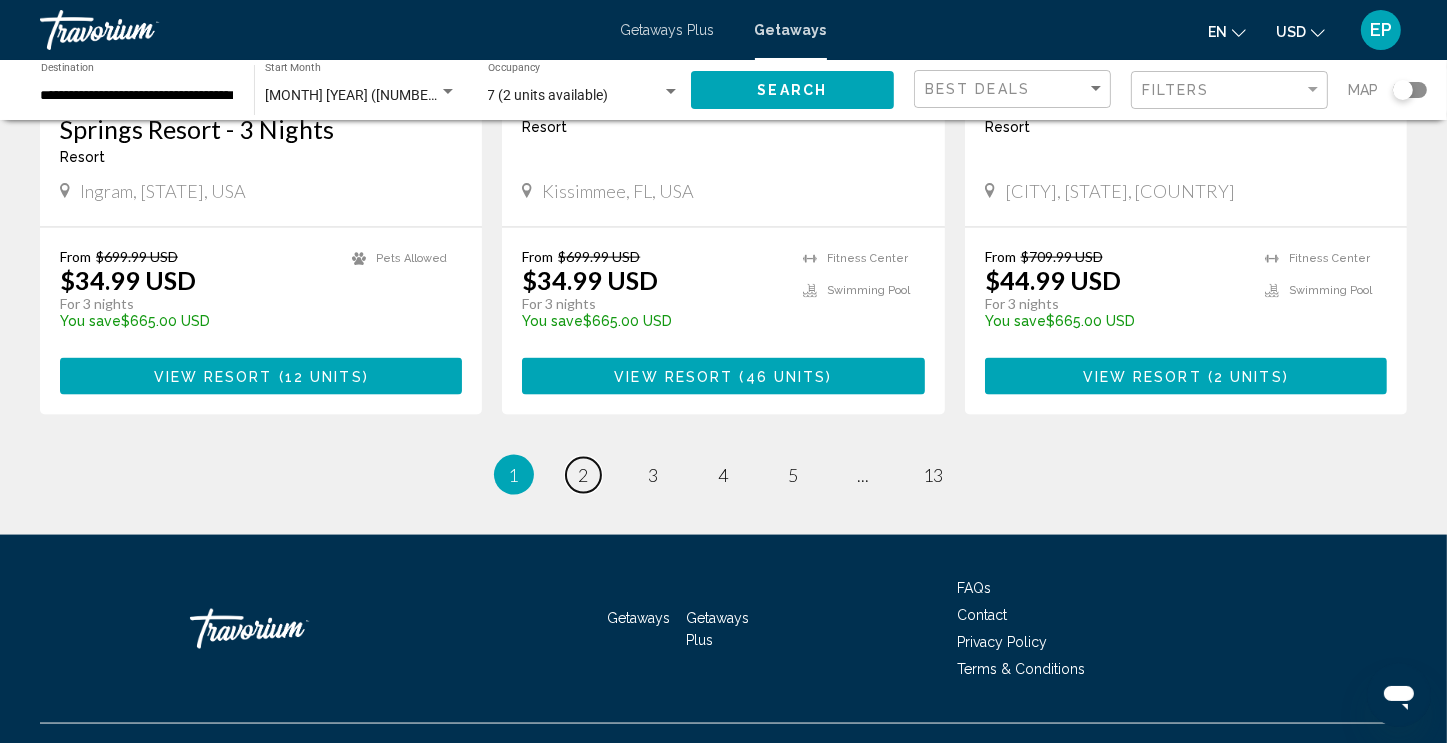 click on "2" at bounding box center (584, 475) 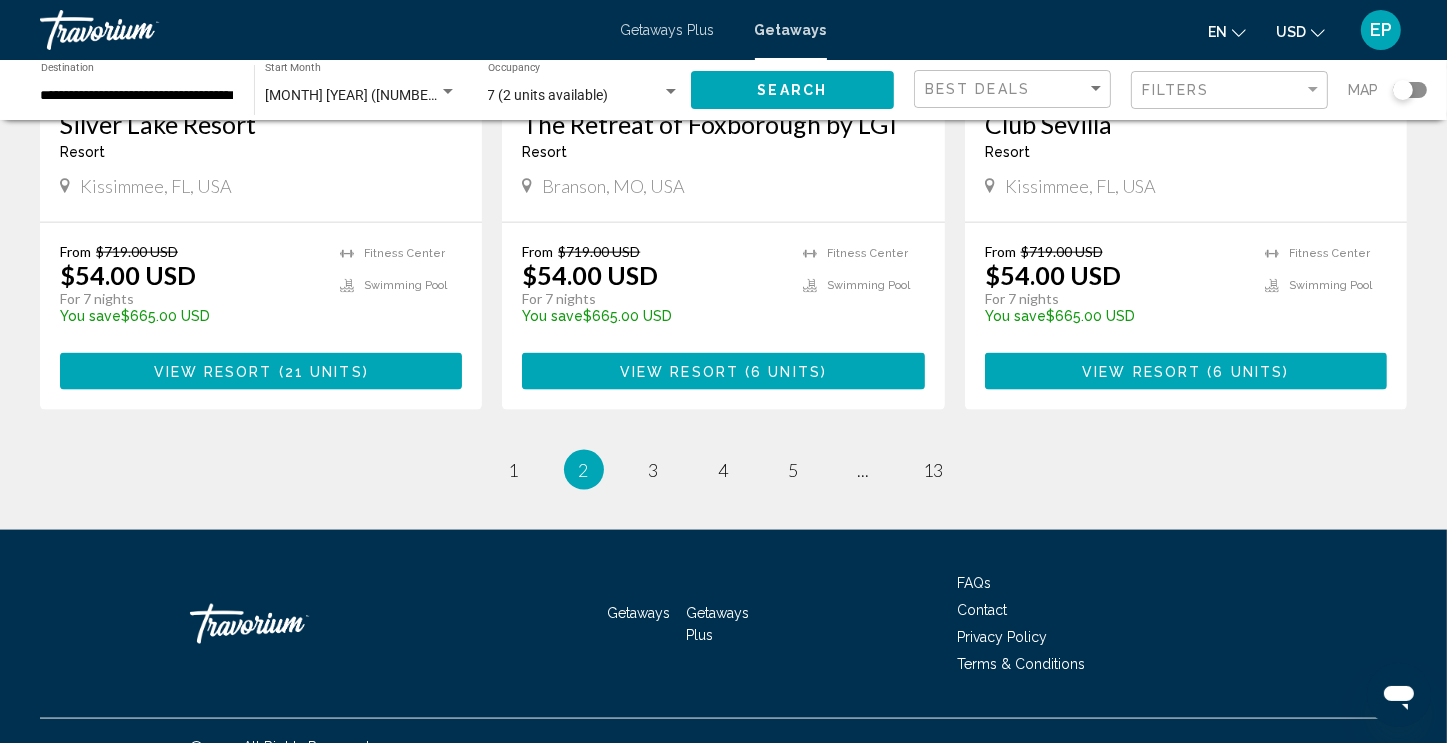 scroll, scrollTop: 2514, scrollLeft: 0, axis: vertical 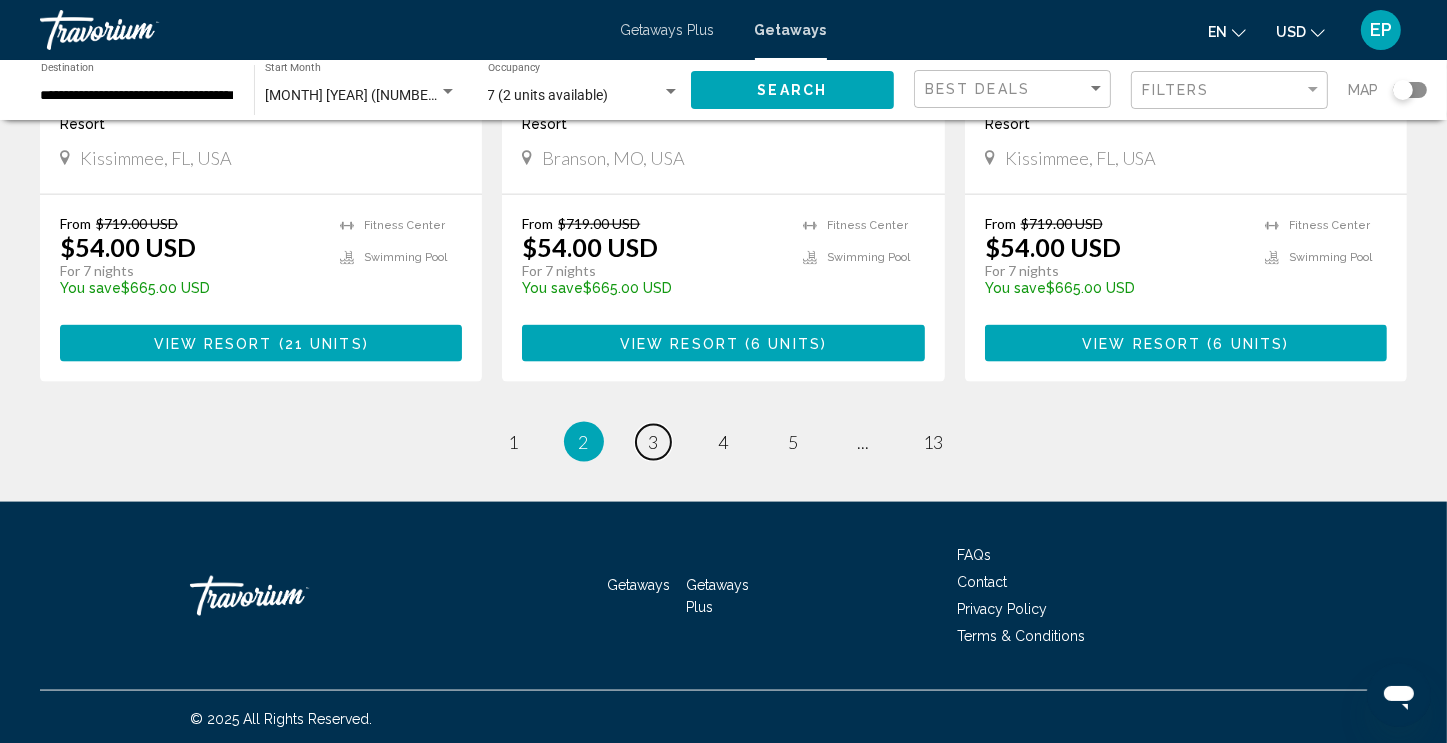 click on "3" at bounding box center [654, 442] 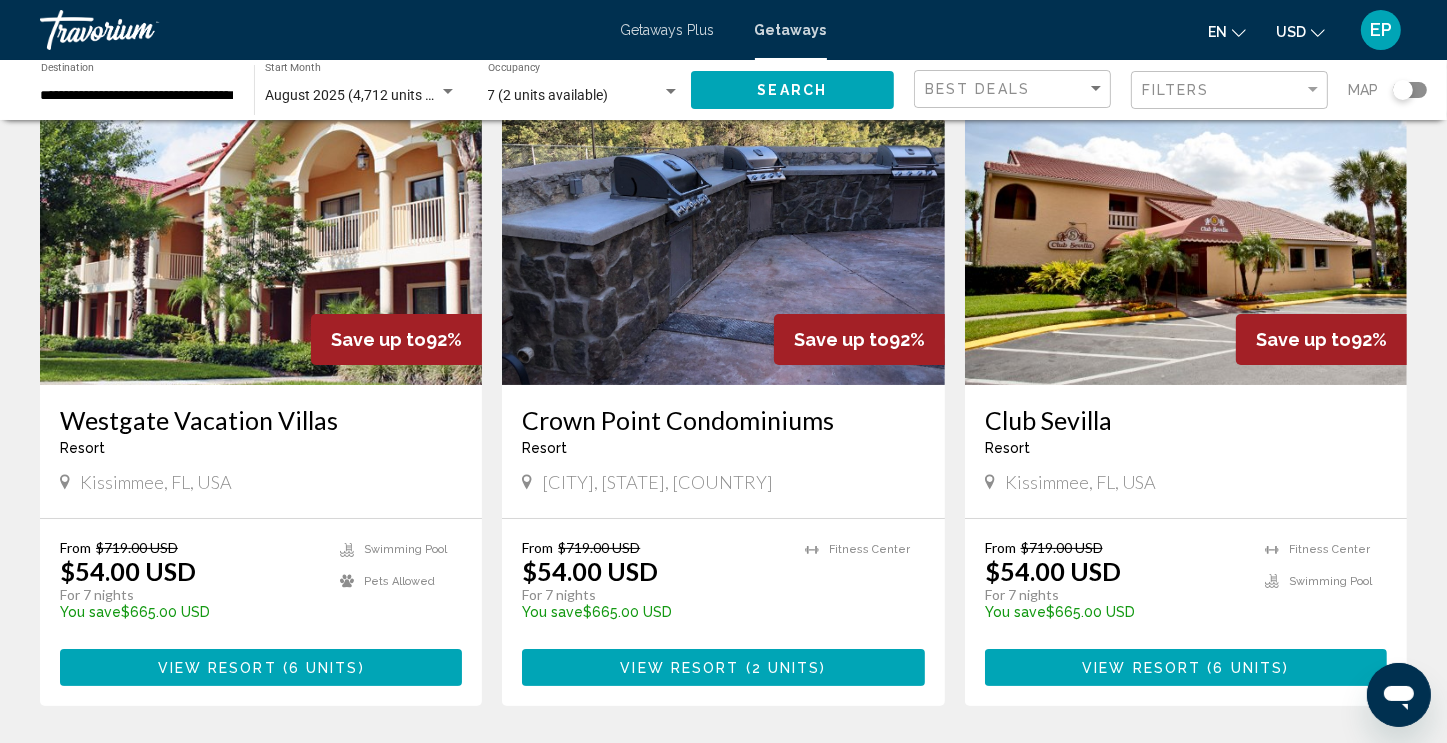 scroll, scrollTop: 300, scrollLeft: 0, axis: vertical 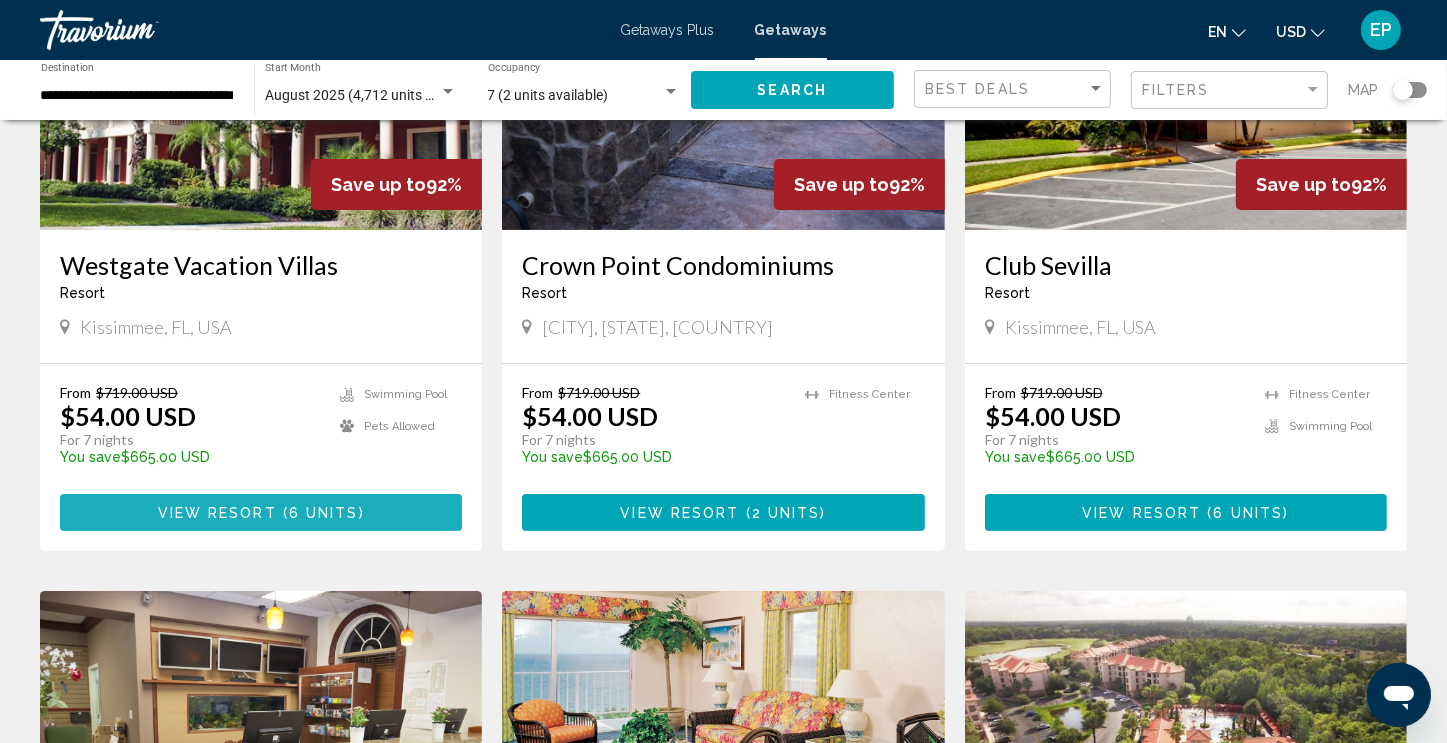 click on "6 units" at bounding box center [324, 513] 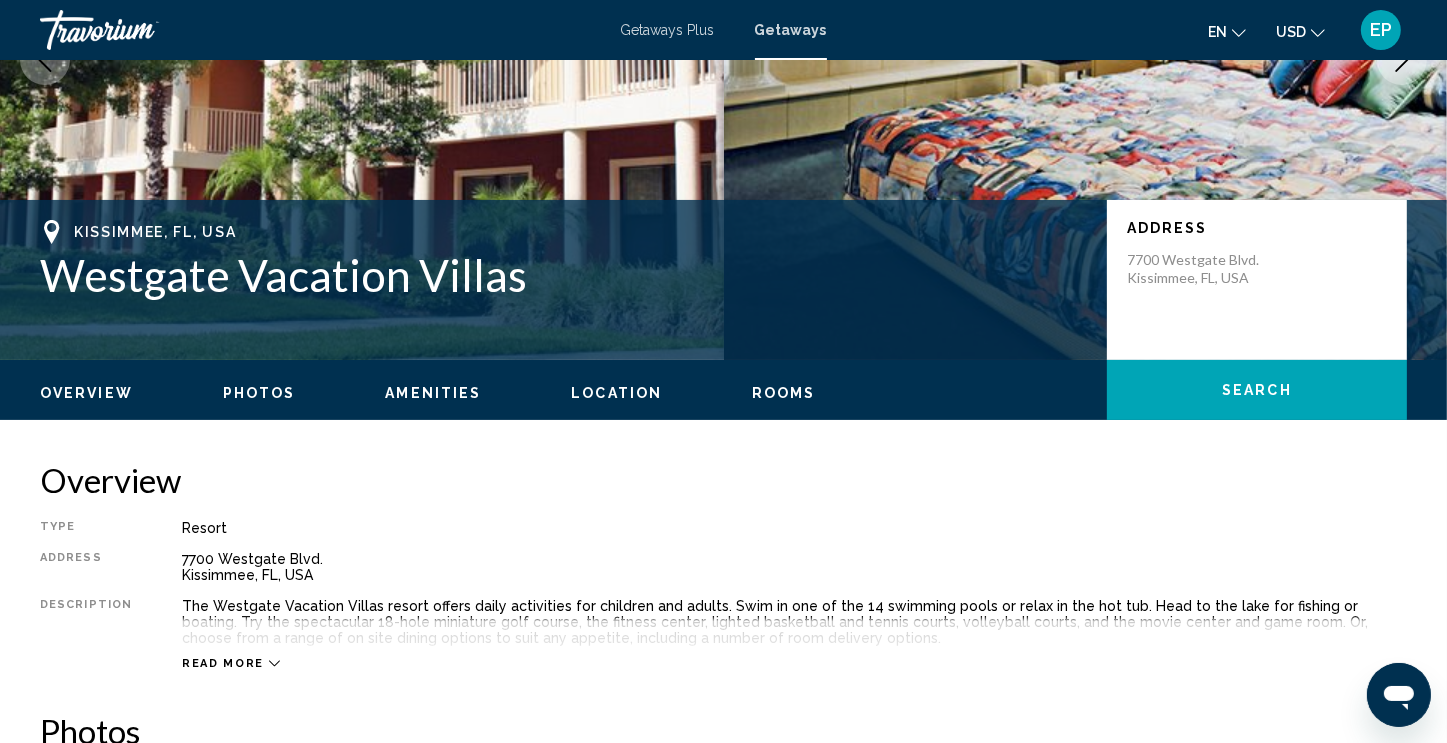 scroll, scrollTop: 0, scrollLeft: 0, axis: both 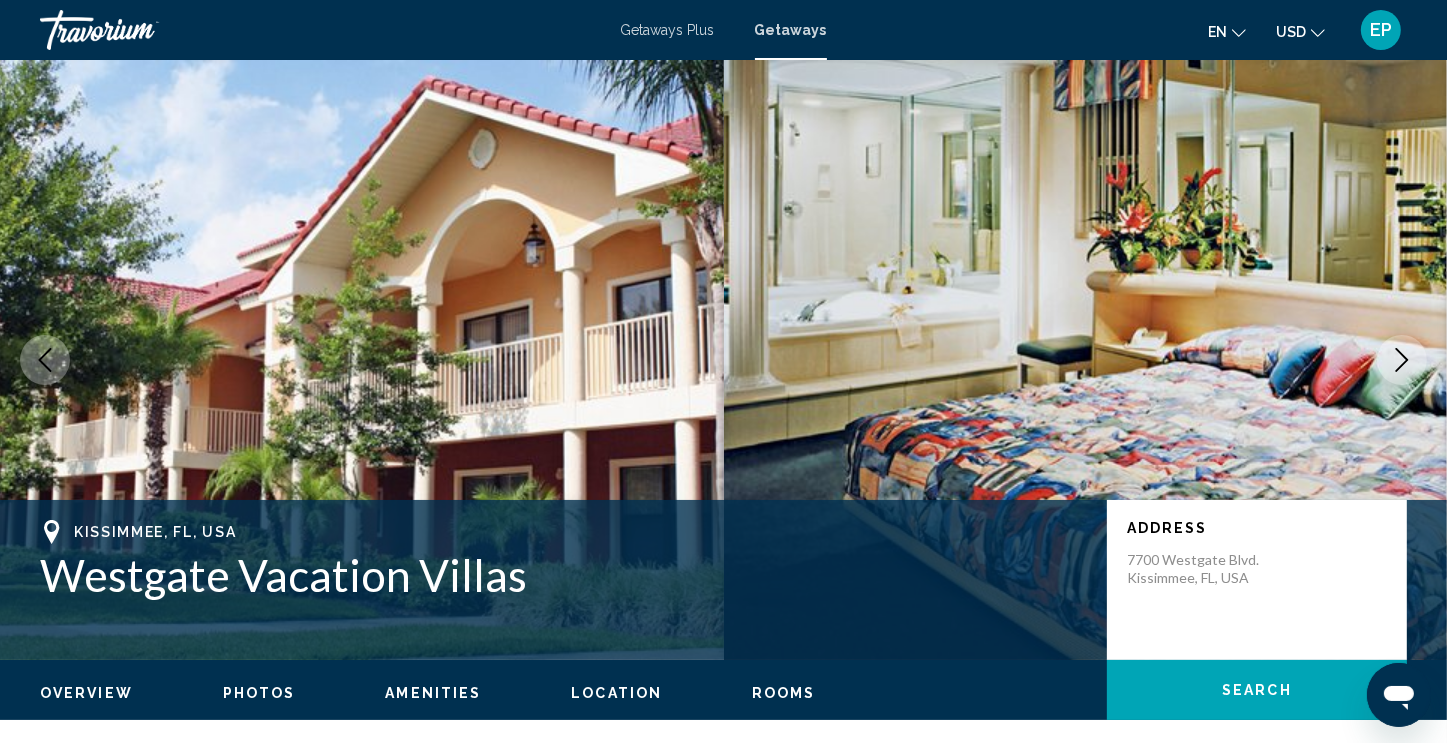 click 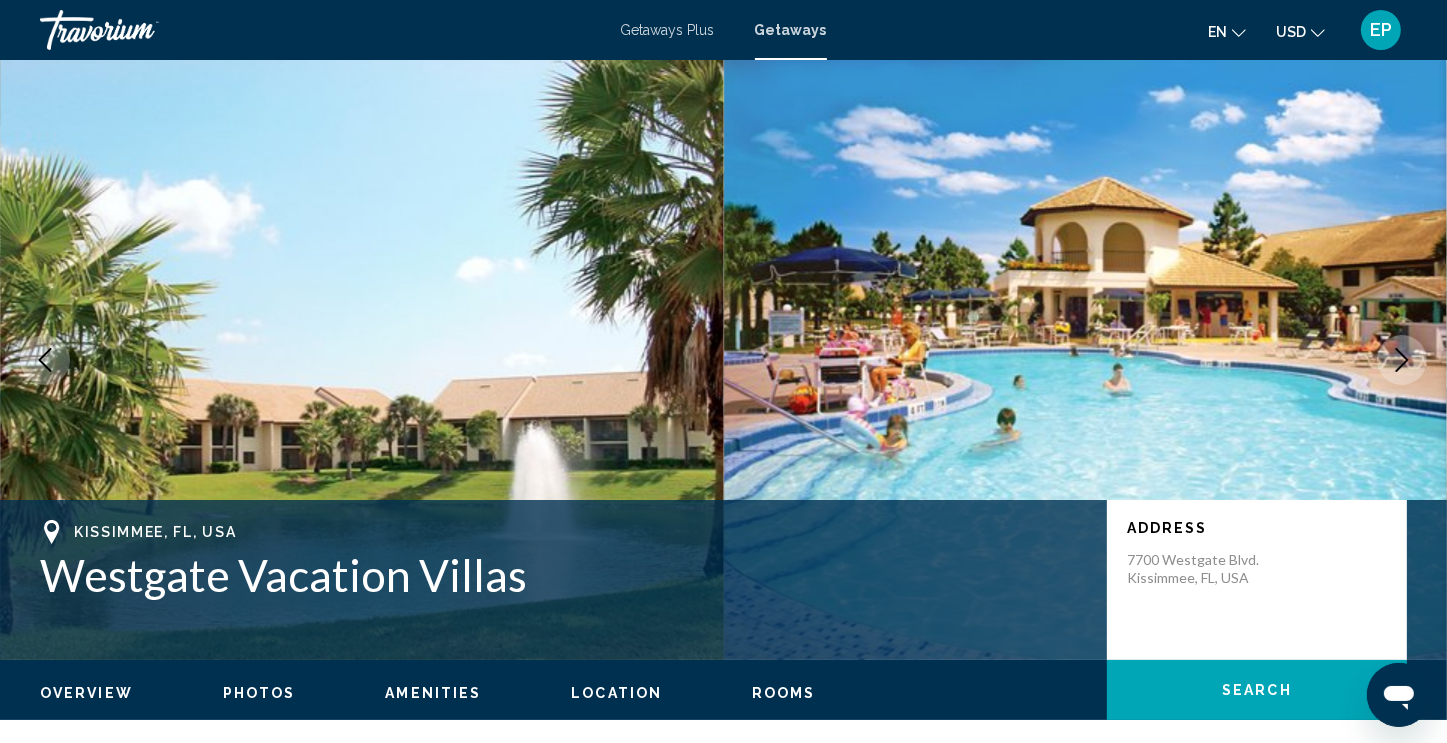 click 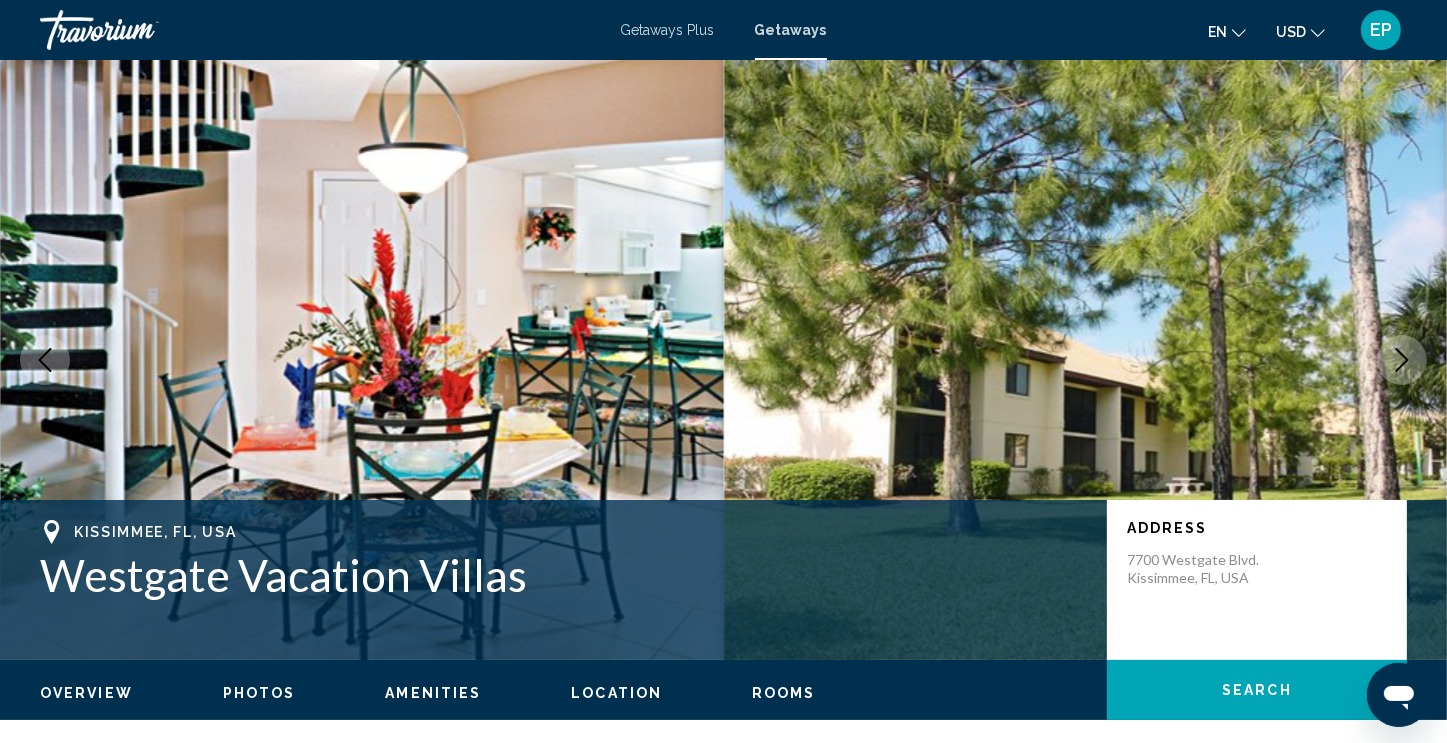 click 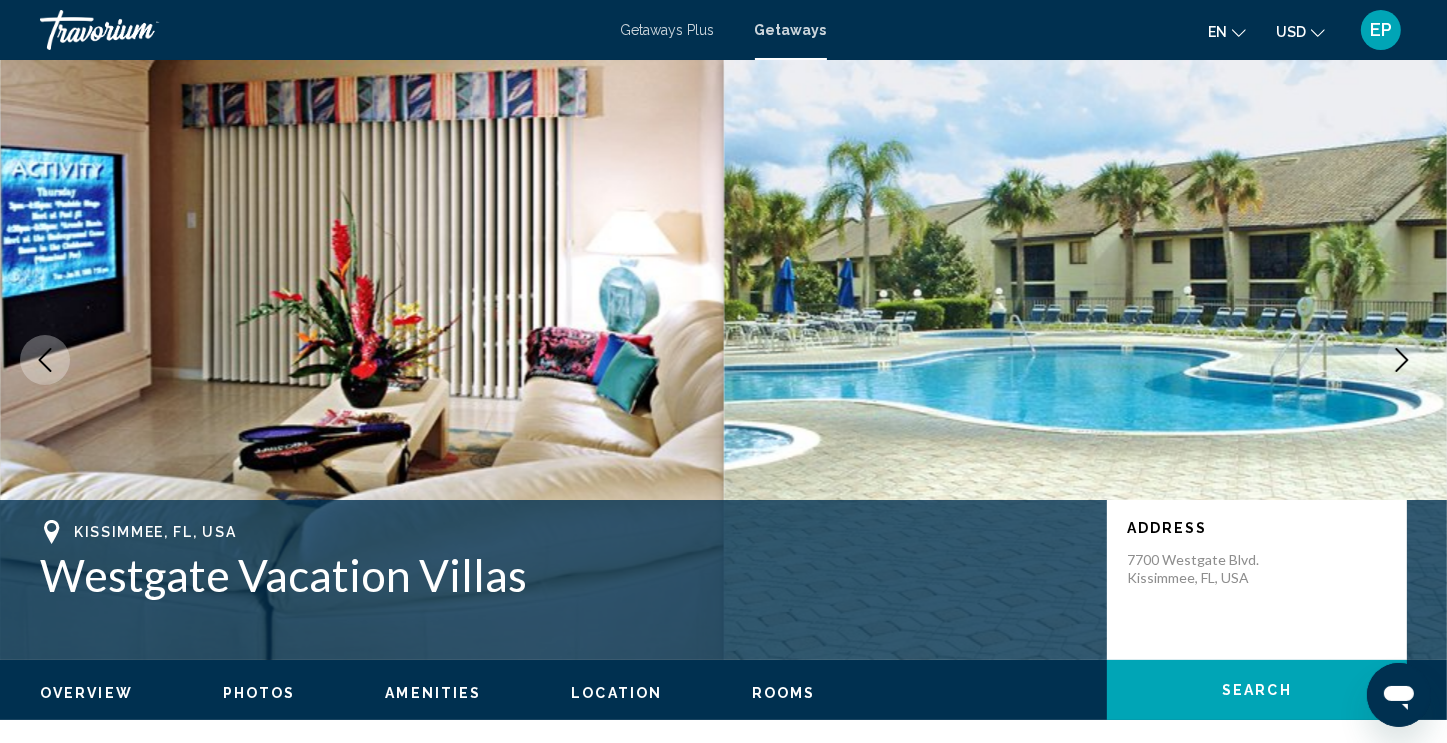 click 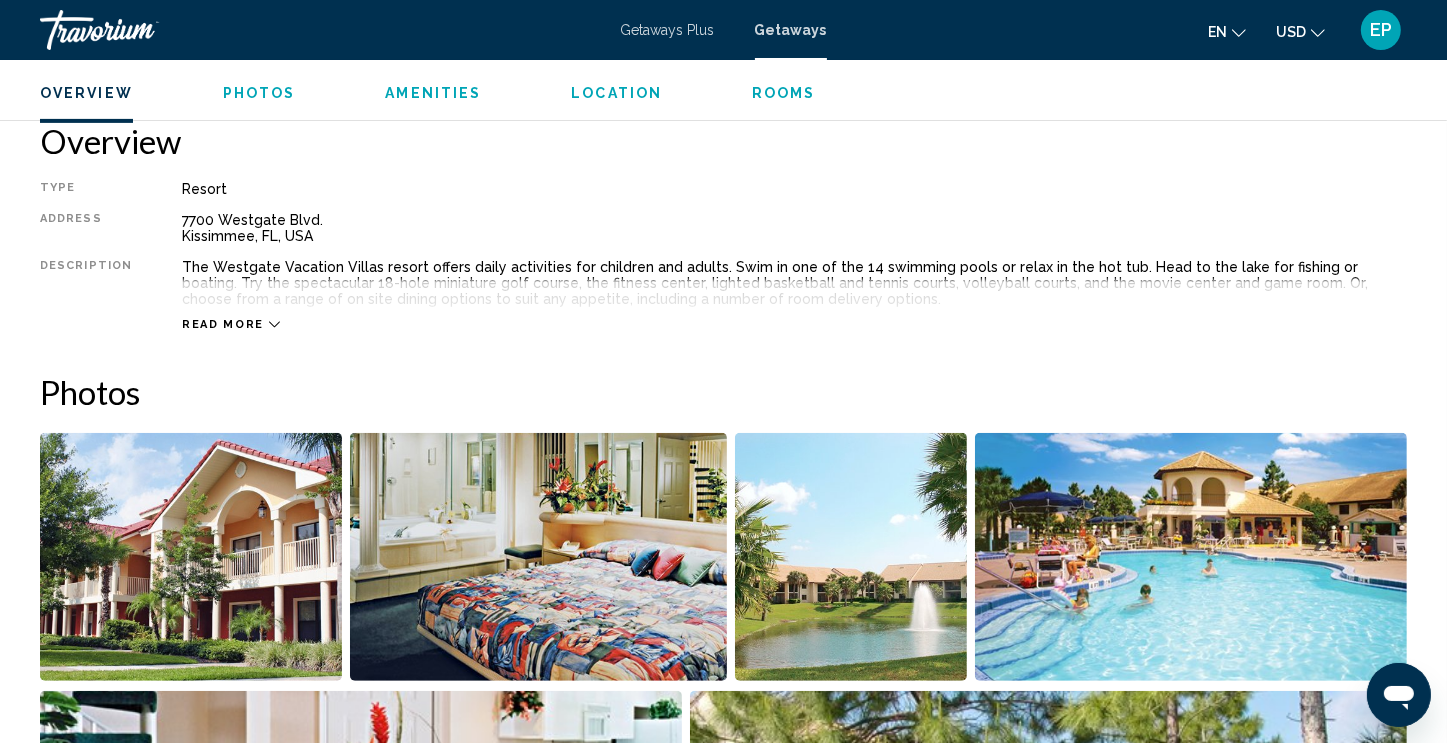 scroll, scrollTop: 600, scrollLeft: 0, axis: vertical 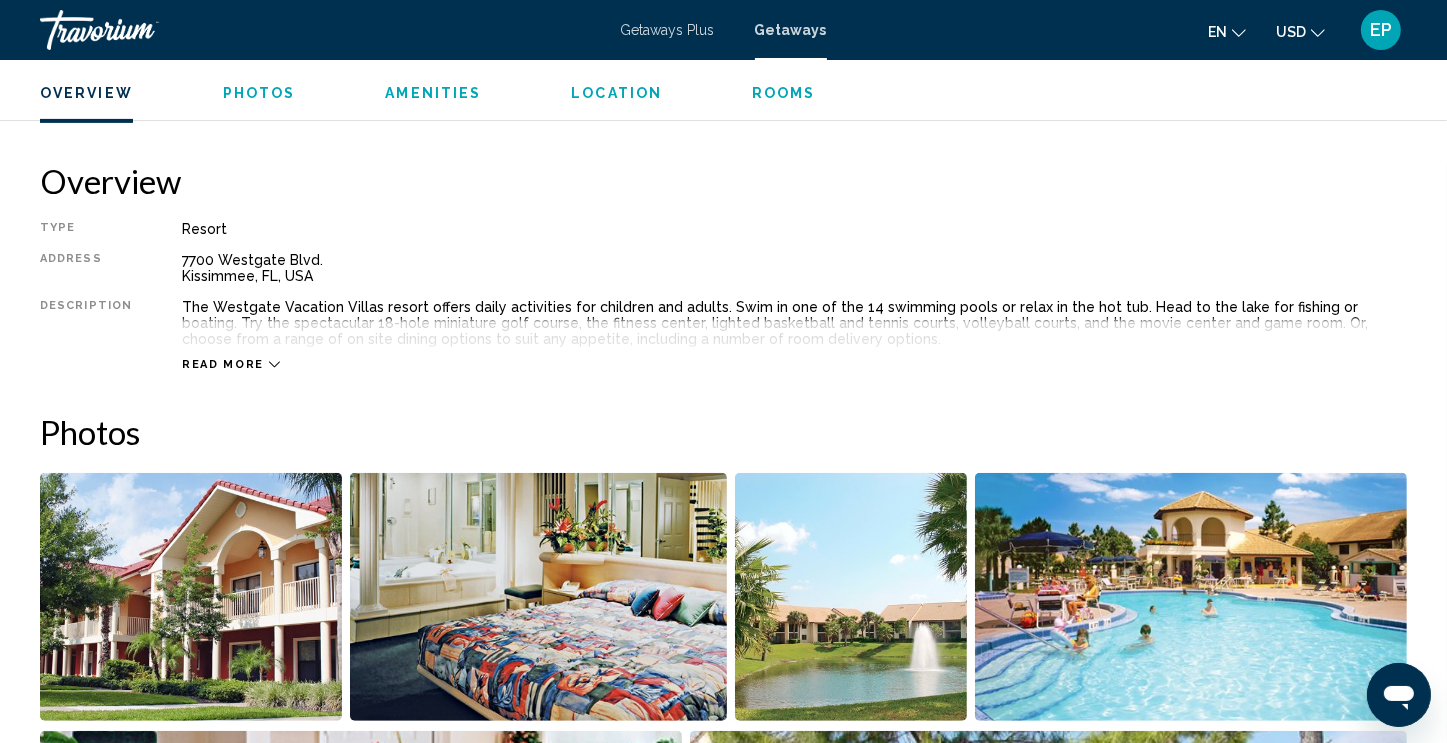 click 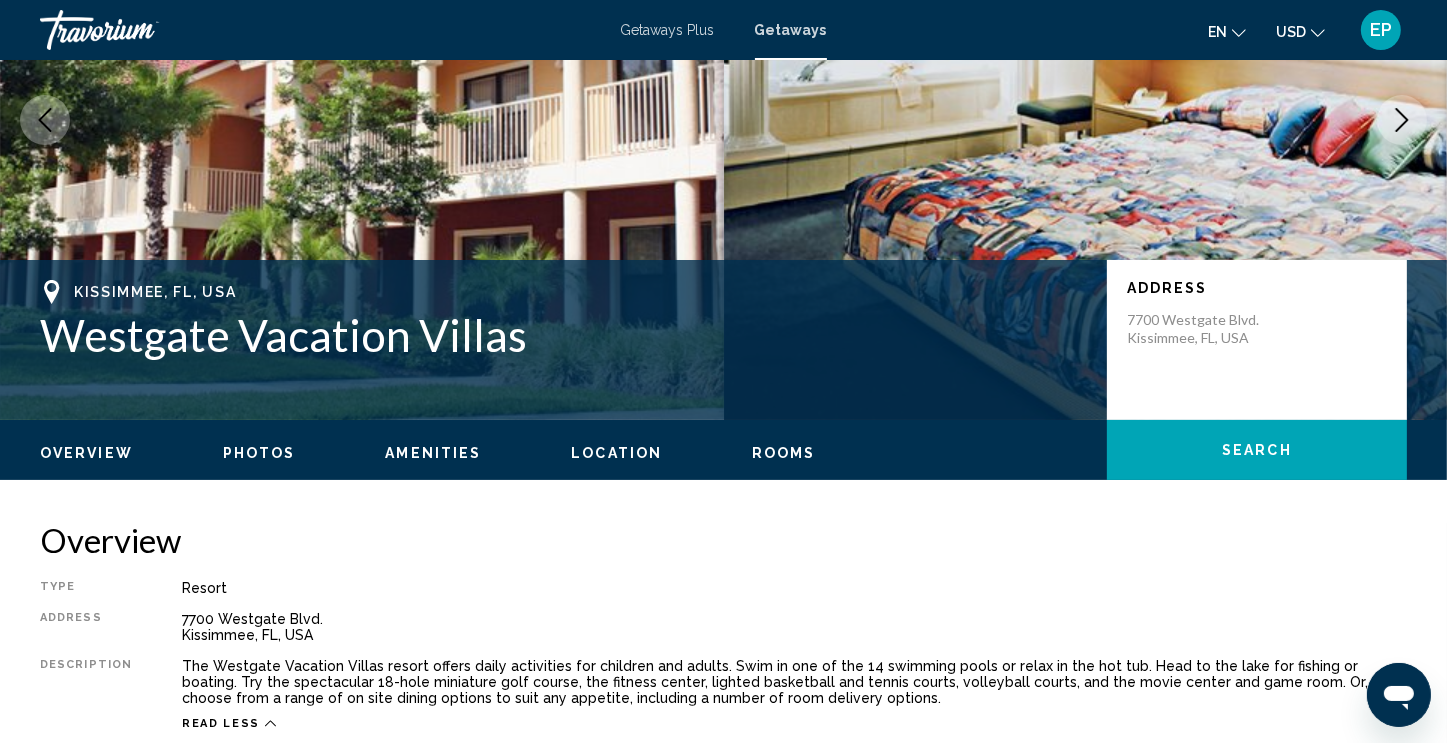scroll, scrollTop: 200, scrollLeft: 0, axis: vertical 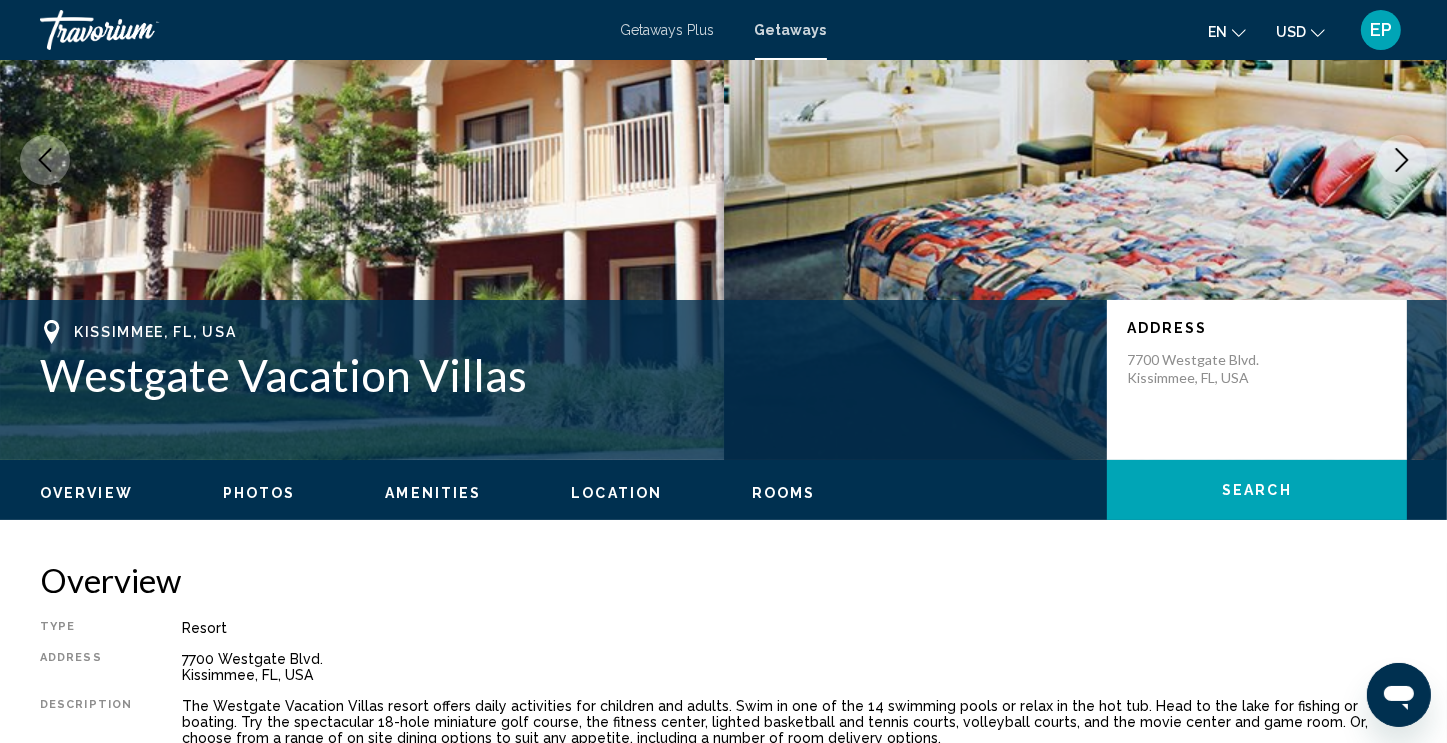 drag, startPoint x: 37, startPoint y: 362, endPoint x: 516, endPoint y: 389, distance: 479.76035 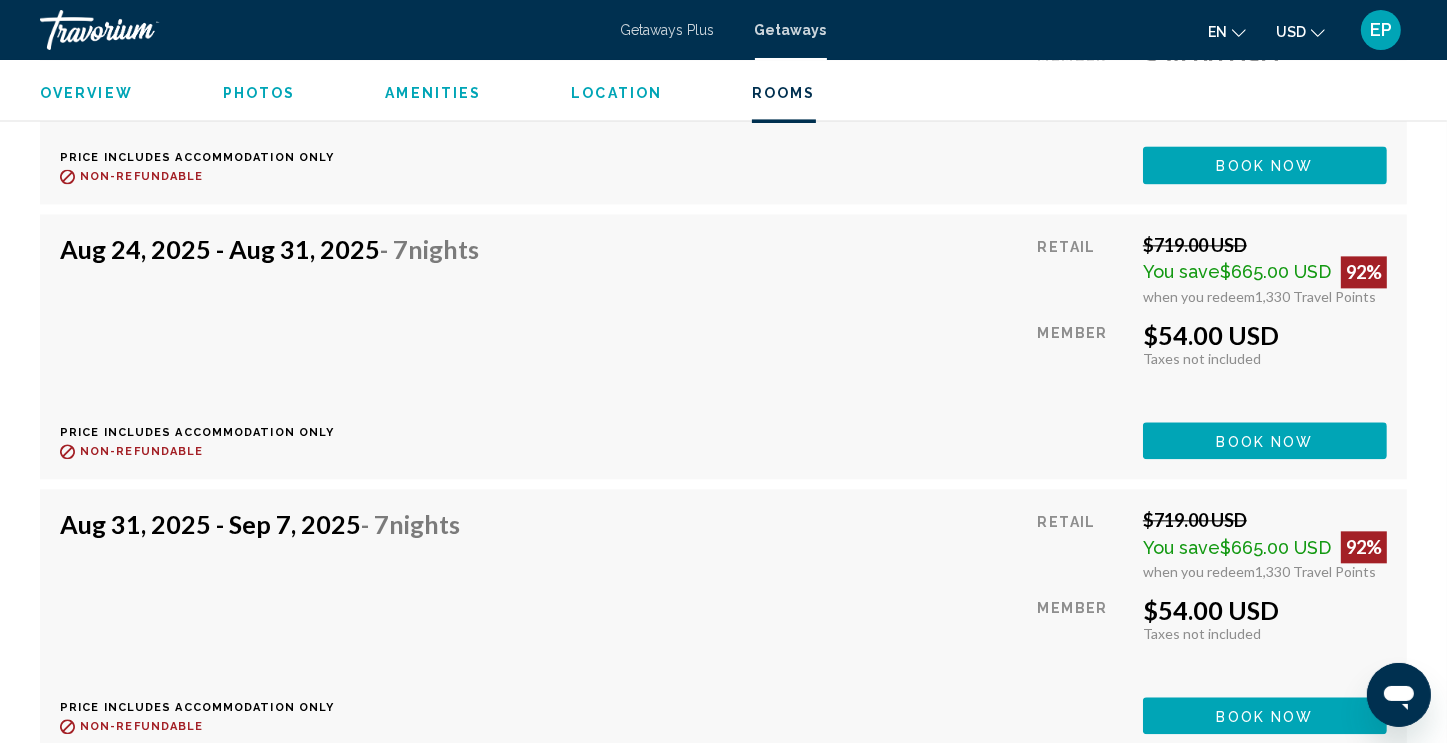 scroll, scrollTop: 4300, scrollLeft: 0, axis: vertical 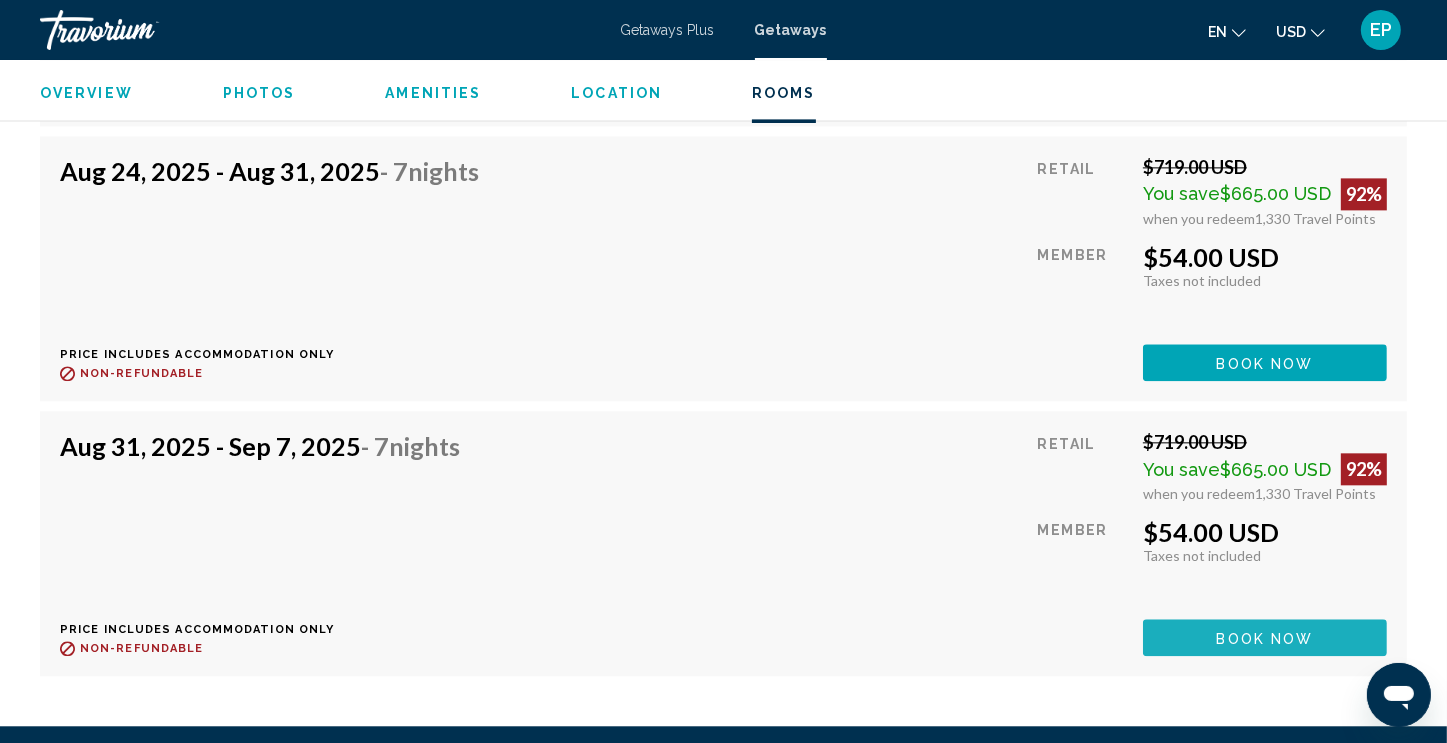 click on "Book now" at bounding box center (1265, 637) 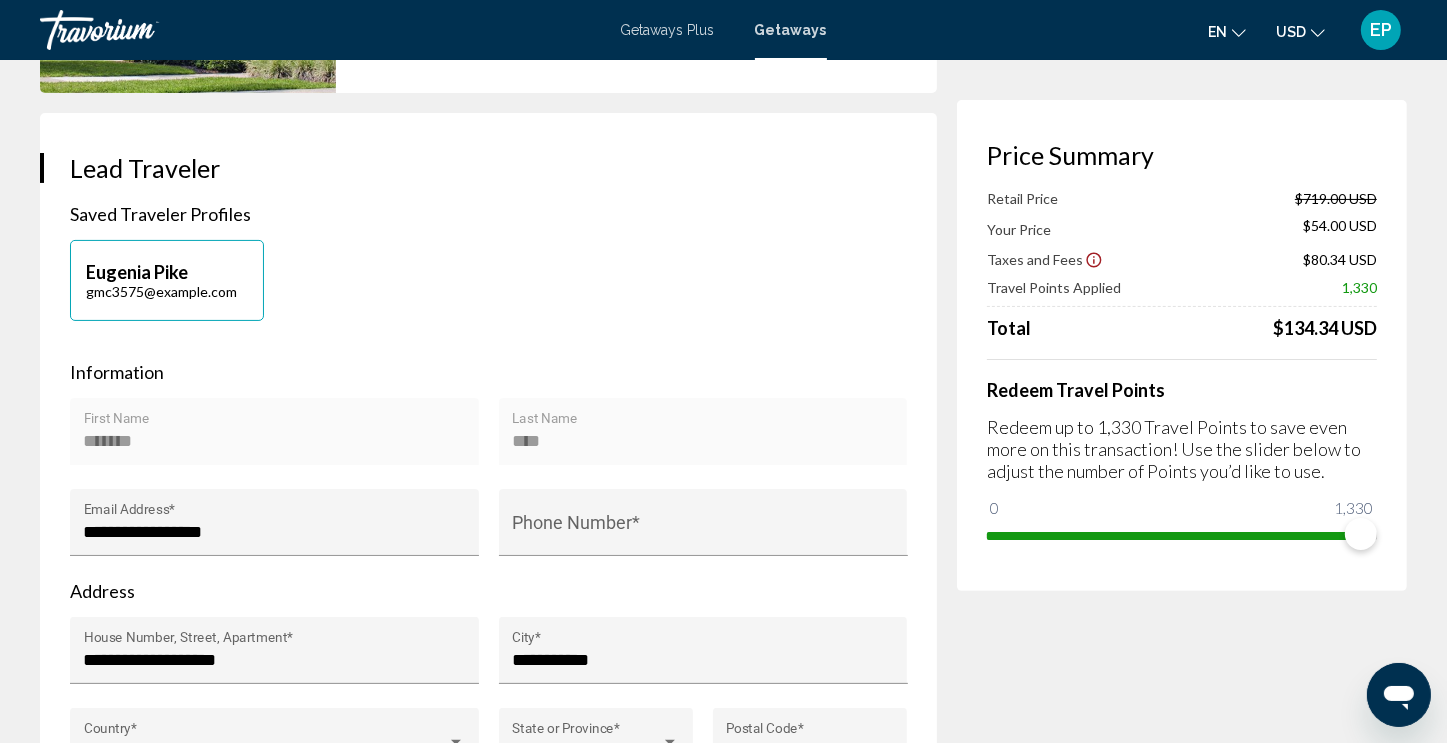 scroll, scrollTop: 100, scrollLeft: 0, axis: vertical 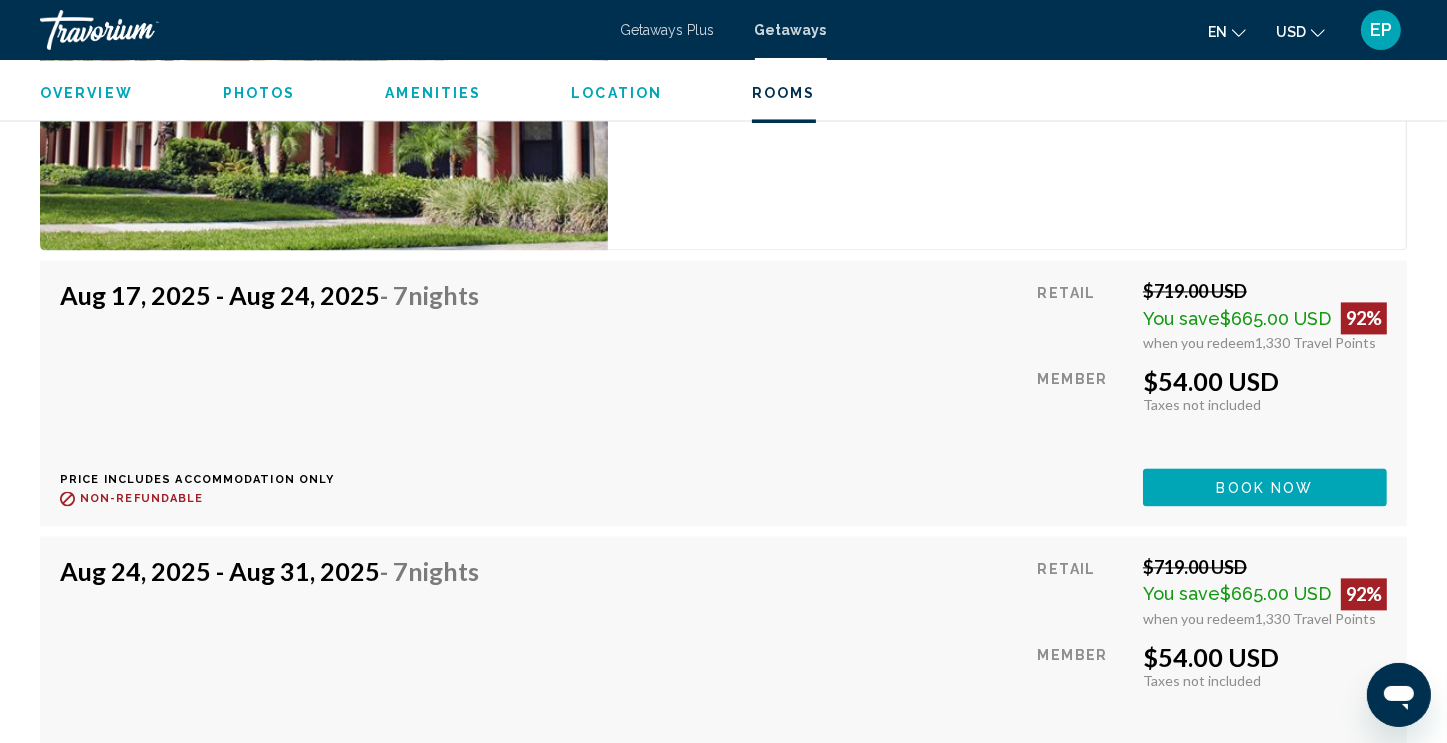 click on "Book now" at bounding box center (1265, 486) 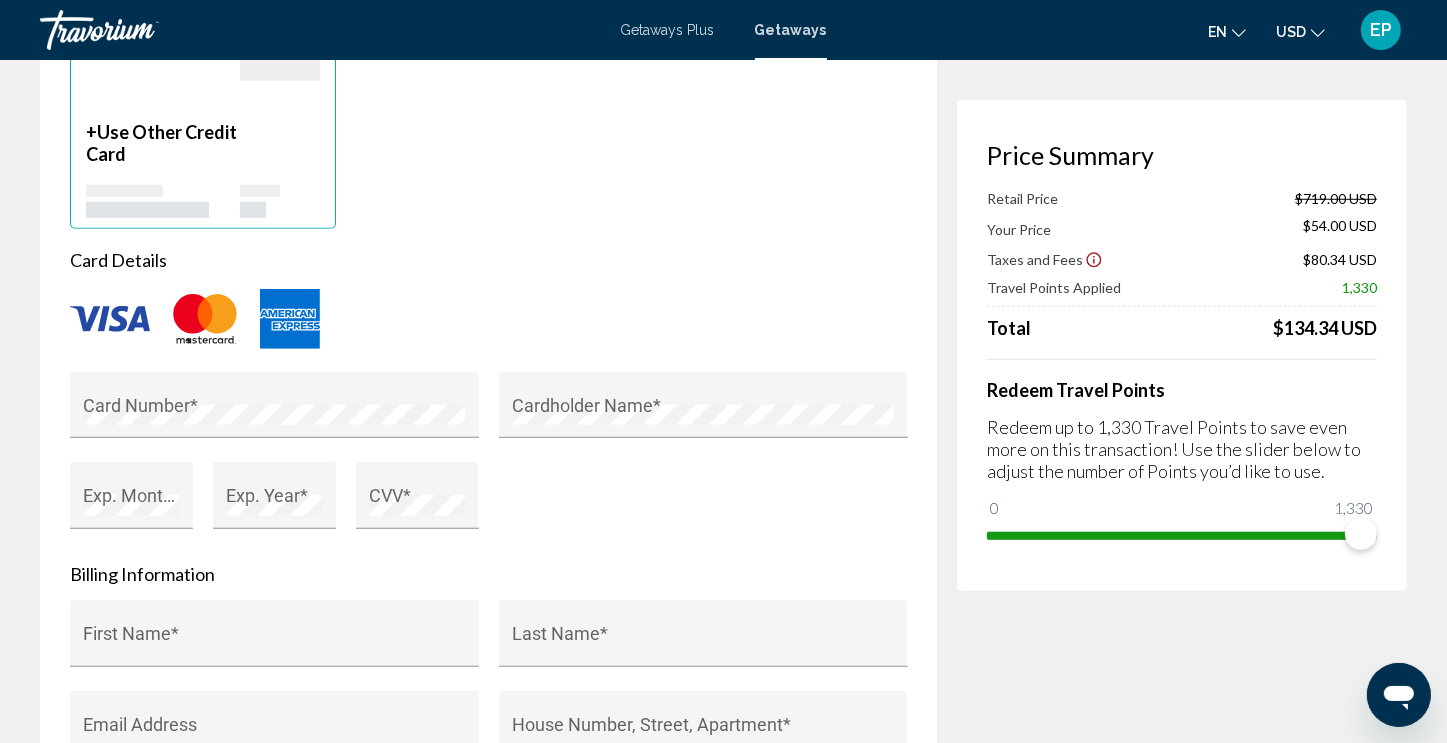 scroll, scrollTop: 1500, scrollLeft: 0, axis: vertical 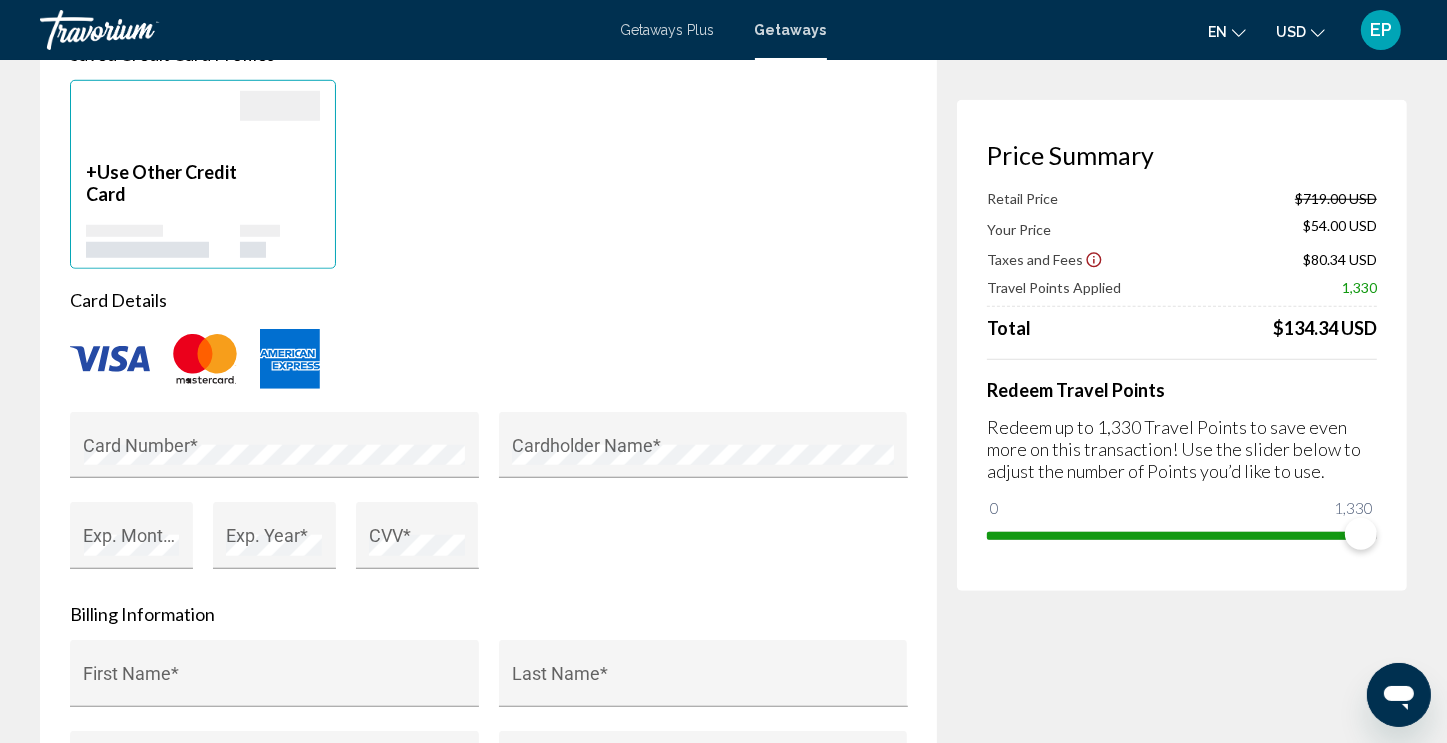 click on "Card Number  *" at bounding box center [275, 451] 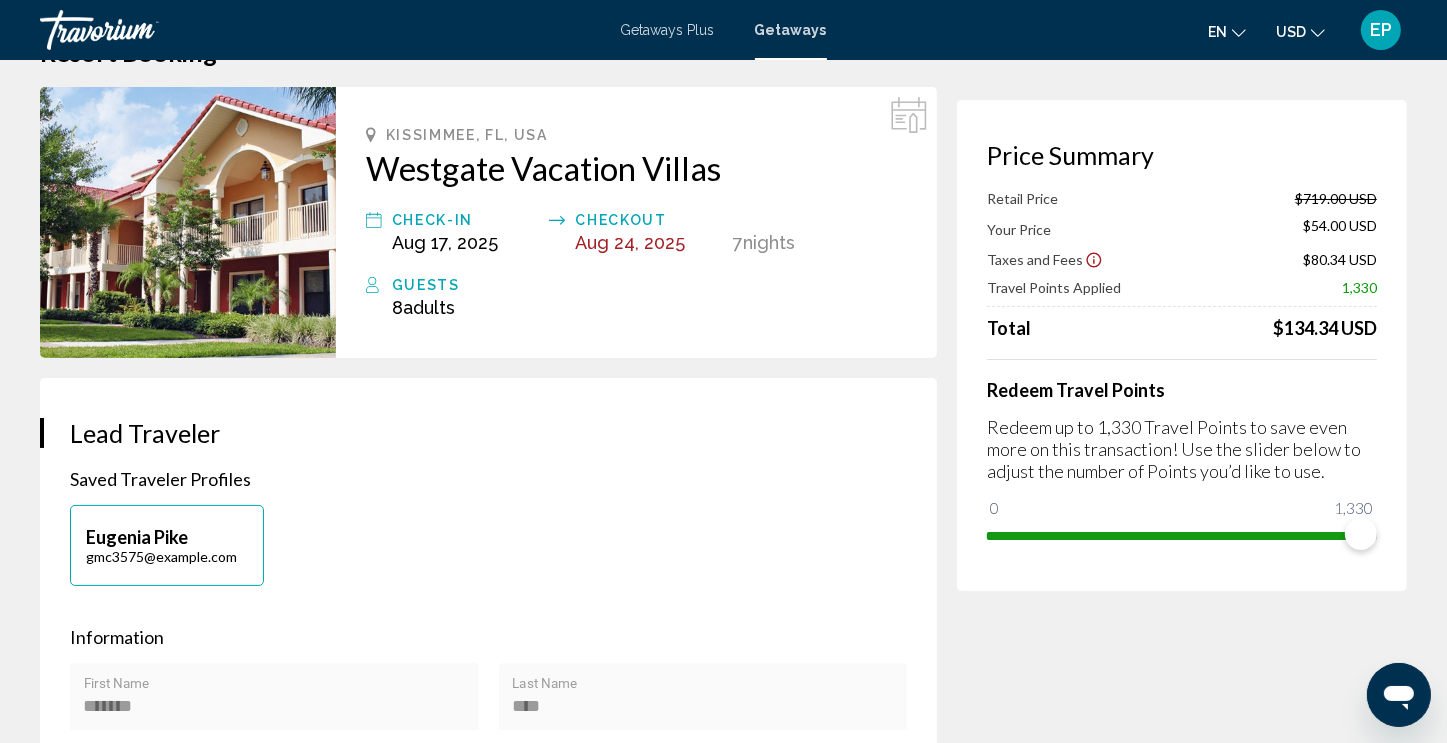 scroll, scrollTop: 0, scrollLeft: 0, axis: both 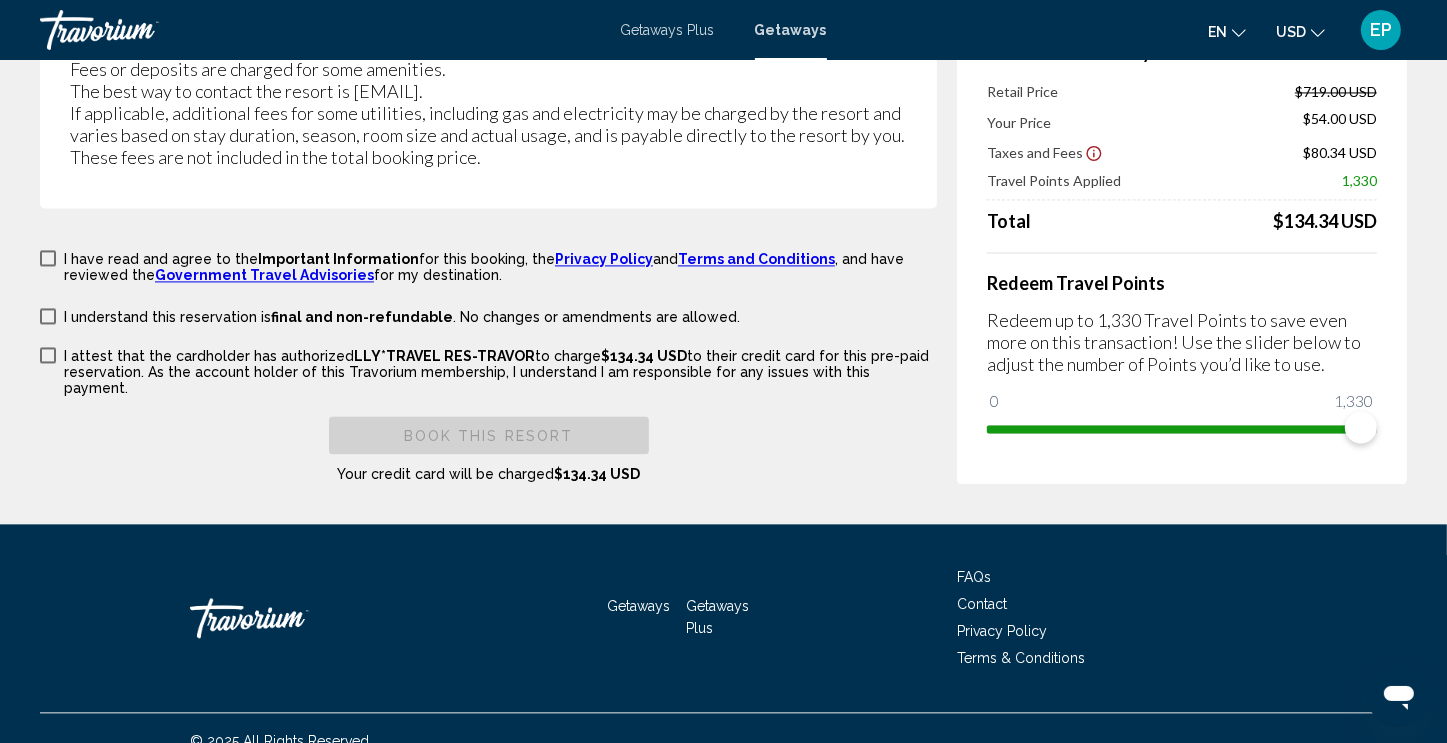 drag, startPoint x: 633, startPoint y: 366, endPoint x: 618, endPoint y: 477, distance: 112.00893 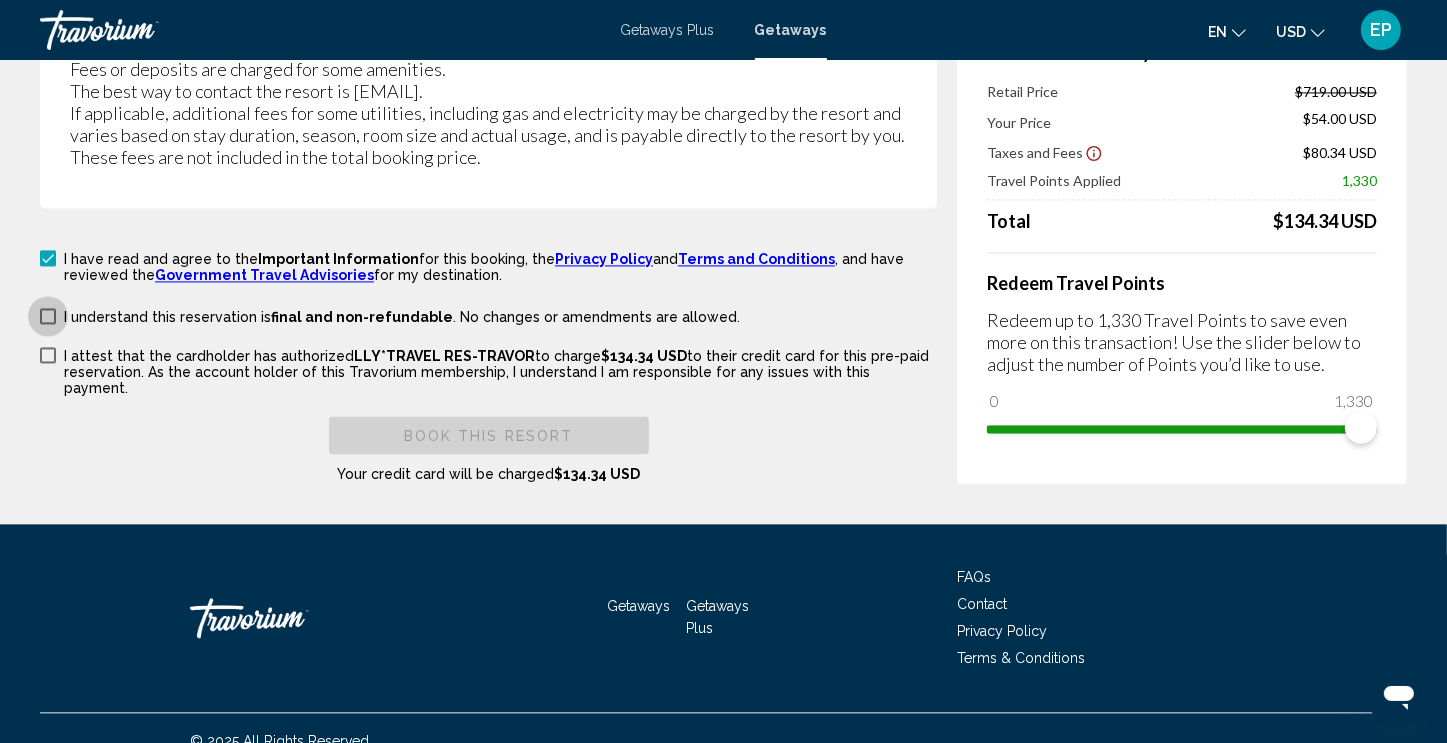 click on "I understand this reservation is  final and non-refundable . No changes or amendments are allowed.  I understand this reservation is refundable until  {0} . Cancellations made after that date and time are non-refundable." at bounding box center [390, 315] 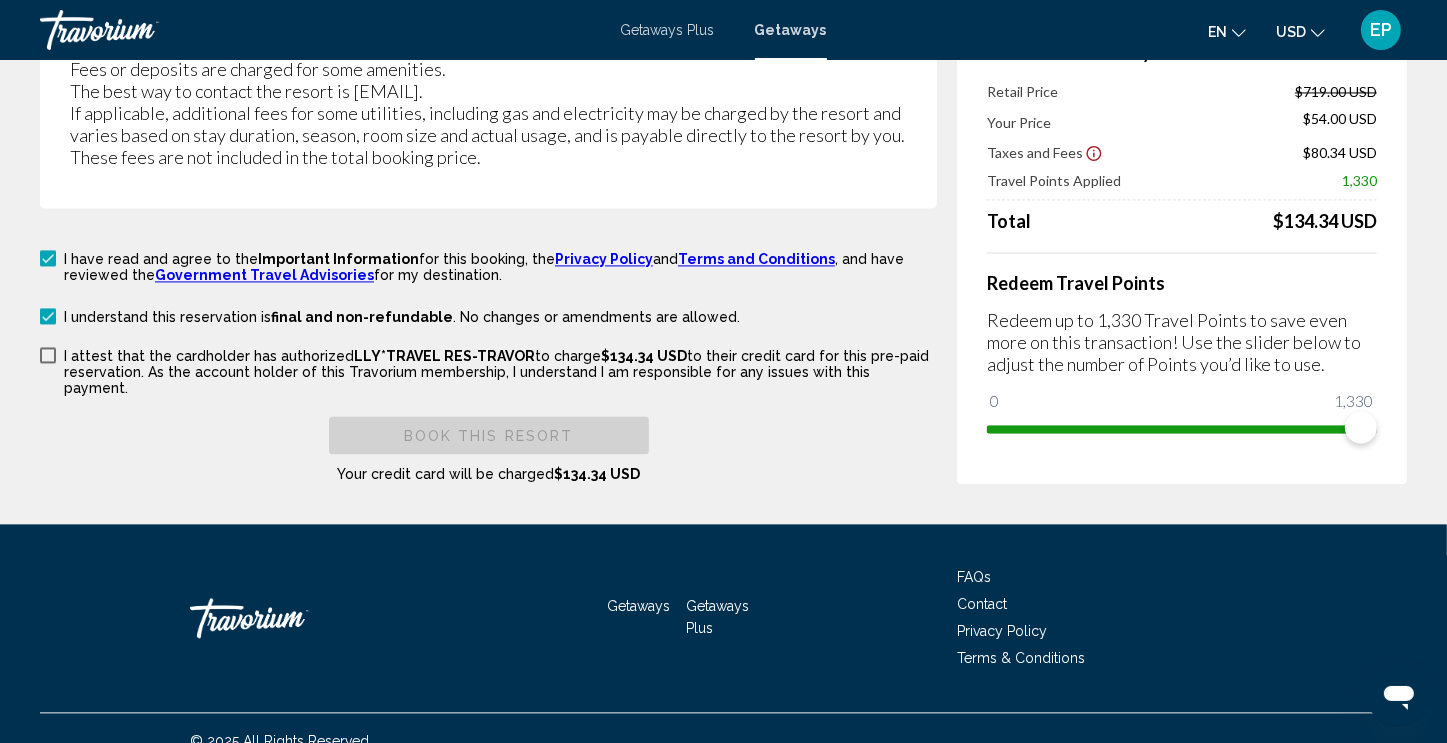 click on "I attest that the cardholder has authorized  LLY*TRAVEL RES-TRAVOR  to charge  $[PRICE] USD  to their credit card for this pre-paid reservation. As the account holder of this Travorium membership, I understand I am responsible for any issues with this payment." at bounding box center (488, 370) 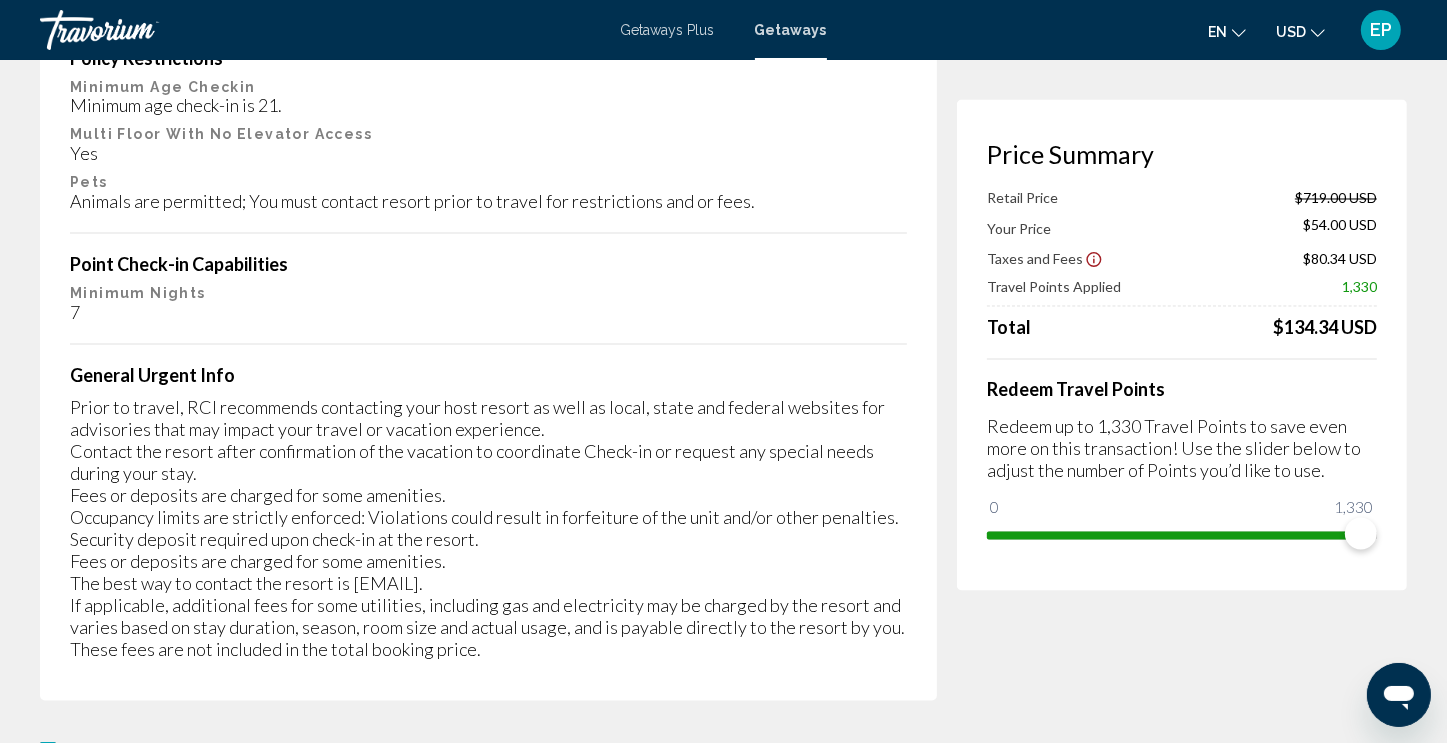 scroll, scrollTop: 3519, scrollLeft: 0, axis: vertical 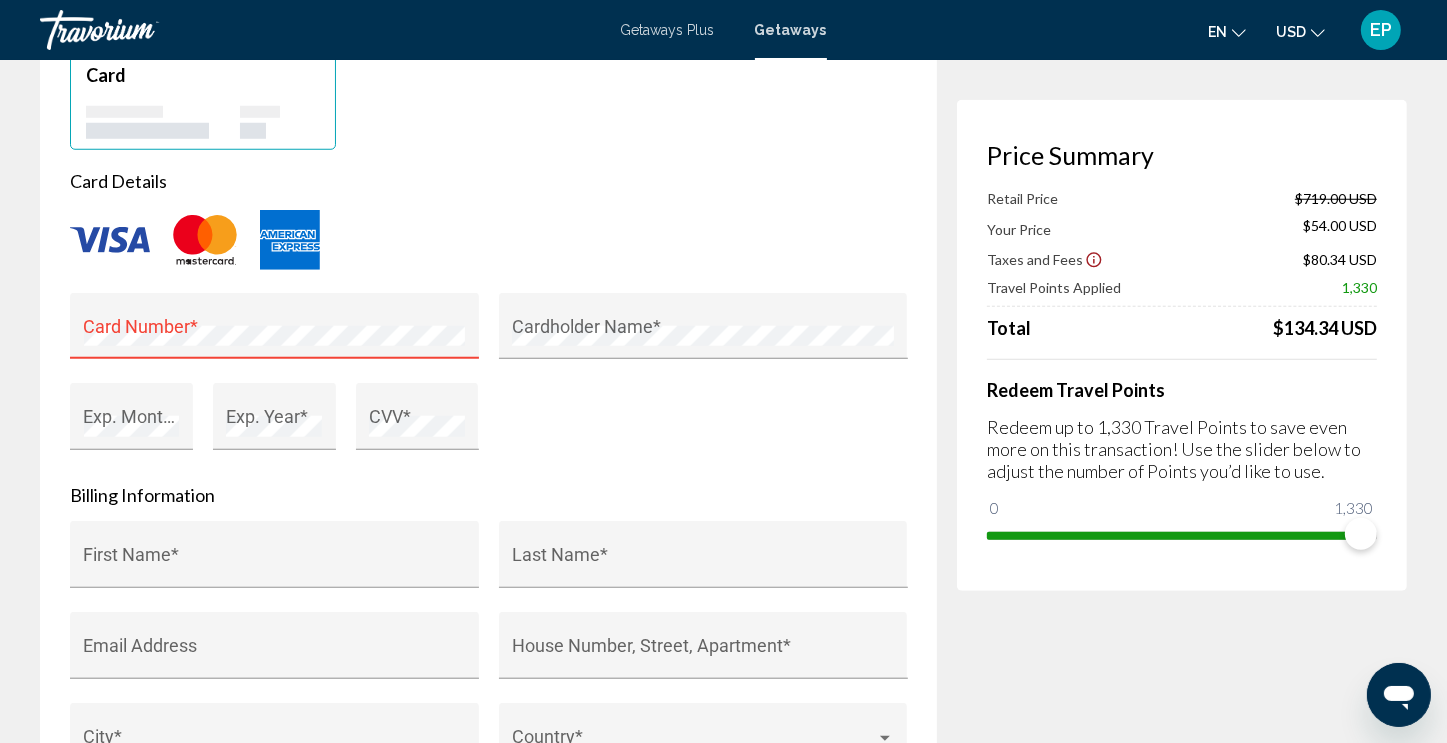 click on "Card Number  *" at bounding box center (275, 332) 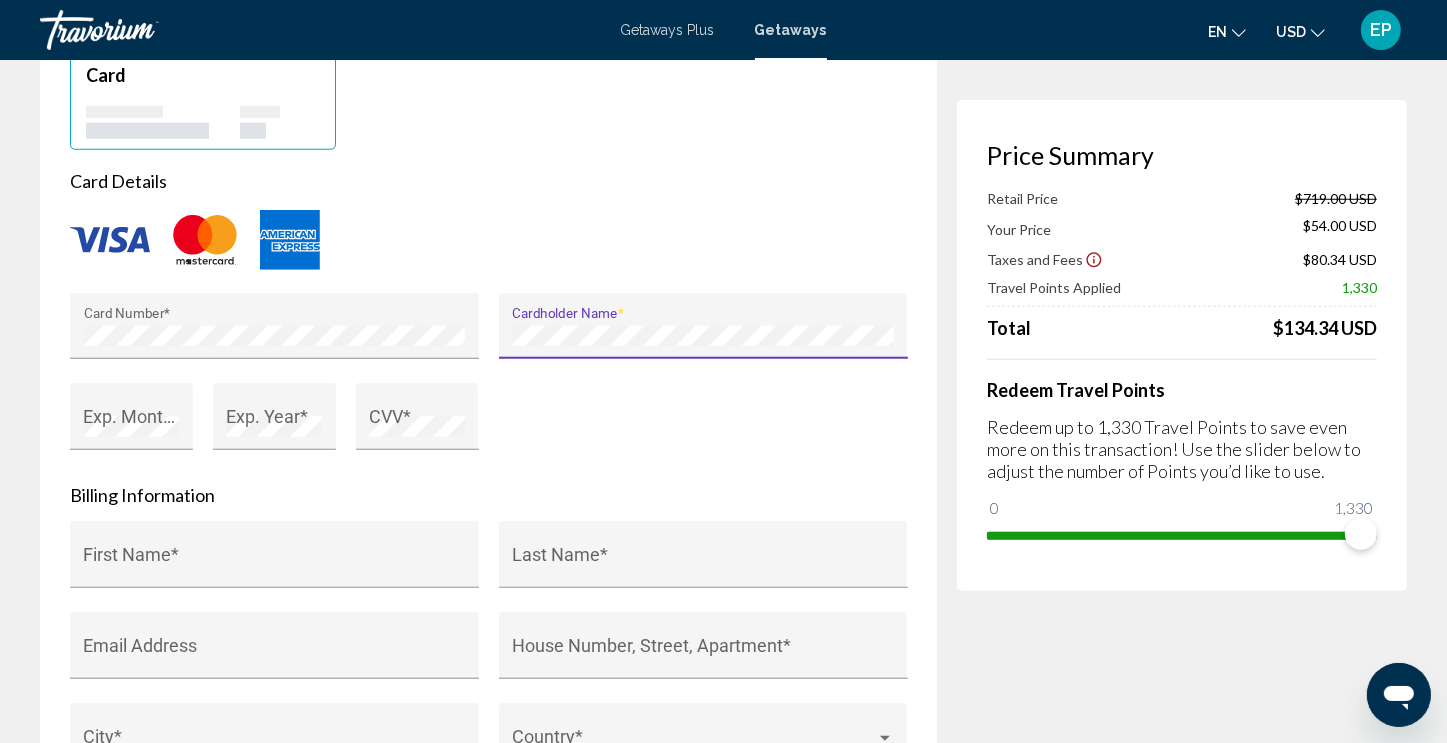click on "Exp. Month  *" at bounding box center (132, 423) 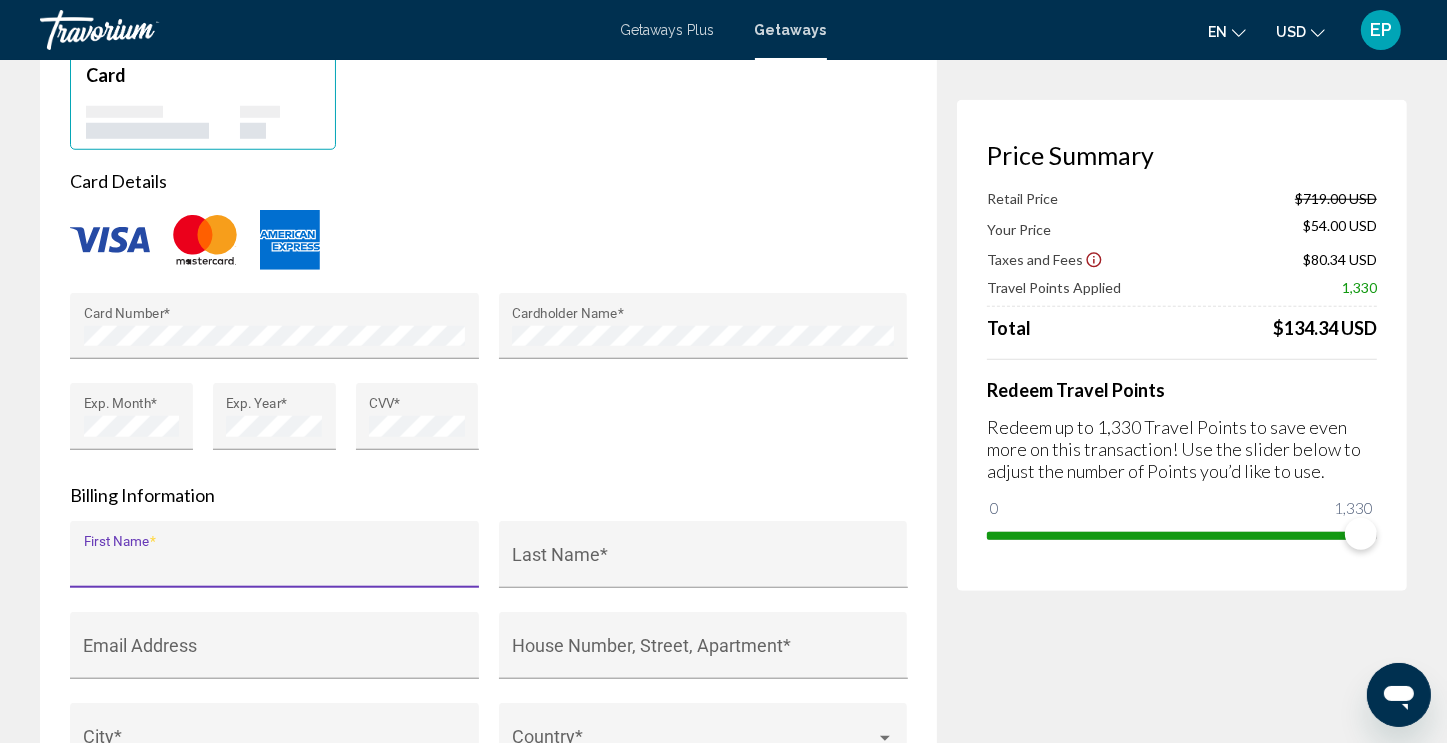 click on "First Name  *" at bounding box center [275, 564] 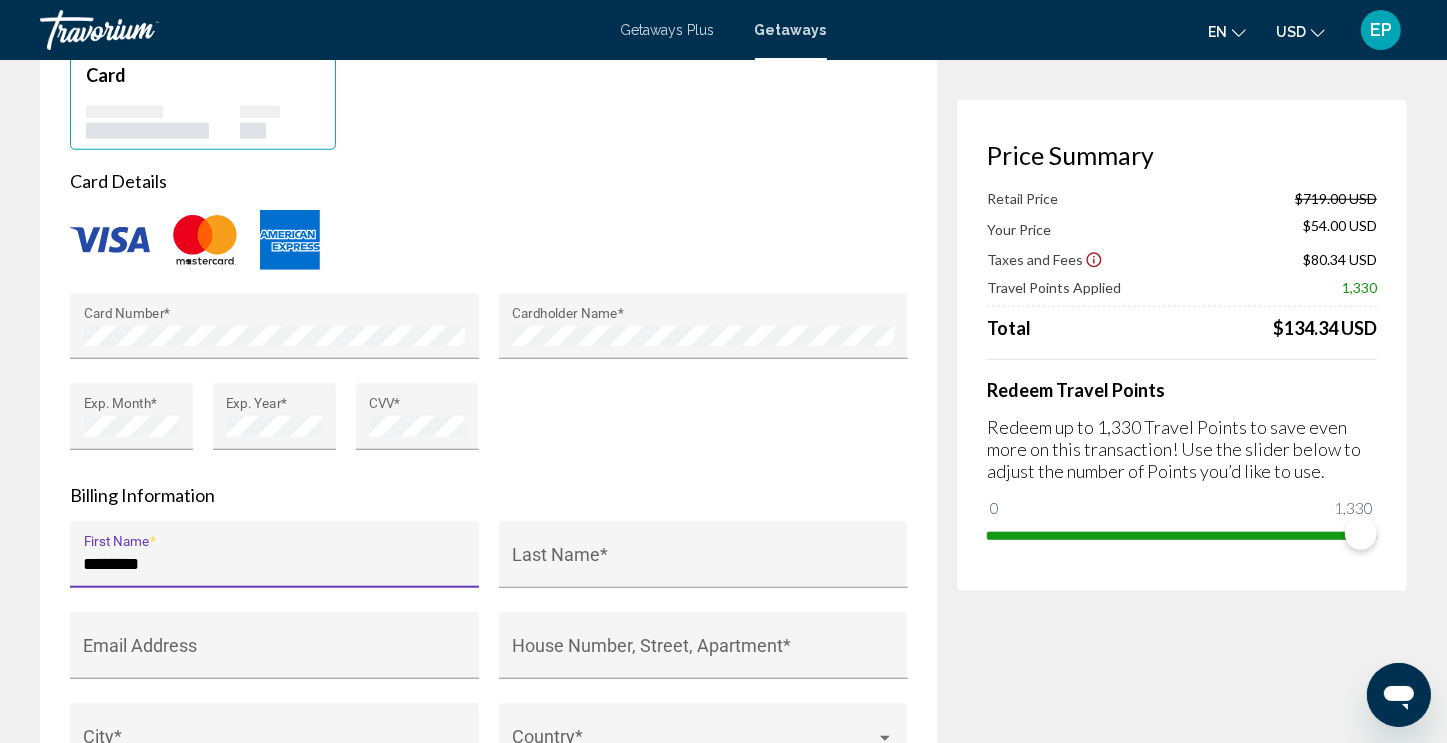 type on "*******" 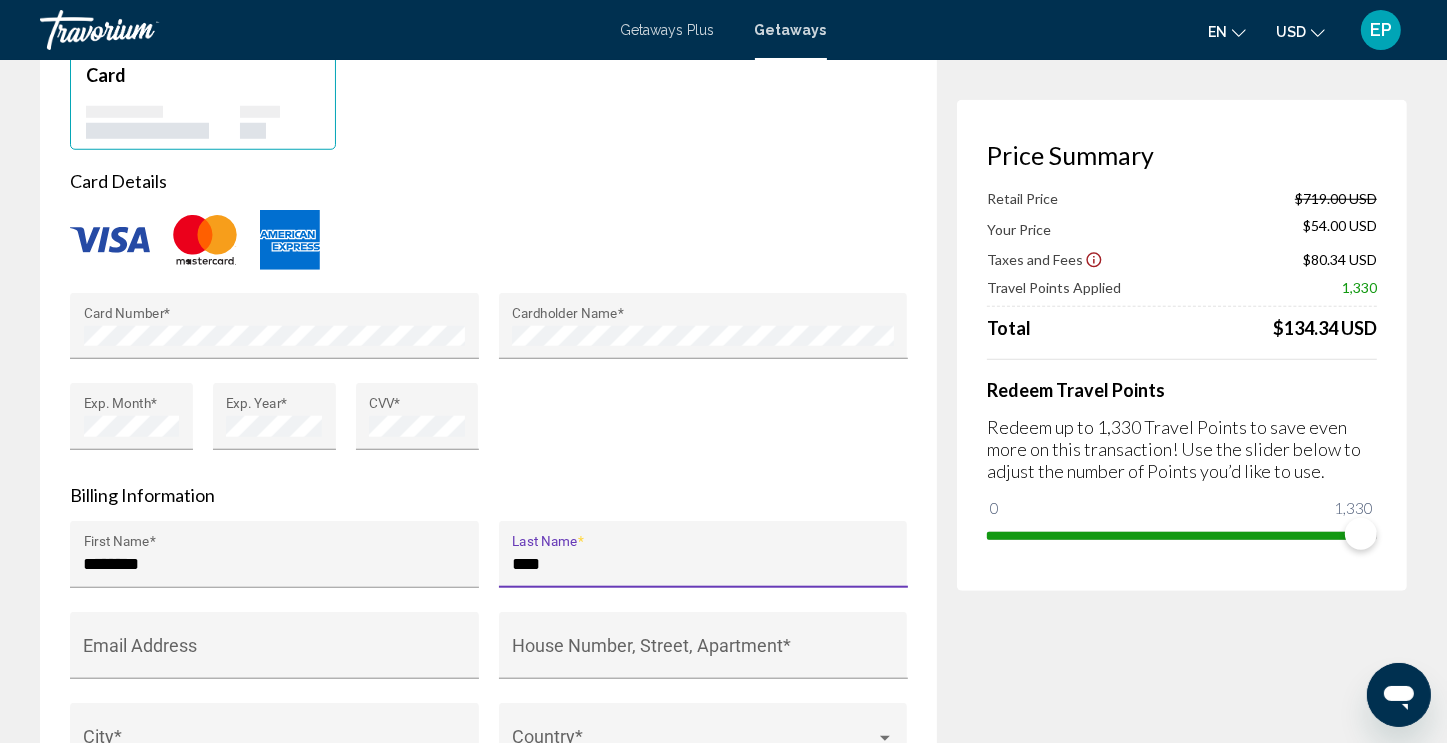 type on "****" 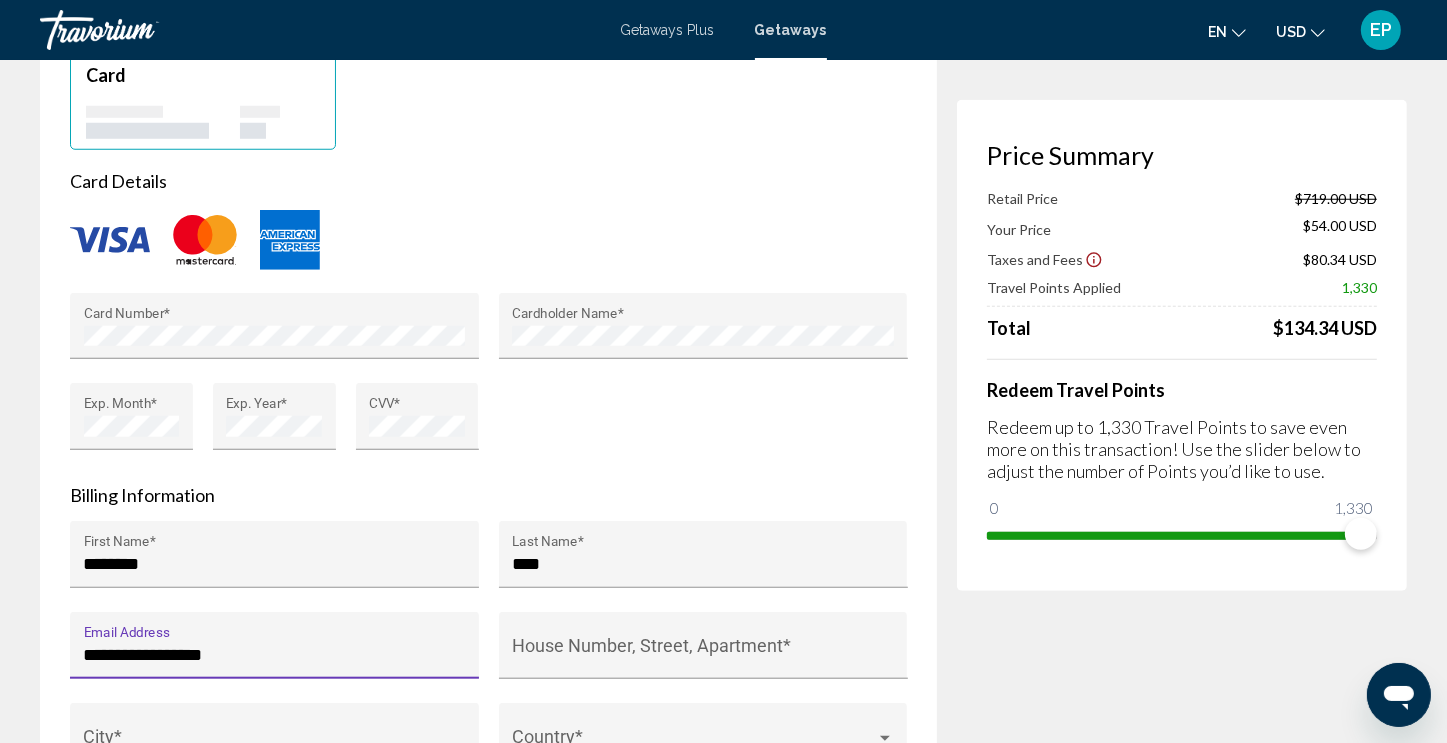 type on "**********" 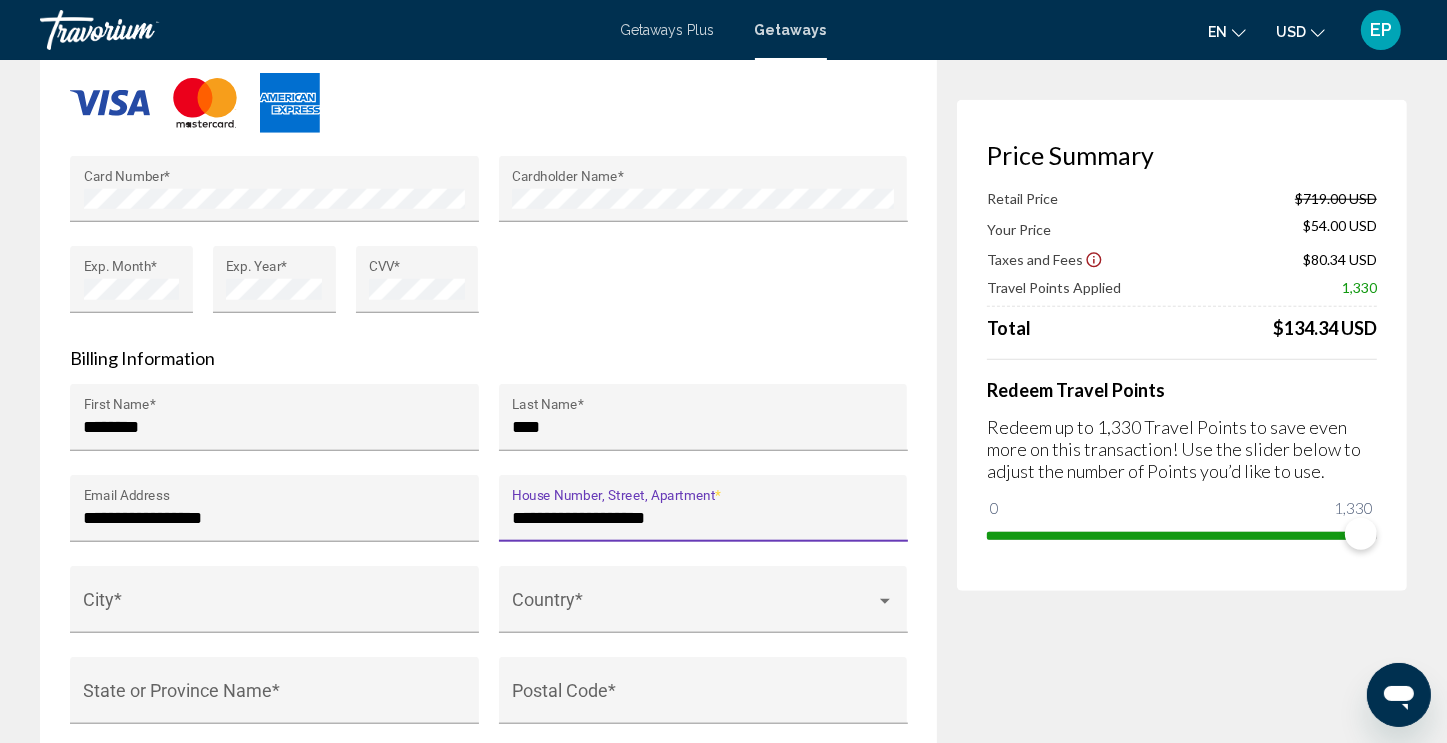 scroll, scrollTop: 1719, scrollLeft: 0, axis: vertical 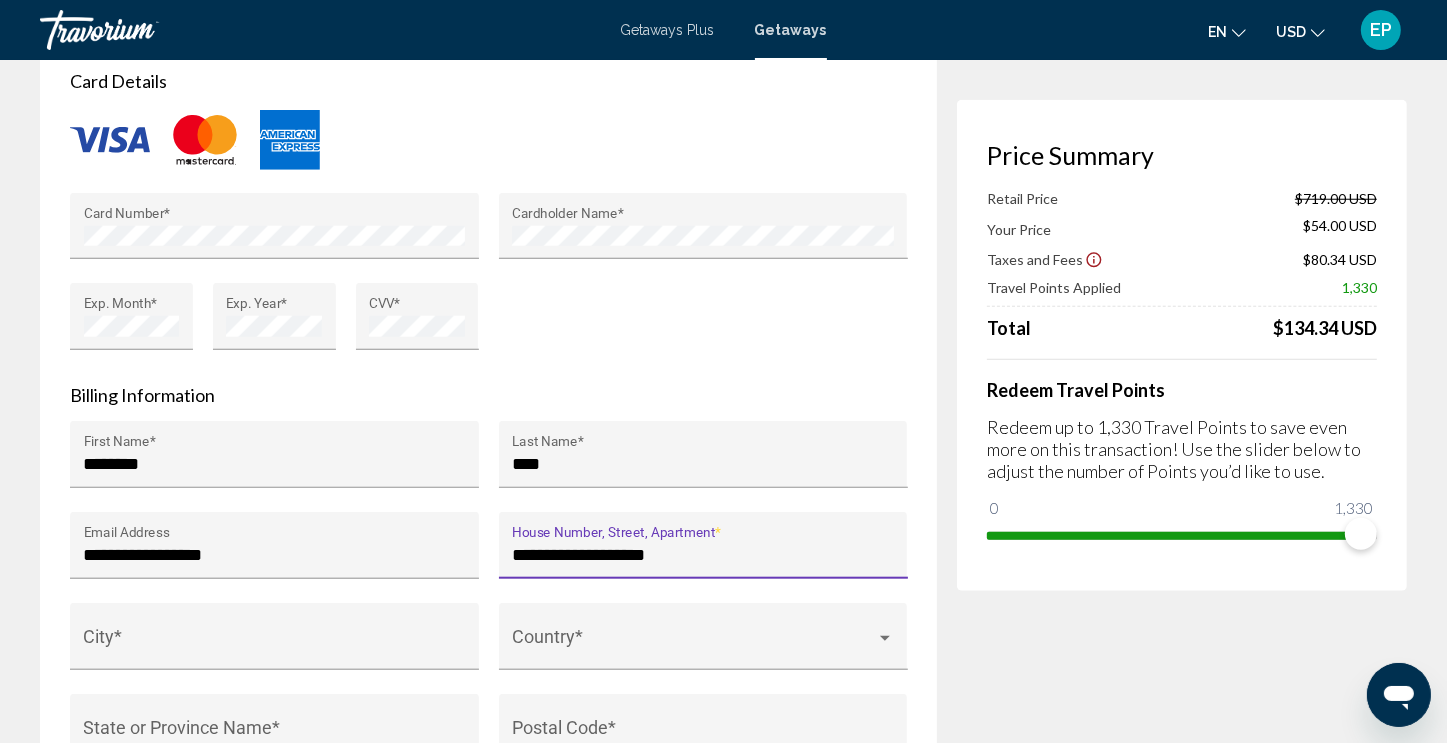 type on "**********" 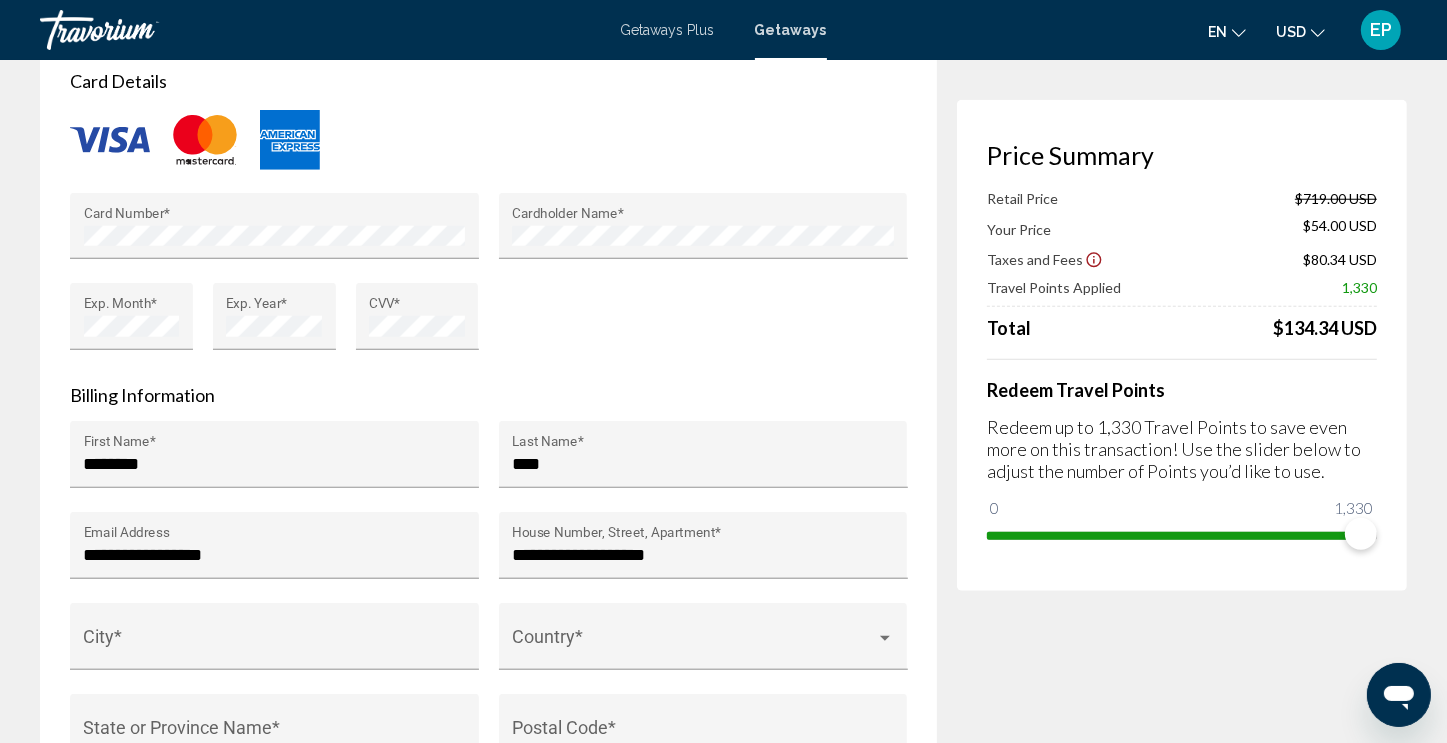 click on "City  *" at bounding box center [275, 643] 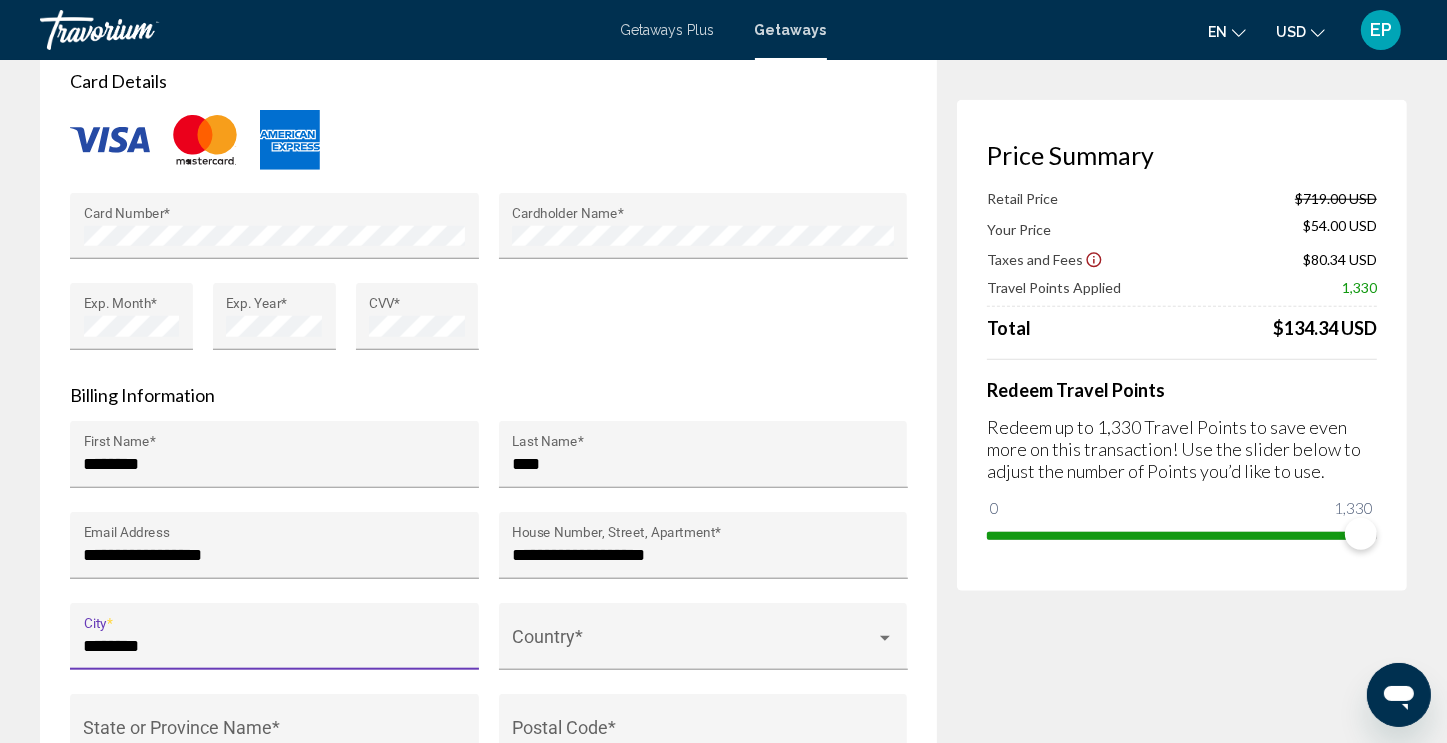 type on "********" 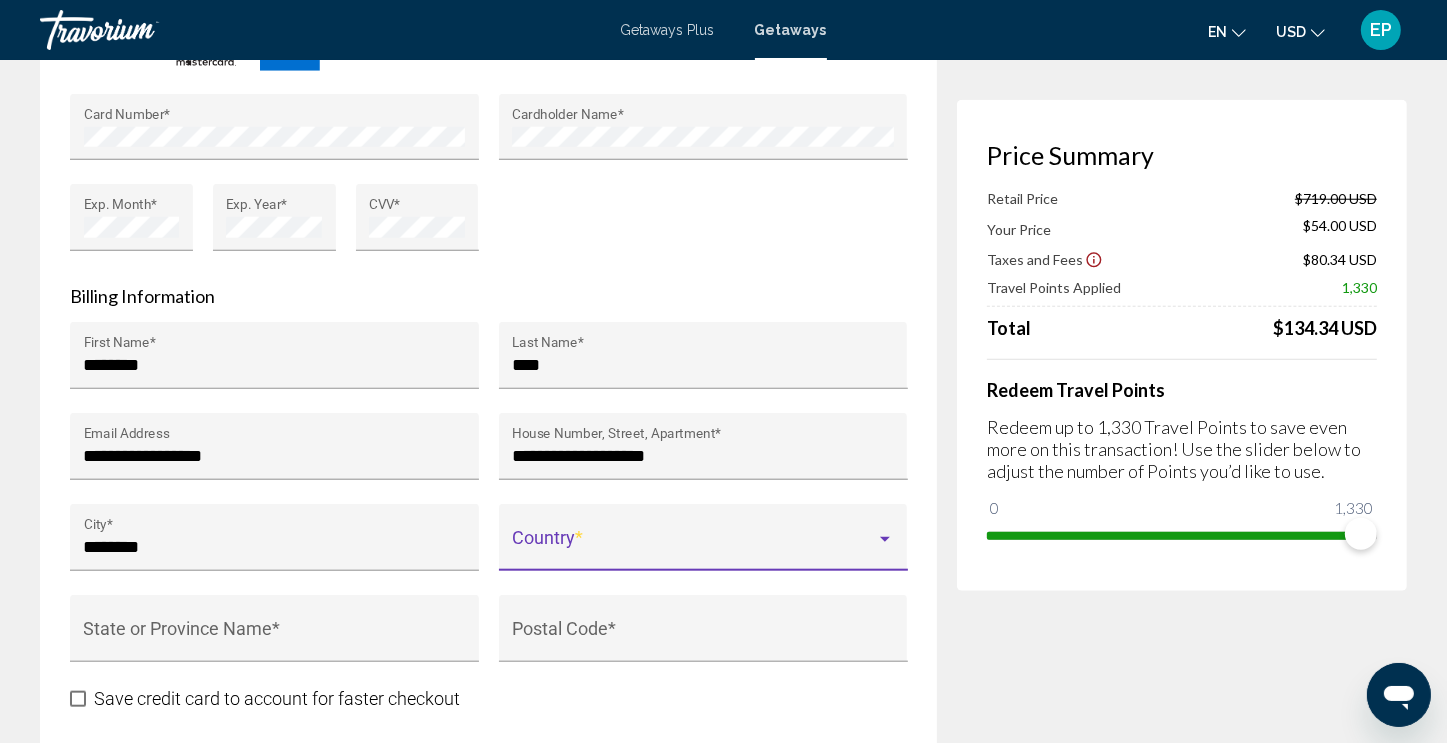 scroll, scrollTop: 1819, scrollLeft: 0, axis: vertical 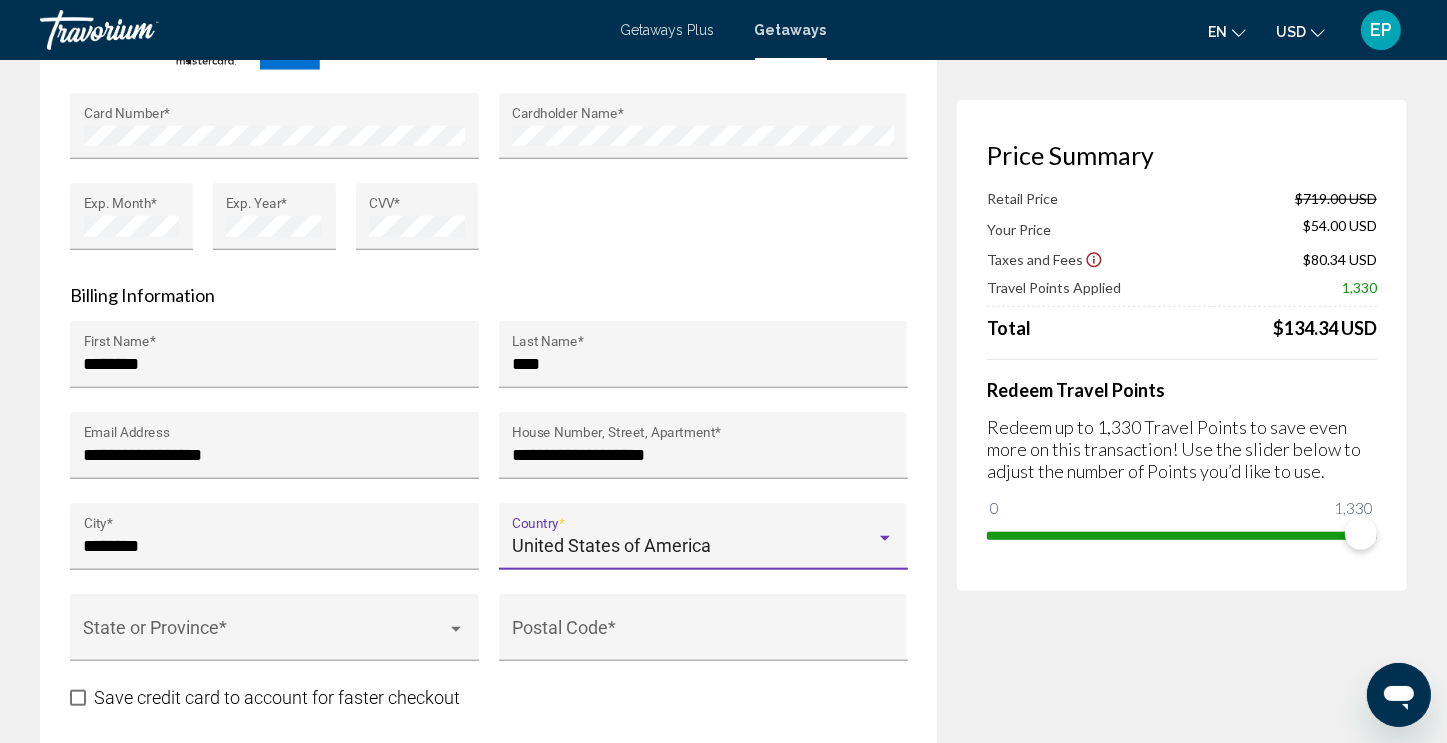 click on "State or Province  *" at bounding box center (275, 634) 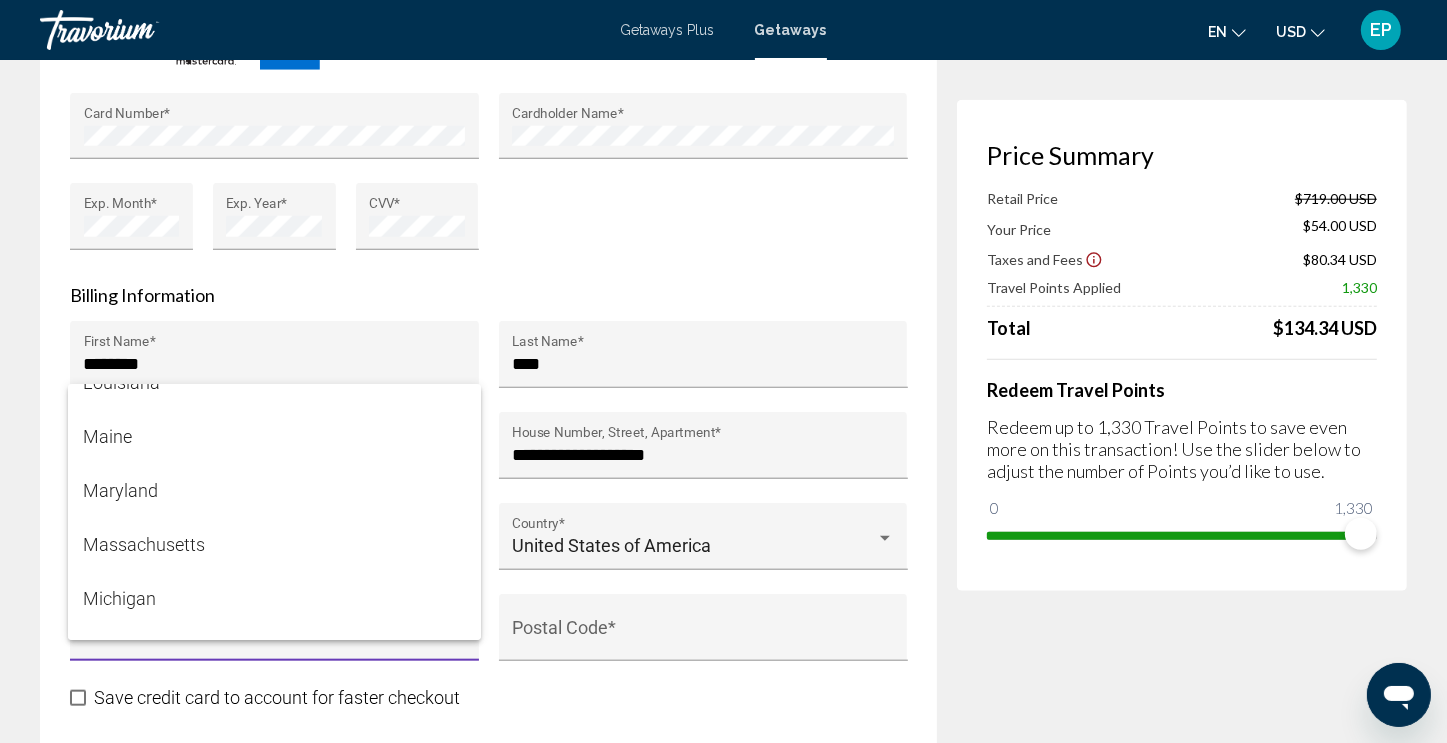 scroll, scrollTop: 1300, scrollLeft: 0, axis: vertical 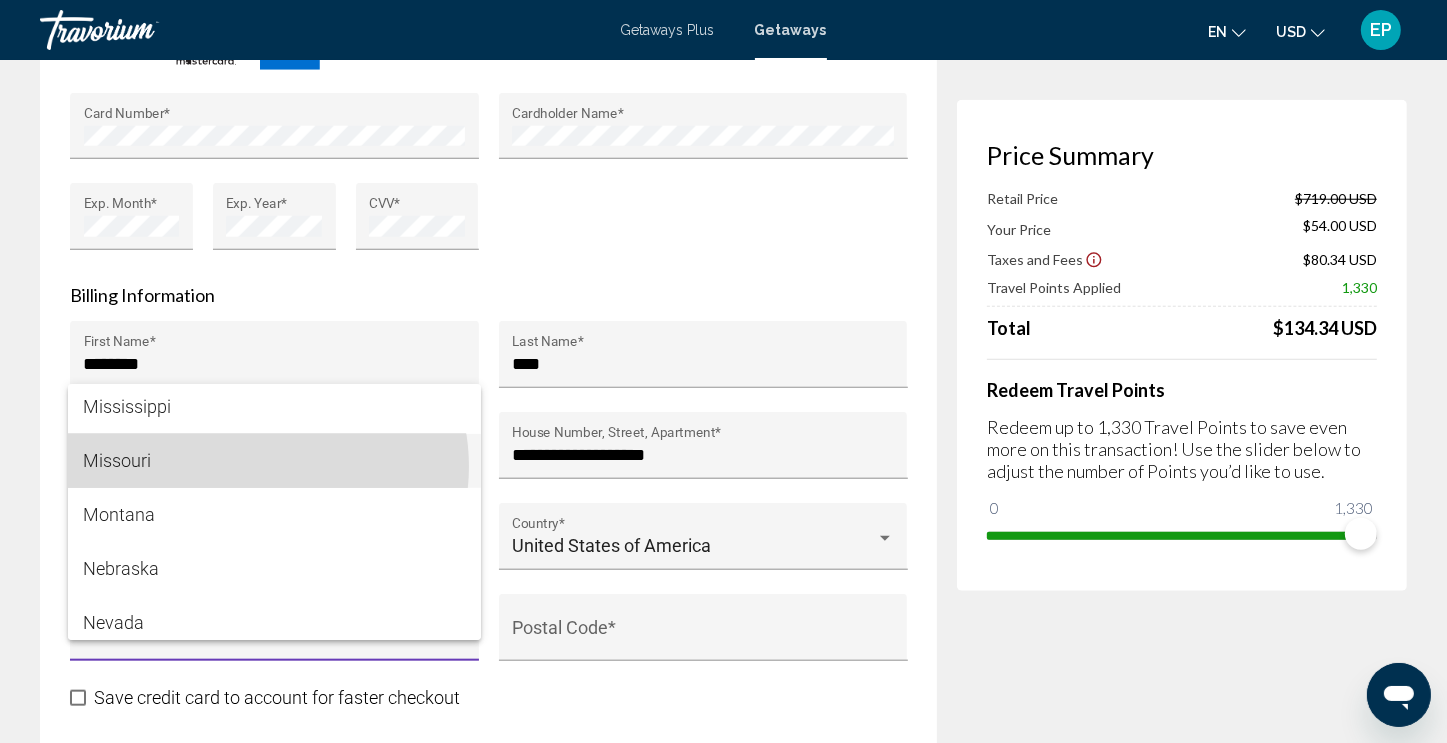 click on "Missouri" at bounding box center (275, 461) 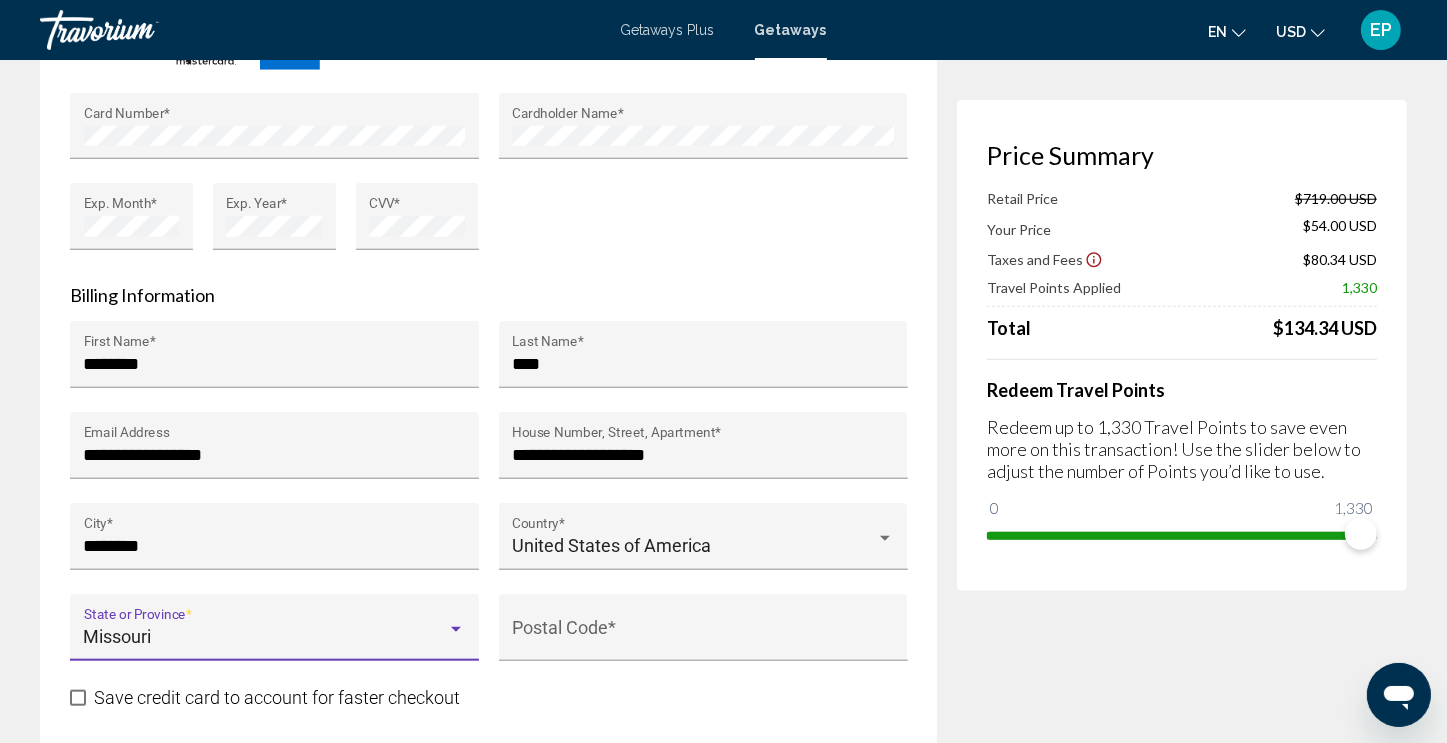 click on "Postal Code  *" at bounding box center (703, 637) 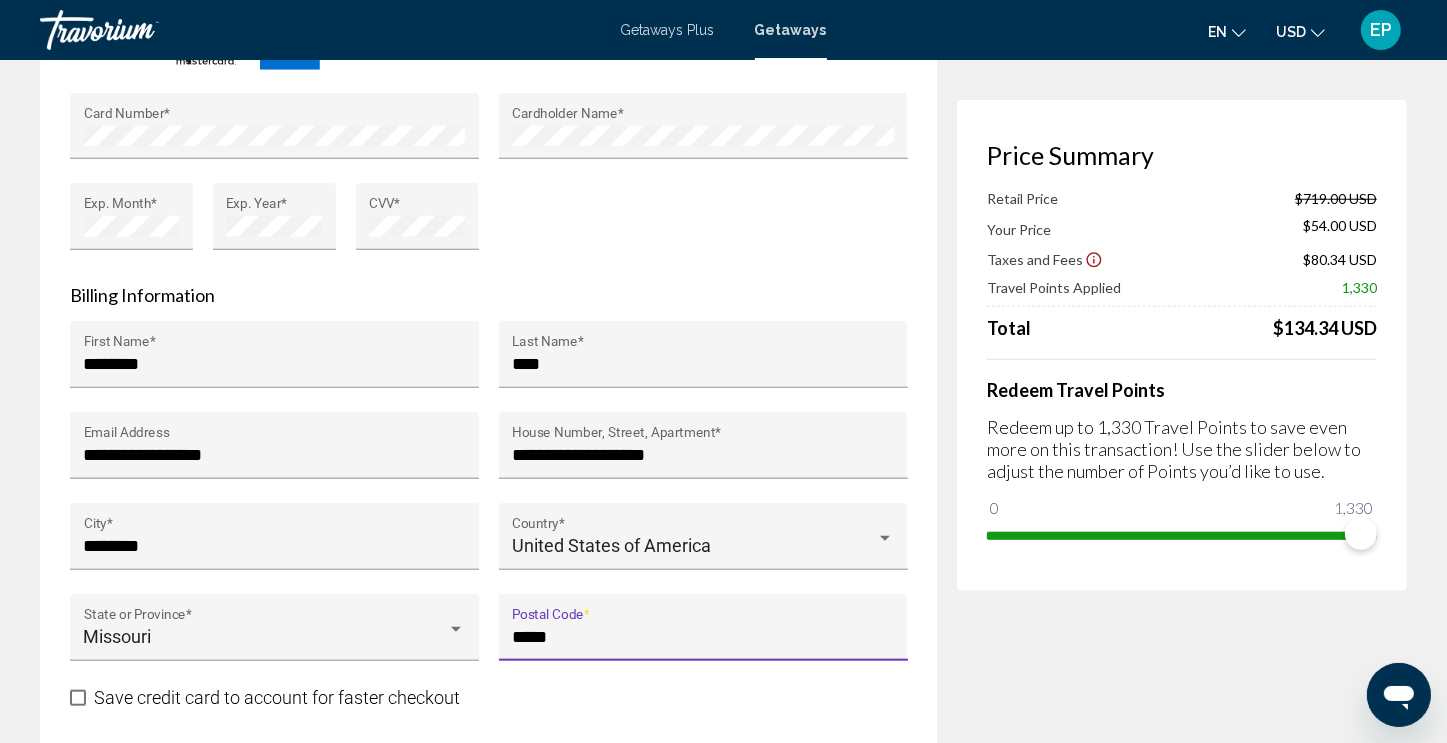 scroll, scrollTop: 0, scrollLeft: 0, axis: both 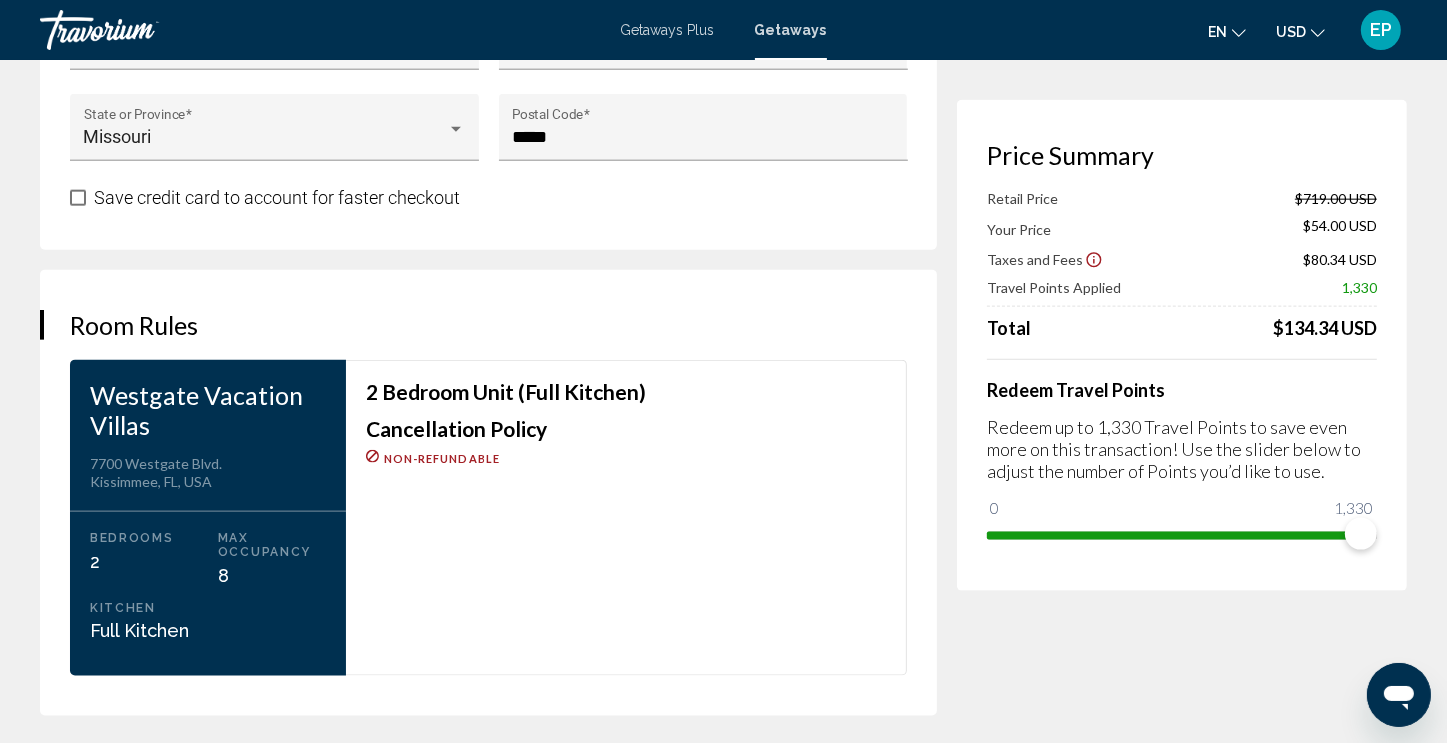 click on "2 Bedroom Unit (Full Kitchen) Cancellation Policy
Non-refundable" at bounding box center [626, 518] 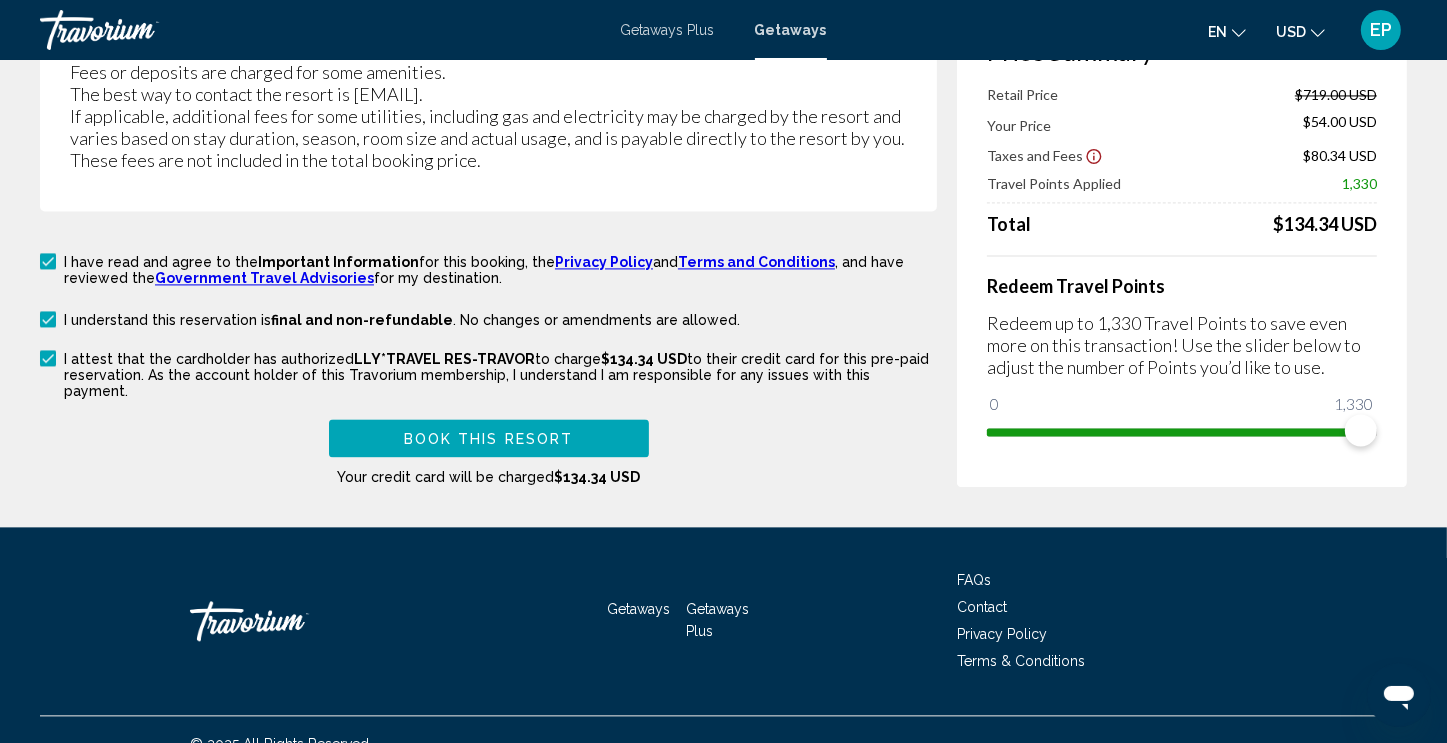 scroll, scrollTop: 4019, scrollLeft: 0, axis: vertical 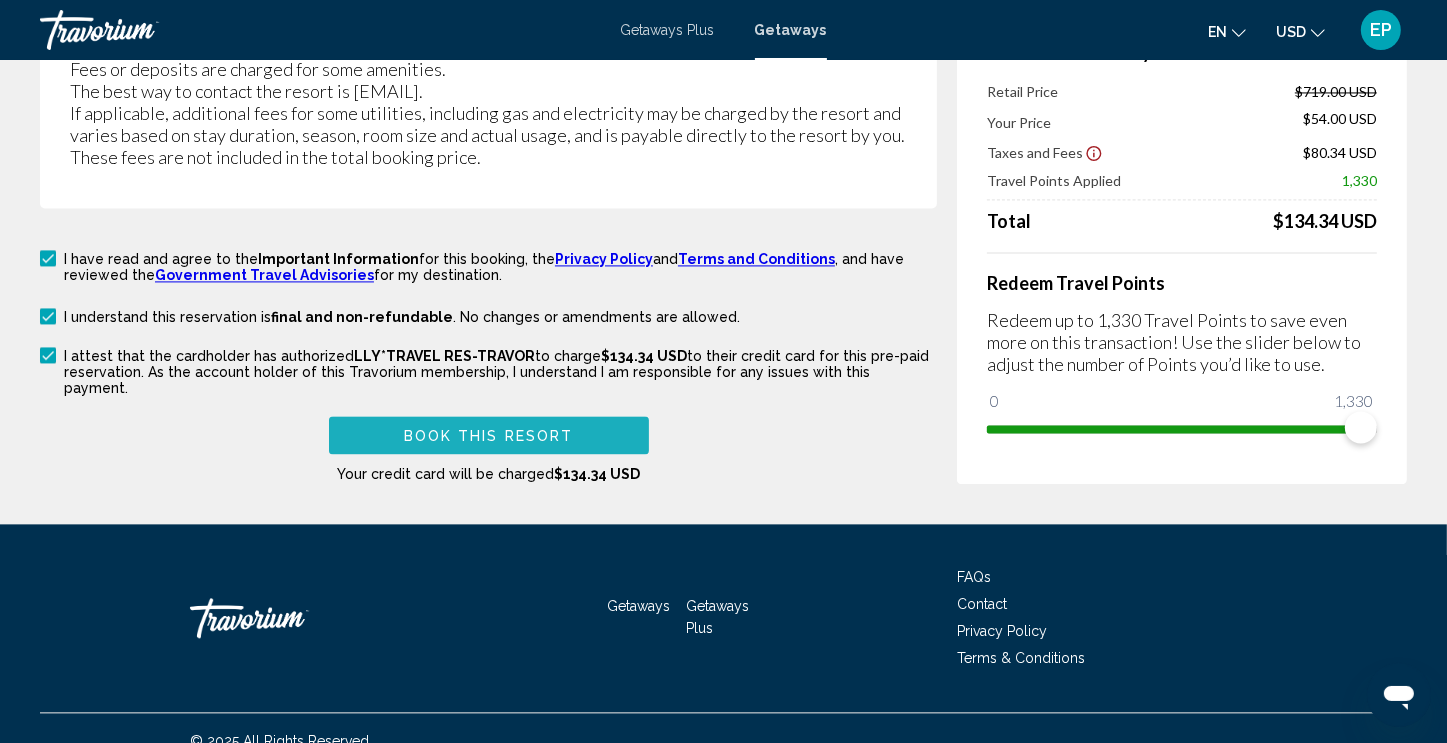 click on "Book this Resort" at bounding box center [489, 436] 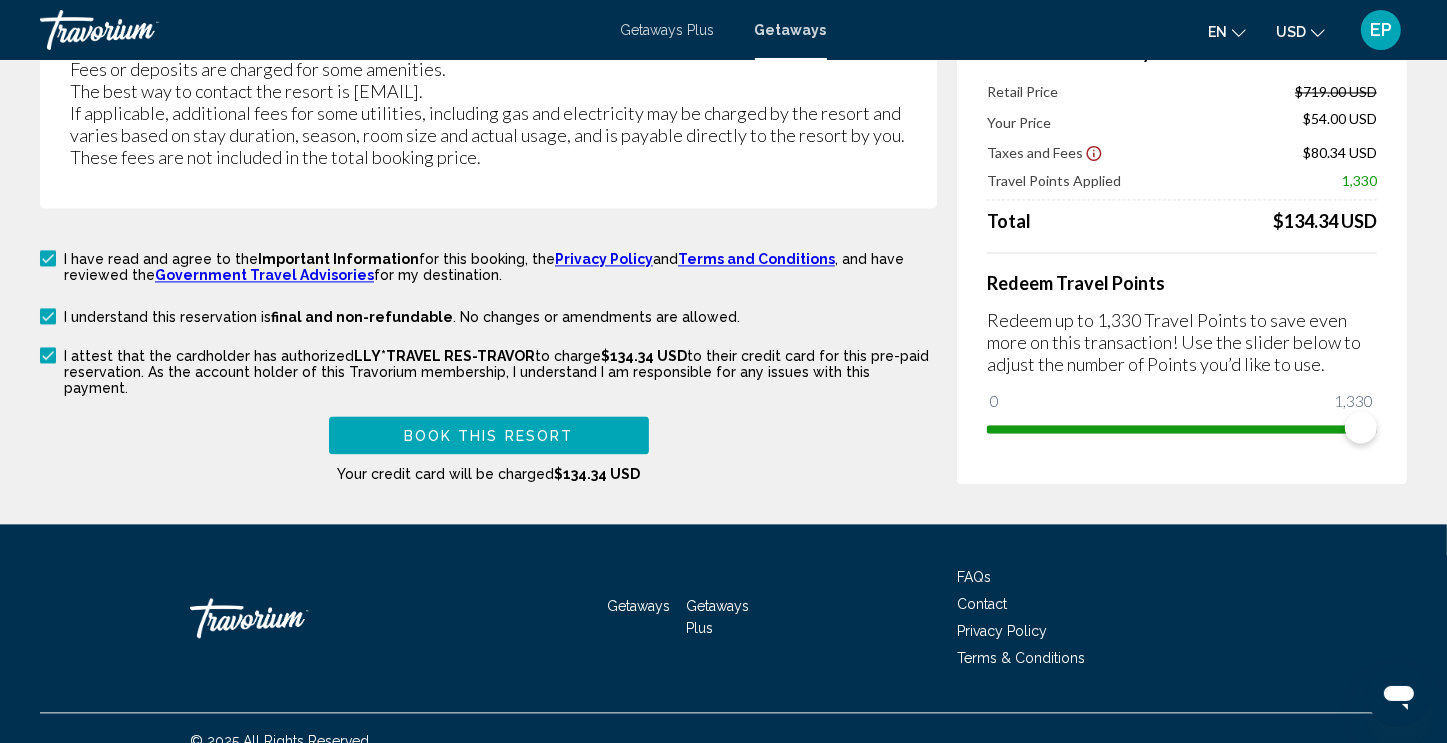 scroll, scrollTop: 487, scrollLeft: 0, axis: vertical 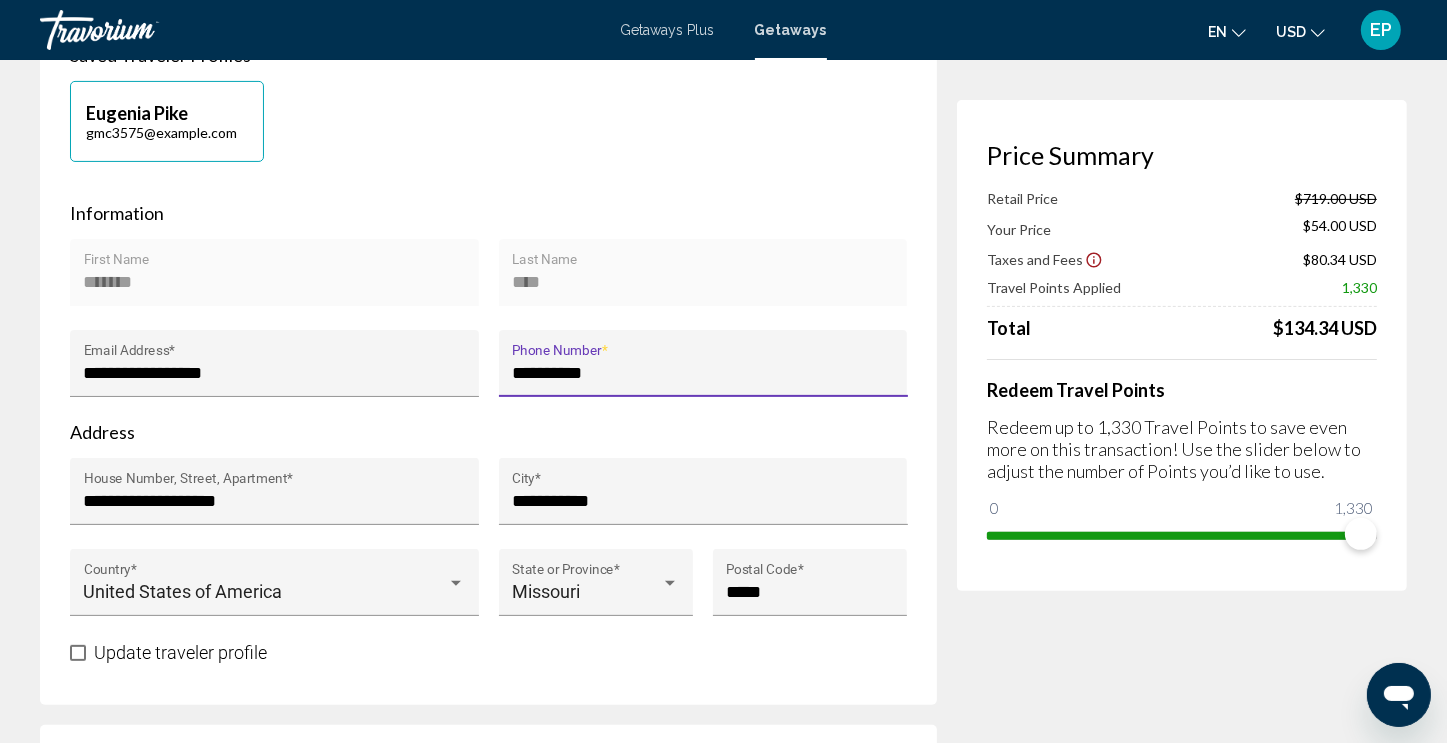 type on "**********" 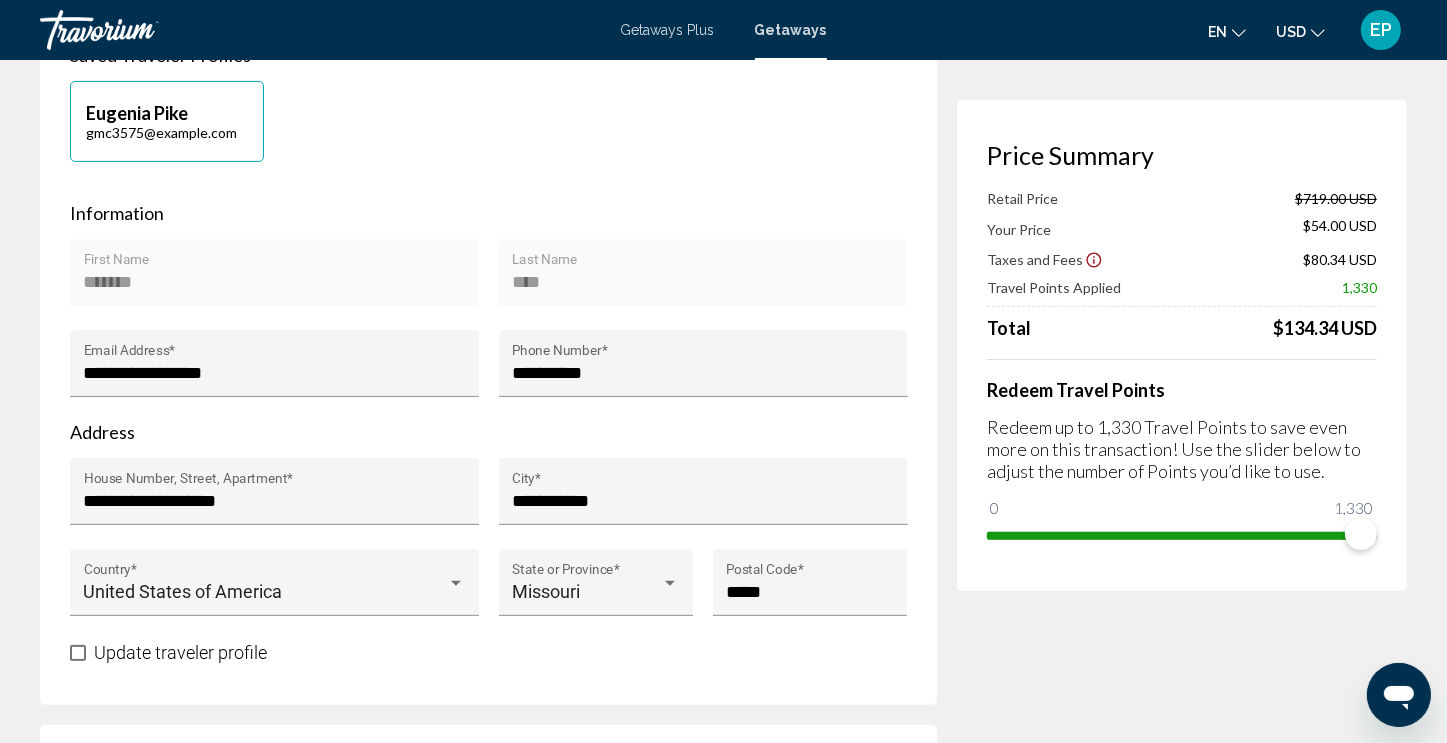 click on "Price Summary Retail Price  $719.00 USD  Your Price $54.00 USD Taxes and Fees
$80.34 USD  Travel Points Applied 1,330 Total  $134.34 USD  Redeem  Travel Points Redeem up to 1,330  Travel Points to save even more on this transaction! Use the slider below to adjust the number of Points you’d like to use. 0 1,330 1,330" at bounding box center (1182, 1839) 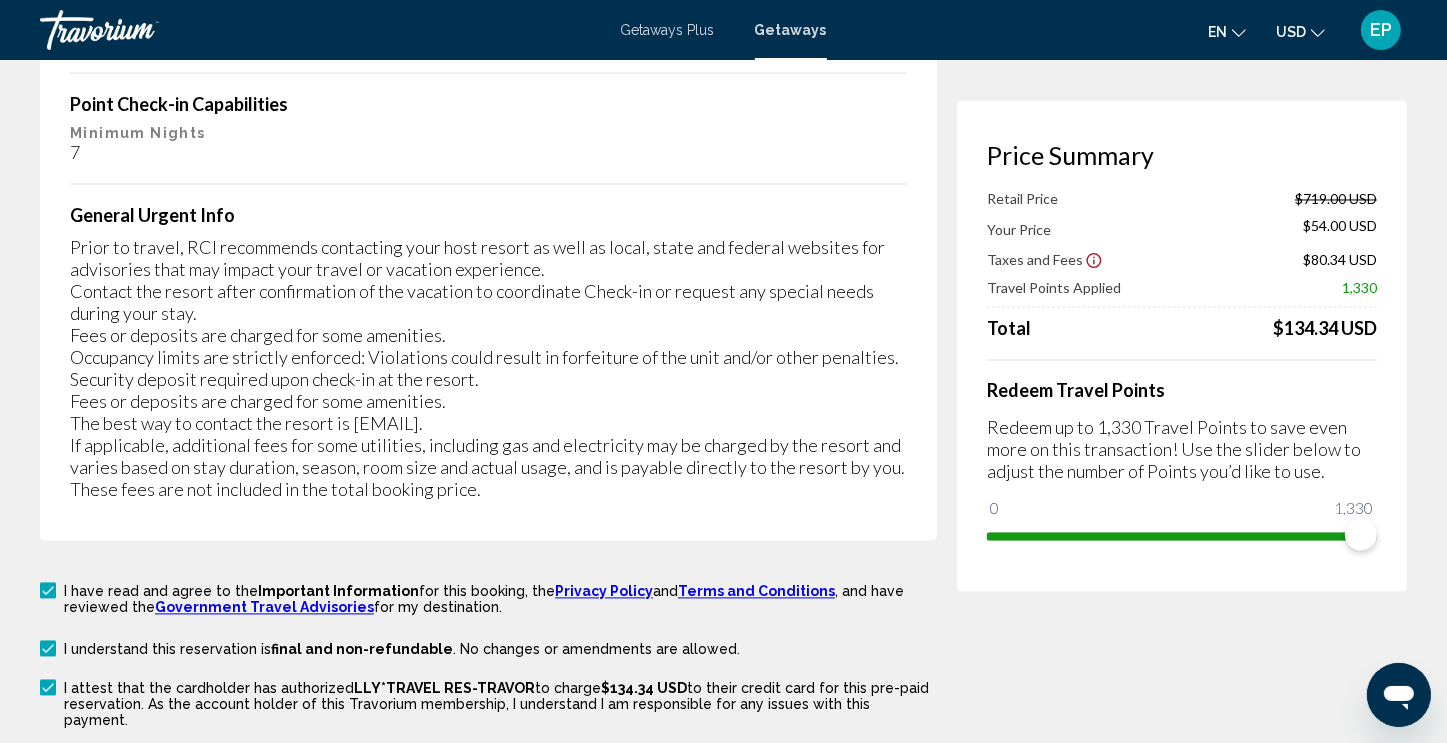 scroll, scrollTop: 3887, scrollLeft: 0, axis: vertical 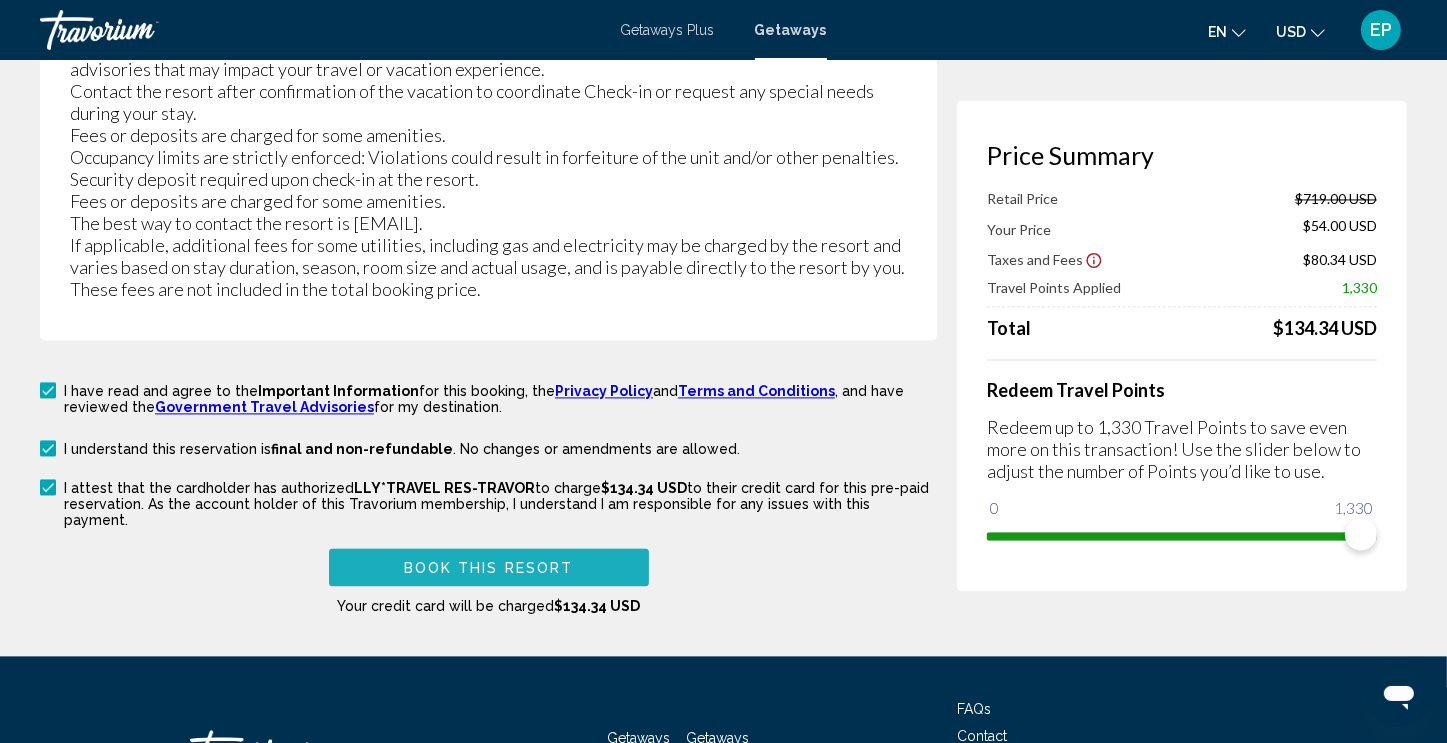 click on "Book this Resort" at bounding box center (489, 568) 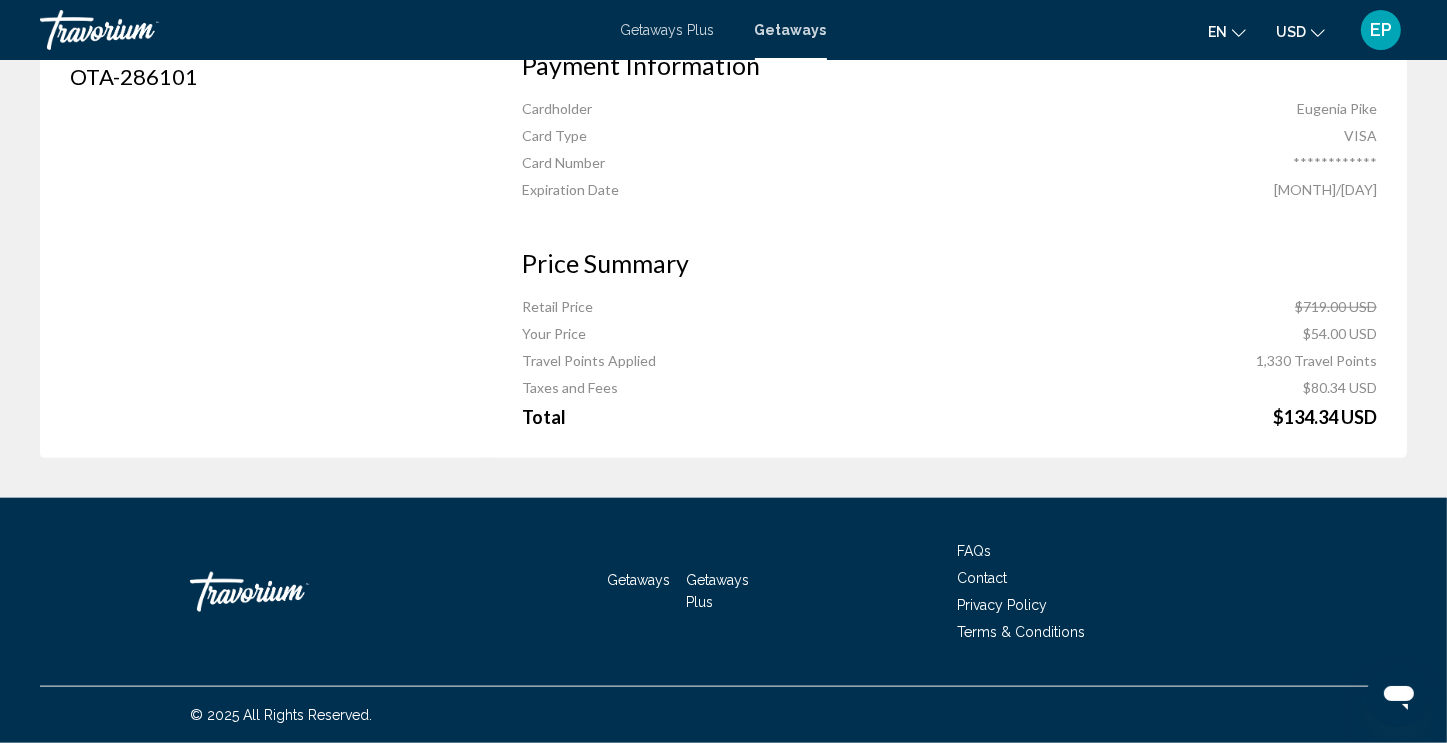 scroll, scrollTop: 0, scrollLeft: 0, axis: both 